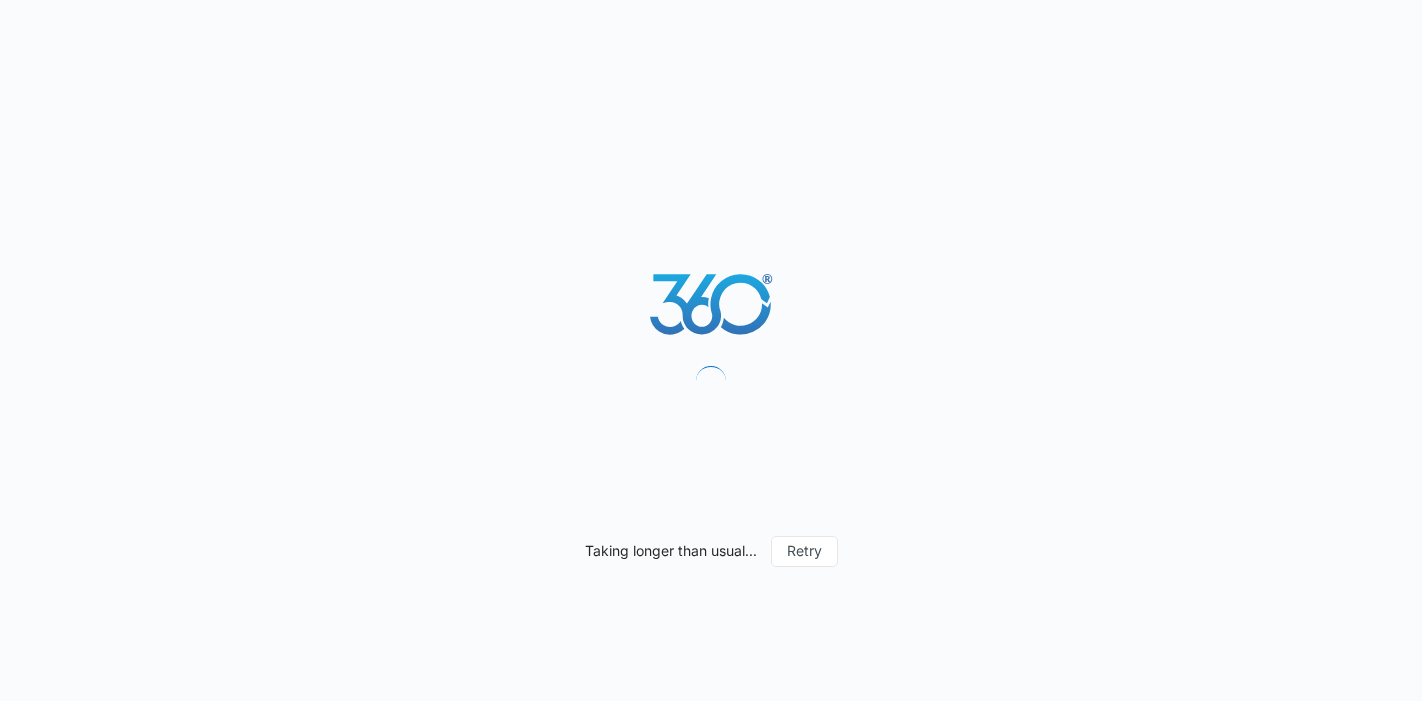 scroll, scrollTop: 0, scrollLeft: 0, axis: both 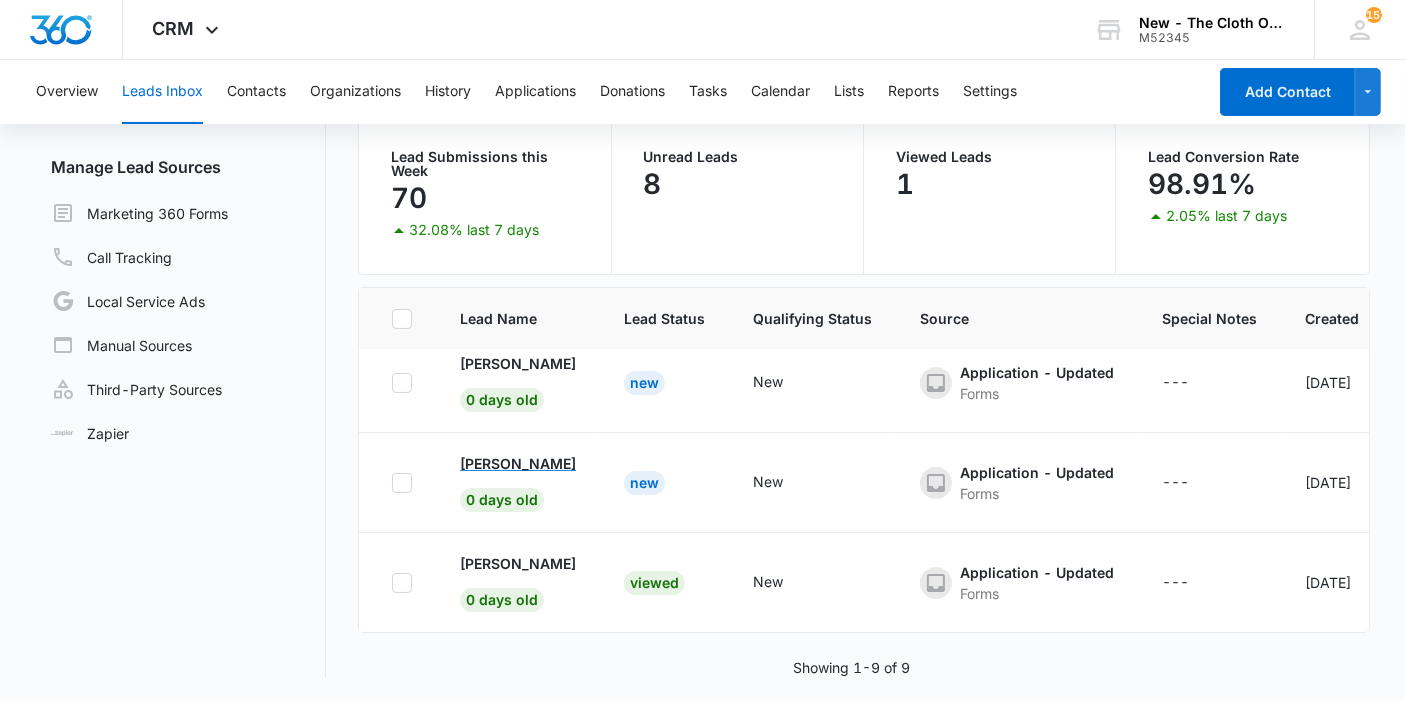 click on "[PERSON_NAME]" at bounding box center (518, 463) 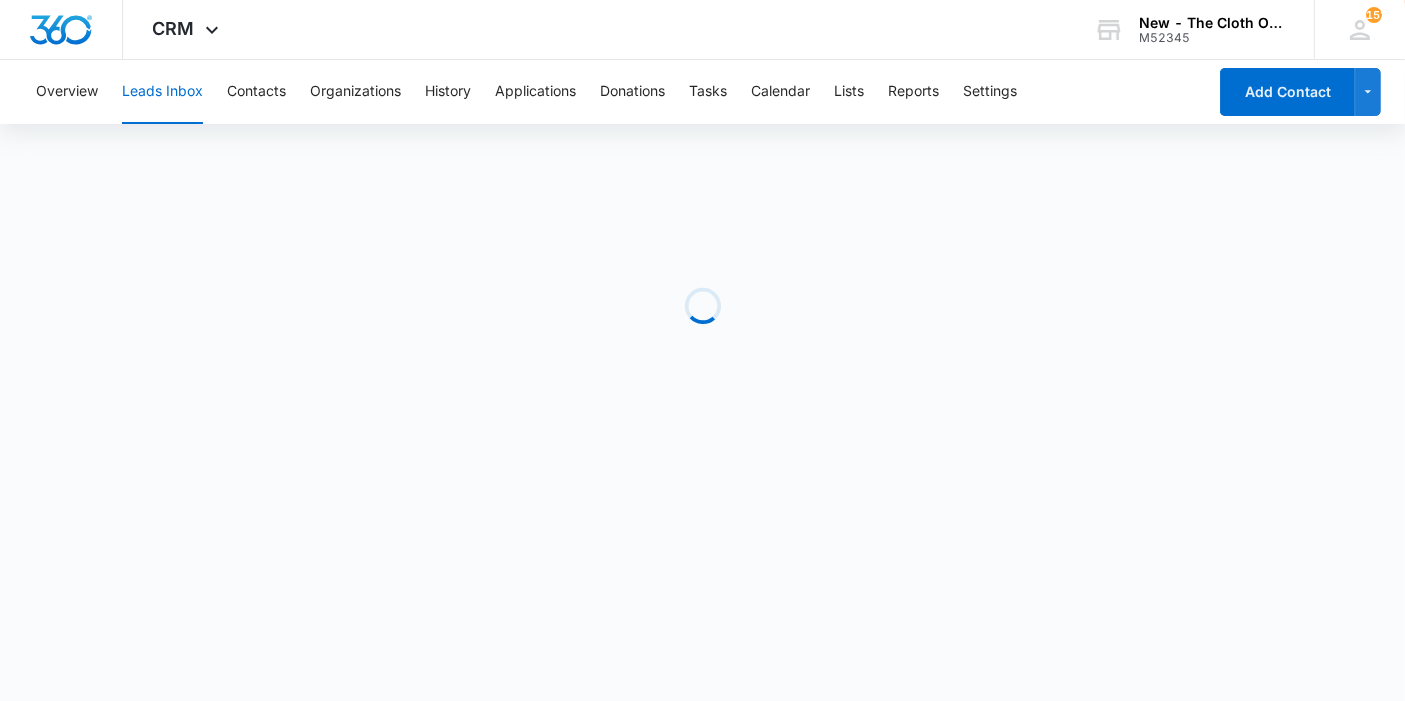 scroll, scrollTop: 0, scrollLeft: 0, axis: both 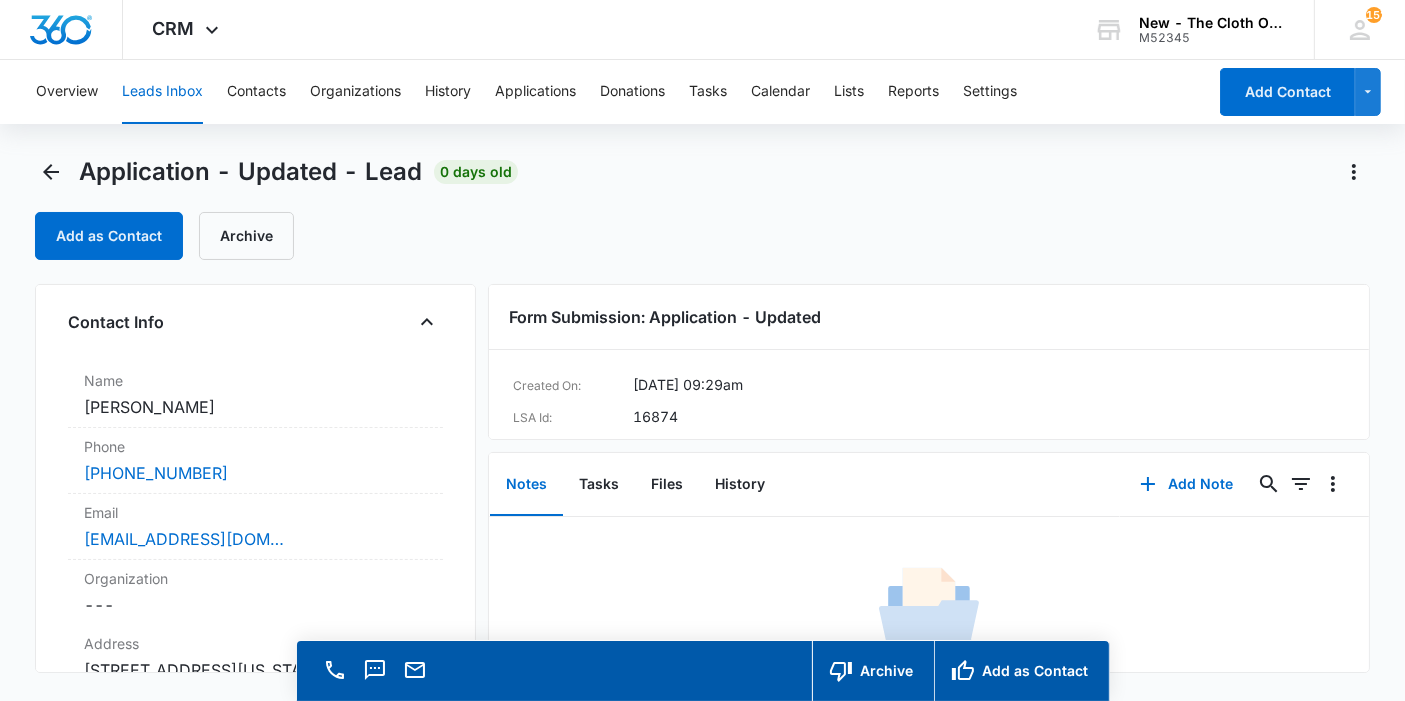 copy on "[PERSON_NAME]" 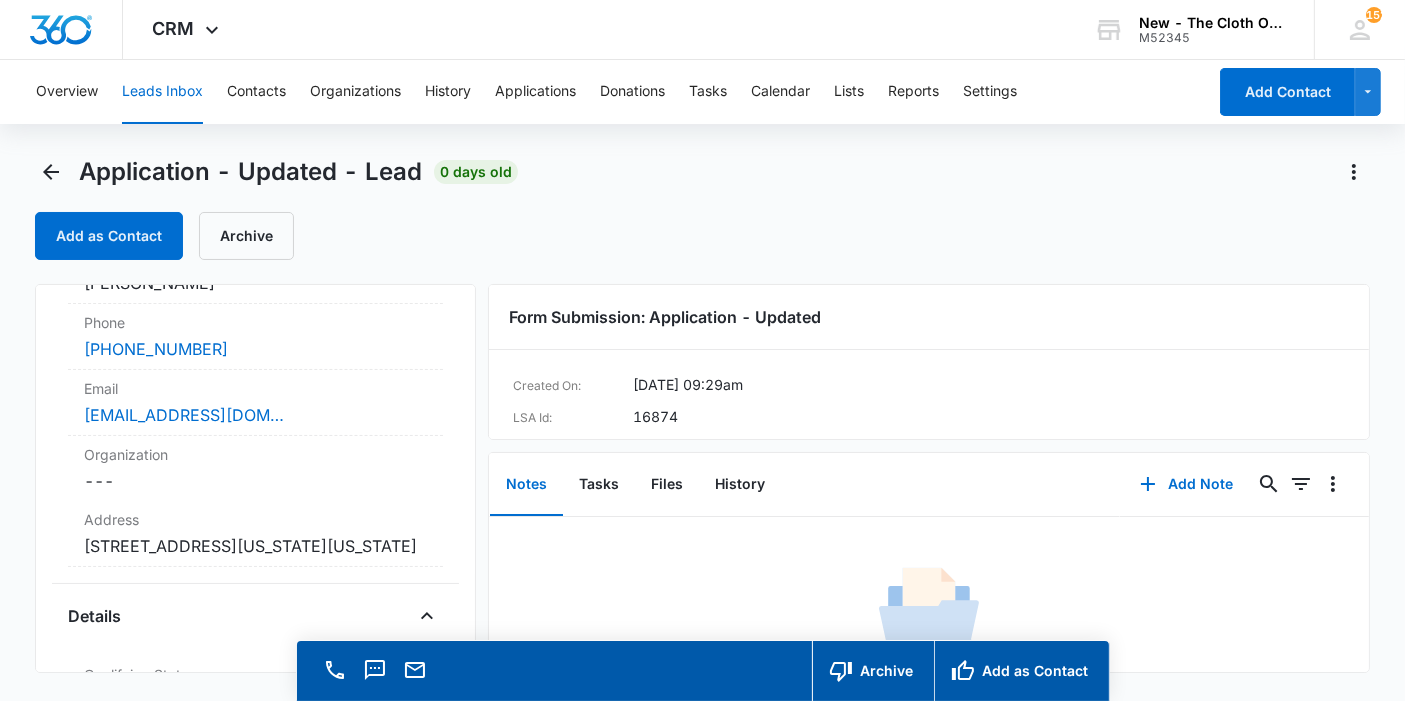 scroll, scrollTop: 220, scrollLeft: 0, axis: vertical 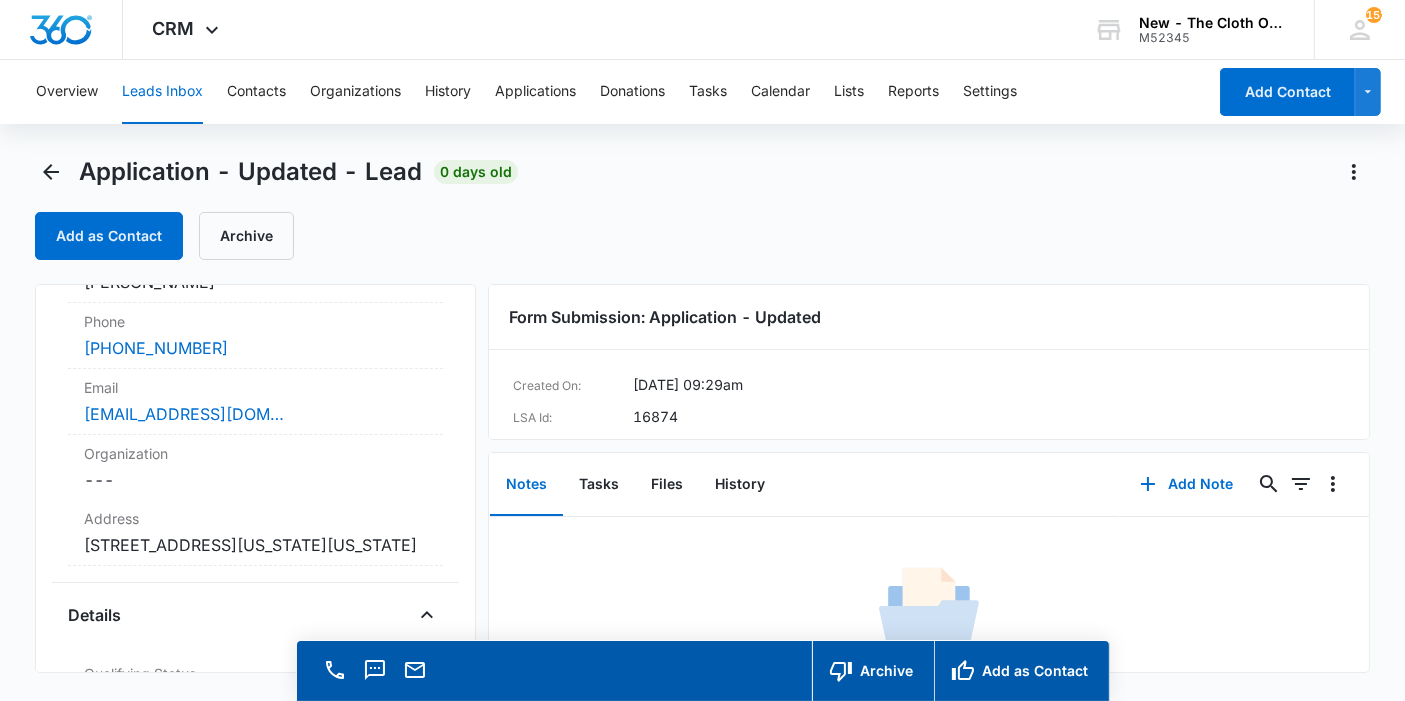 click on "Cancel Save Changes 32elm.ave Aptm 2 New York Glenco 11542 New York" at bounding box center [255, 545] 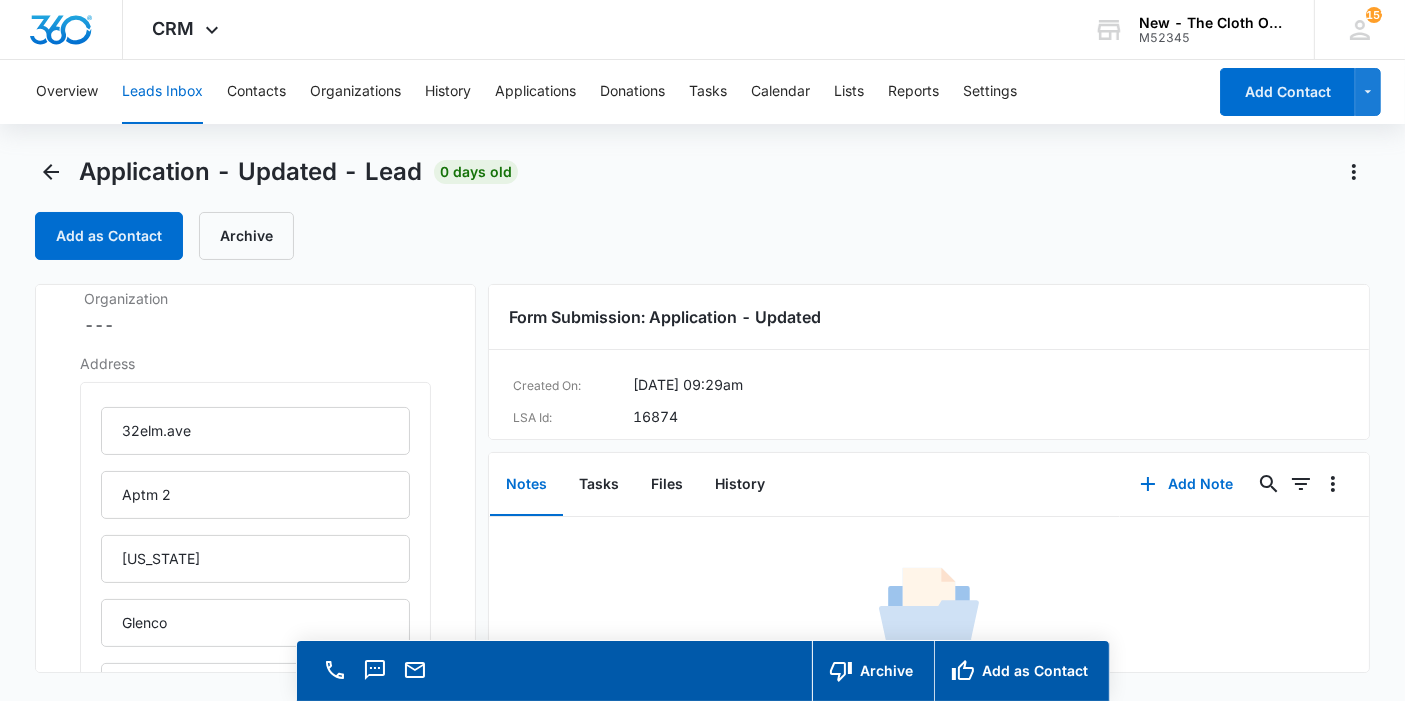 scroll, scrollTop: 377, scrollLeft: 0, axis: vertical 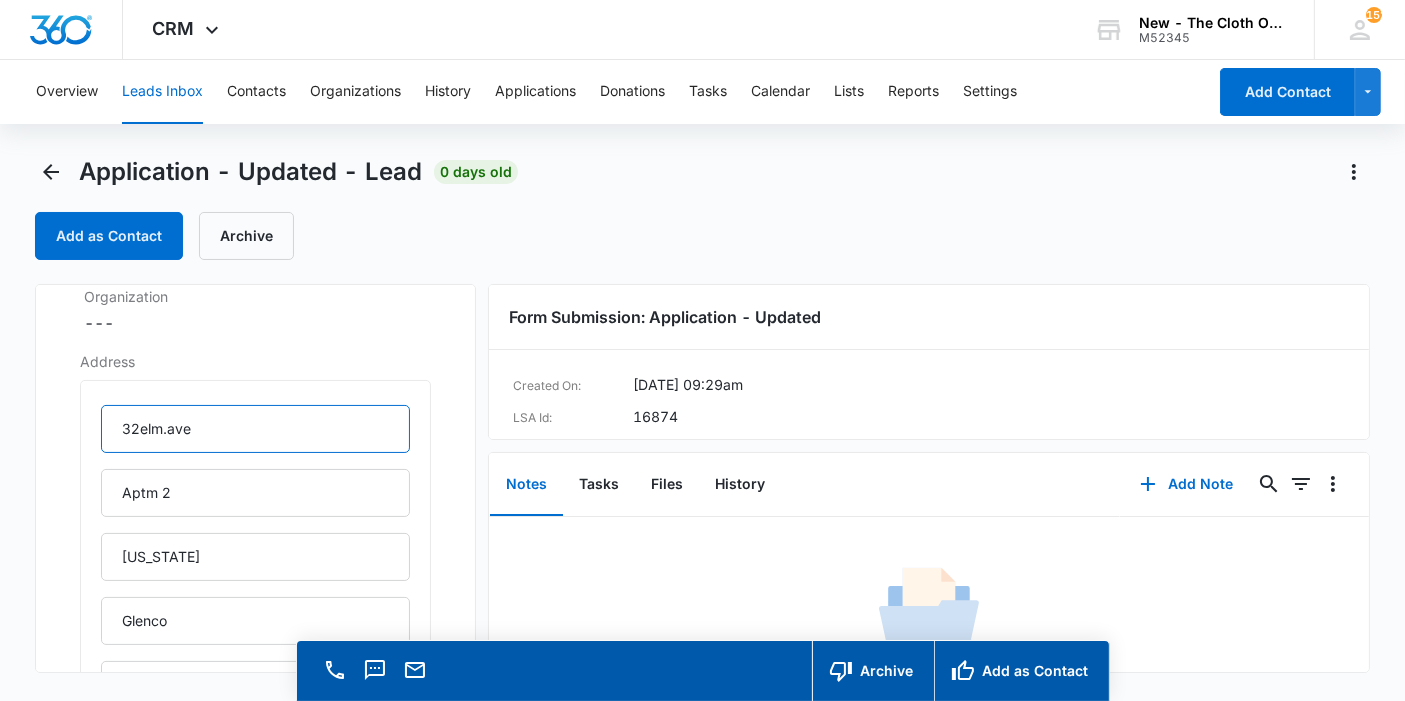 click on "32elm.ave" at bounding box center (255, 429) 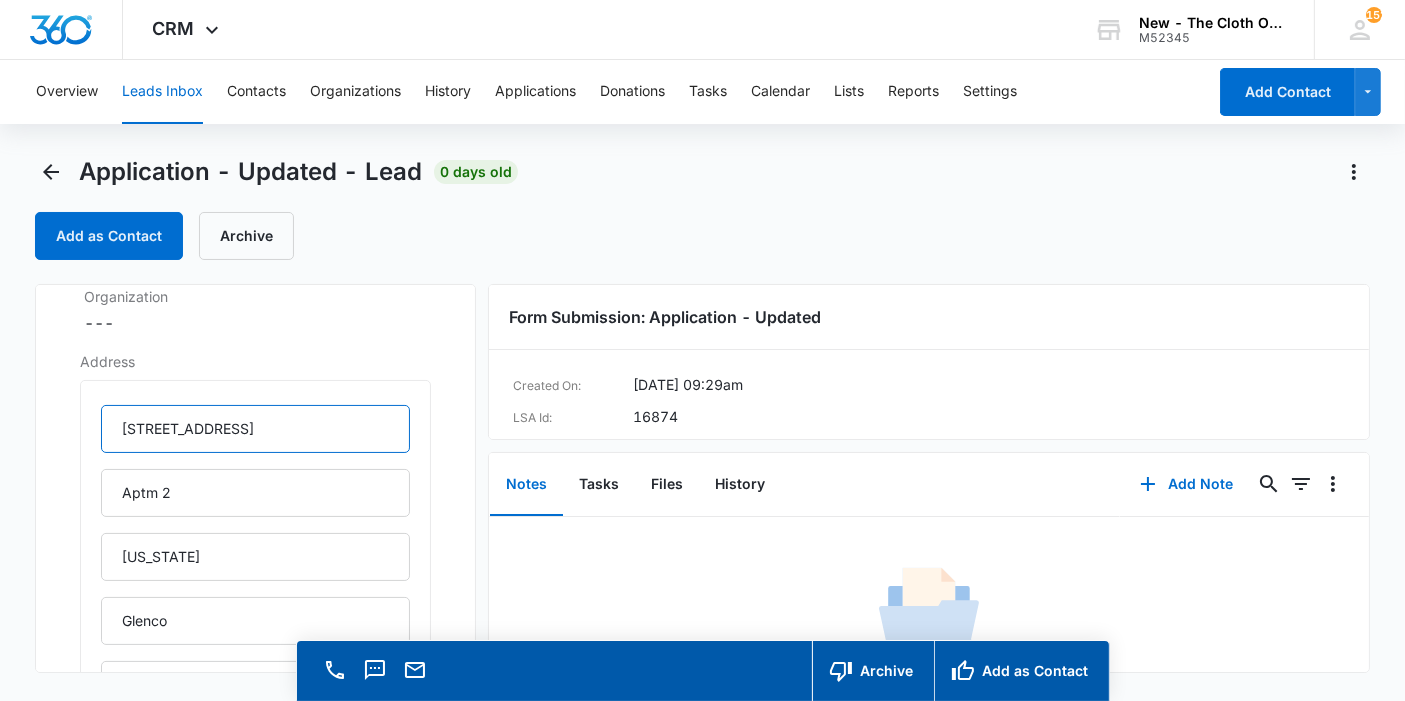 type on "32 Elm Ave" 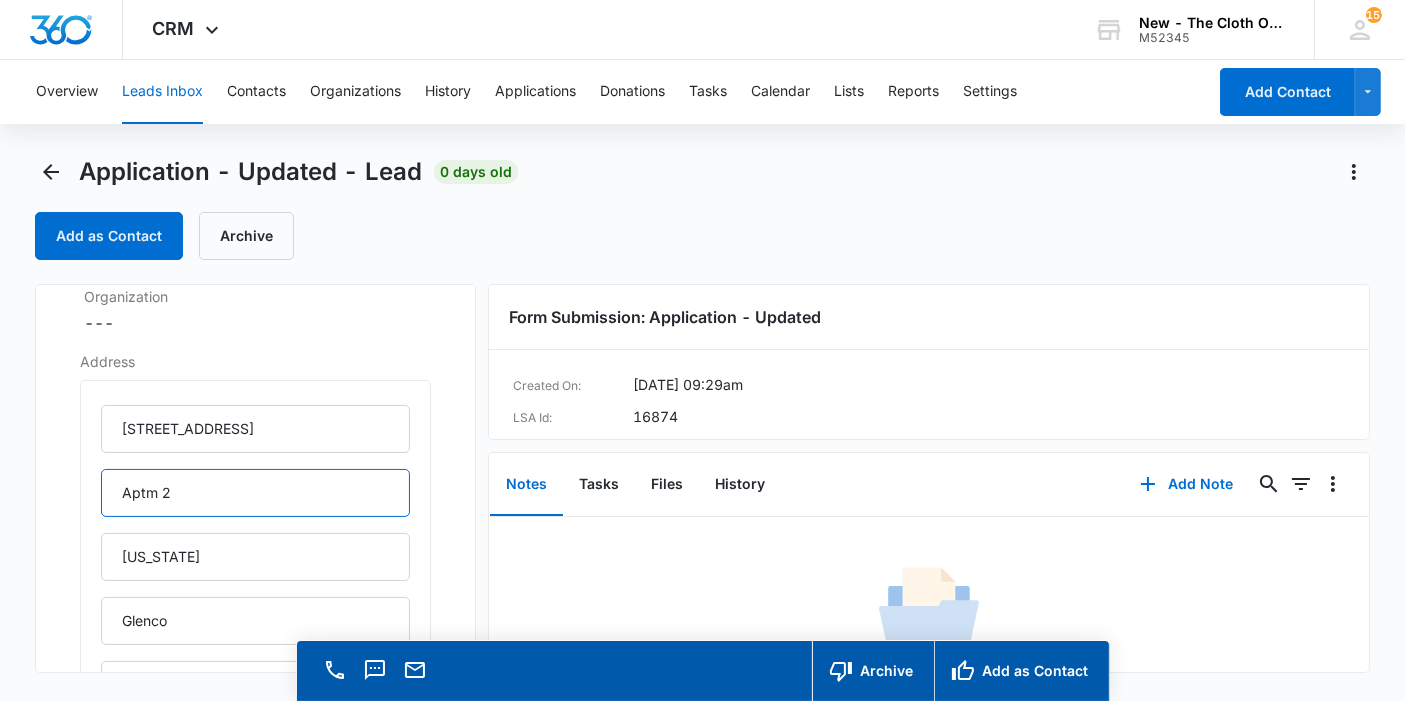 click on "Aptm 2" at bounding box center (255, 493) 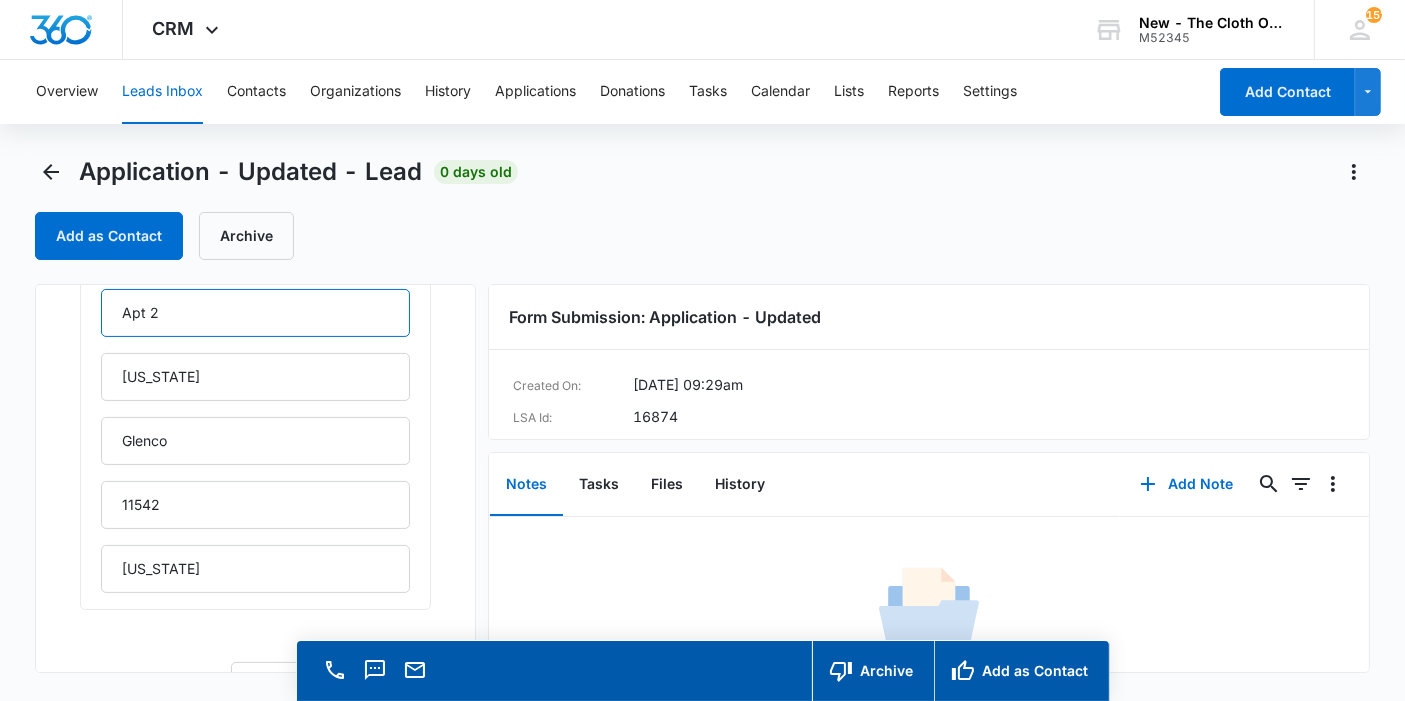 scroll, scrollTop: 559, scrollLeft: 0, axis: vertical 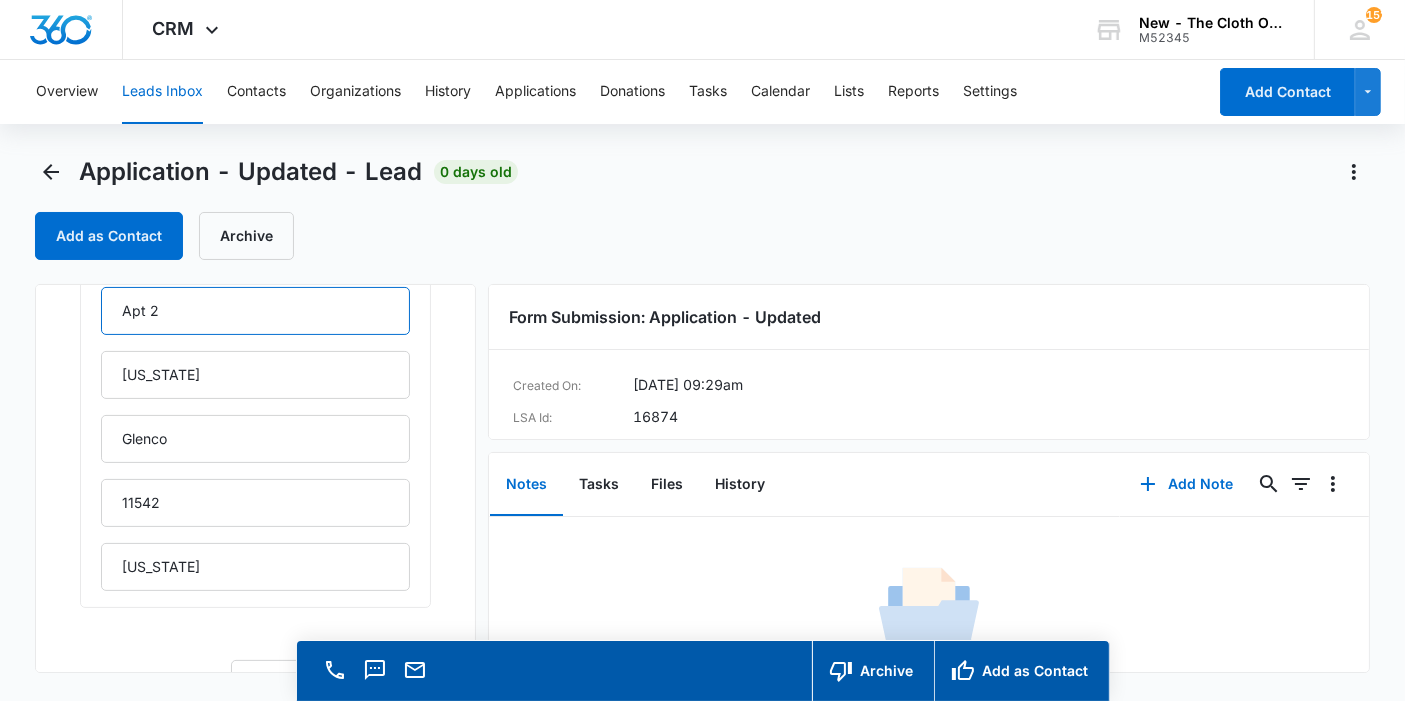 type on "Apt 2" 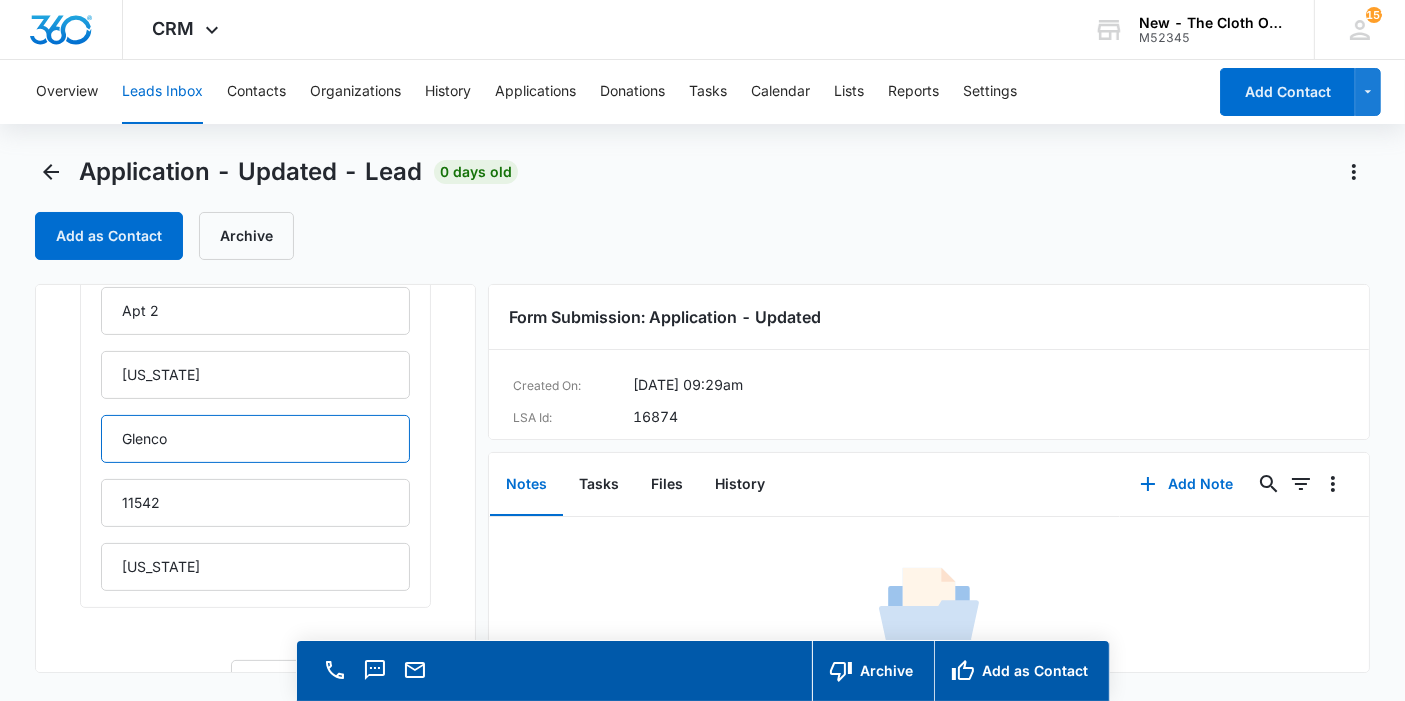 drag, startPoint x: 195, startPoint y: 447, endPoint x: 81, endPoint y: 437, distance: 114.43776 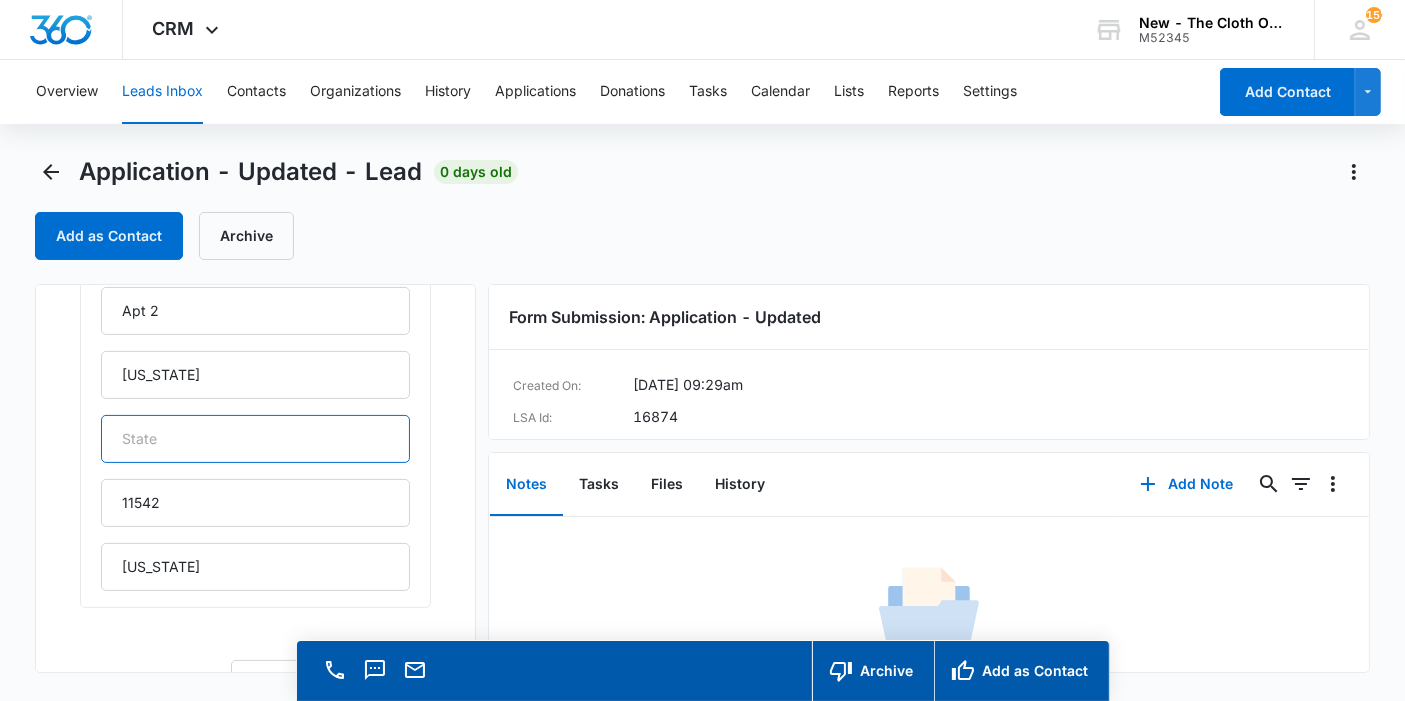 type 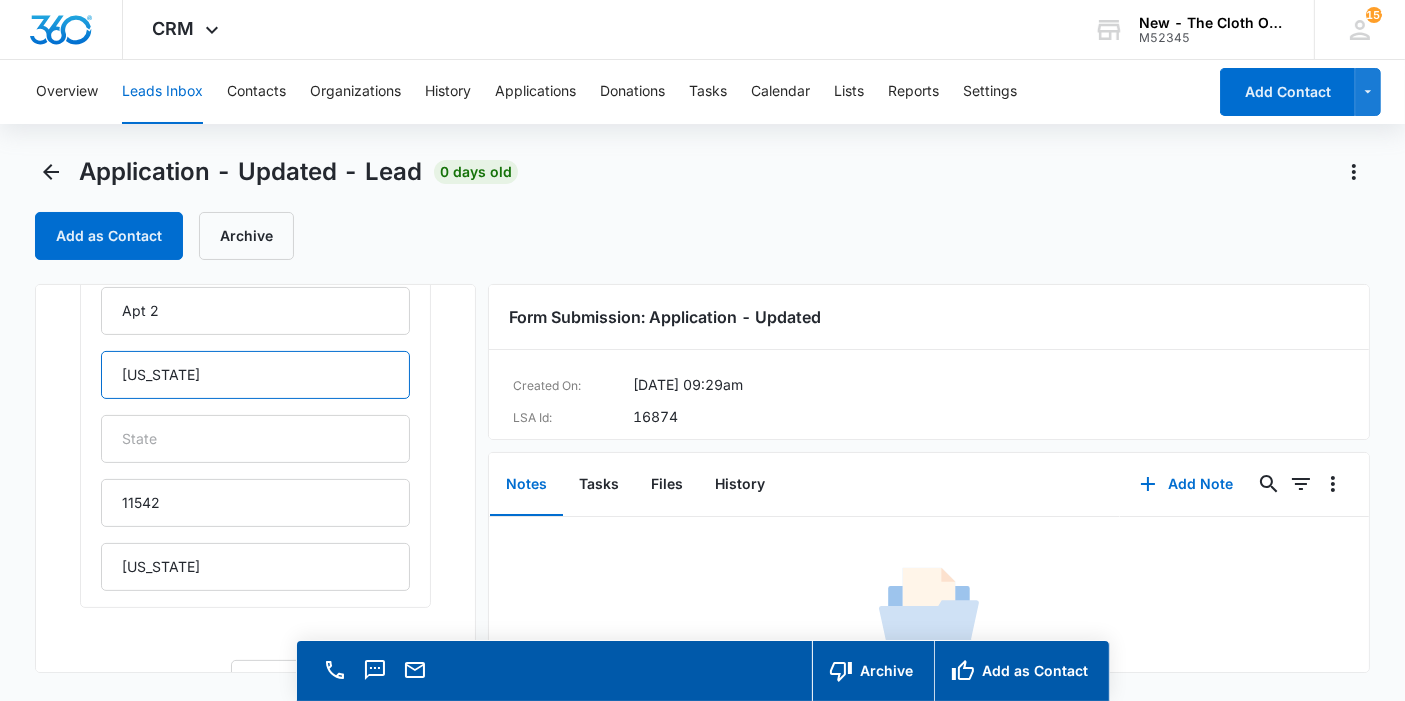 drag, startPoint x: 205, startPoint y: 381, endPoint x: 11, endPoint y: 366, distance: 194.57903 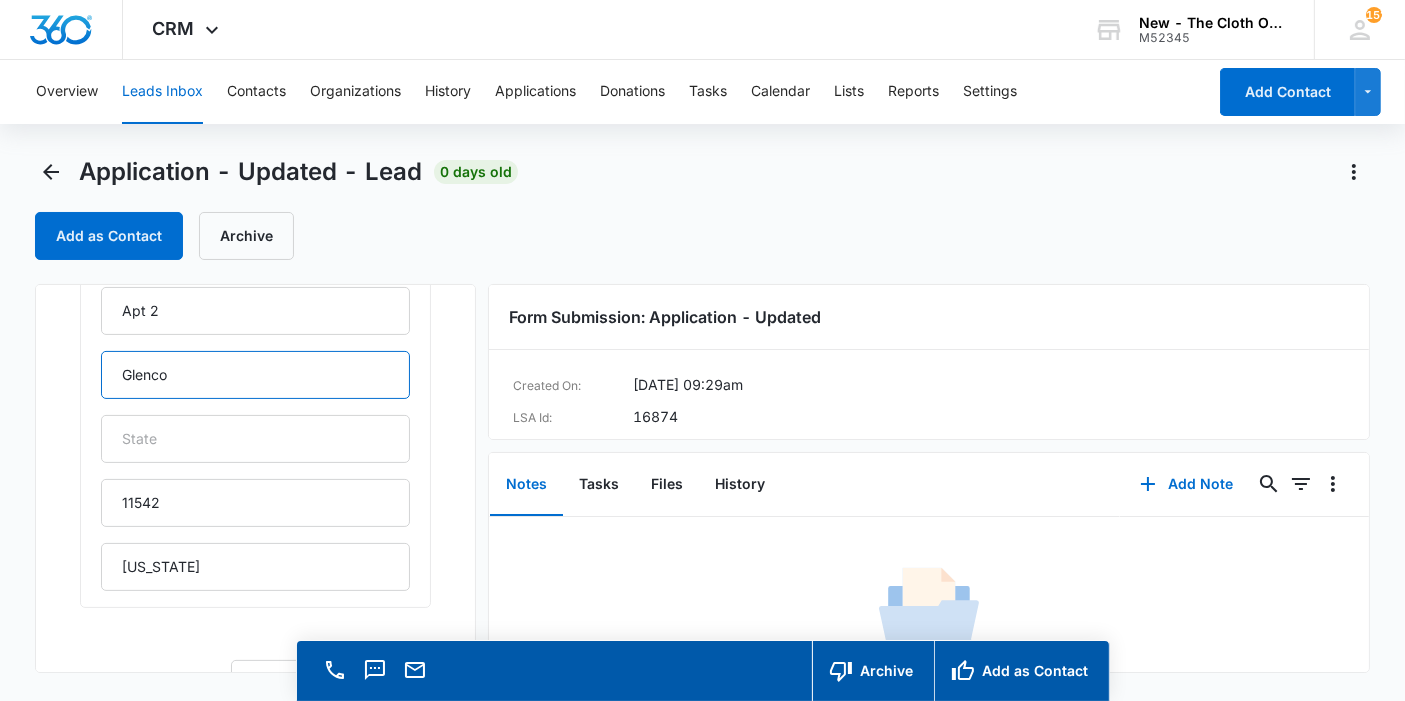 type on "Glenco" 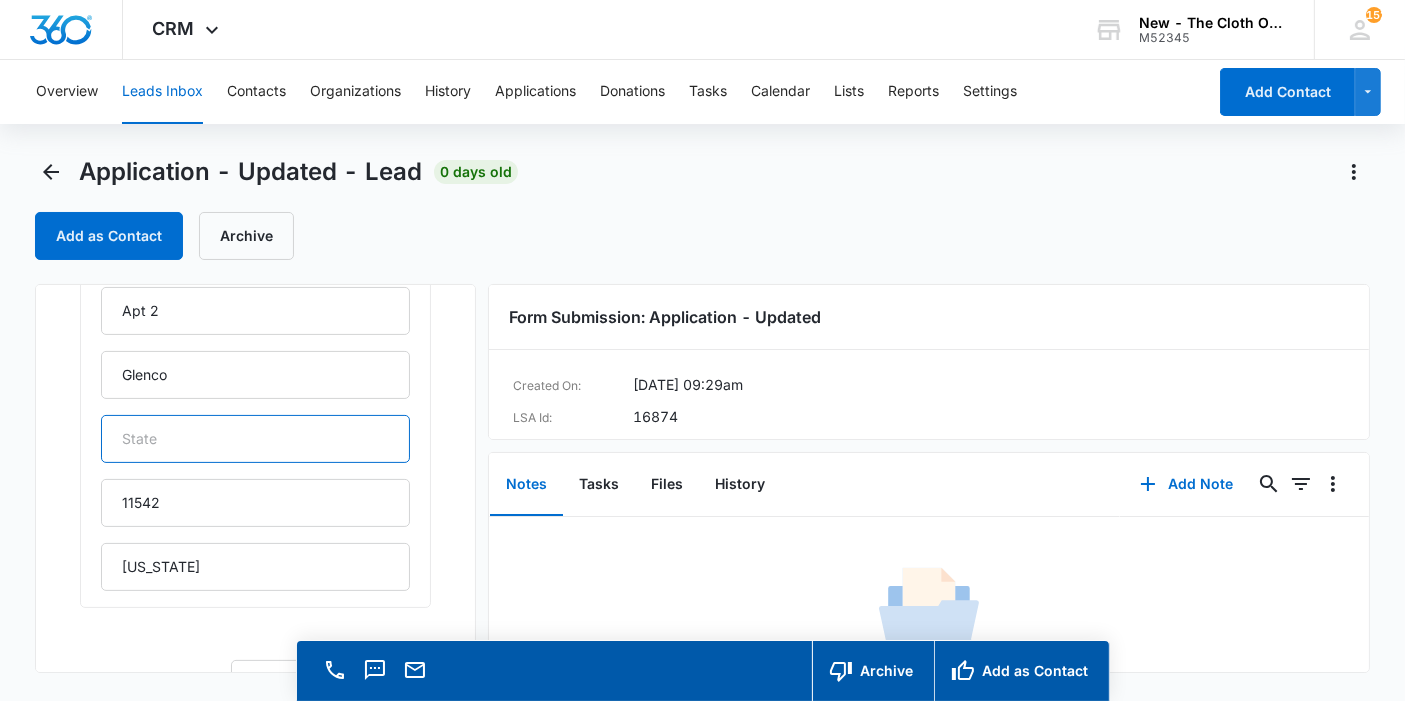 click at bounding box center (255, 439) 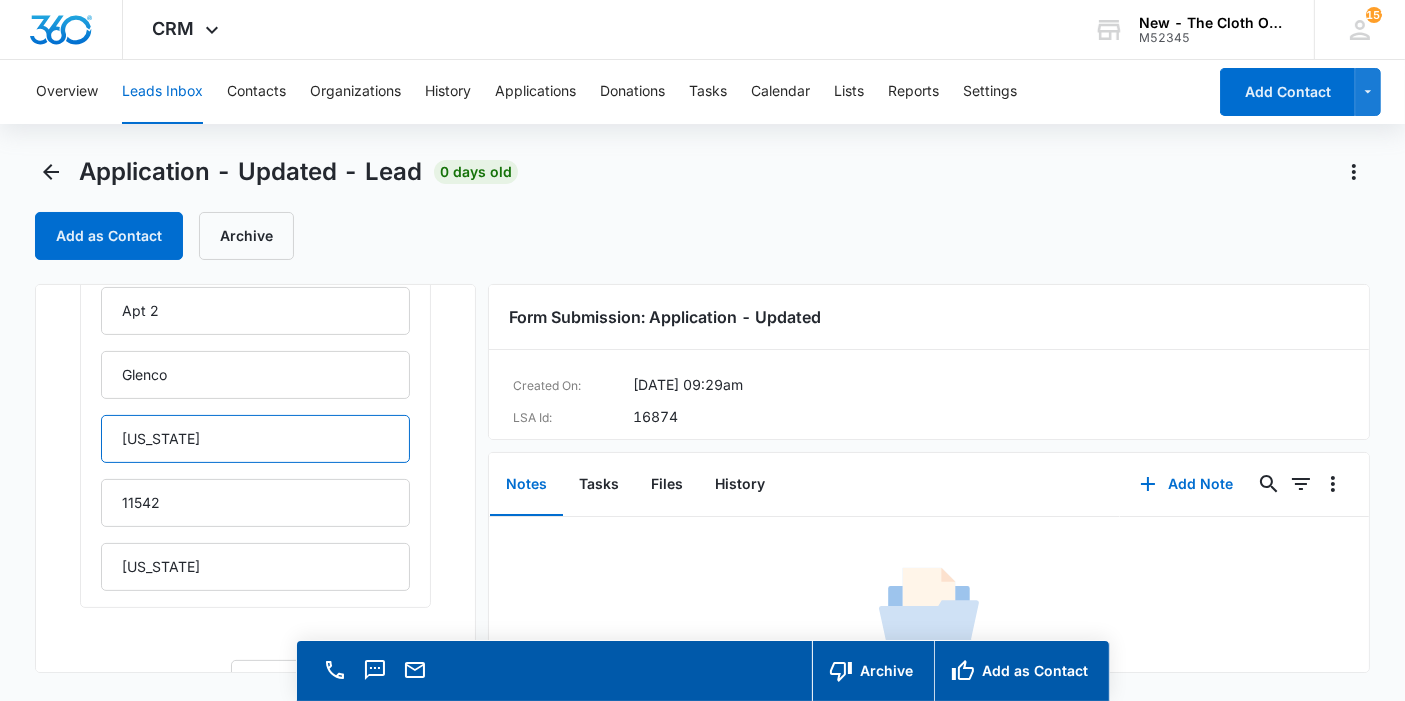 type on "New York" 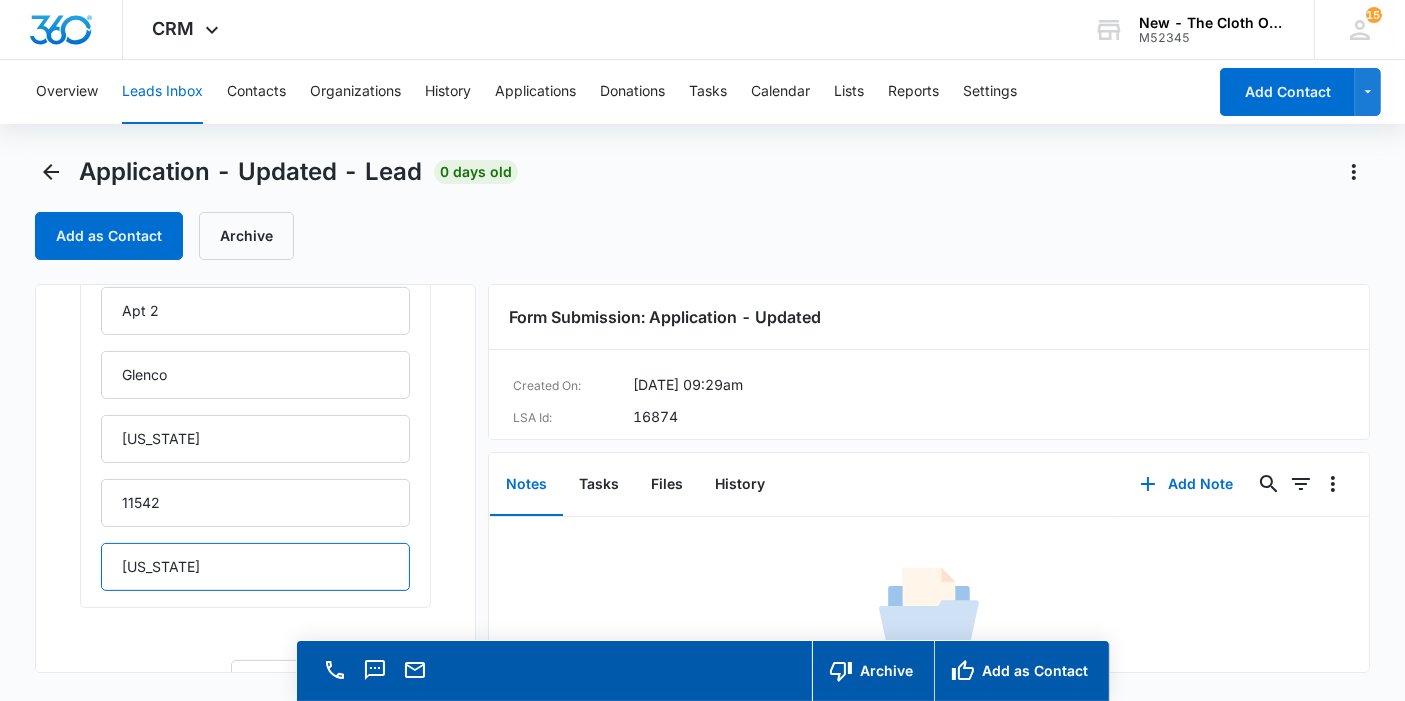 drag, startPoint x: 246, startPoint y: 572, endPoint x: 8, endPoint y: 553, distance: 238.7572 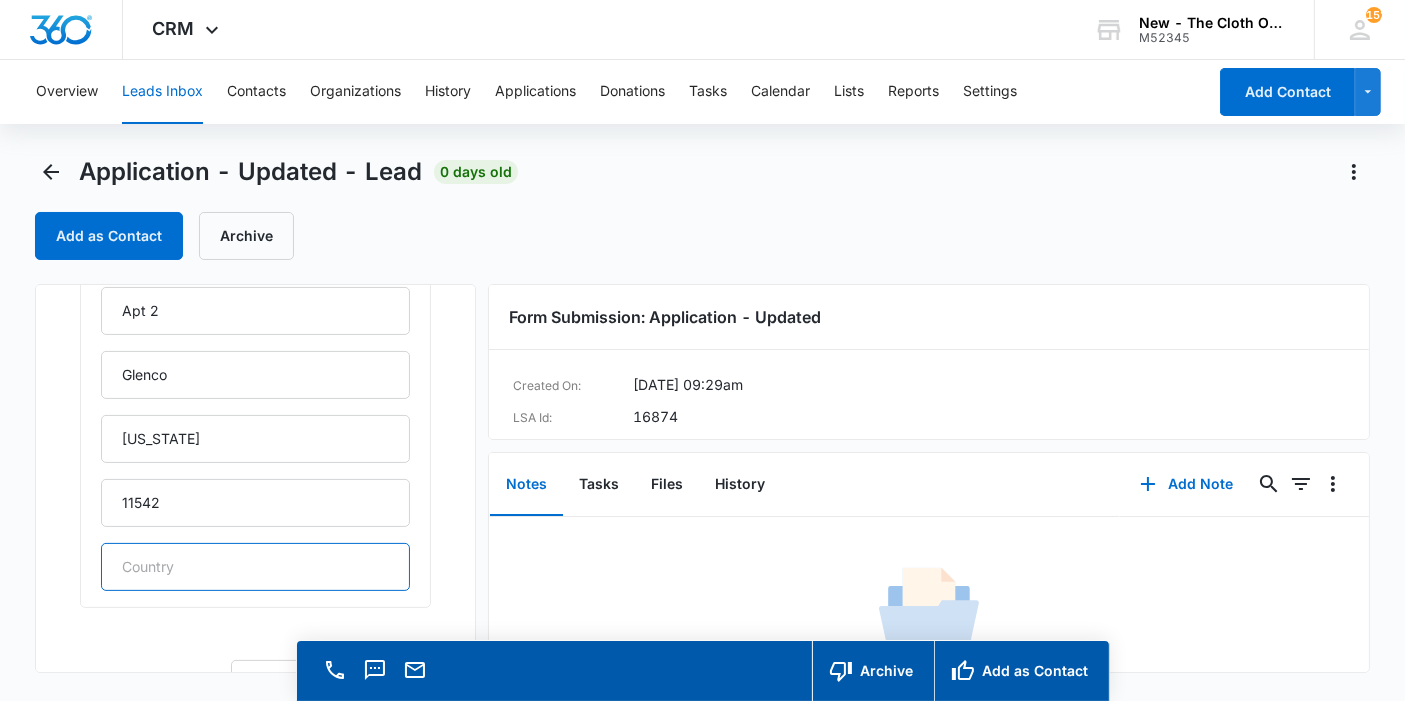 type 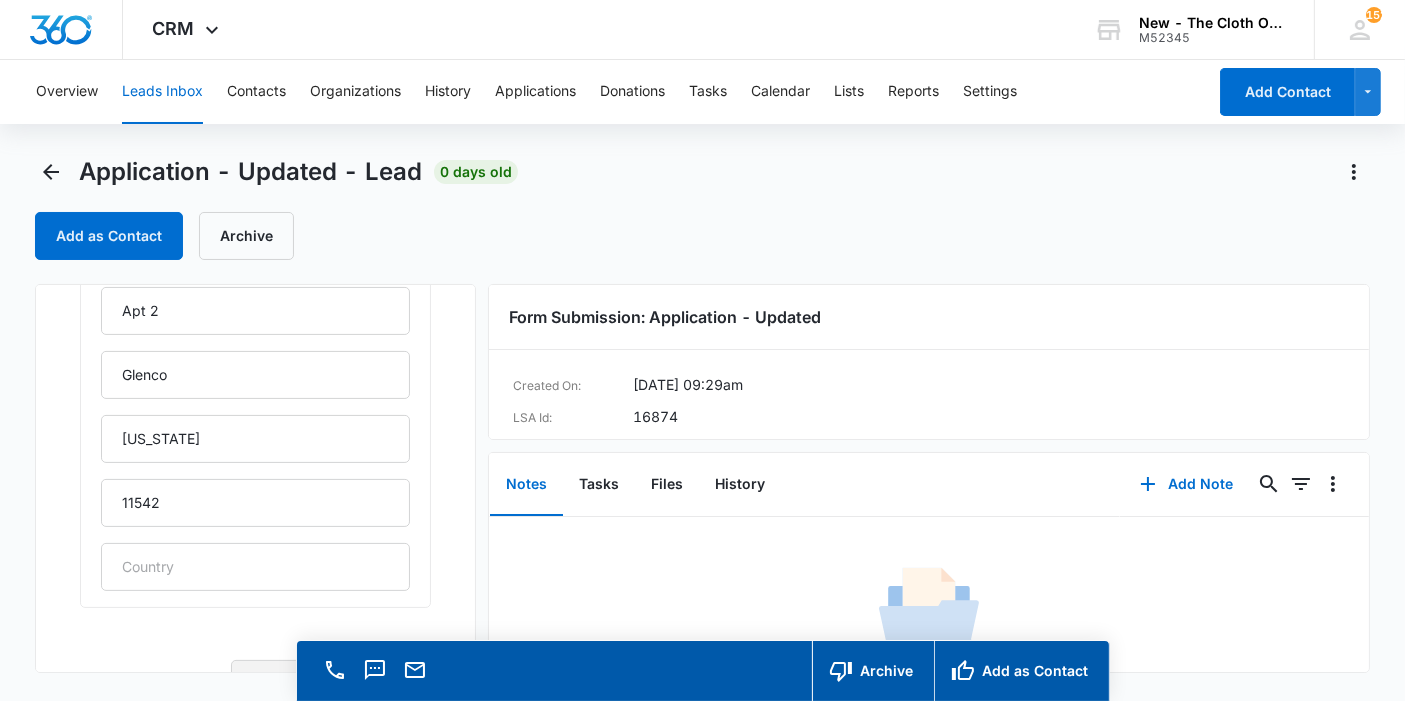 type 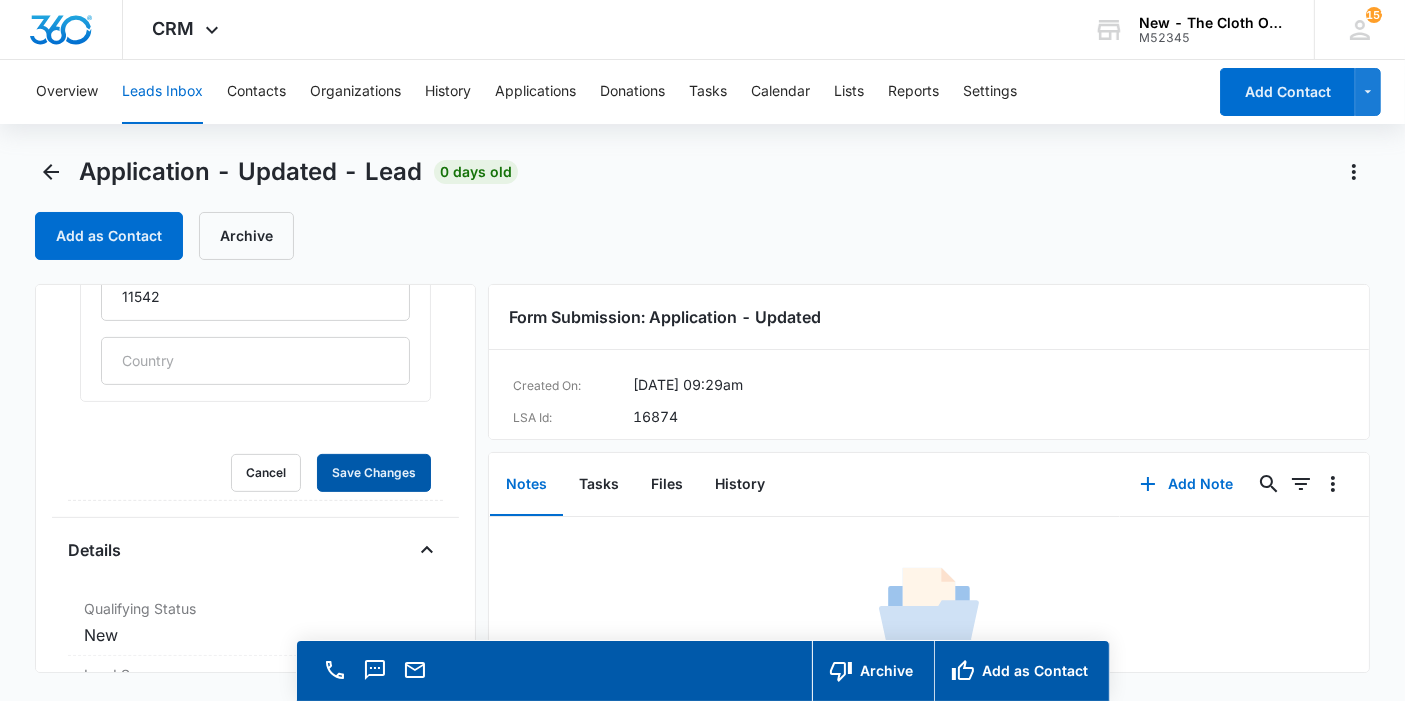 type 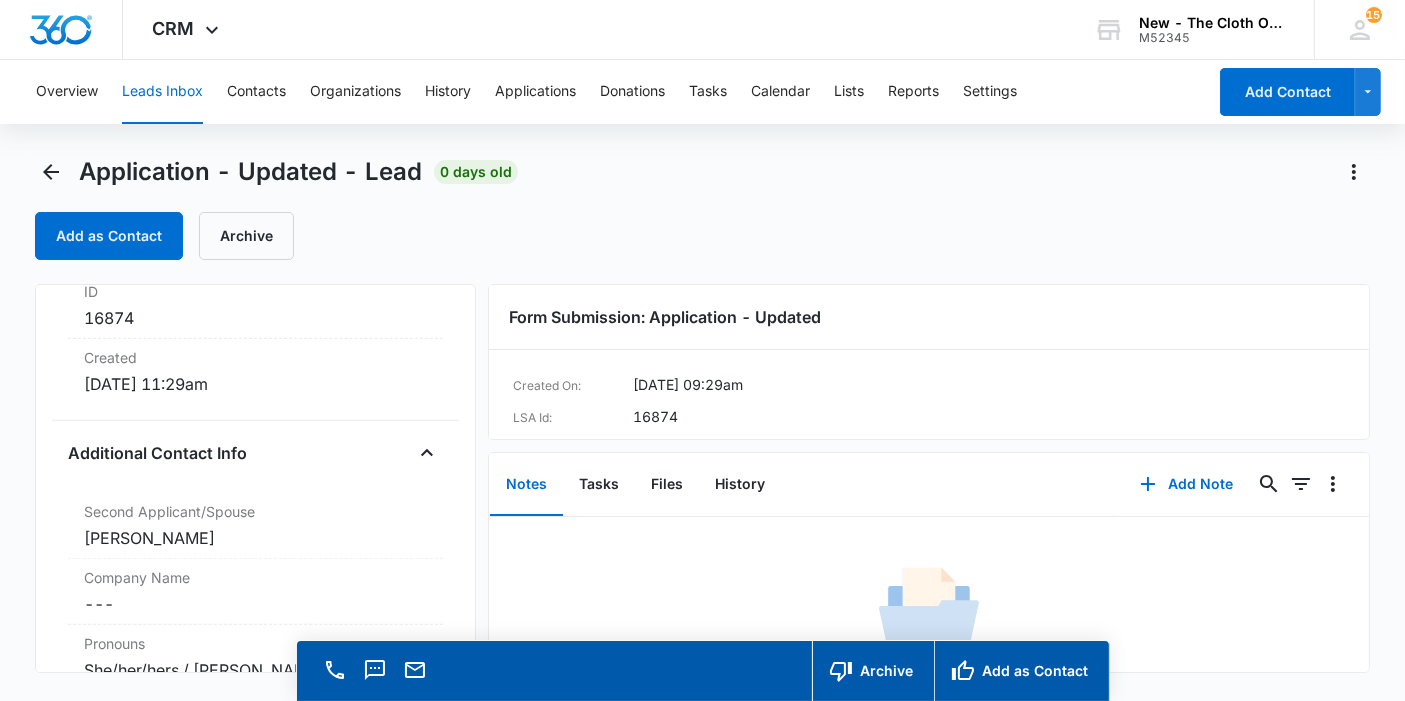 click on "Cancel Save Changes ---" at bounding box center (255, 46) 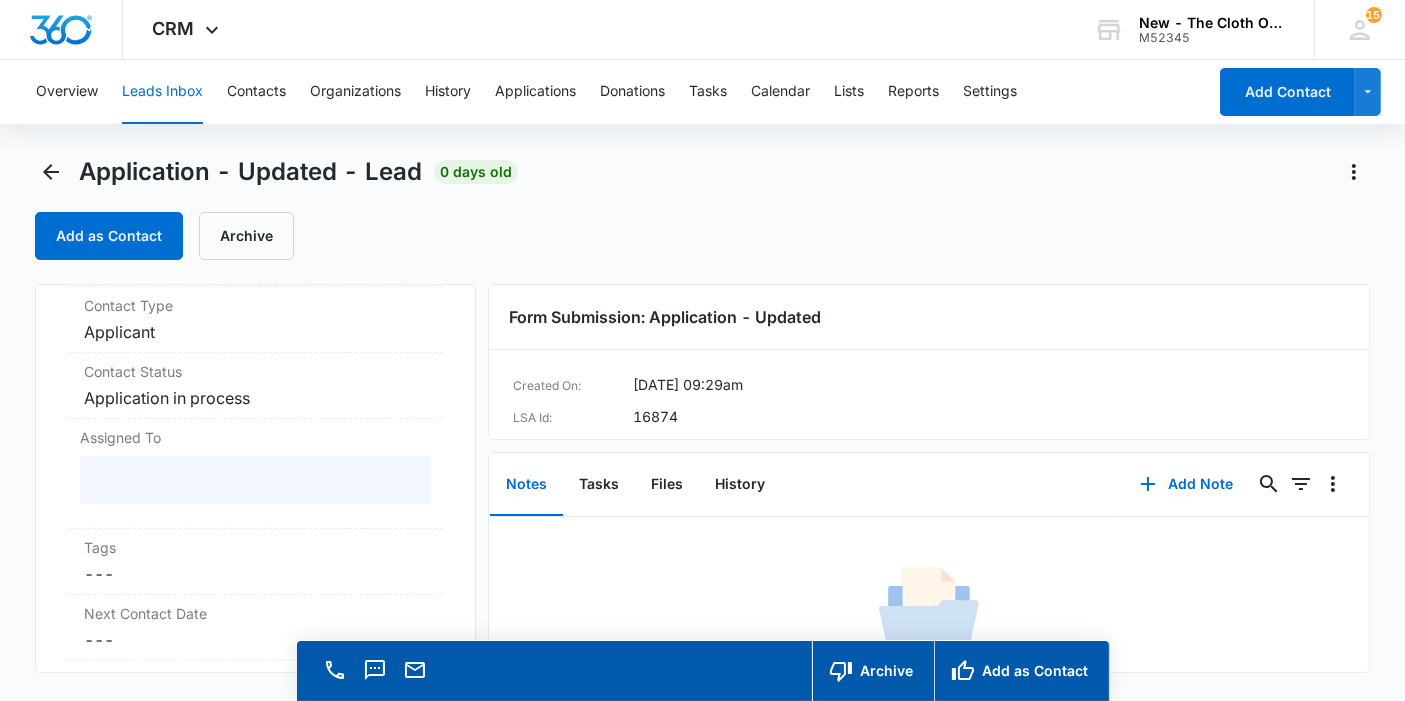 scroll, scrollTop: 828, scrollLeft: 0, axis: vertical 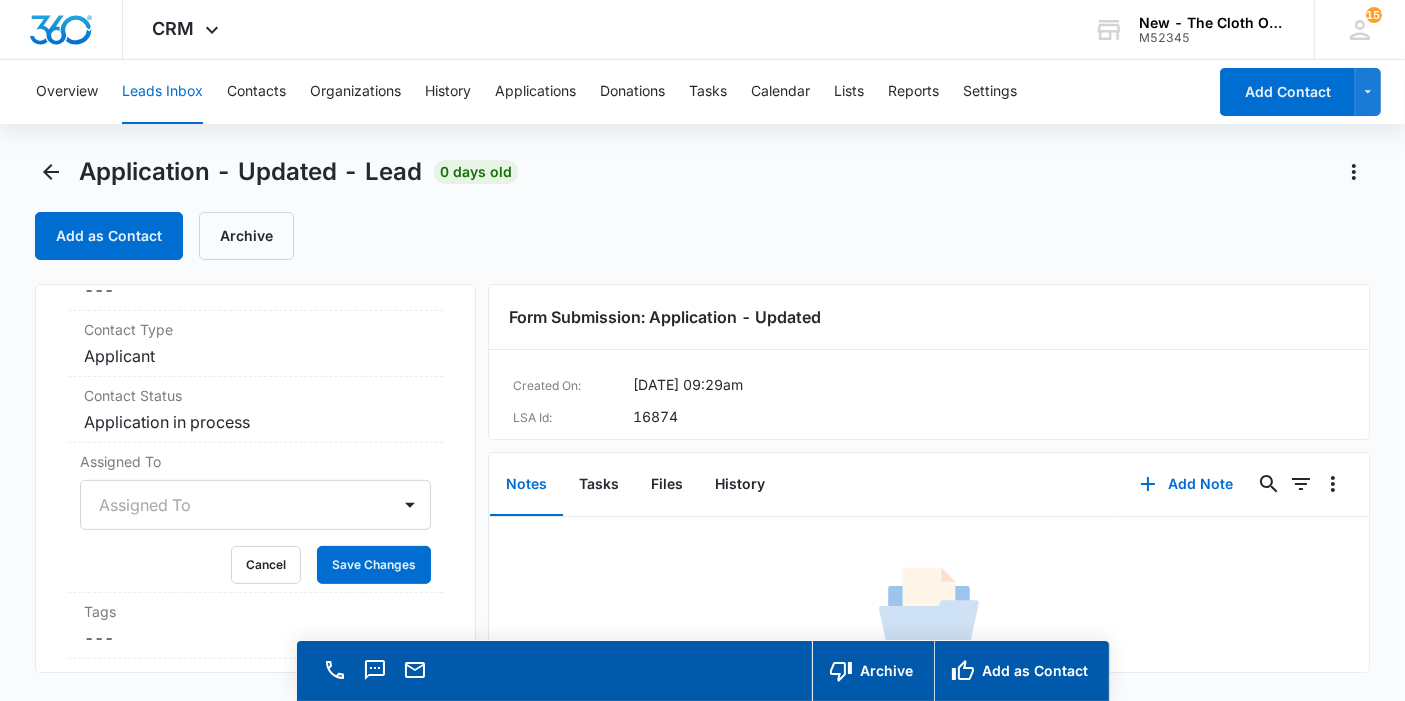 click on "Assigned To" at bounding box center (235, 505) 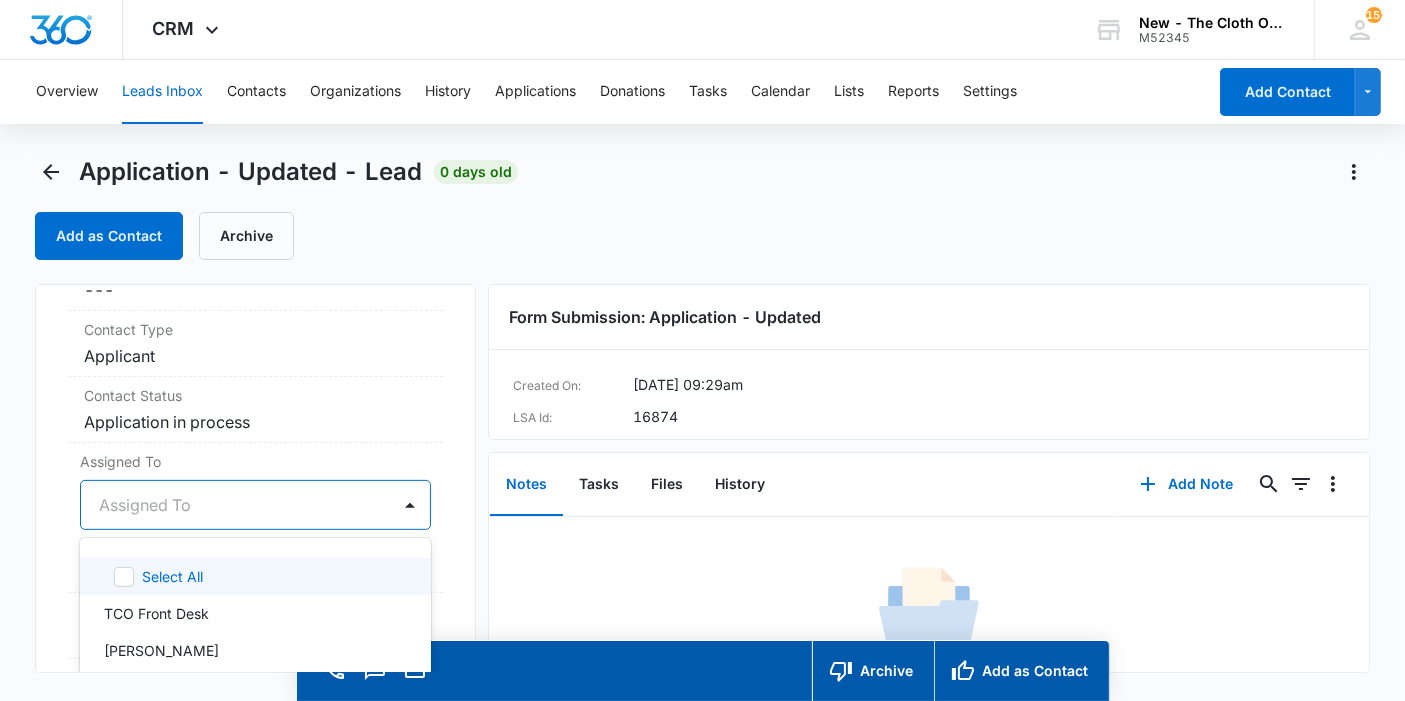 scroll, scrollTop: 56, scrollLeft: 0, axis: vertical 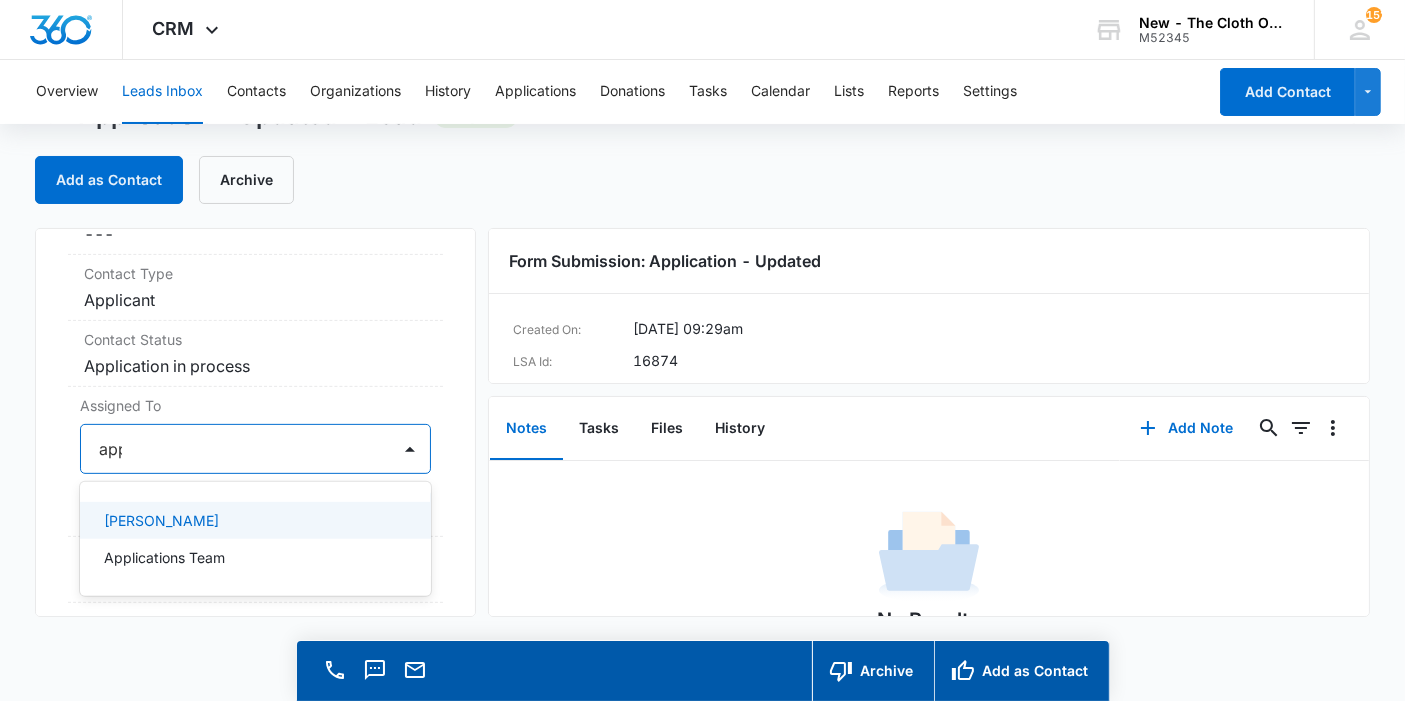 type on "appl" 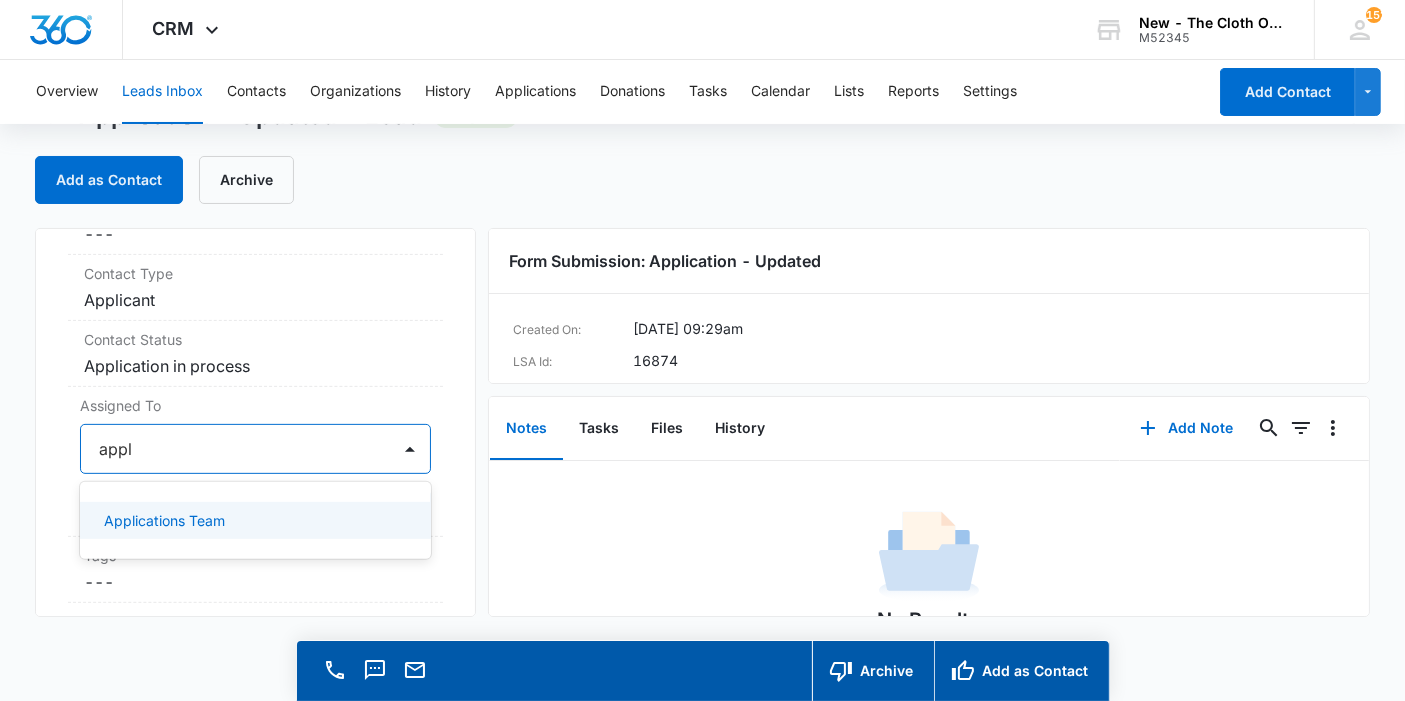 click on "Applications Team" at bounding box center [164, 520] 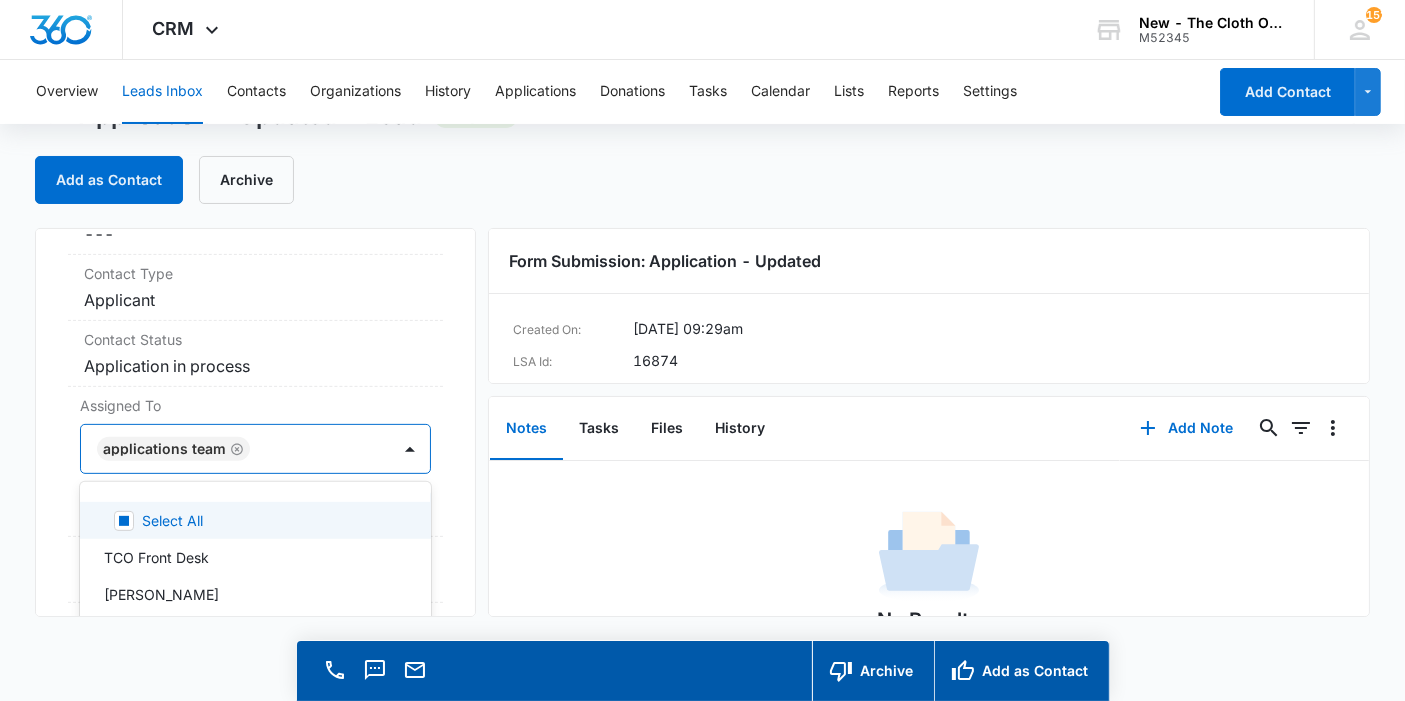 click on "Application - Updated Contact Info Name Cancel Save Changes Kenia Guerrero Phone Cancel Save Changes (516) 469-9960 Email Cancel Save Changes Guerrerokenia816@gmail.com Organization Cancel Save Changes --- Address Cancel Save Changes 32 Elm Ave Apt 2 Glenco New York 11542 Details Qualifying Status Cancel Save Changes New Lead Source Application - Updated Lead Status Viewed Special Notes Cancel Save Changes --- Contact Type Cancel Save Changes Applicant Contact Status Cancel Save Changes Application in process Assigned To option Applications Team, selected. 47 results available. Use Up and Down to choose options, press Enter to select the currently focused option, press Escape to exit the menu, press Tab to select the option and exit the menu. Applications Team Select All TCO Front Desk Jennifer Taylor Chelsea Moerles Lauren Easden Makira Manns Kate Hoffman Reba Davis Carmella Palmer Sarah Wells Kathryn Coursey Faye Laherty Kesha Gibbs Kayle Simons Rachel Mol Britani Hampton Cheyenne Bridgeman Lauren Miranda 1" at bounding box center [255, 422] 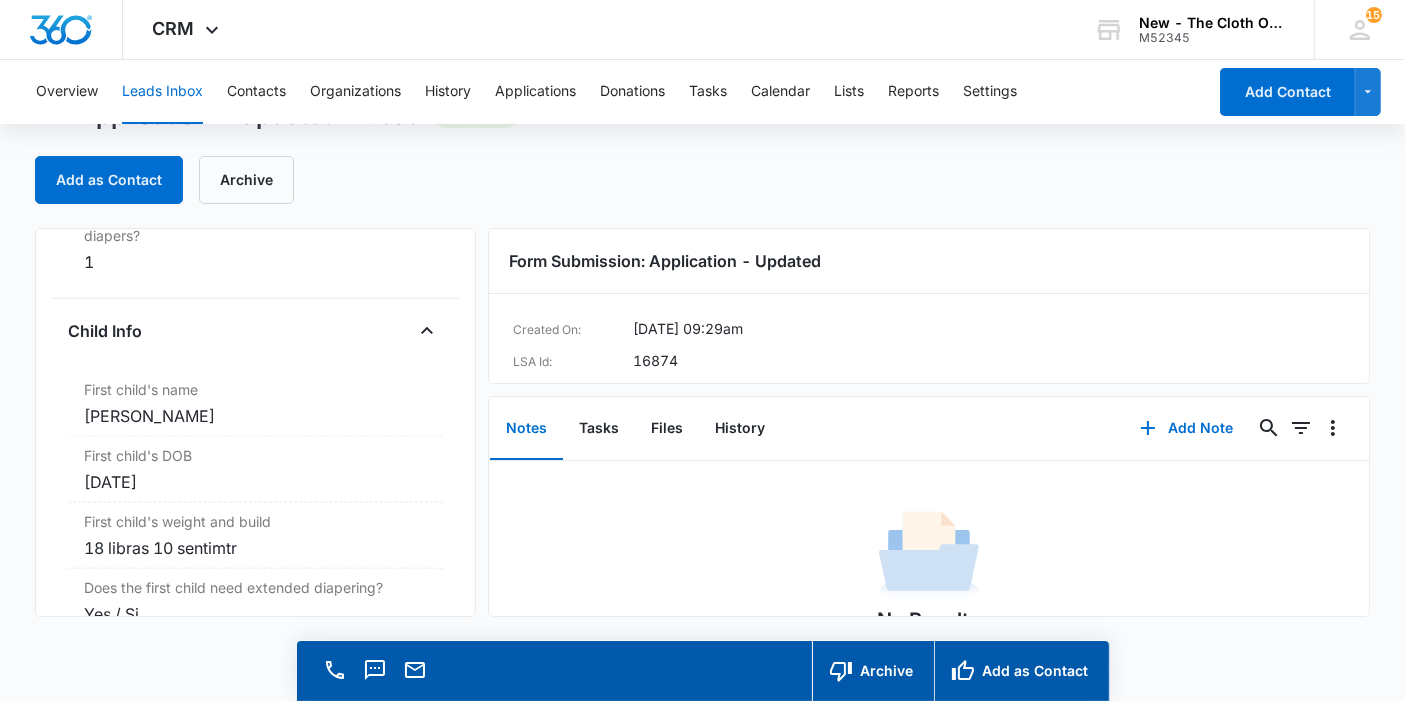 scroll, scrollTop: 2279, scrollLeft: 0, axis: vertical 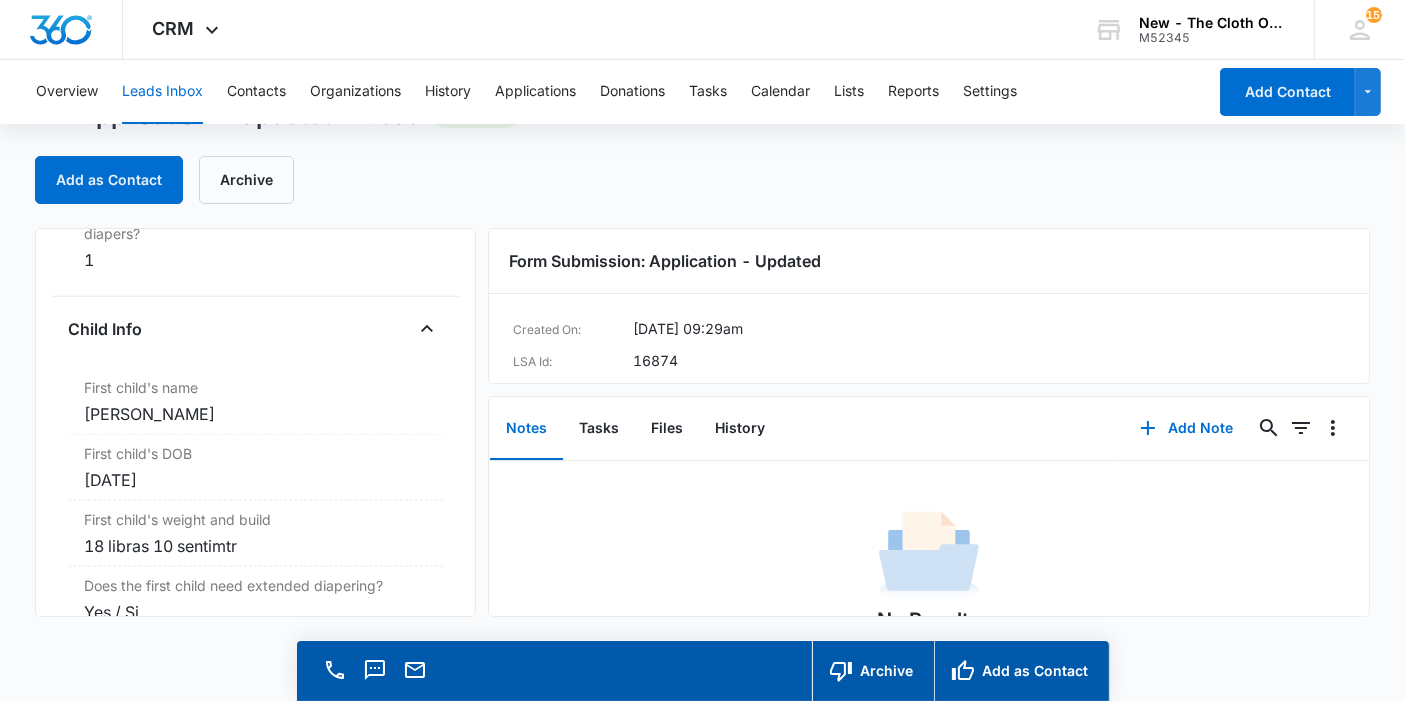 click on "Liam moran" at bounding box center [255, 414] 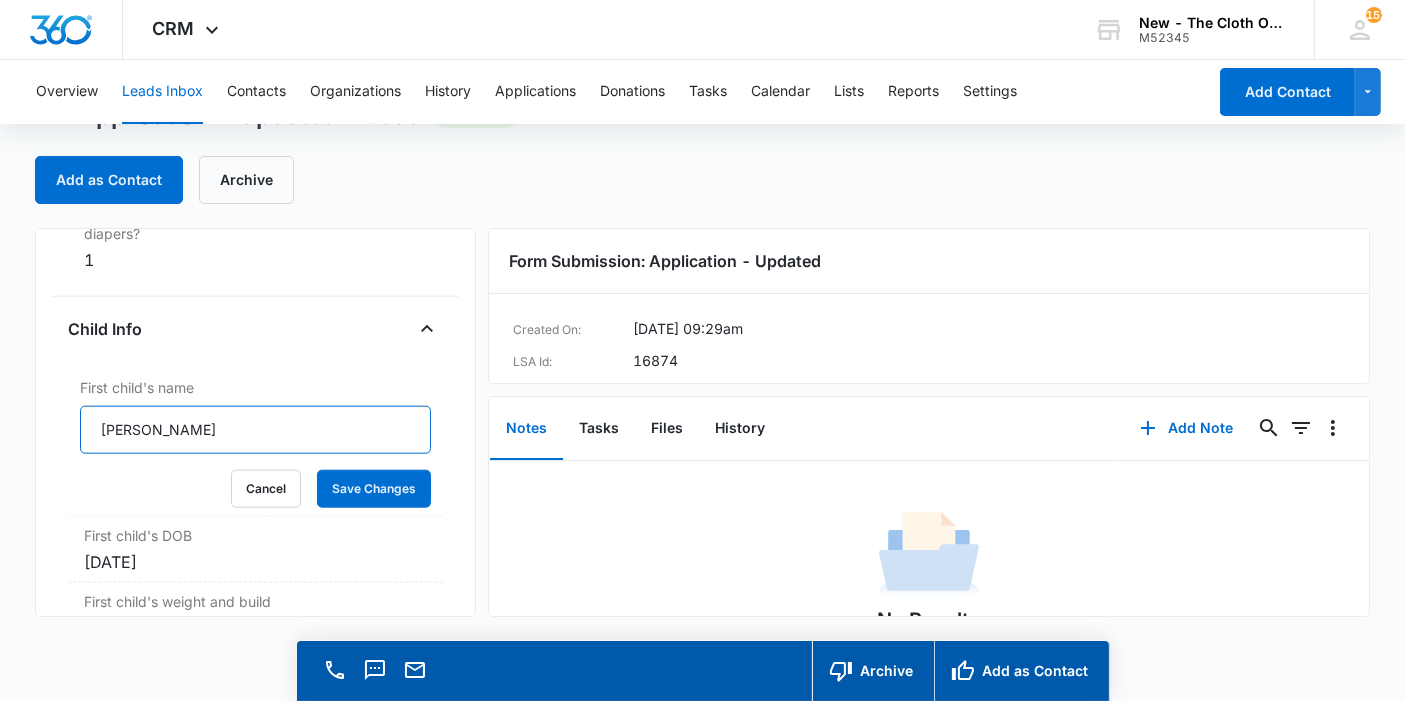 click on "Liam moran" at bounding box center (255, 430) 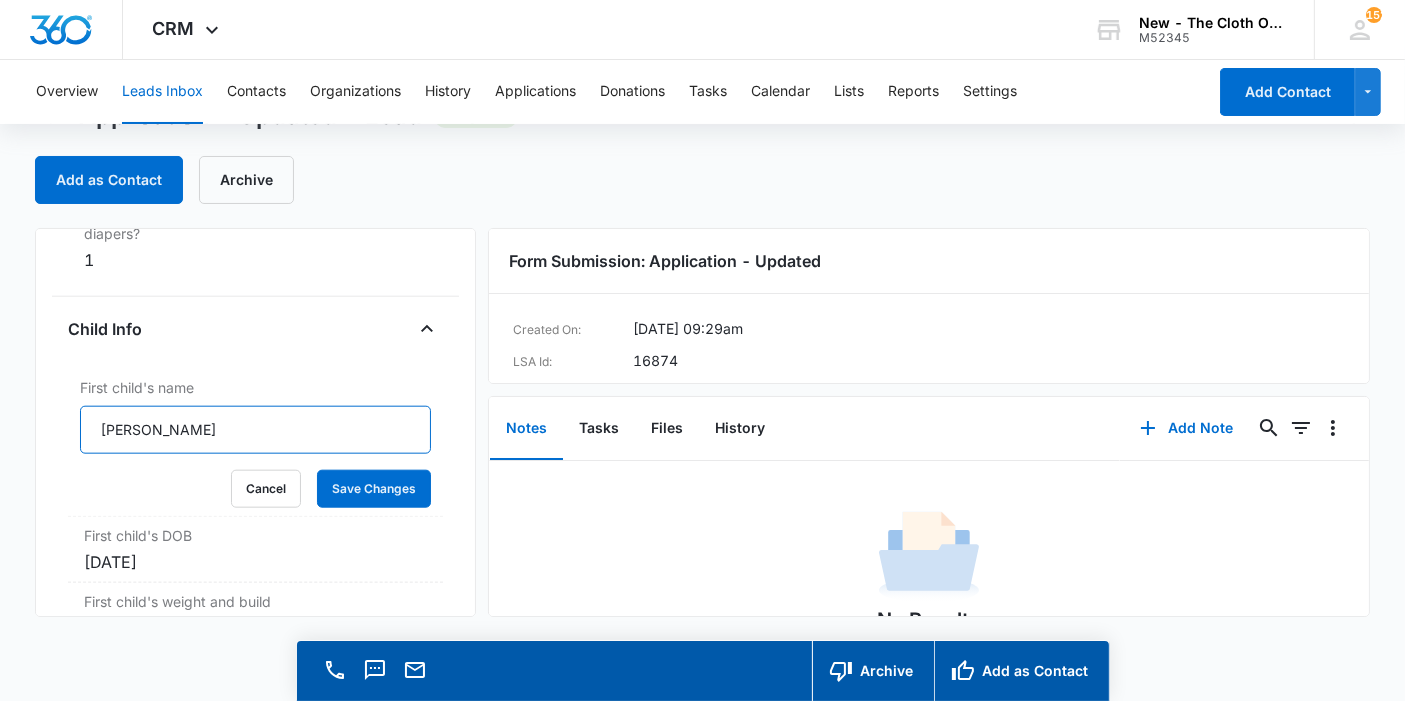 type on "[PERSON_NAME]" 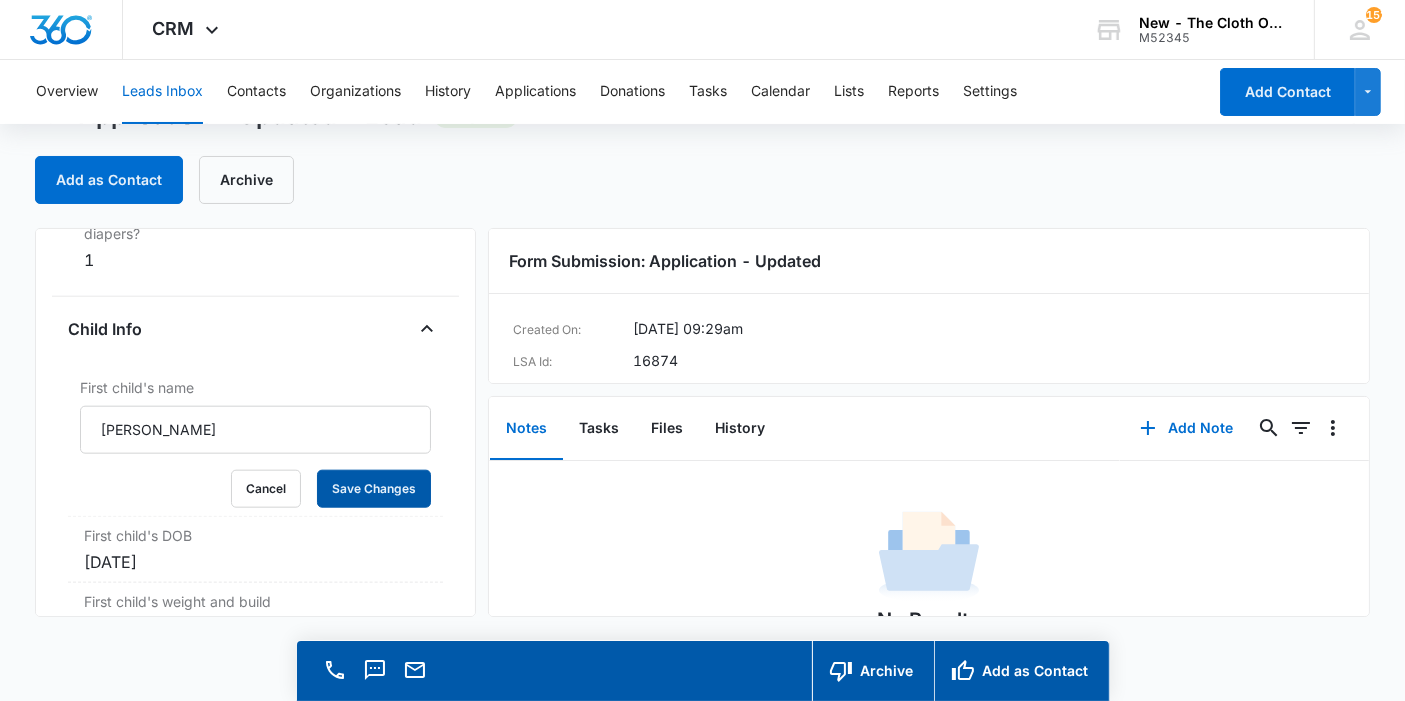 click on "Save Changes" at bounding box center [374, 489] 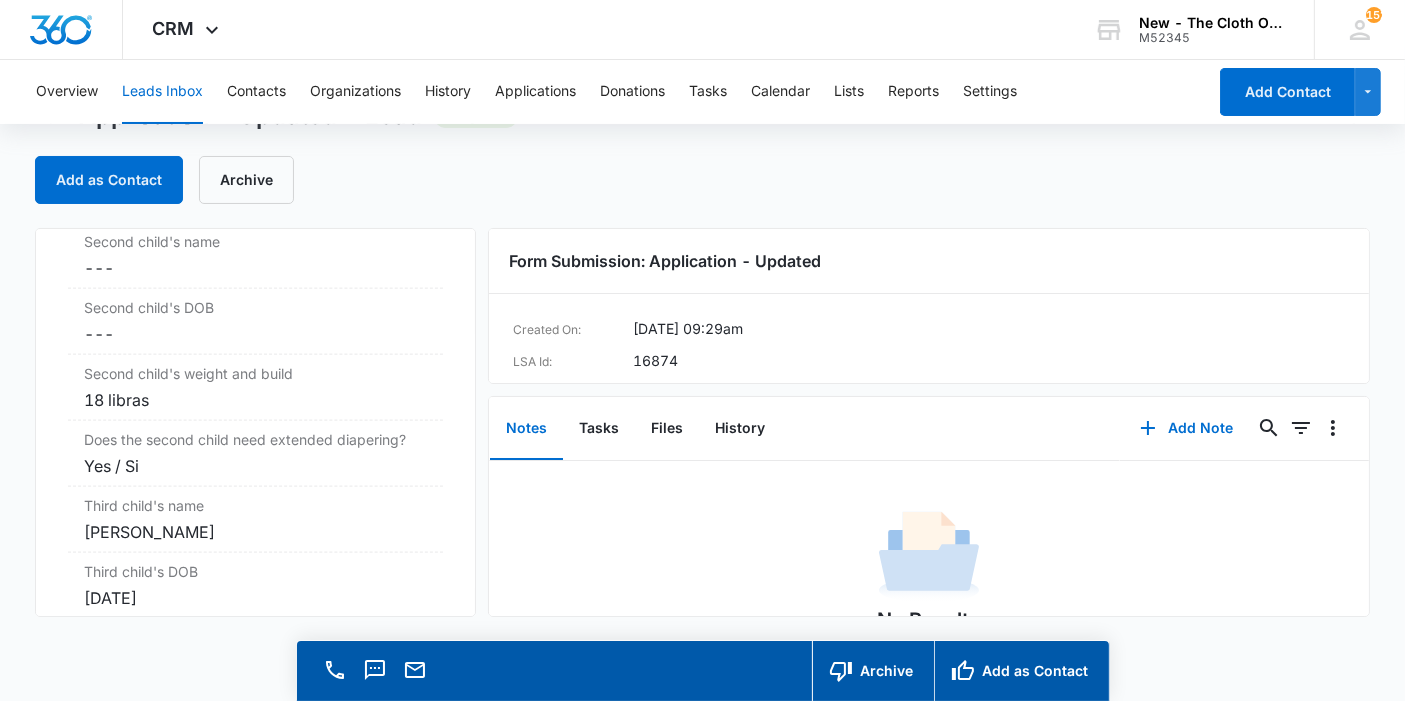 scroll, scrollTop: 2690, scrollLeft: 0, axis: vertical 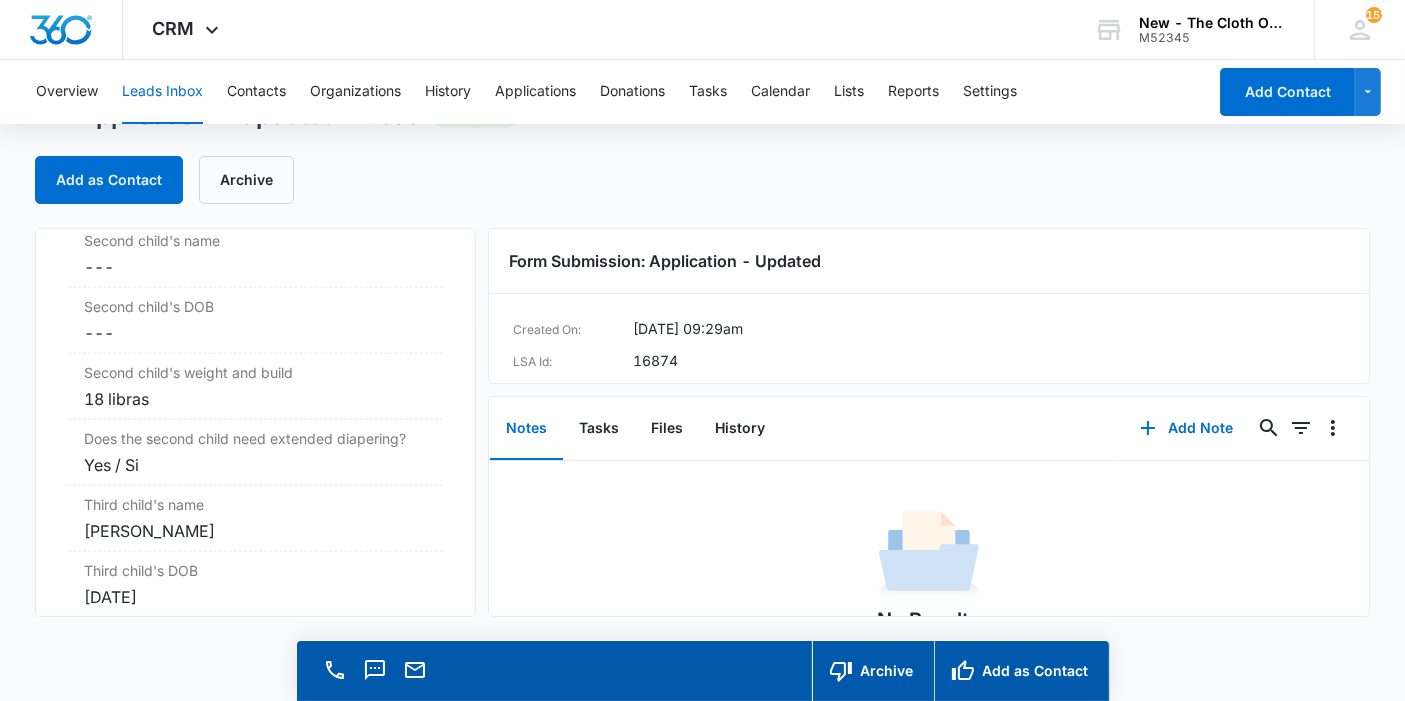 click on "Yes / Si" at bounding box center [255, 465] 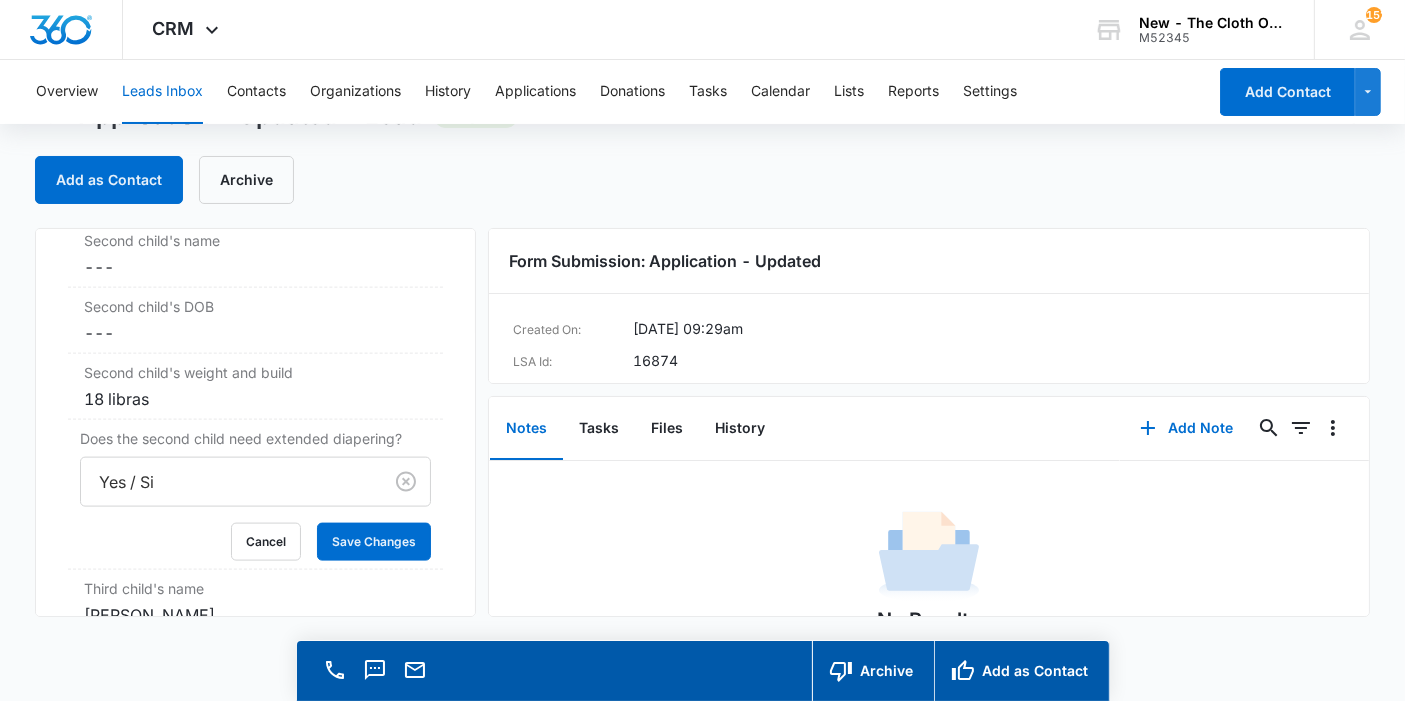 click on "18 libras" at bounding box center [255, 399] 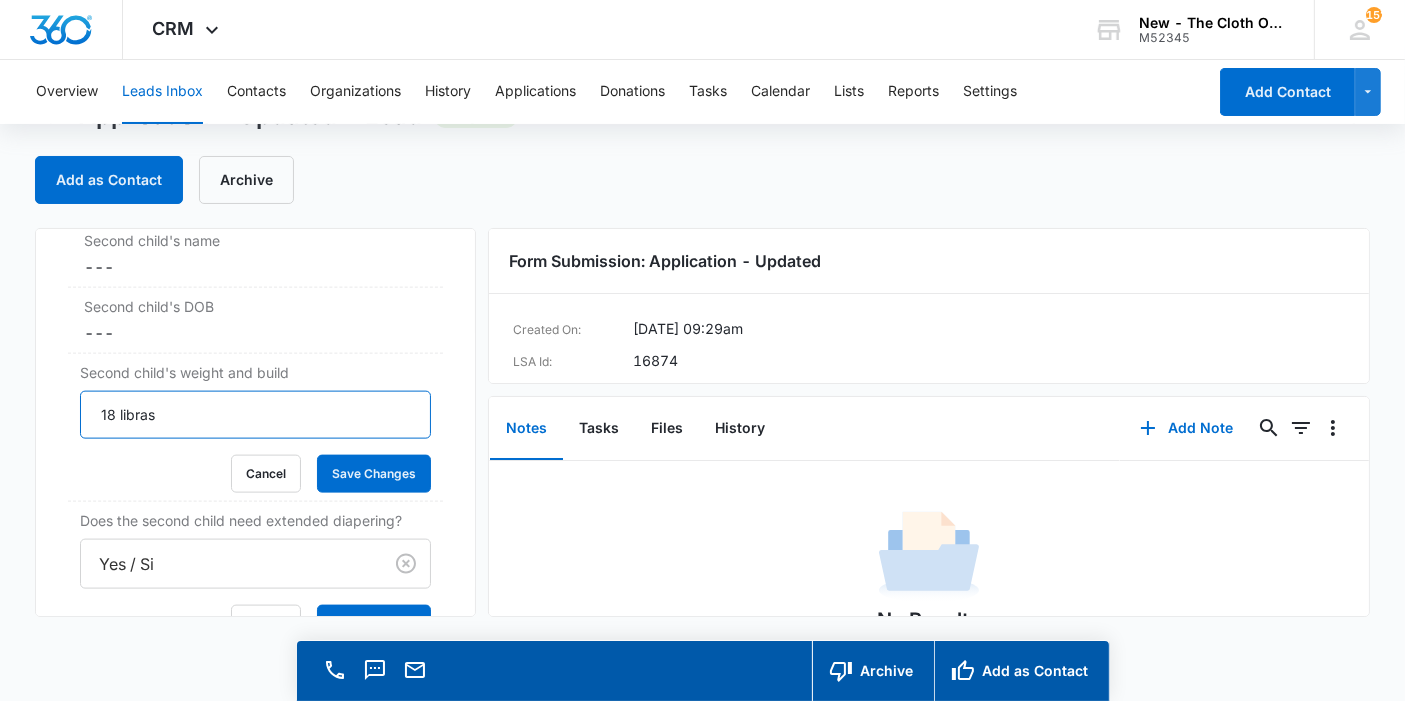 drag, startPoint x: 294, startPoint y: 397, endPoint x: 0, endPoint y: 390, distance: 294.0833 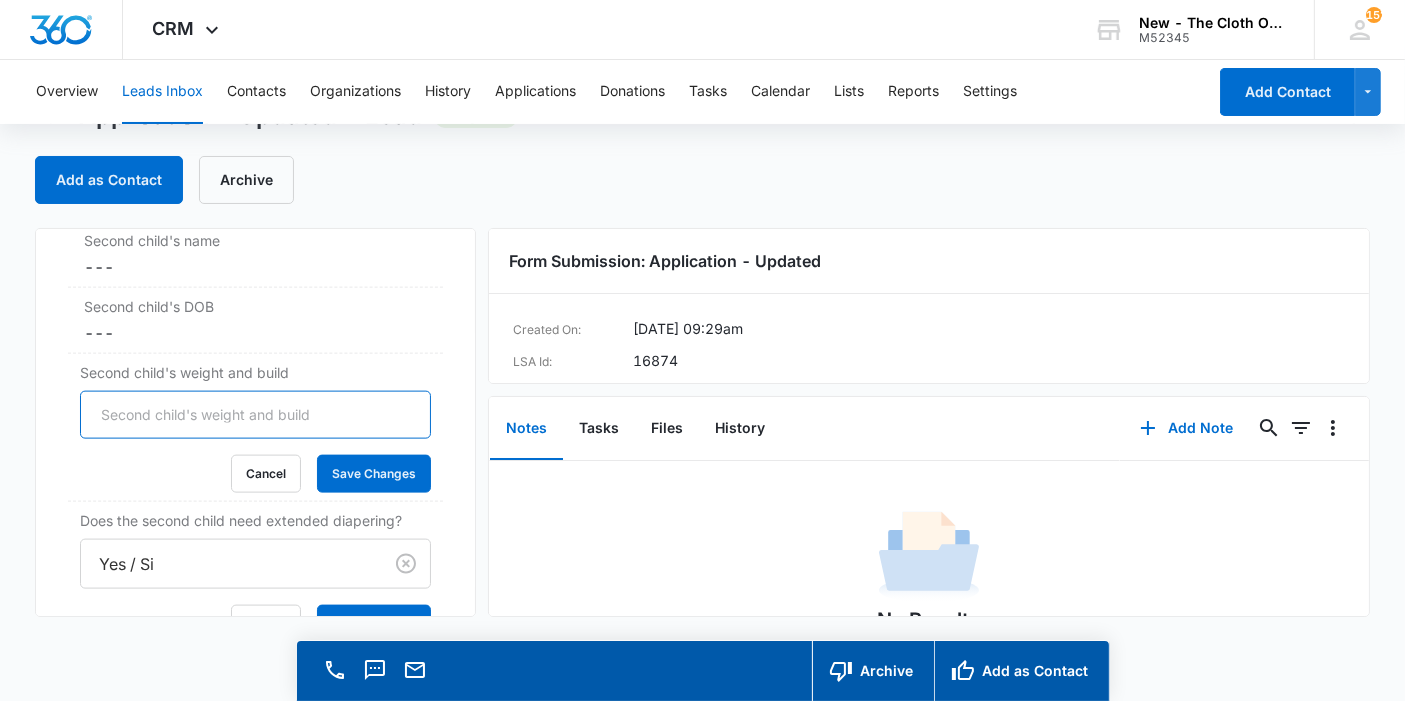 type 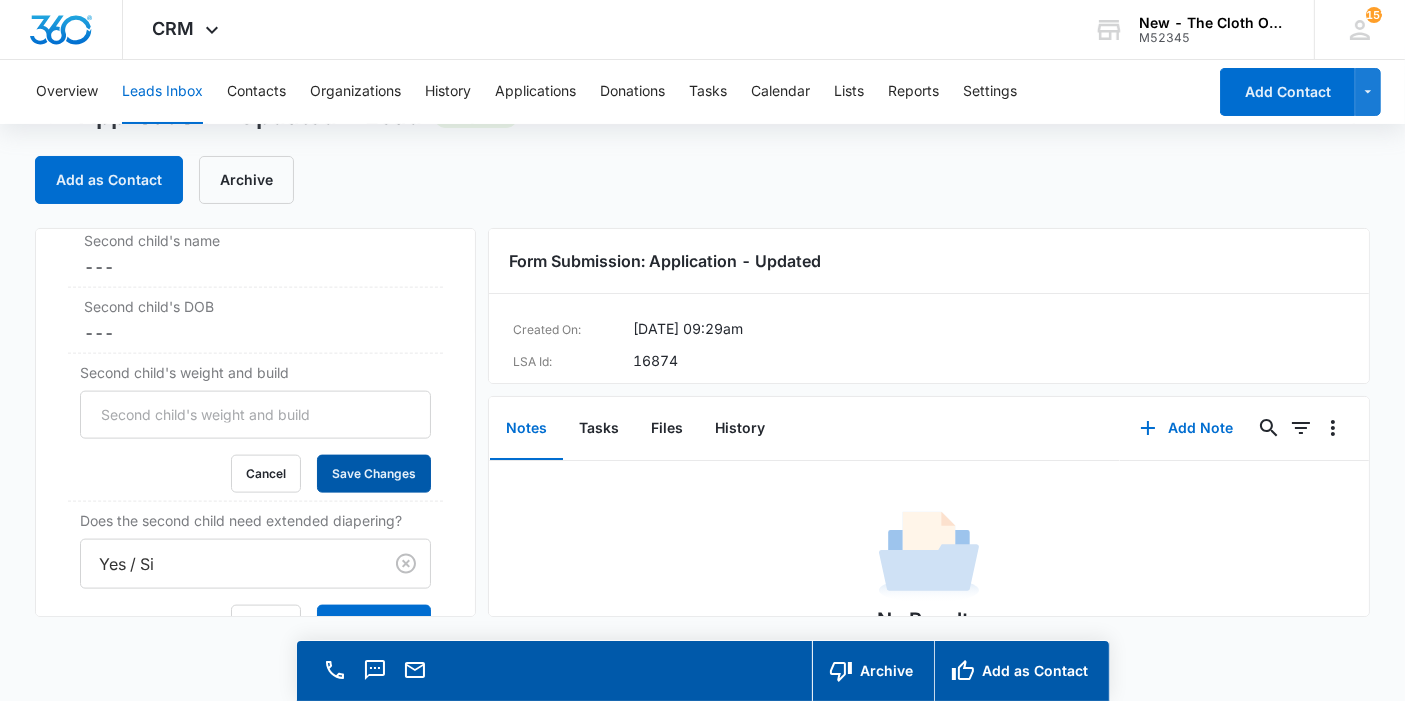 click on "Save Changes" at bounding box center (374, 474) 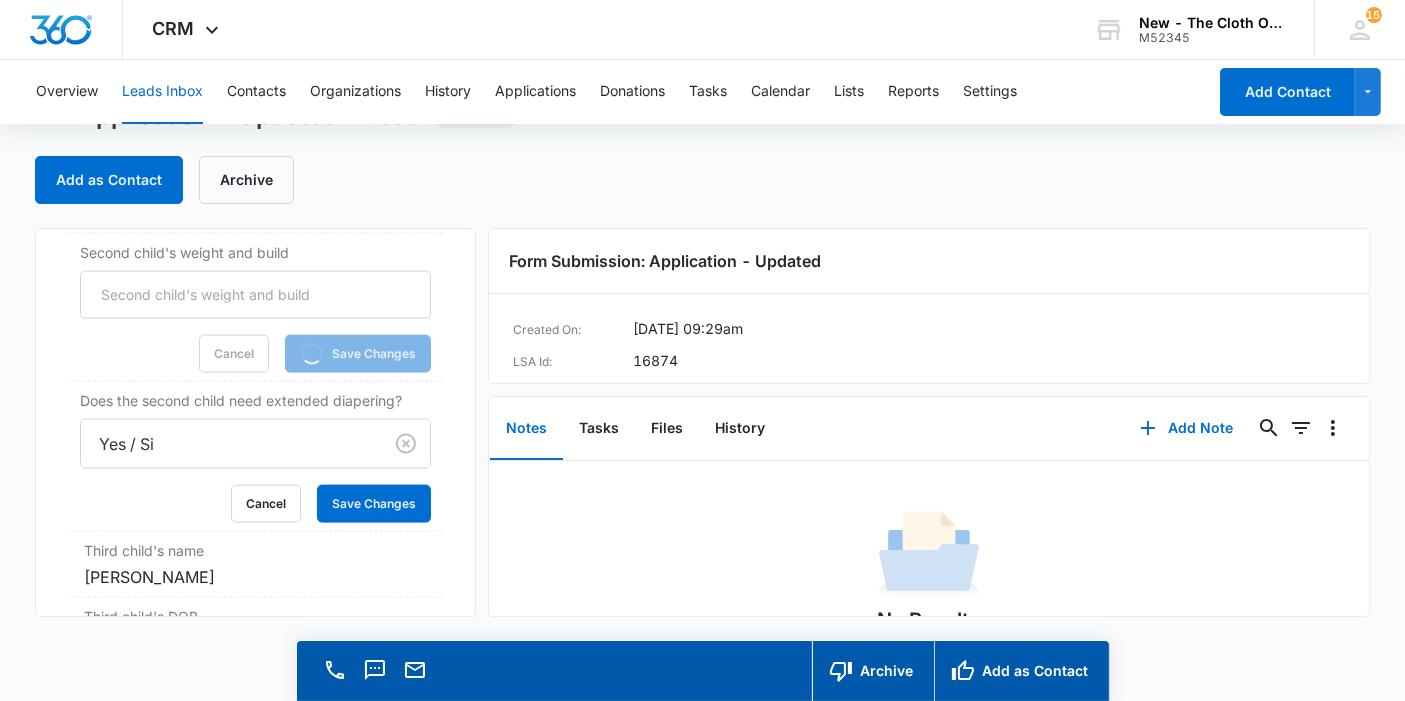 scroll, scrollTop: 2811, scrollLeft: 0, axis: vertical 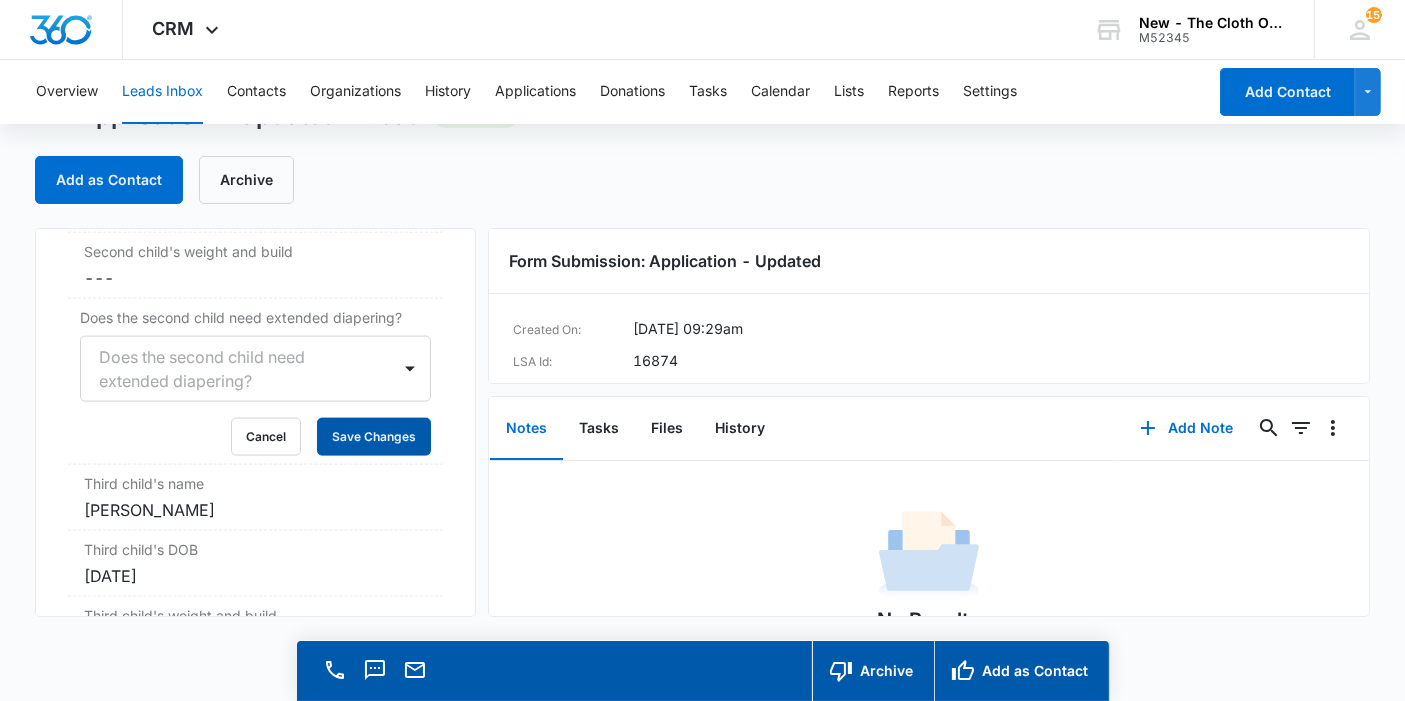 click on "Save Changes" at bounding box center (374, 437) 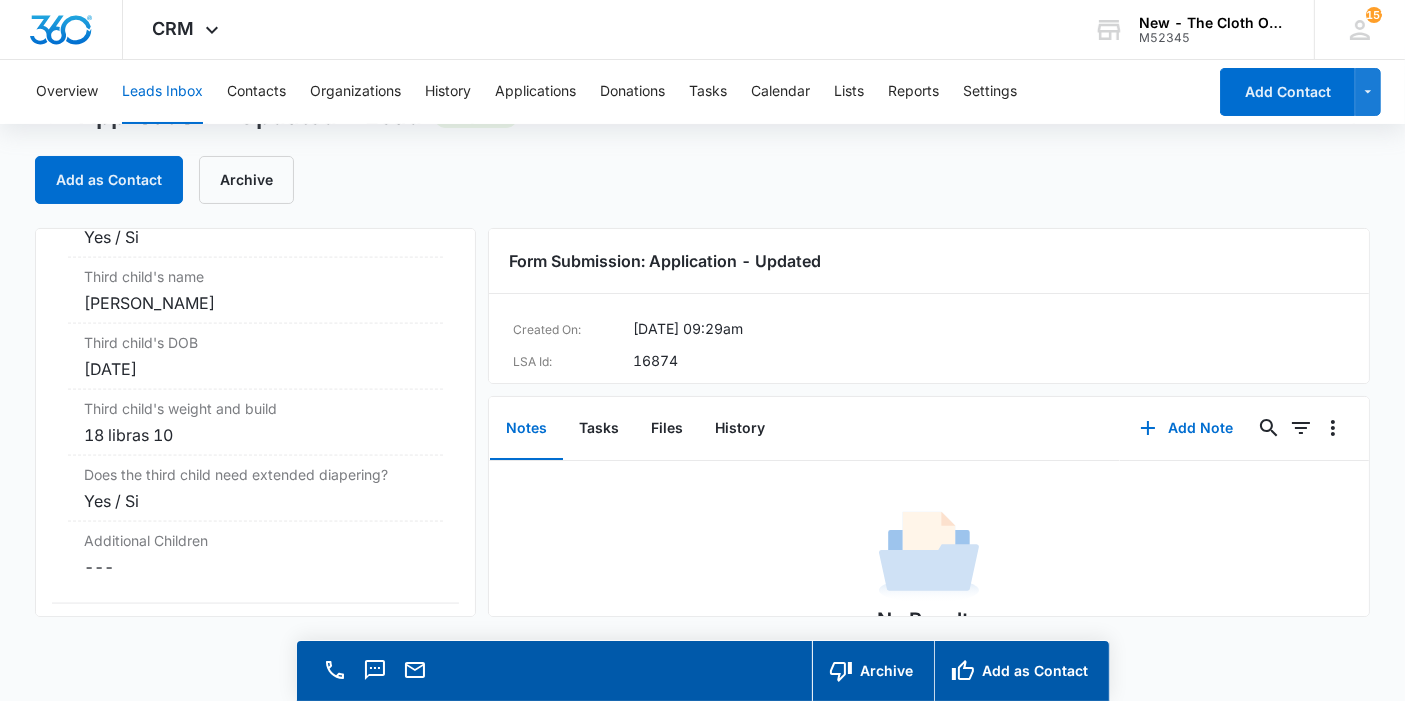 scroll, scrollTop: 2902, scrollLeft: 0, axis: vertical 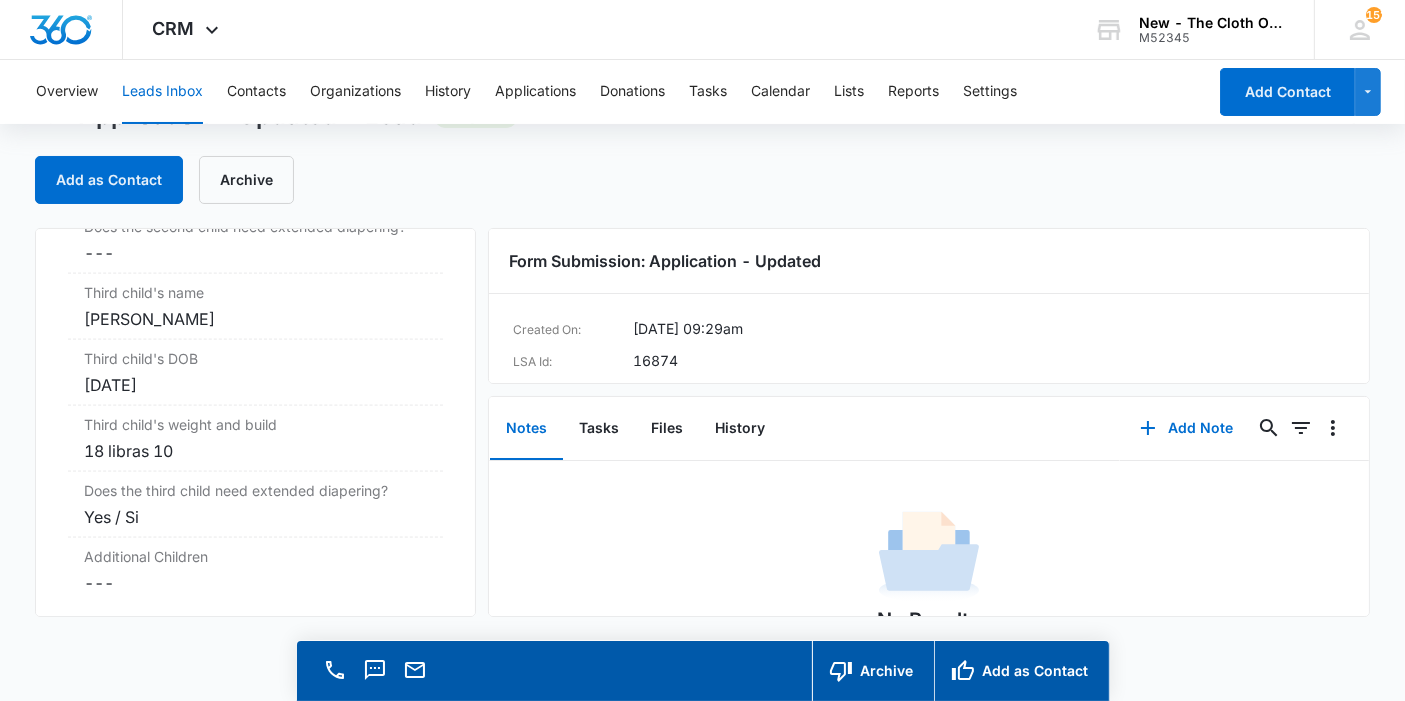 click on "Liam moran" at bounding box center (255, 319) 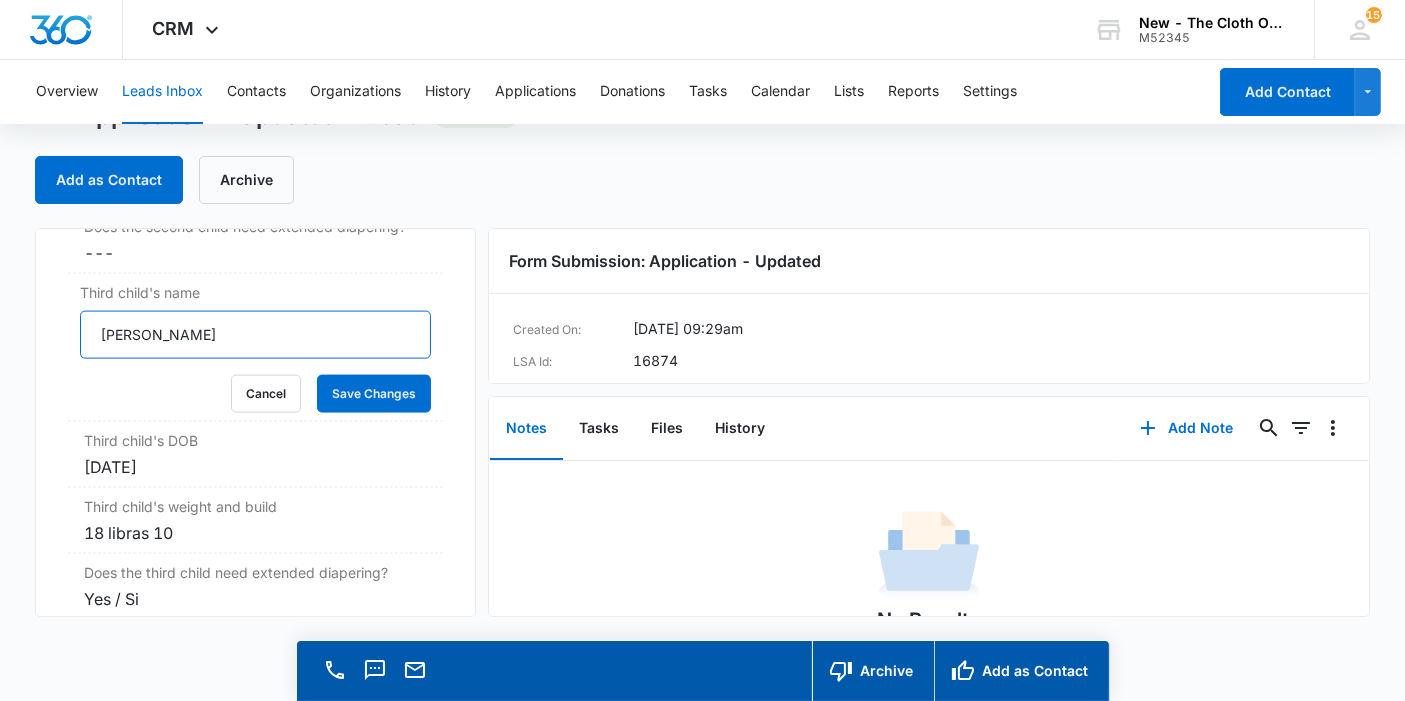 drag, startPoint x: 191, startPoint y: 324, endPoint x: 0, endPoint y: 326, distance: 191.01047 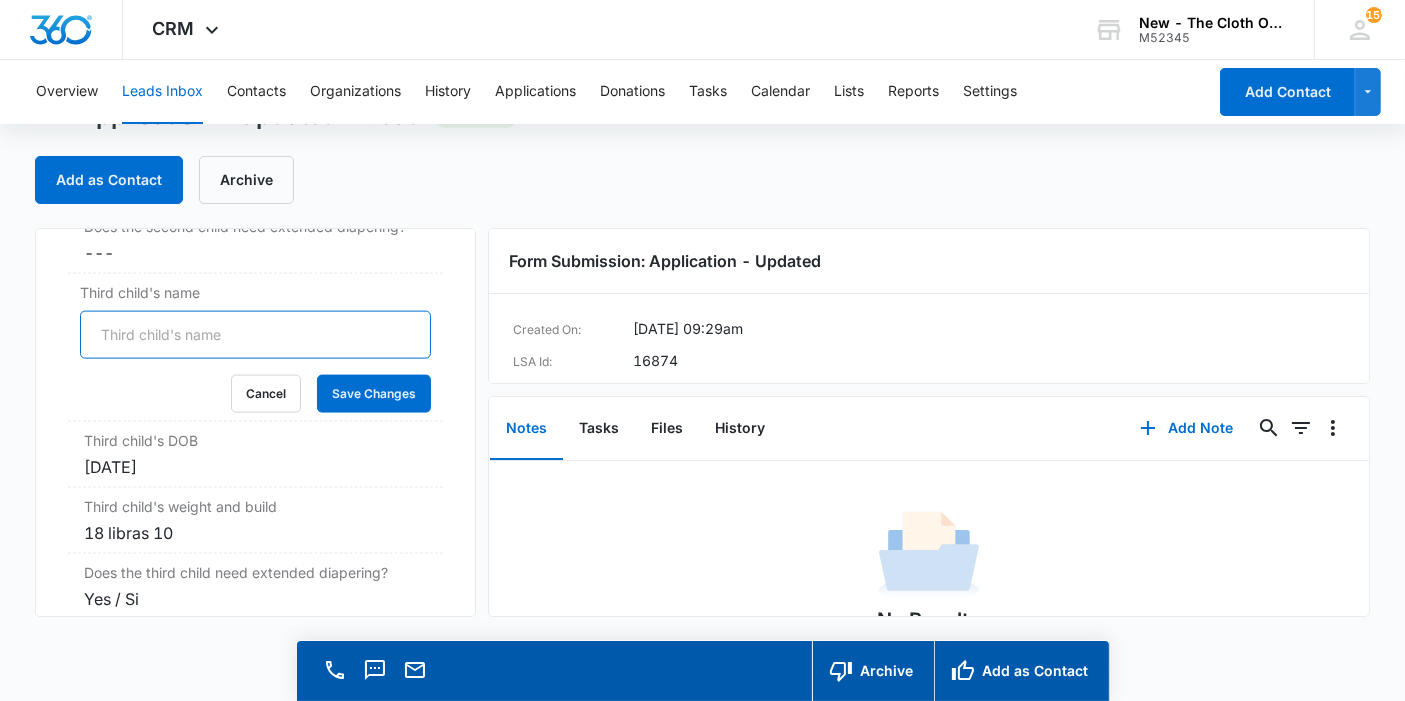 type 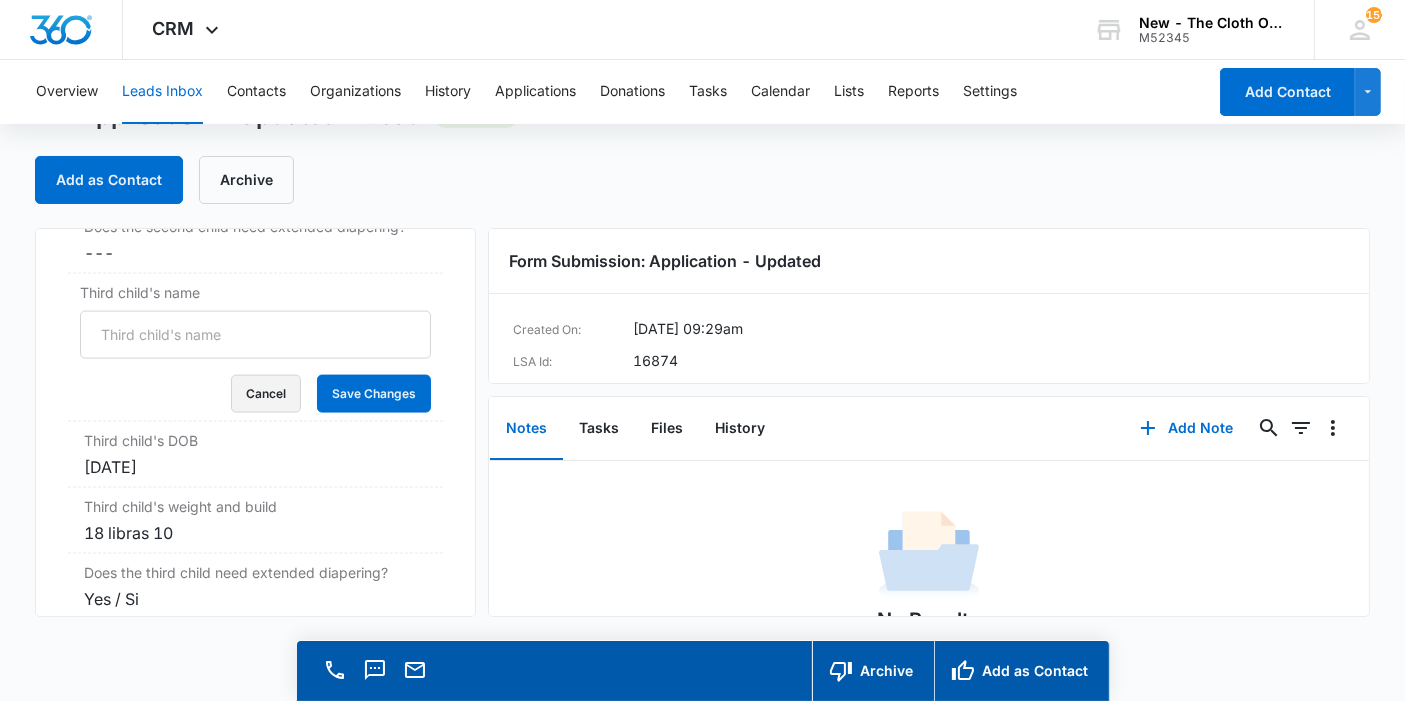 type 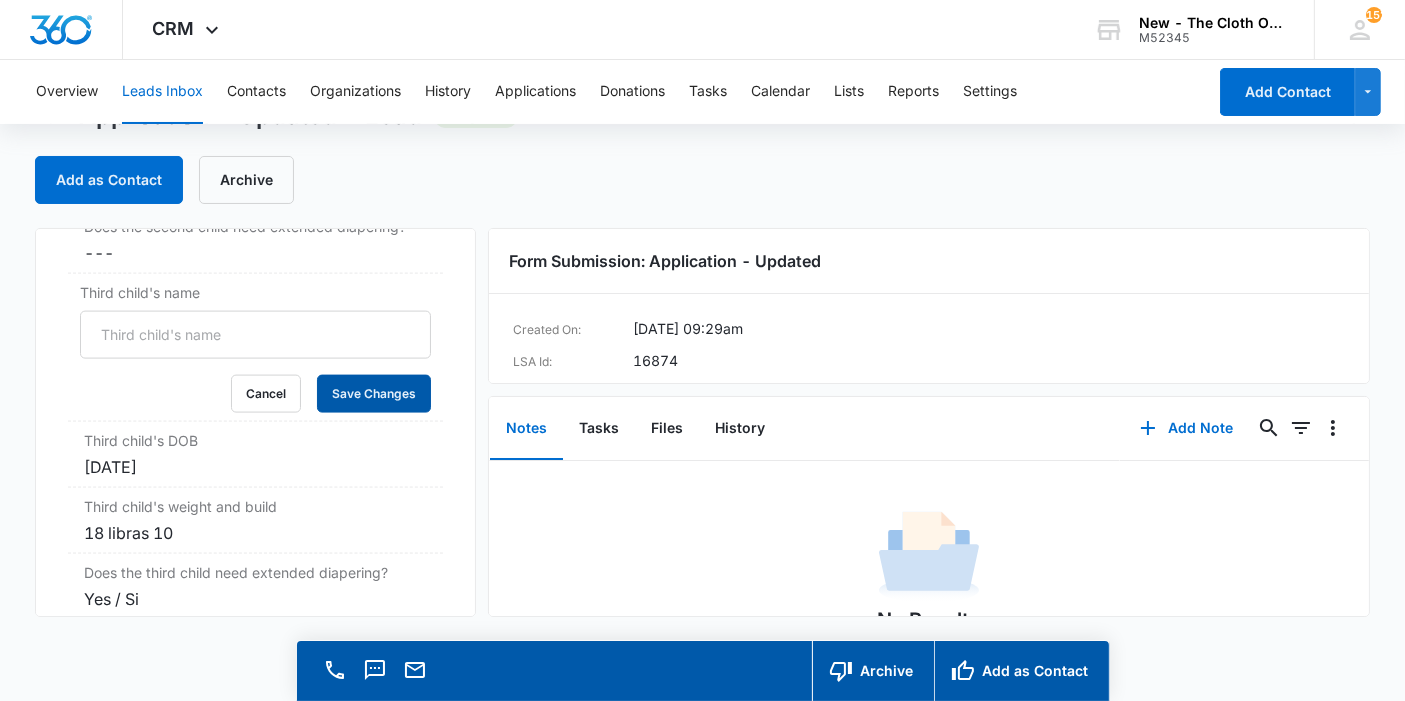 type 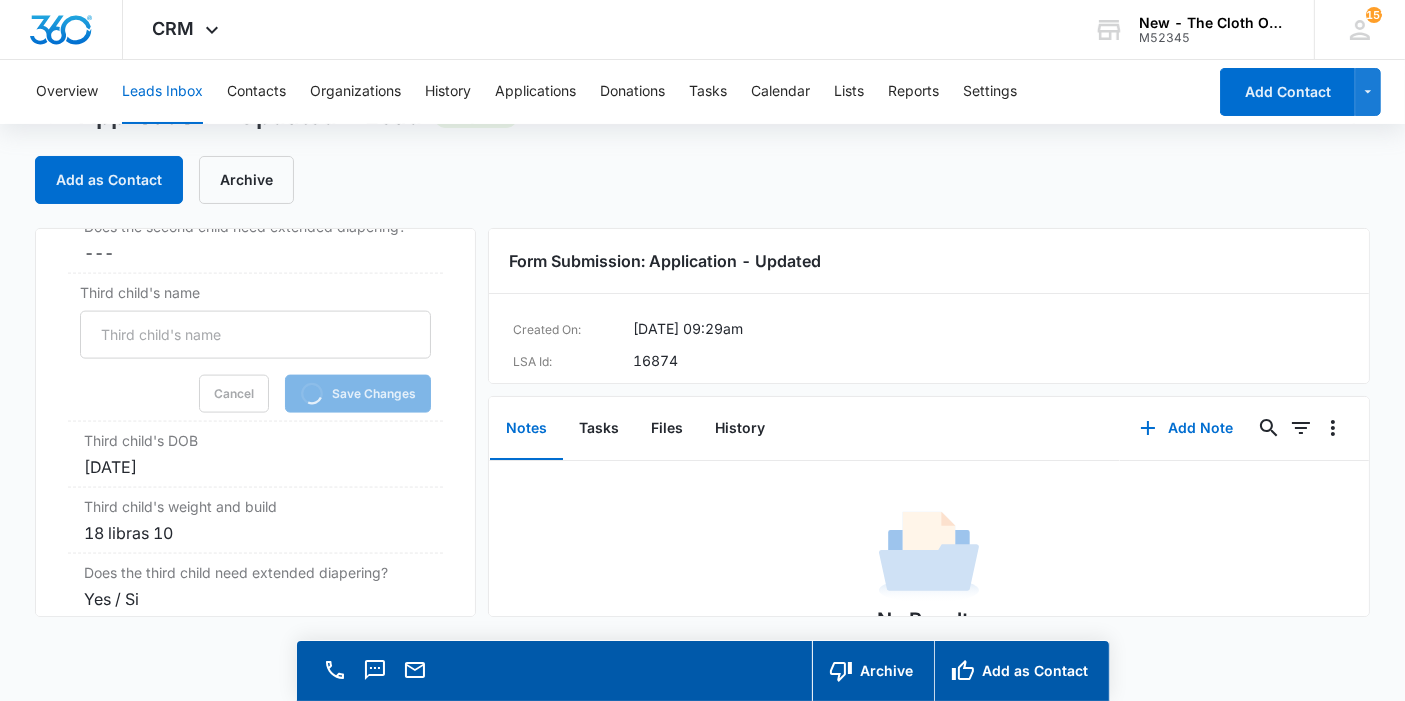click on "Third child's DOB Cancel Save Changes Jan 11, 2025" at bounding box center (255, 455) 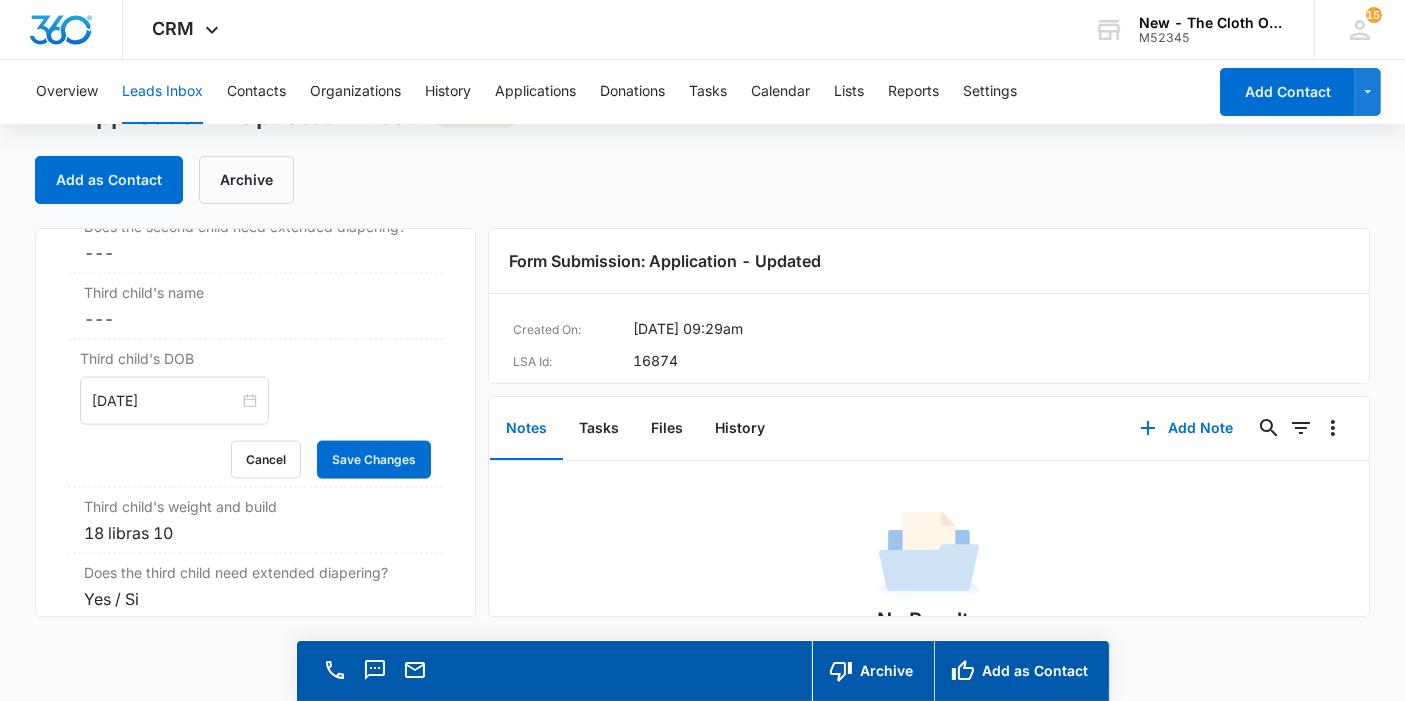type 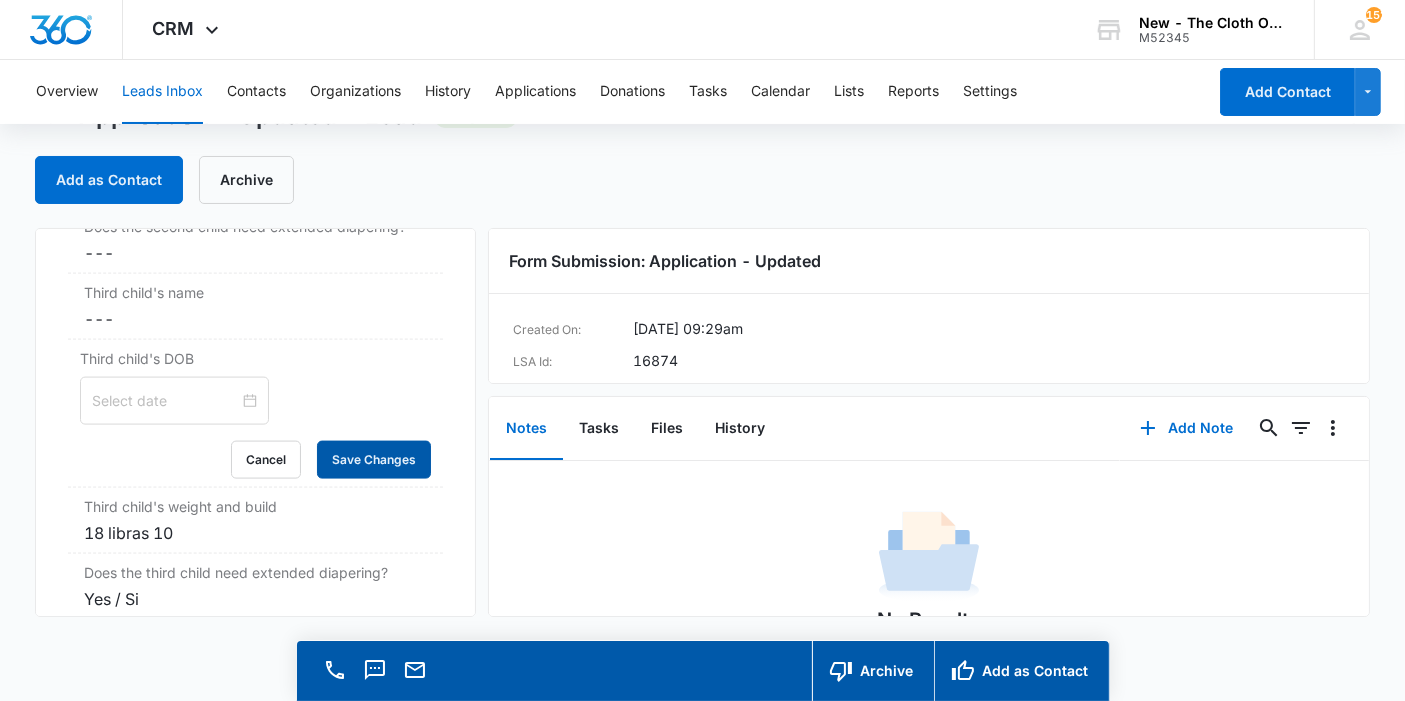 click on "Save Changes" at bounding box center [374, 460] 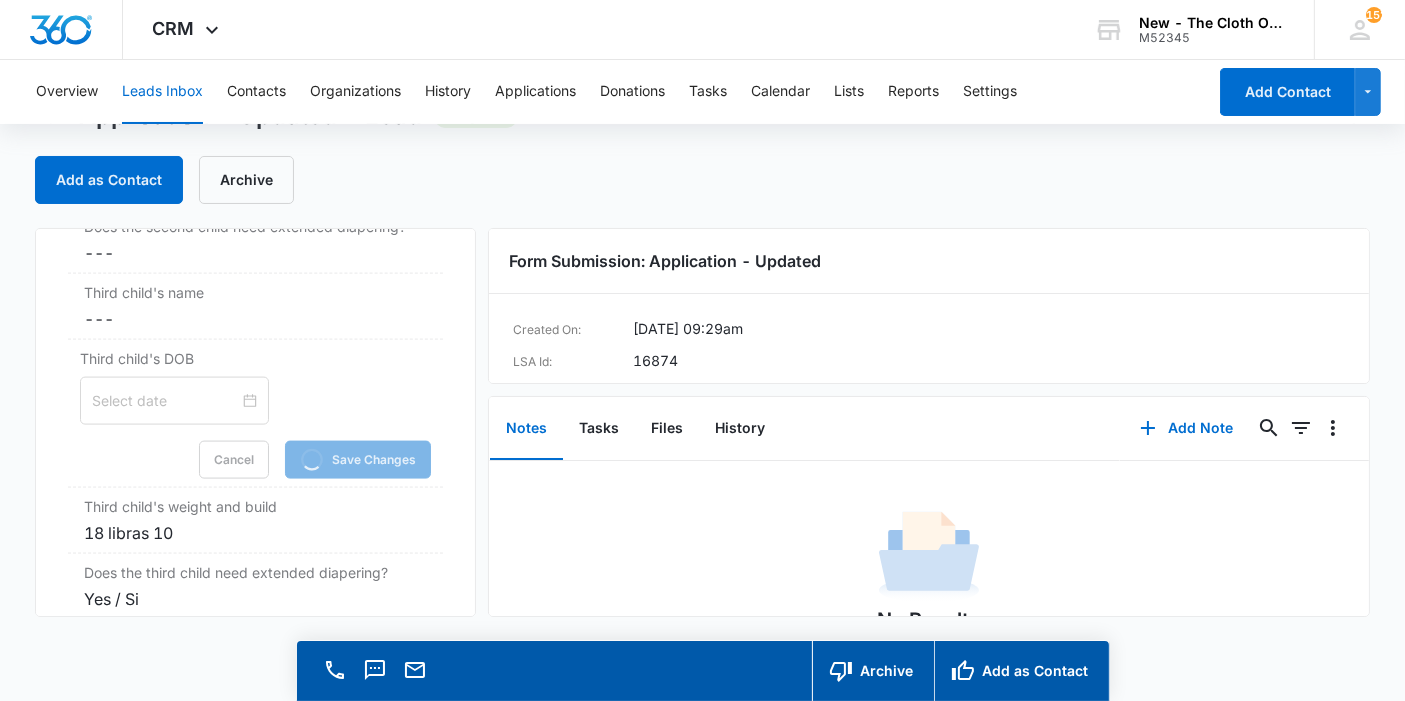 scroll, scrollTop: 3006, scrollLeft: 0, axis: vertical 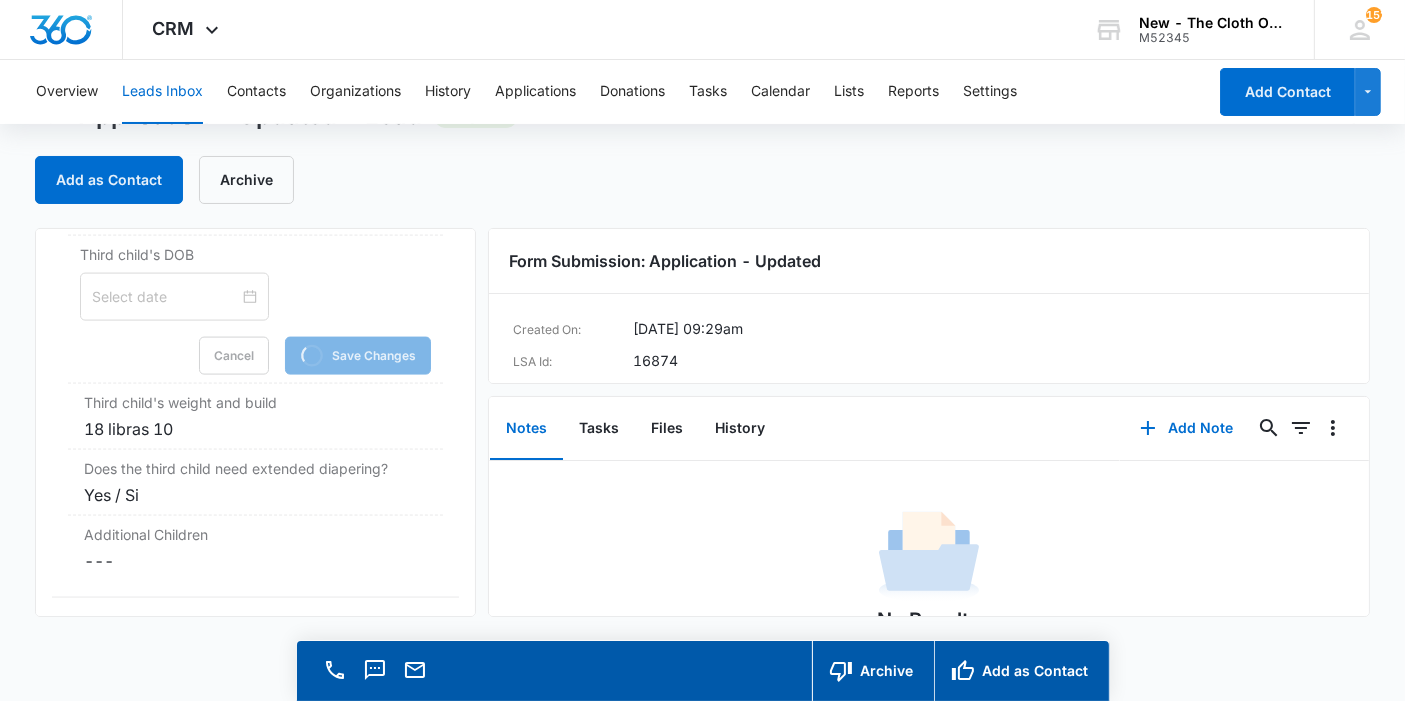 click on "18 libras 10" at bounding box center [255, 429] 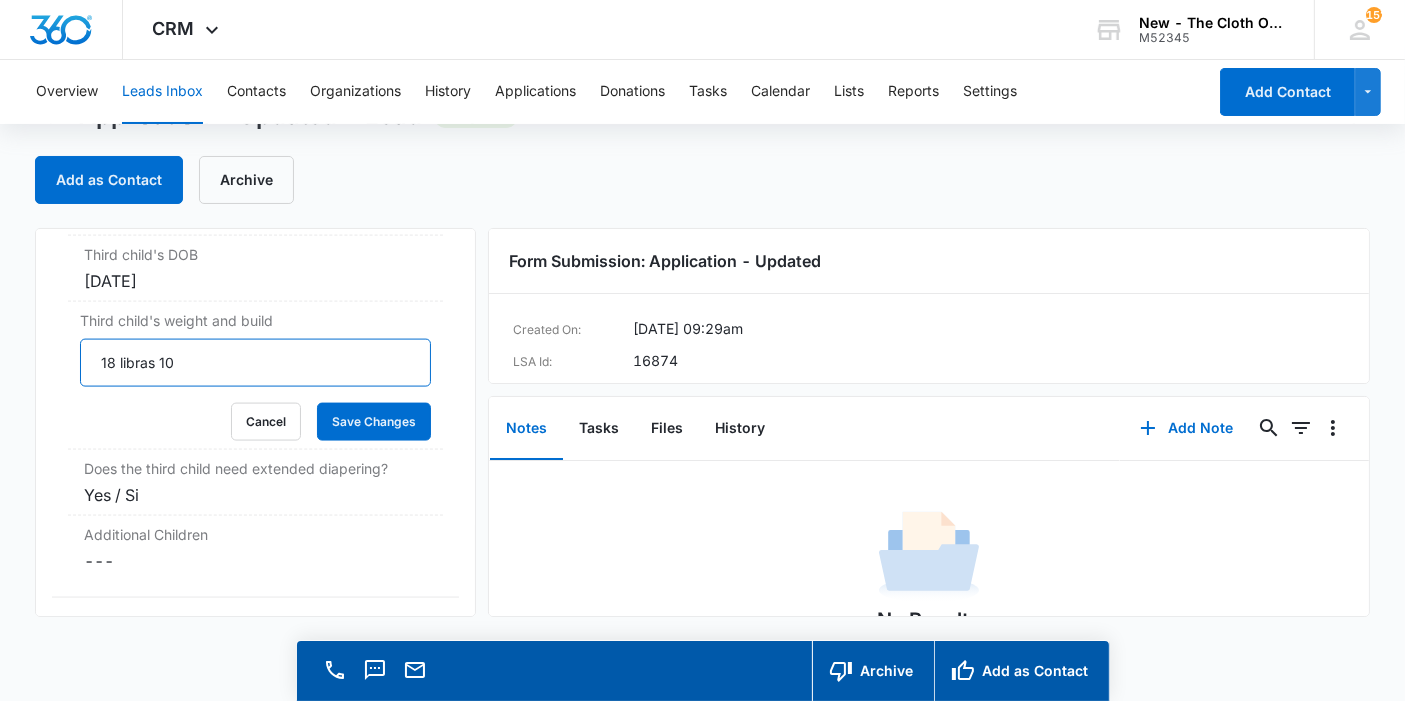 drag, startPoint x: 227, startPoint y: 427, endPoint x: 13, endPoint y: 431, distance: 214.03738 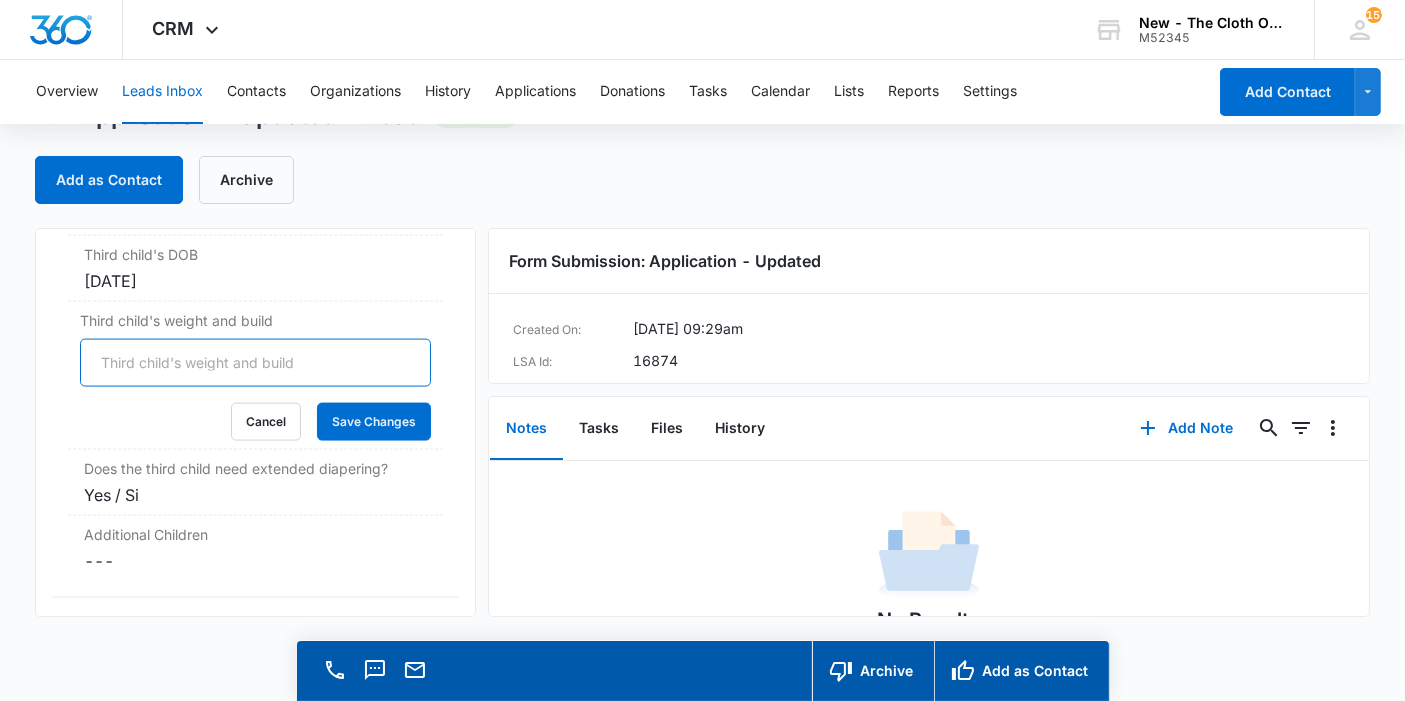 type 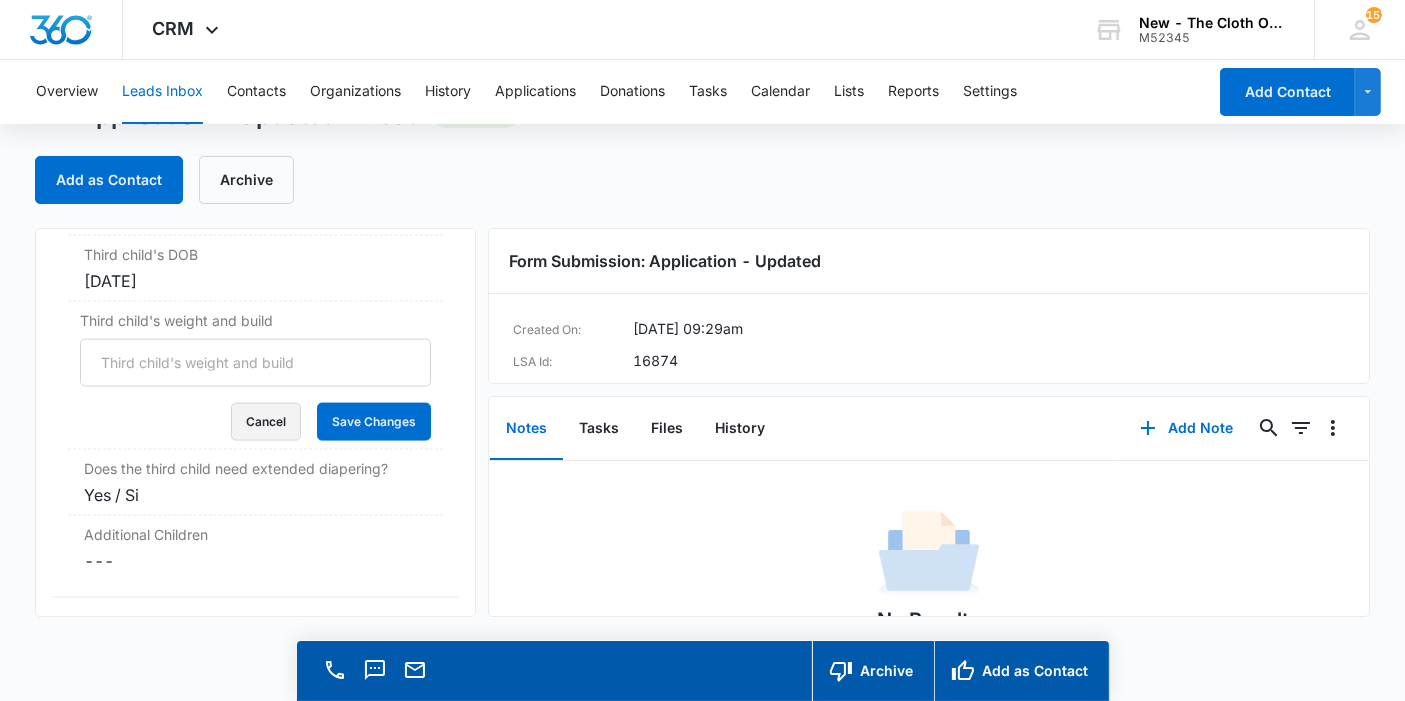 type 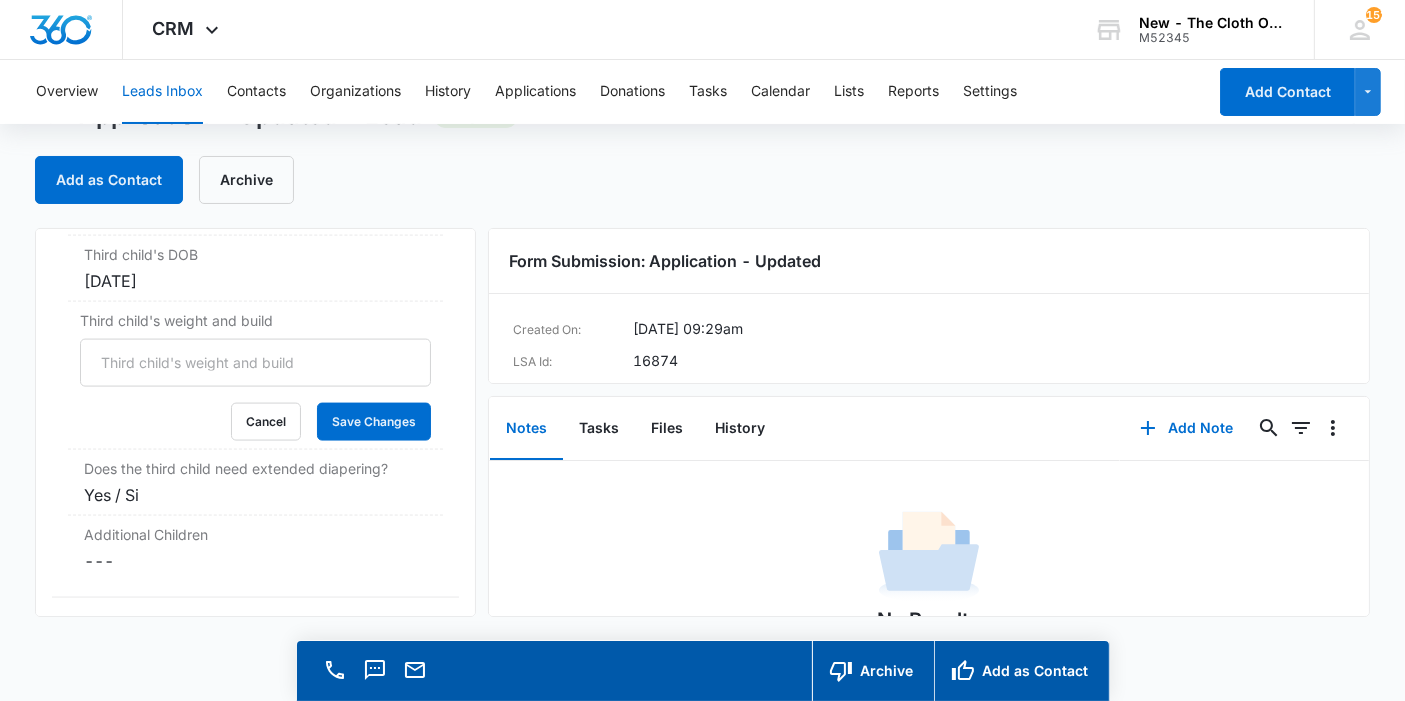 type 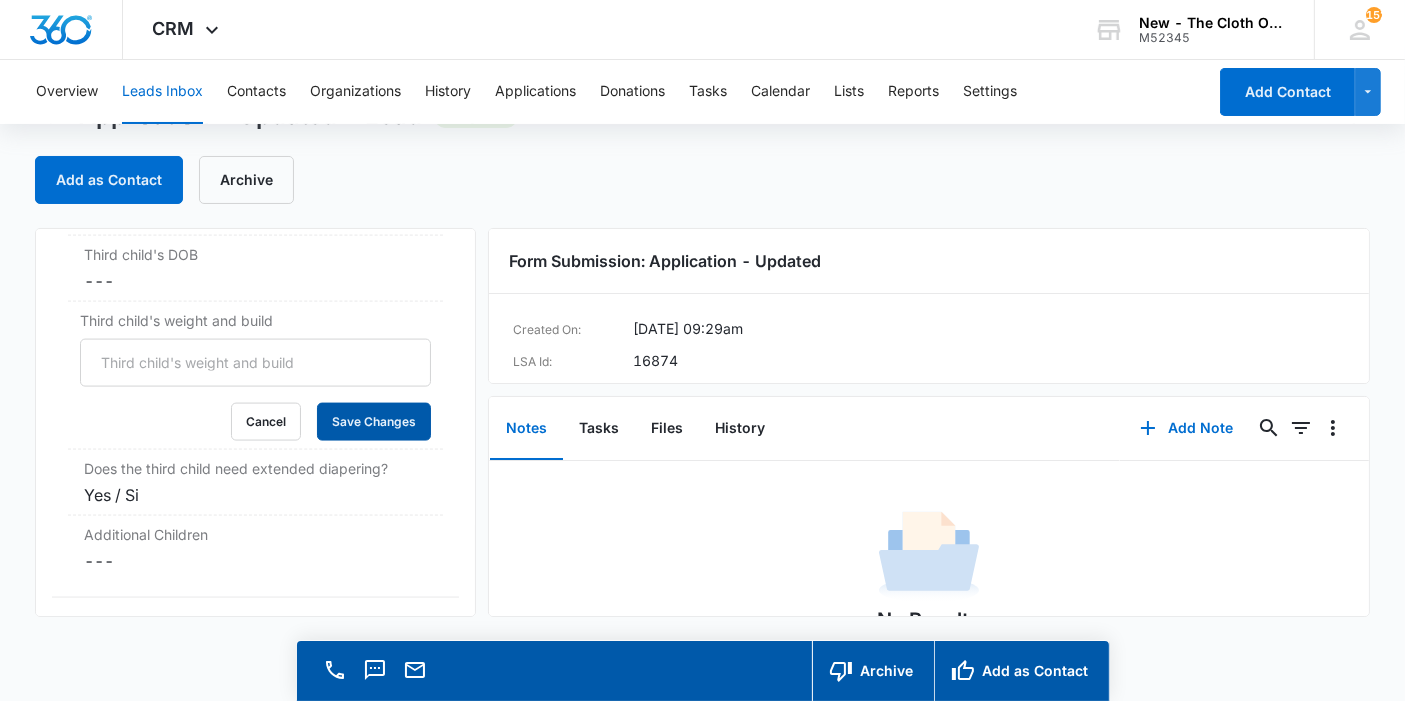 click on "Save Changes" at bounding box center (374, 422) 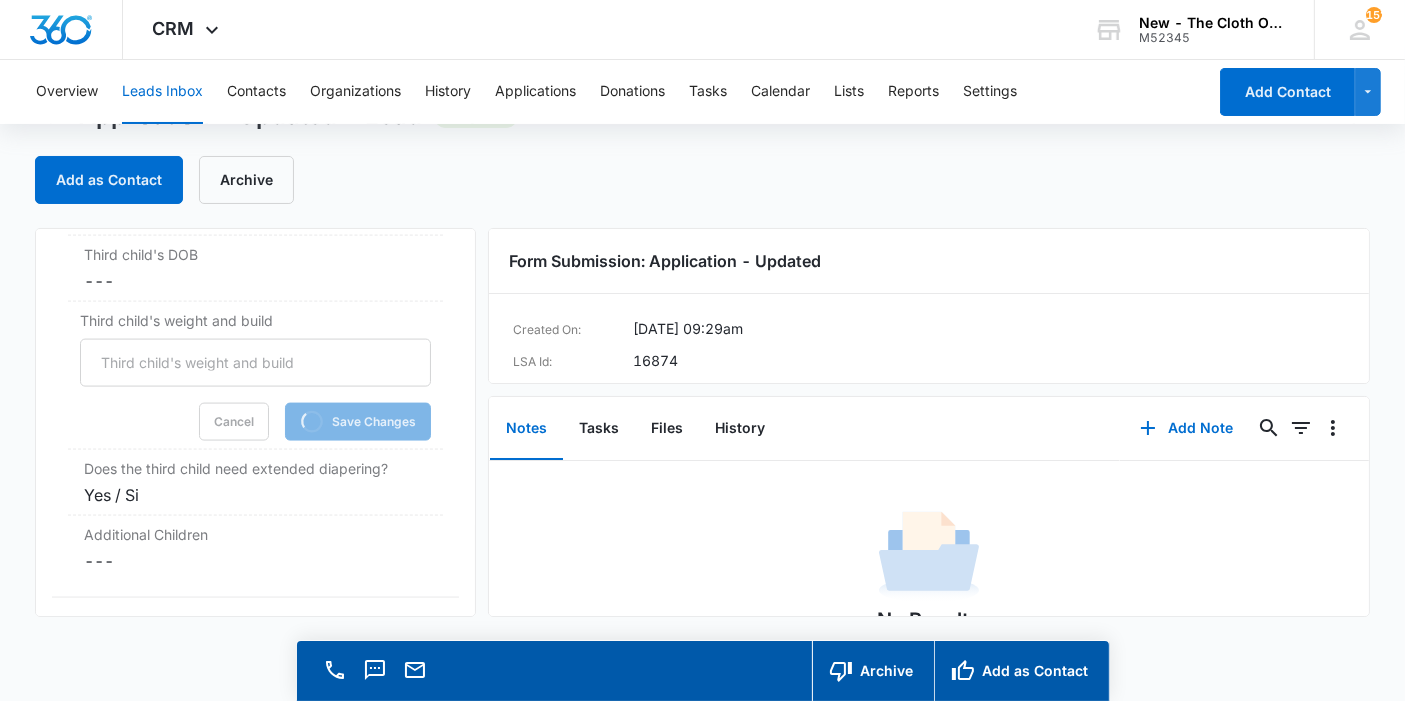 click on "Yes / Si" at bounding box center [255, 495] 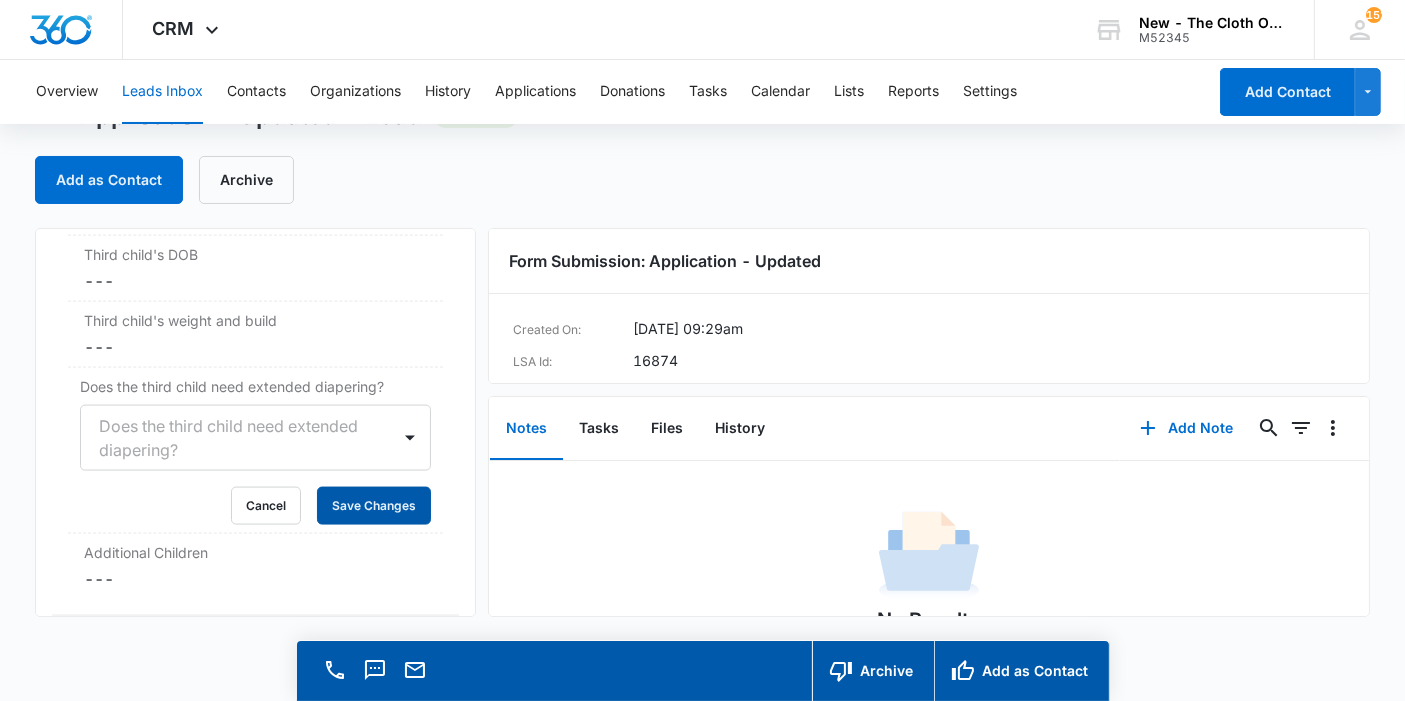 click on "Save Changes" at bounding box center (374, 506) 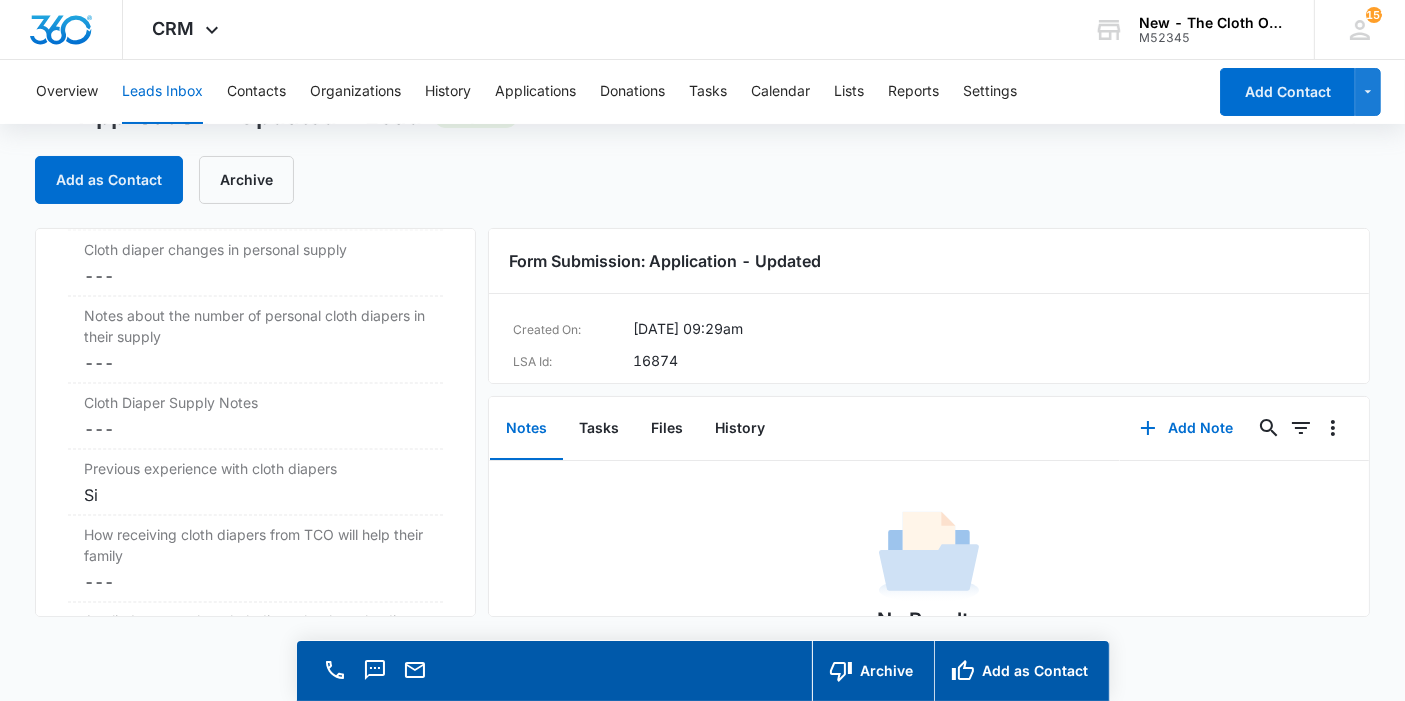 scroll, scrollTop: 3418, scrollLeft: 0, axis: vertical 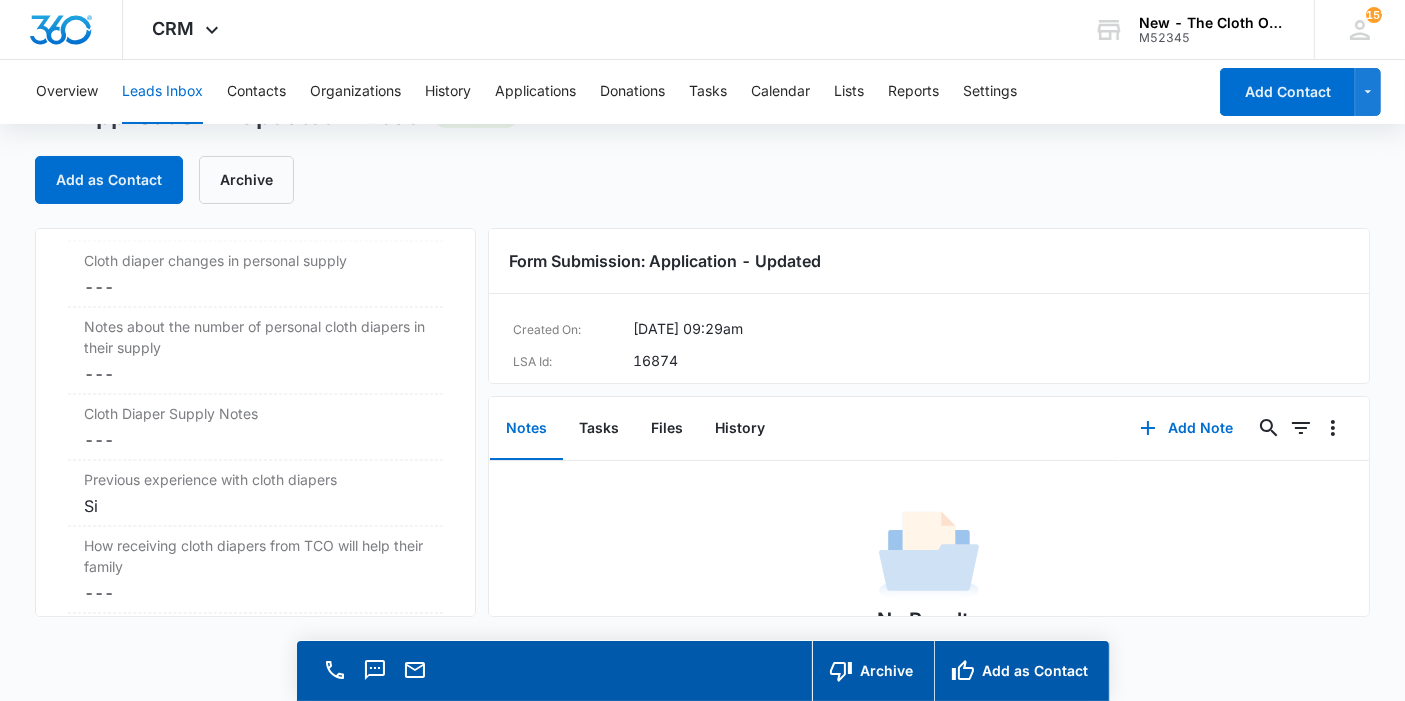 click on "Cancel Save Changes ---" at bounding box center [255, 287] 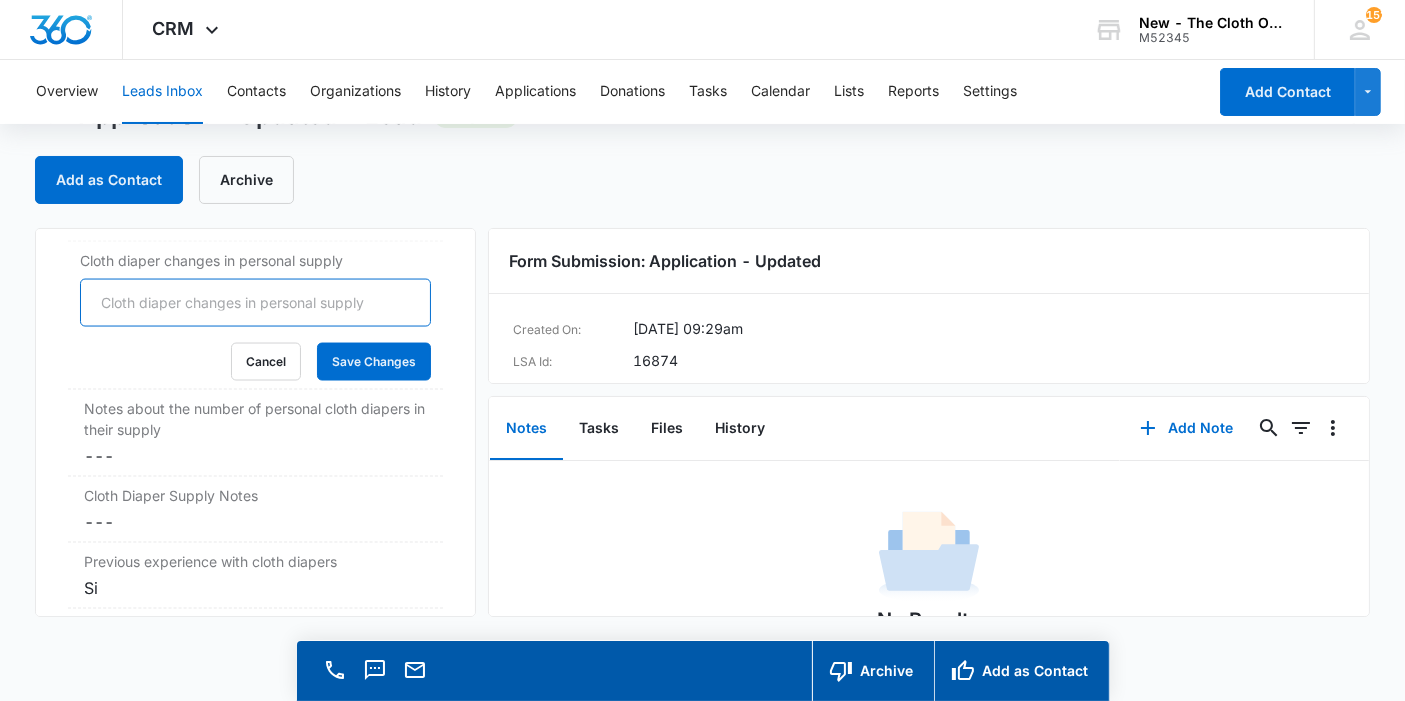 click on "Cloth diaper changes in personal supply" at bounding box center (255, 303) 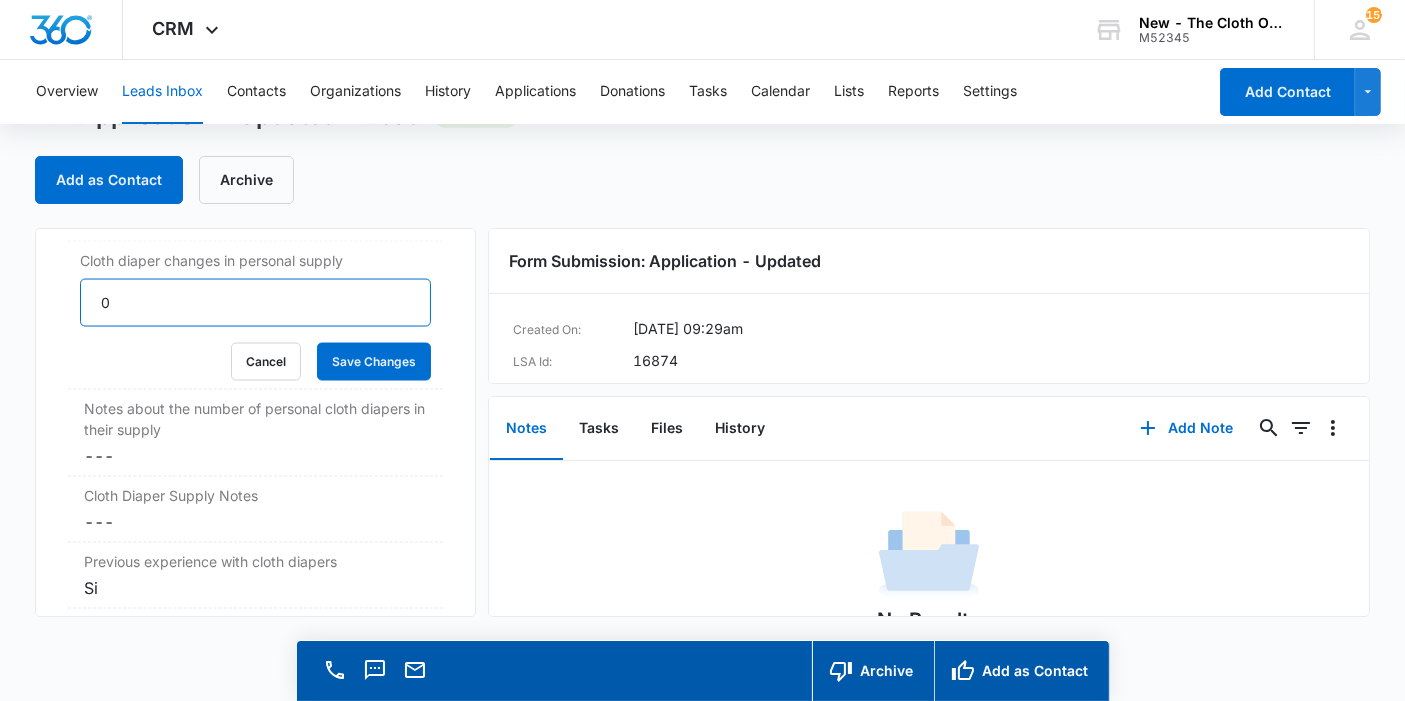 type on "0" 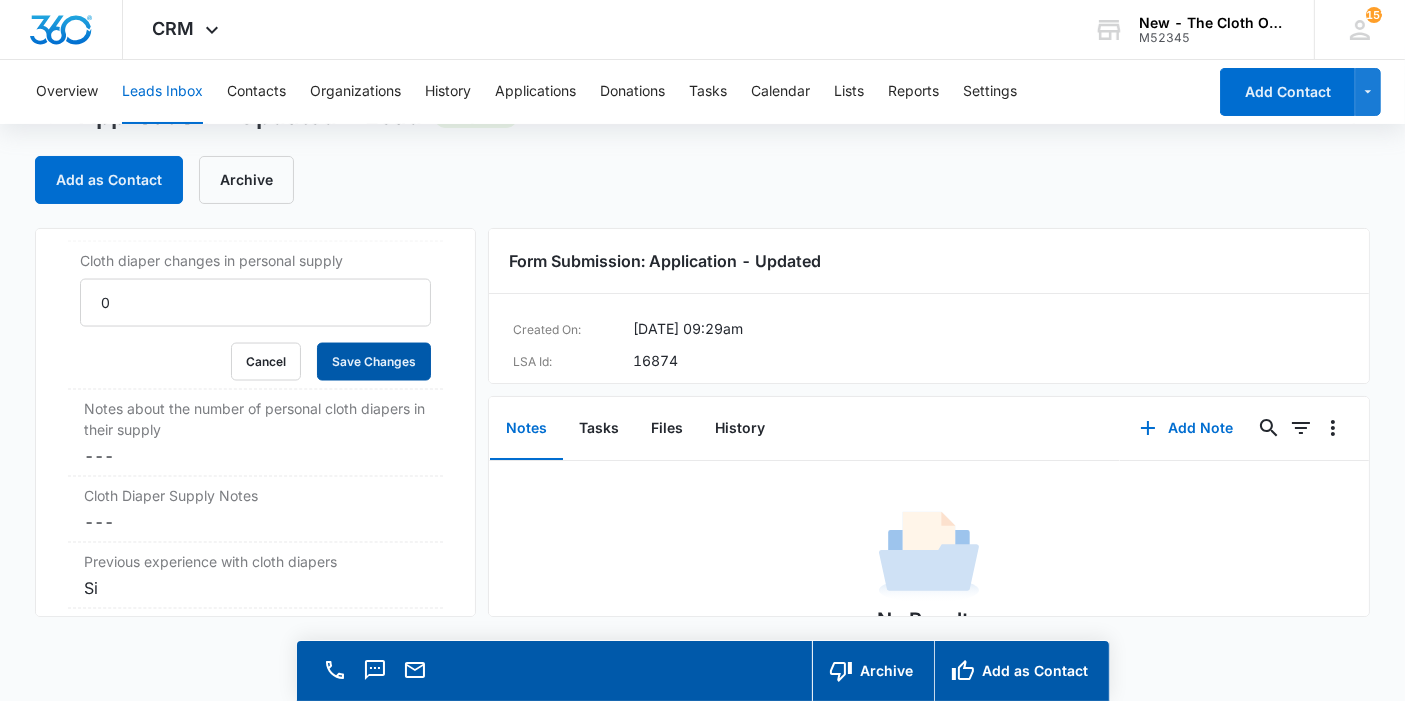 click on "Save Changes" at bounding box center (374, 362) 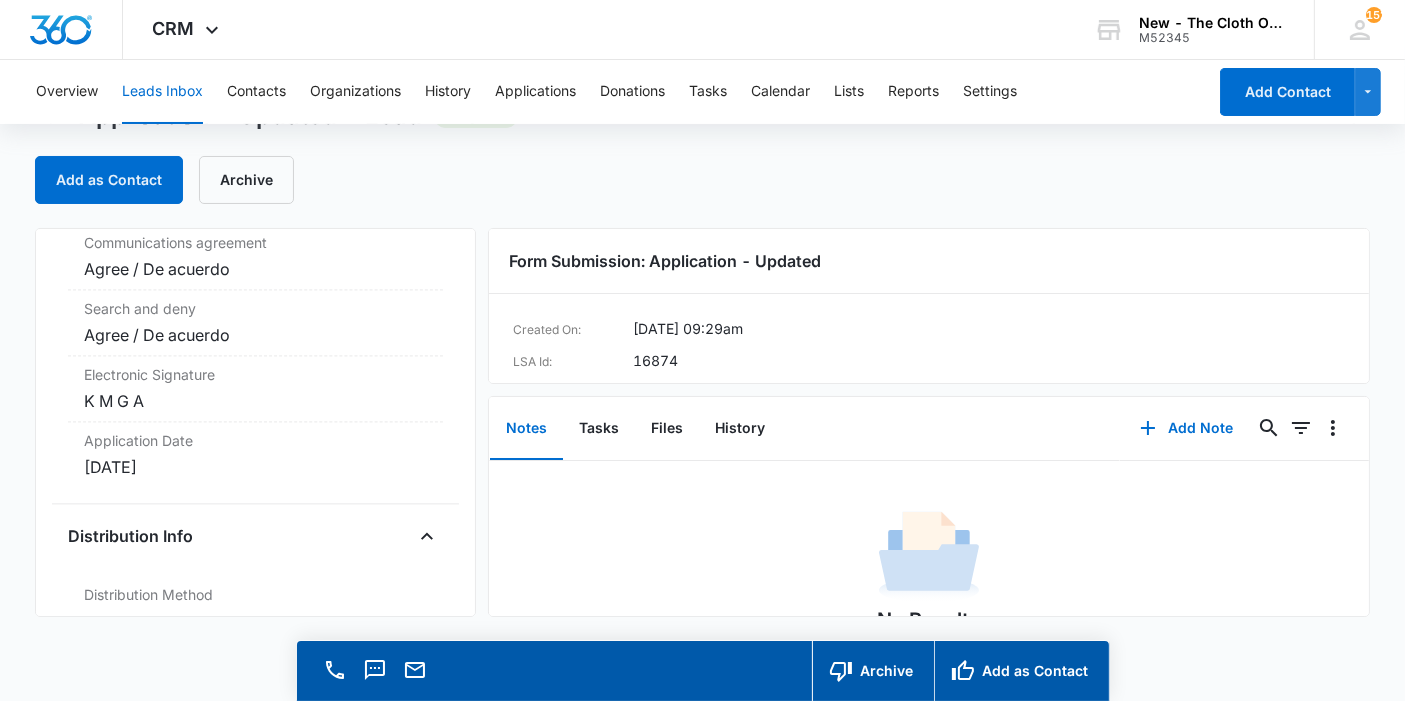 scroll, scrollTop: 4398, scrollLeft: 0, axis: vertical 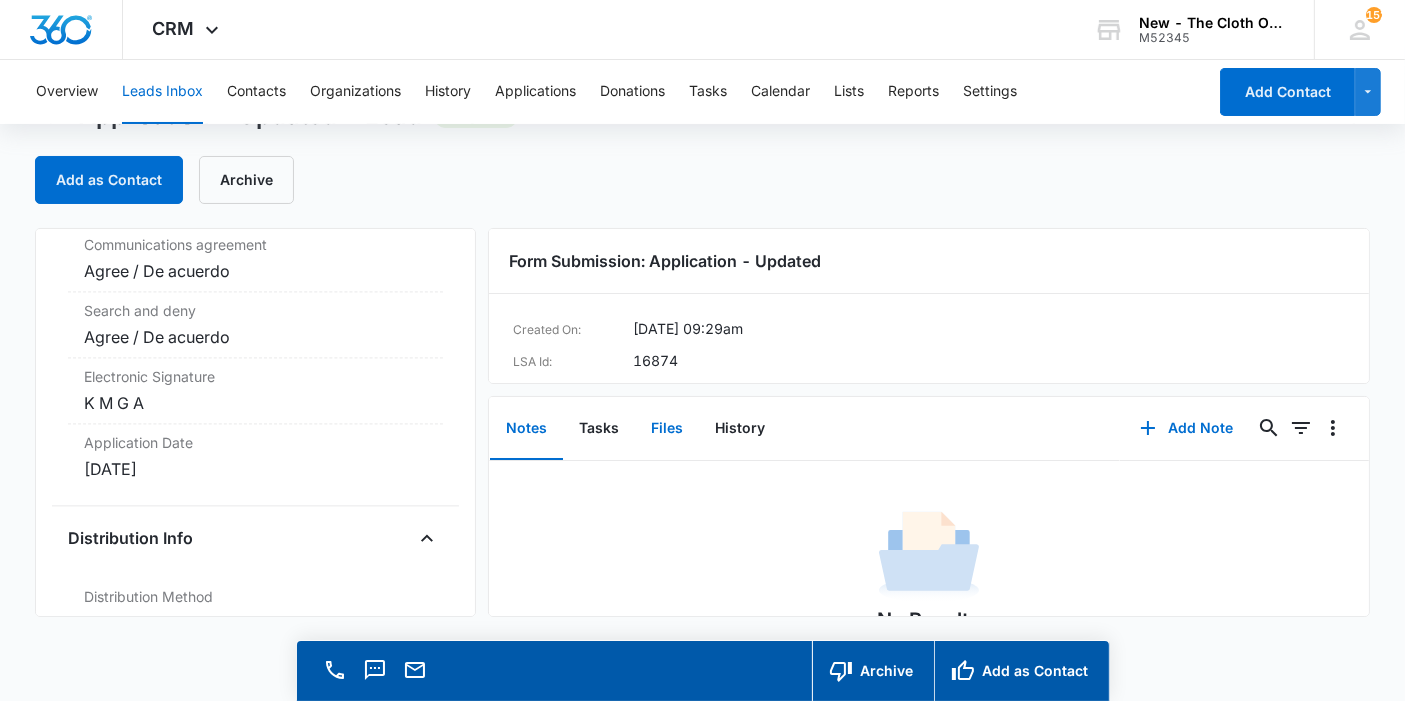 click on "Files" at bounding box center [667, 429] 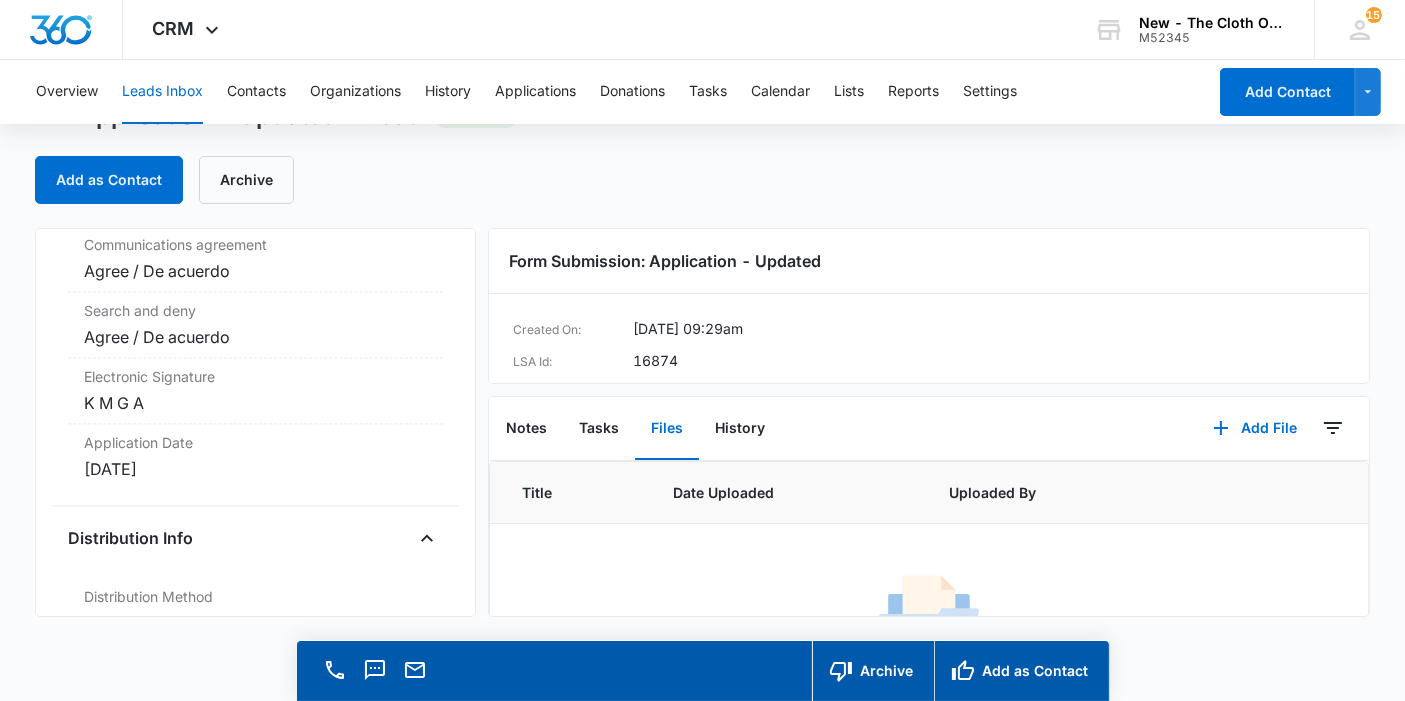 scroll, scrollTop: 134, scrollLeft: 0, axis: vertical 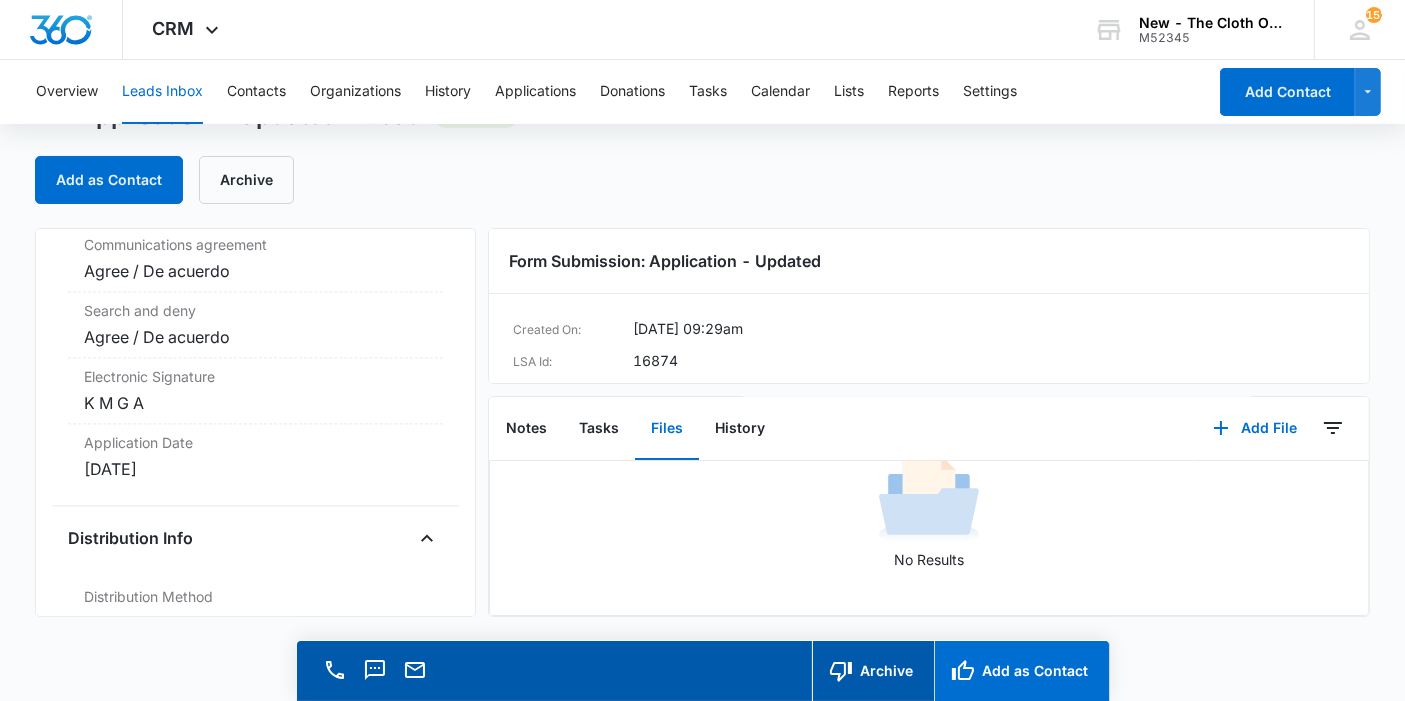 click on "Add as Contact" at bounding box center [1021, 671] 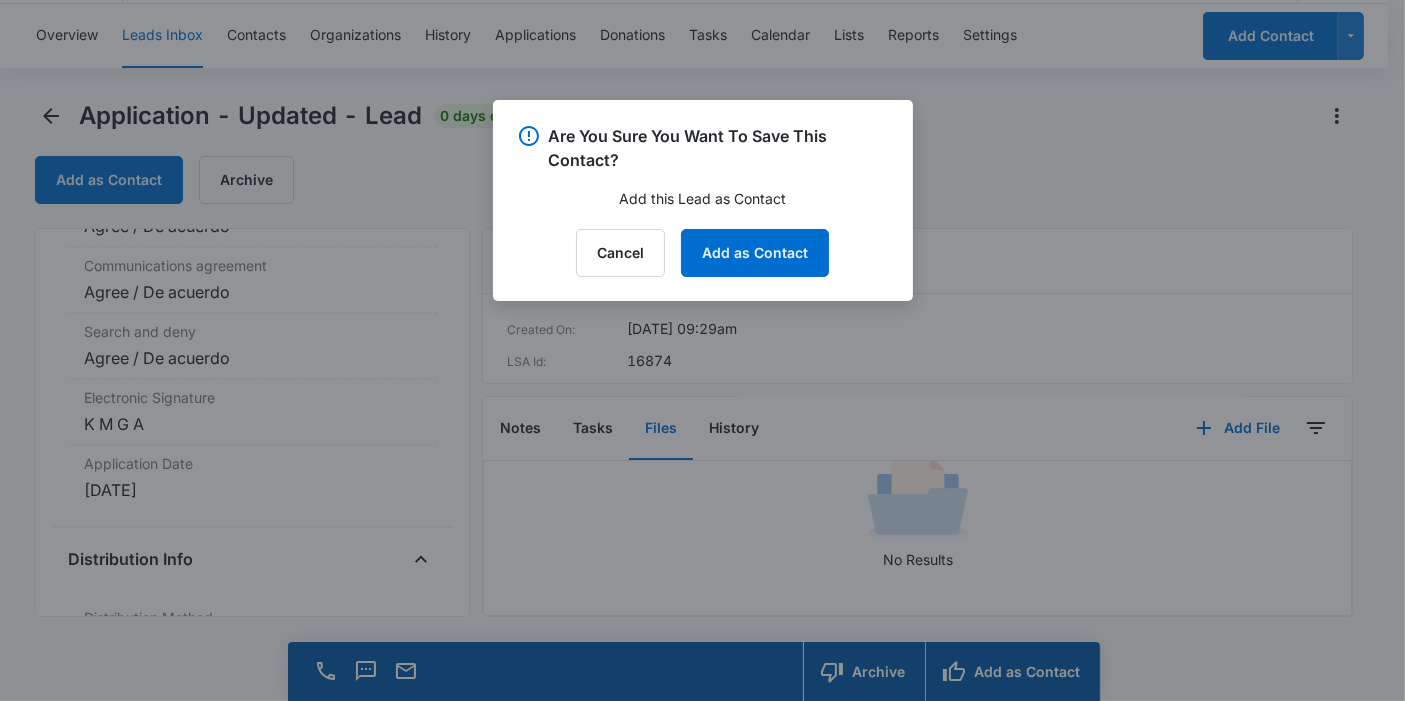 scroll, scrollTop: 4420, scrollLeft: 0, axis: vertical 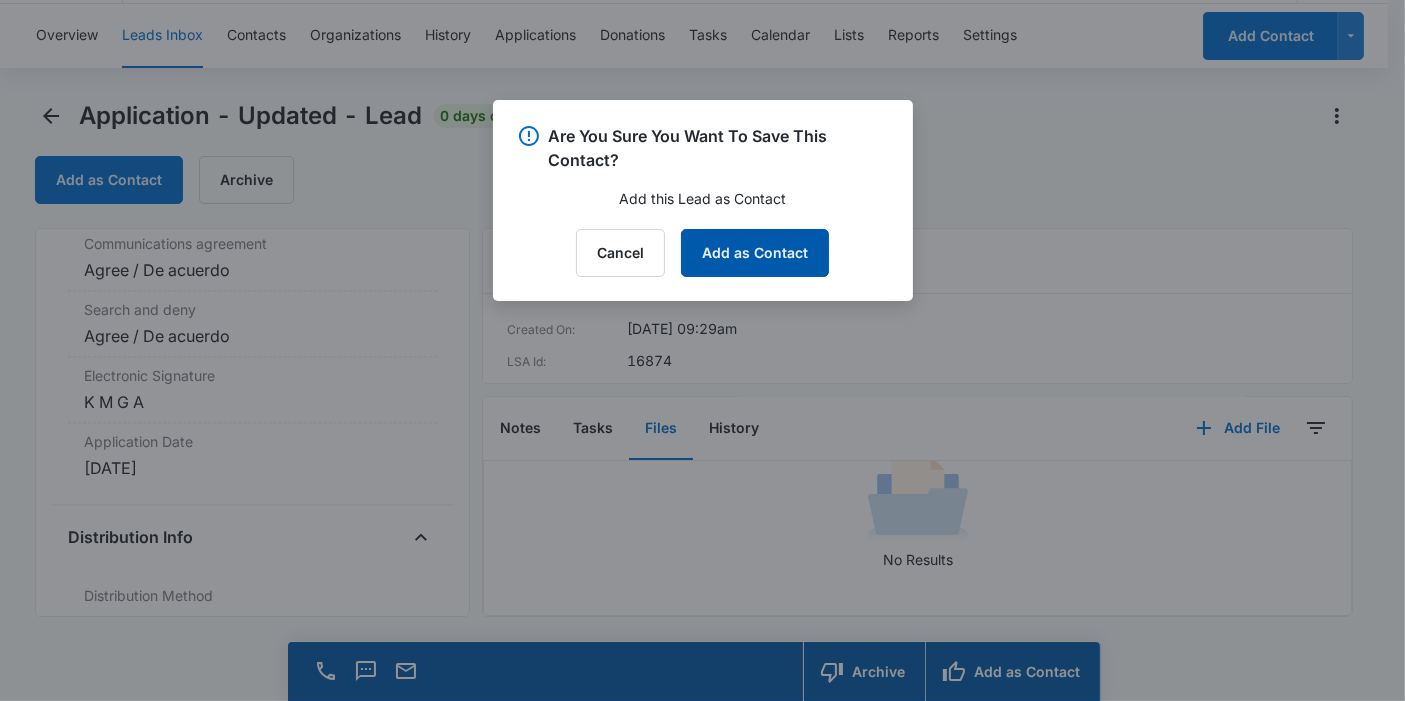 click on "Add as Contact" at bounding box center [755, 253] 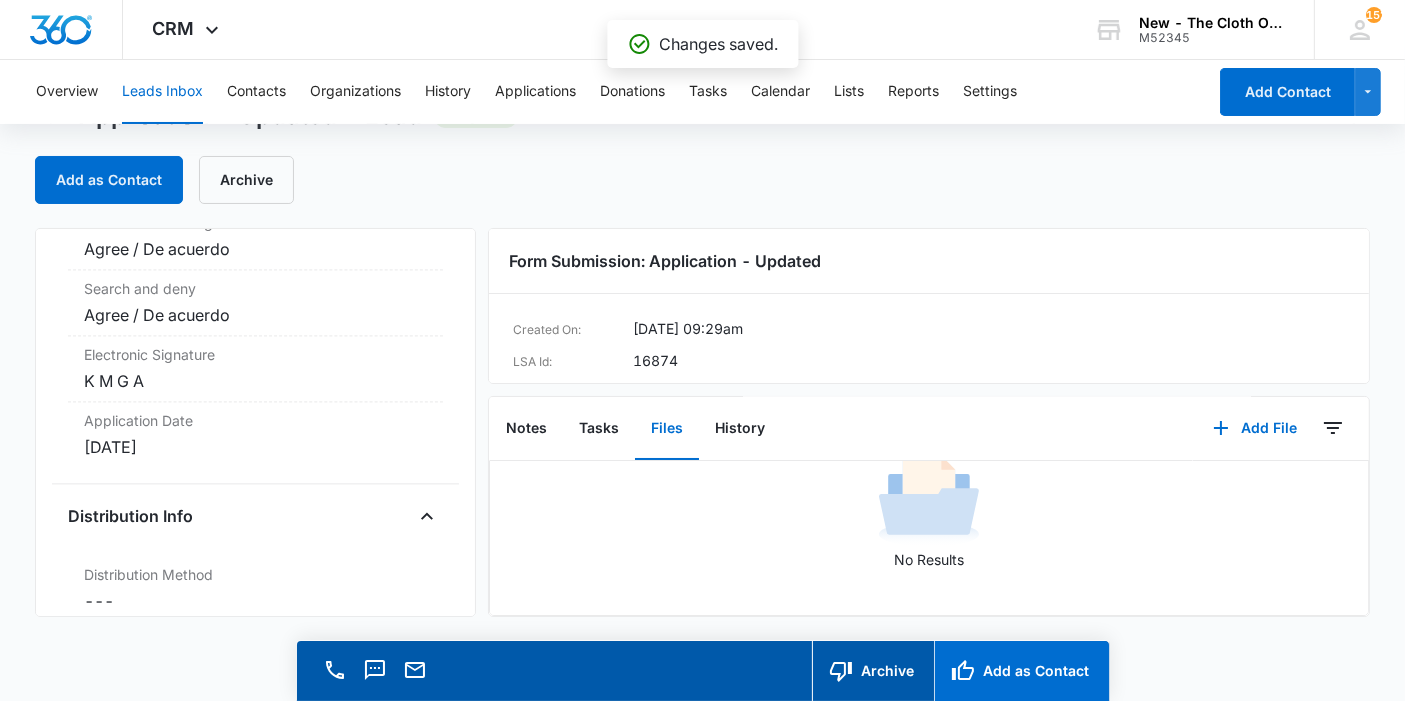 scroll, scrollTop: 4398, scrollLeft: 0, axis: vertical 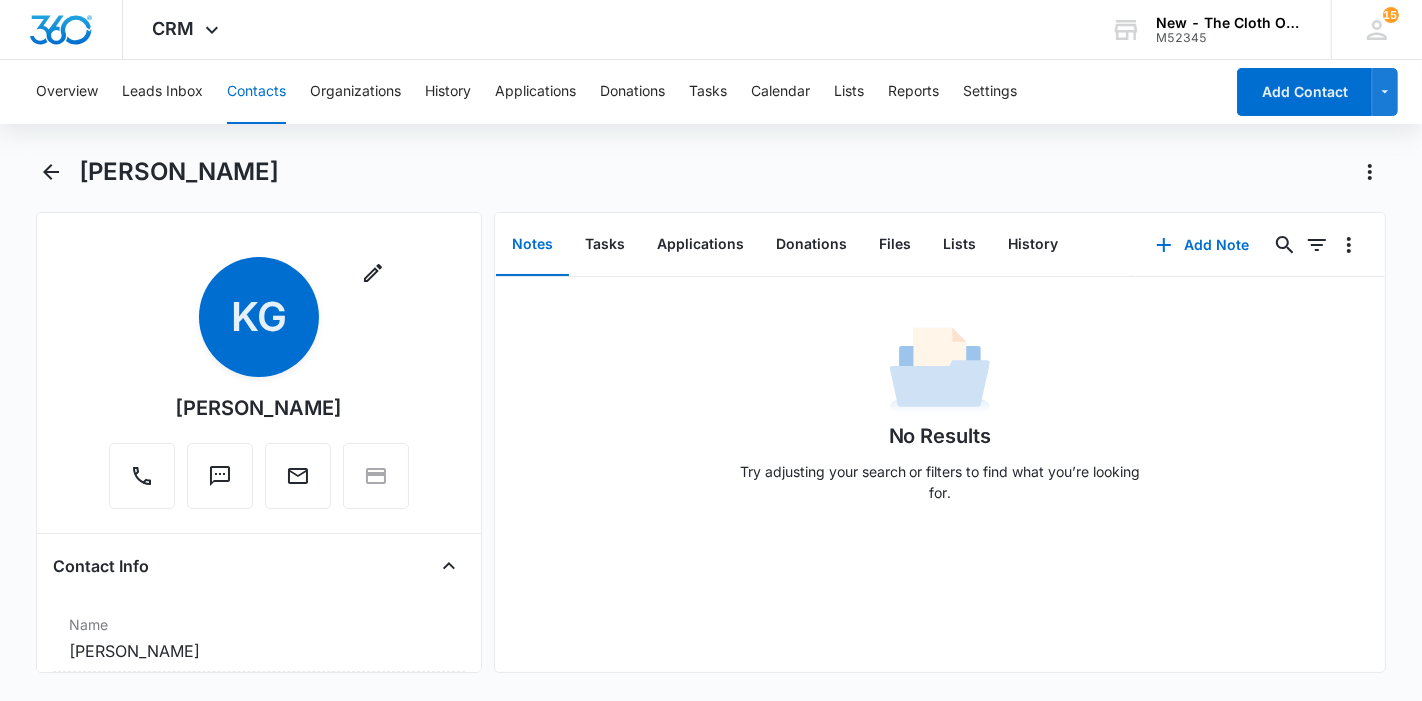 drag, startPoint x: 268, startPoint y: 167, endPoint x: 74, endPoint y: 163, distance: 194.04123 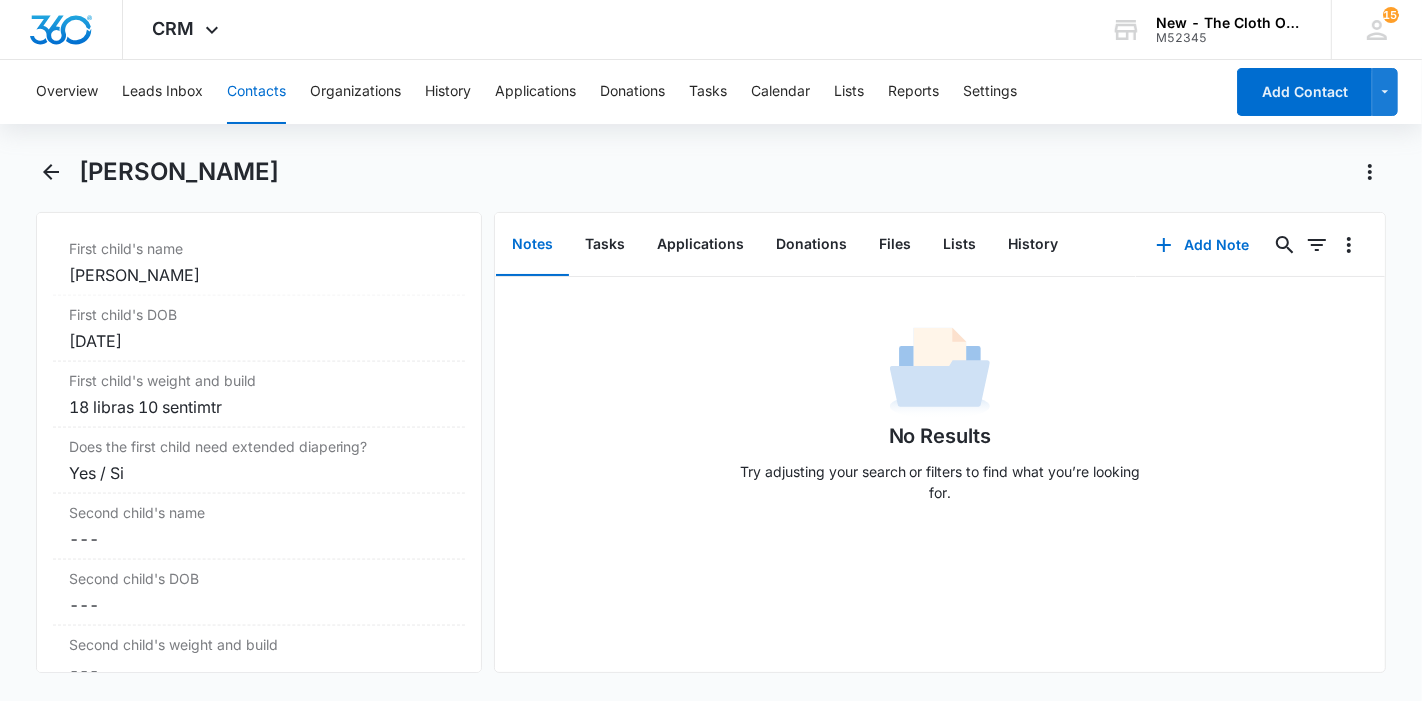 scroll, scrollTop: 2434, scrollLeft: 0, axis: vertical 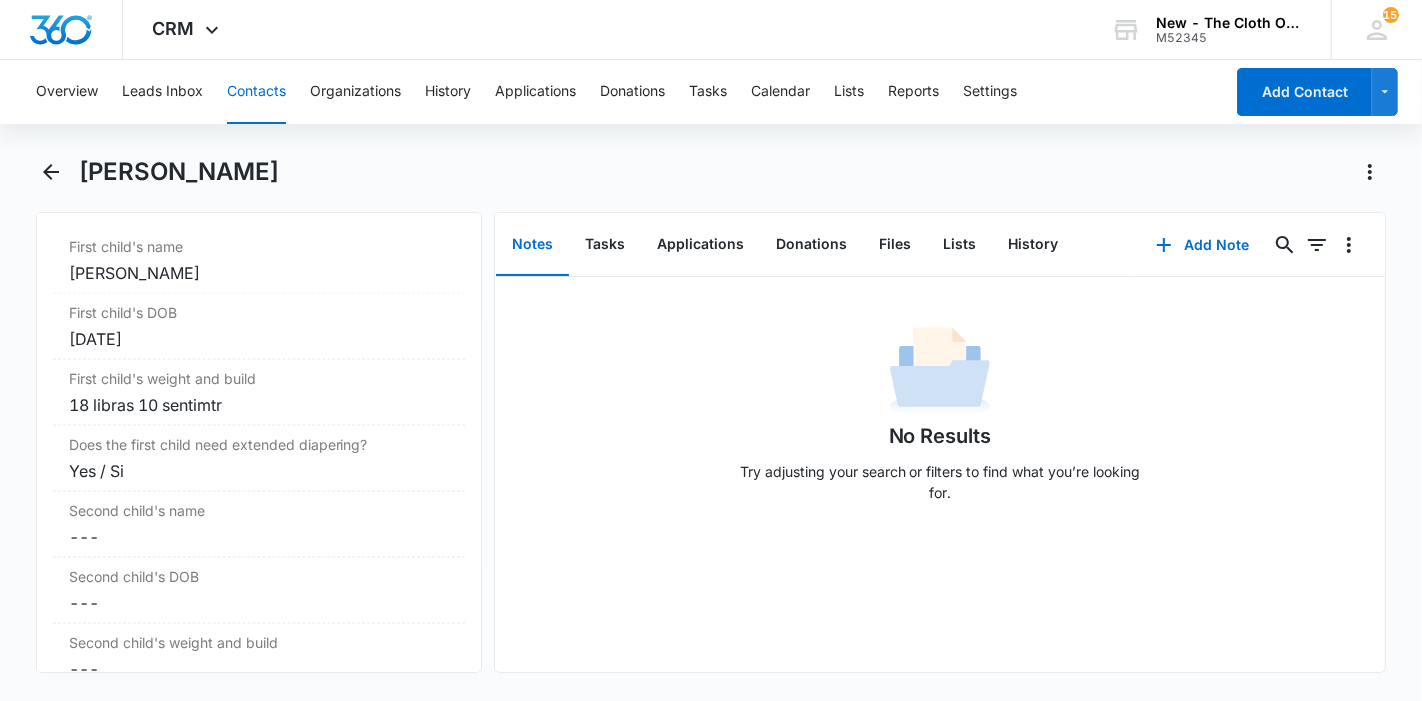 click on "Yes / Si" at bounding box center (259, 471) 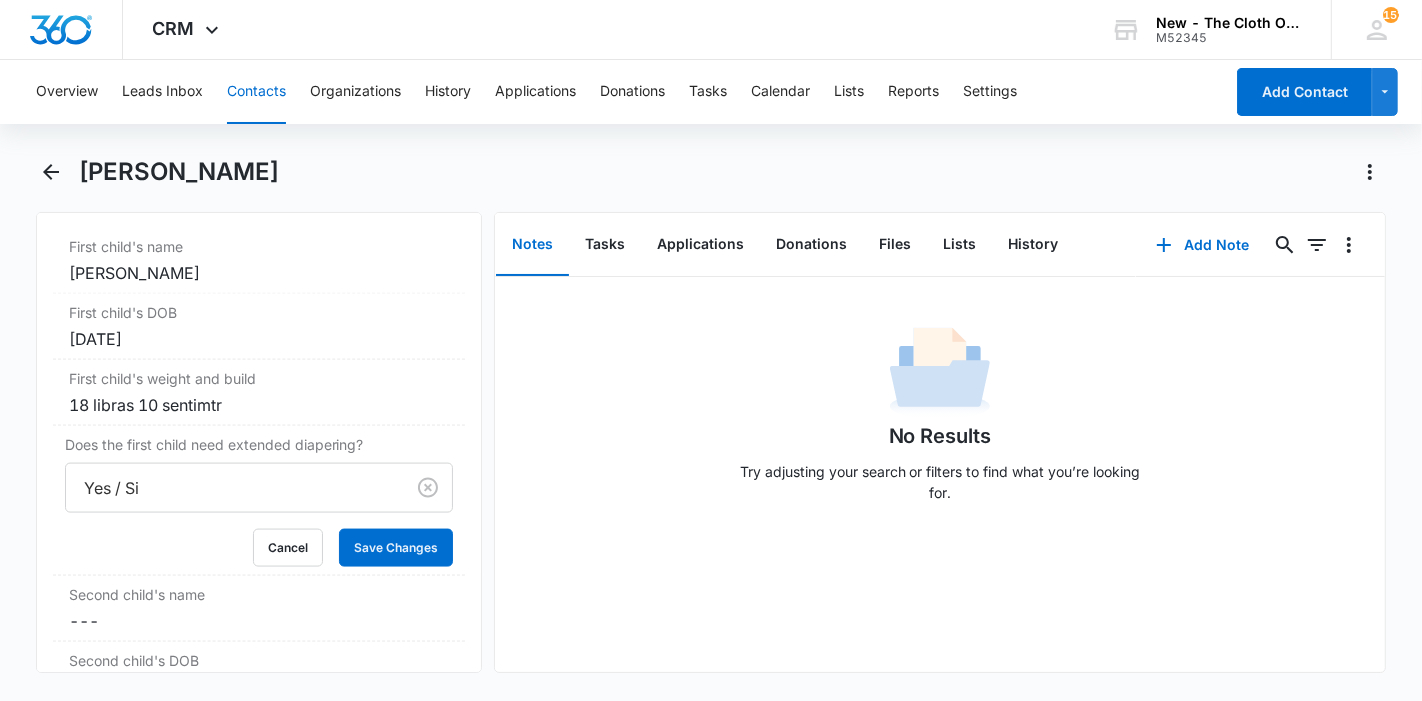 click at bounding box center [231, 488] 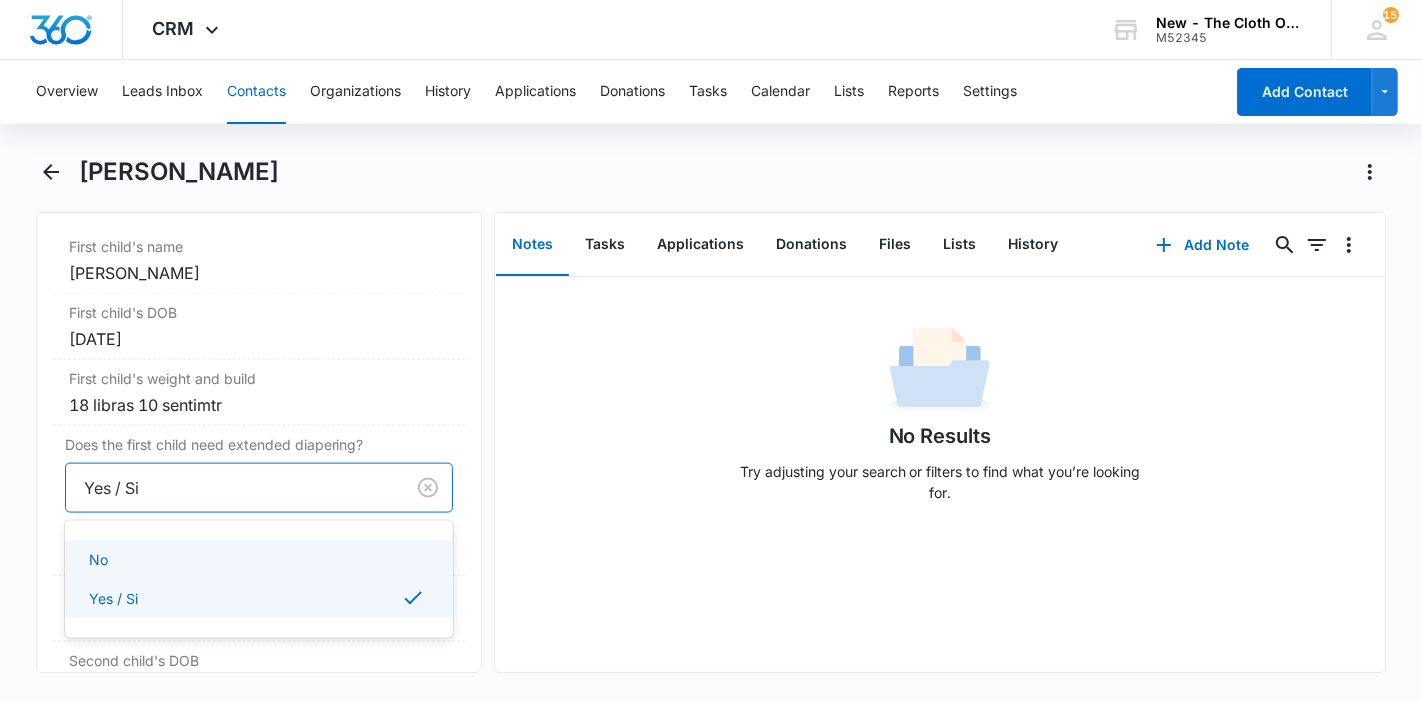 click on "No" at bounding box center (257, 559) 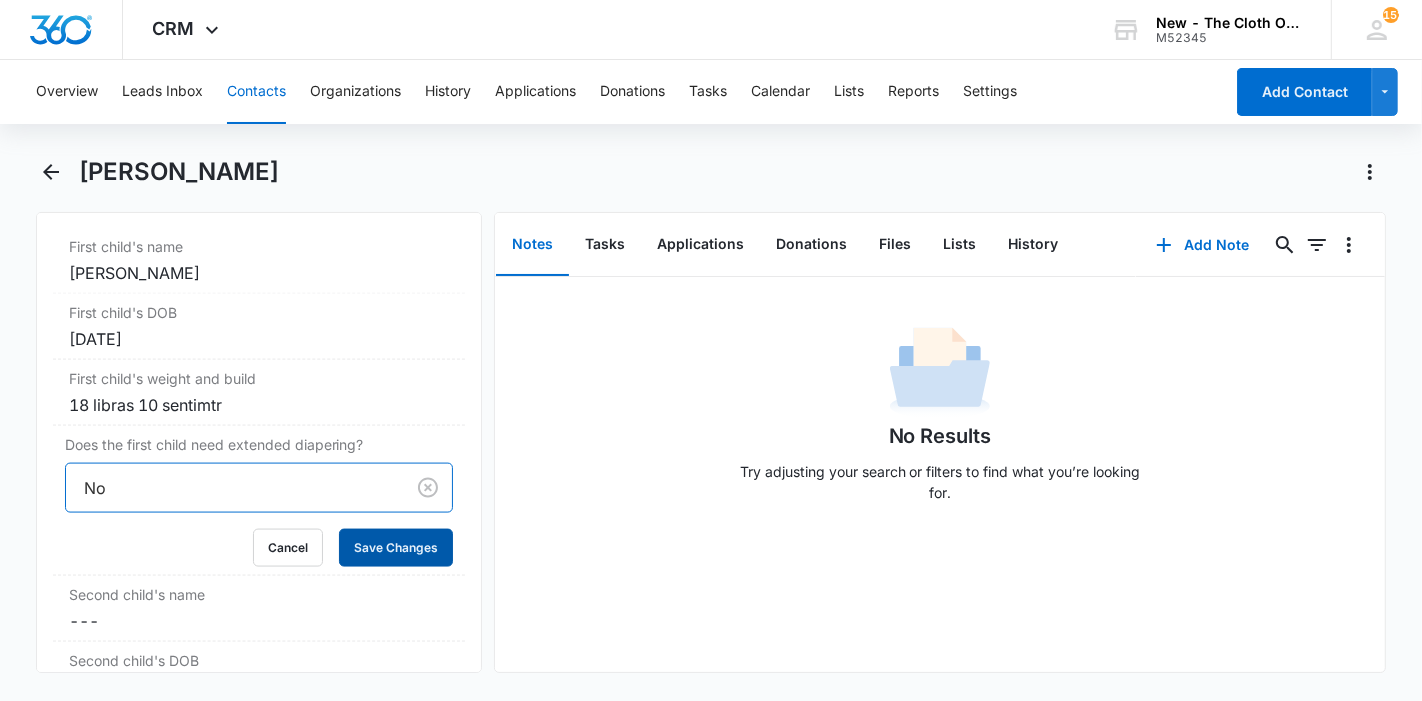 click on "Save Changes" at bounding box center (396, 548) 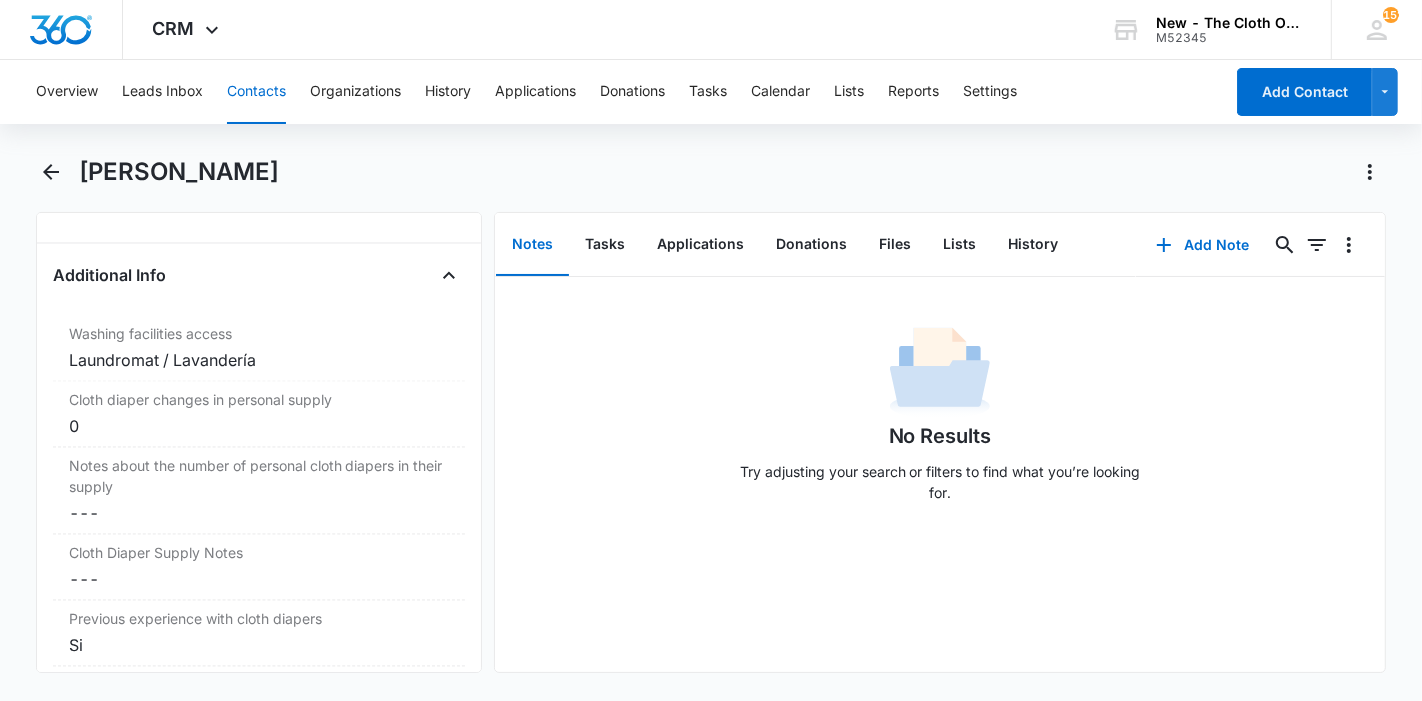 scroll, scrollTop: 3276, scrollLeft: 0, axis: vertical 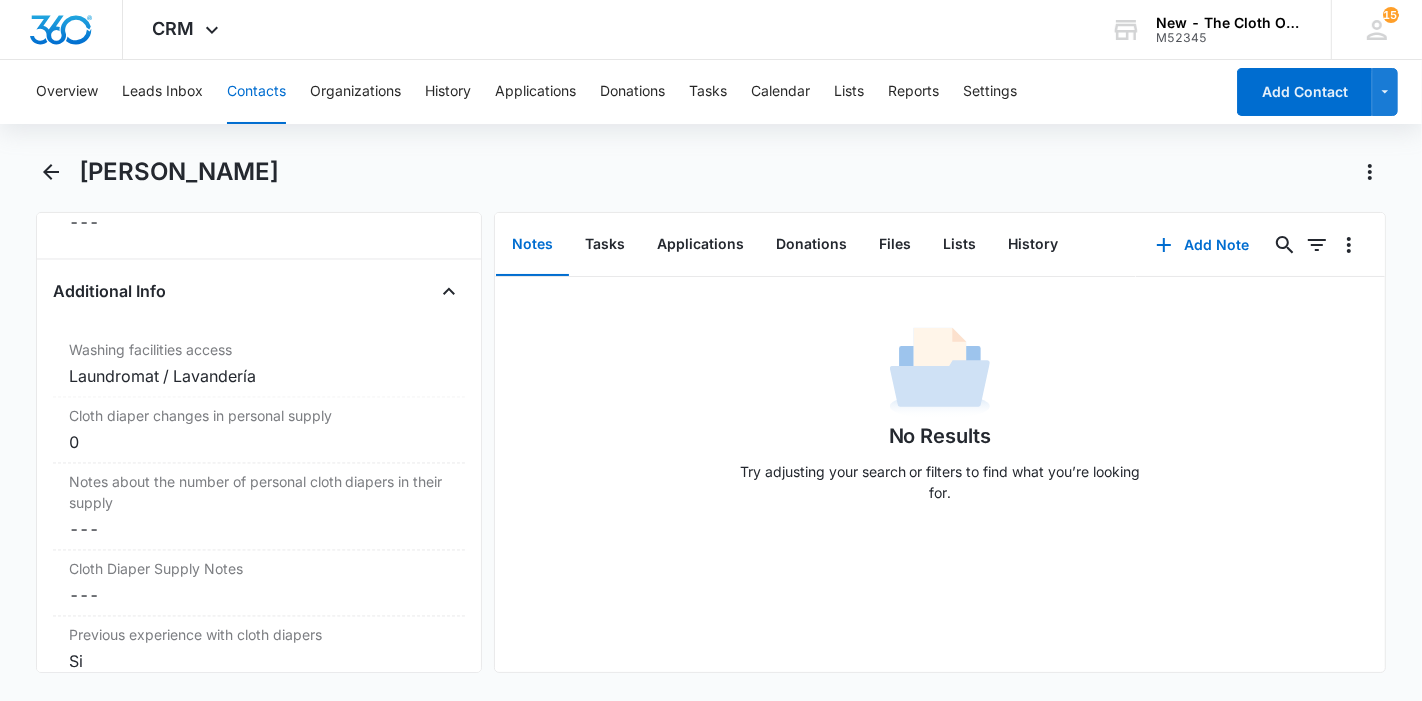 drag, startPoint x: 257, startPoint y: 170, endPoint x: 85, endPoint y: 163, distance: 172.14238 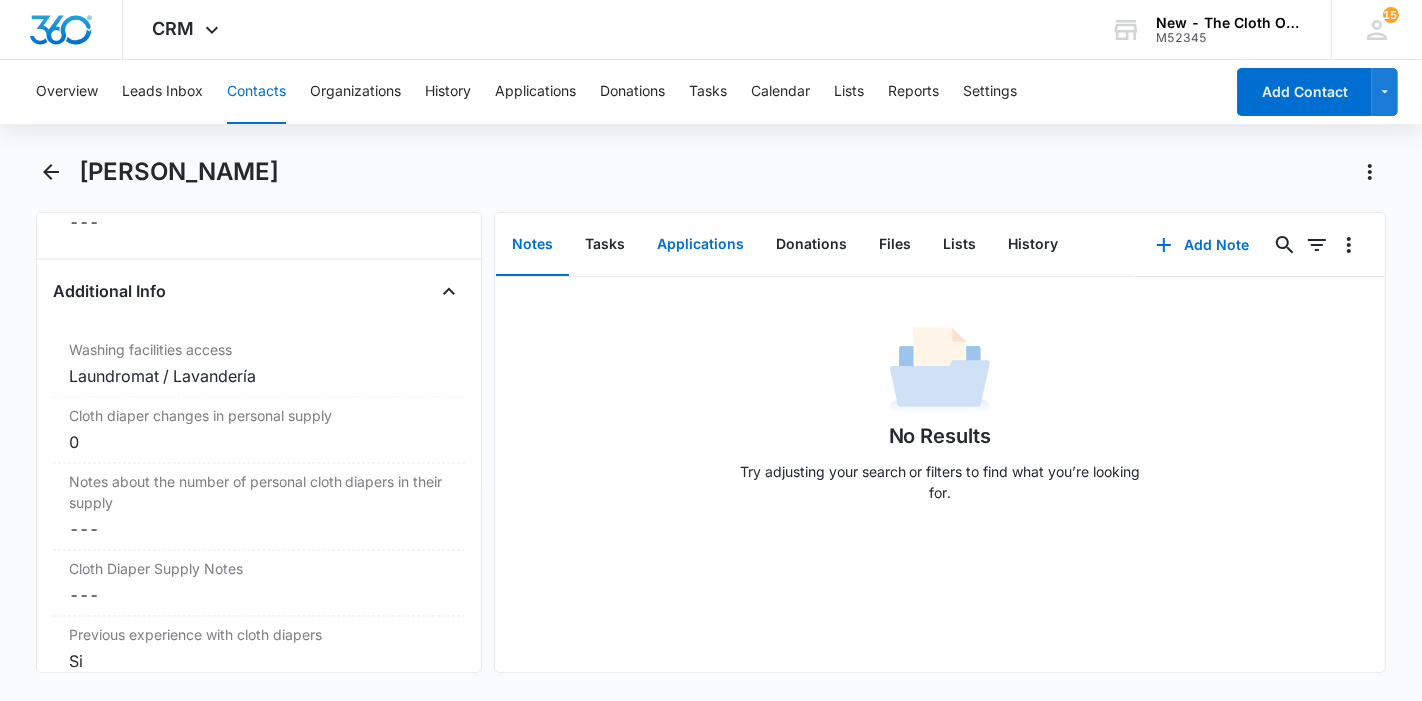 click on "Applications" at bounding box center (700, 245) 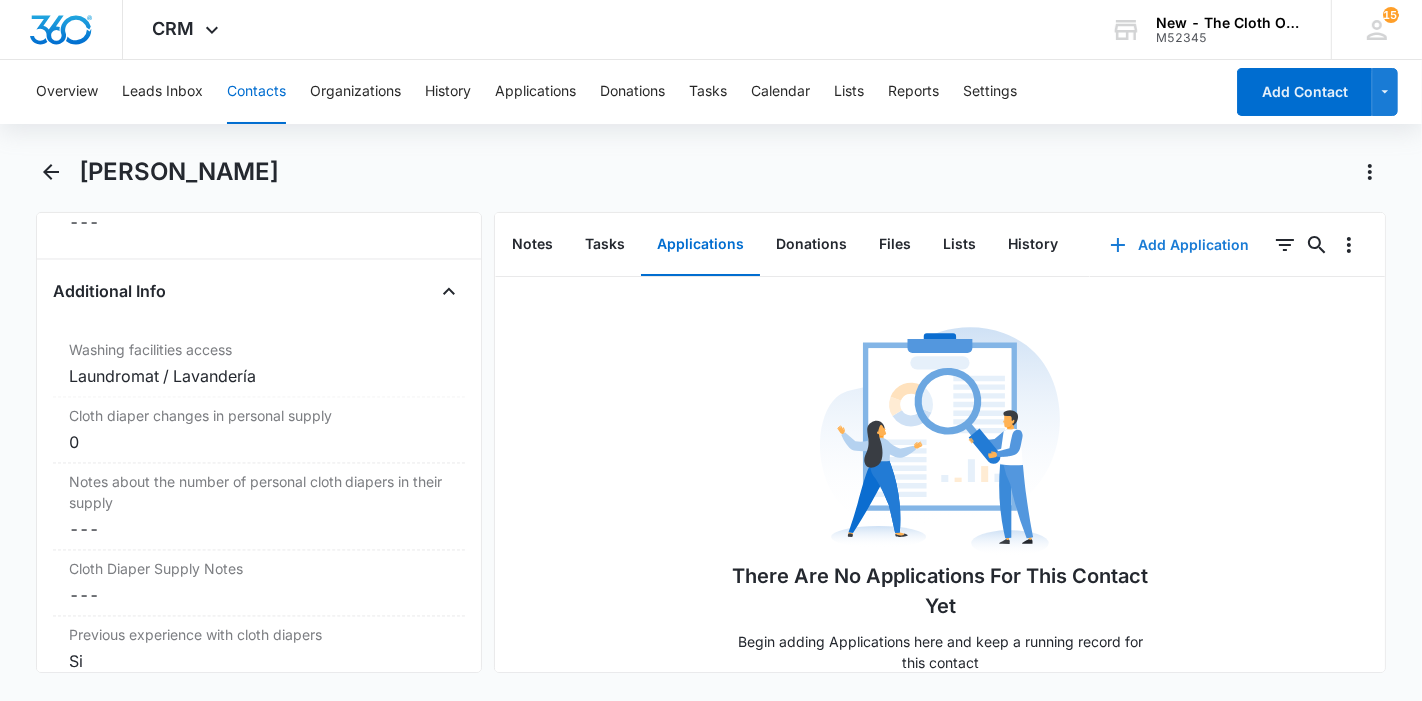 click on "Add Application" at bounding box center [1179, 245] 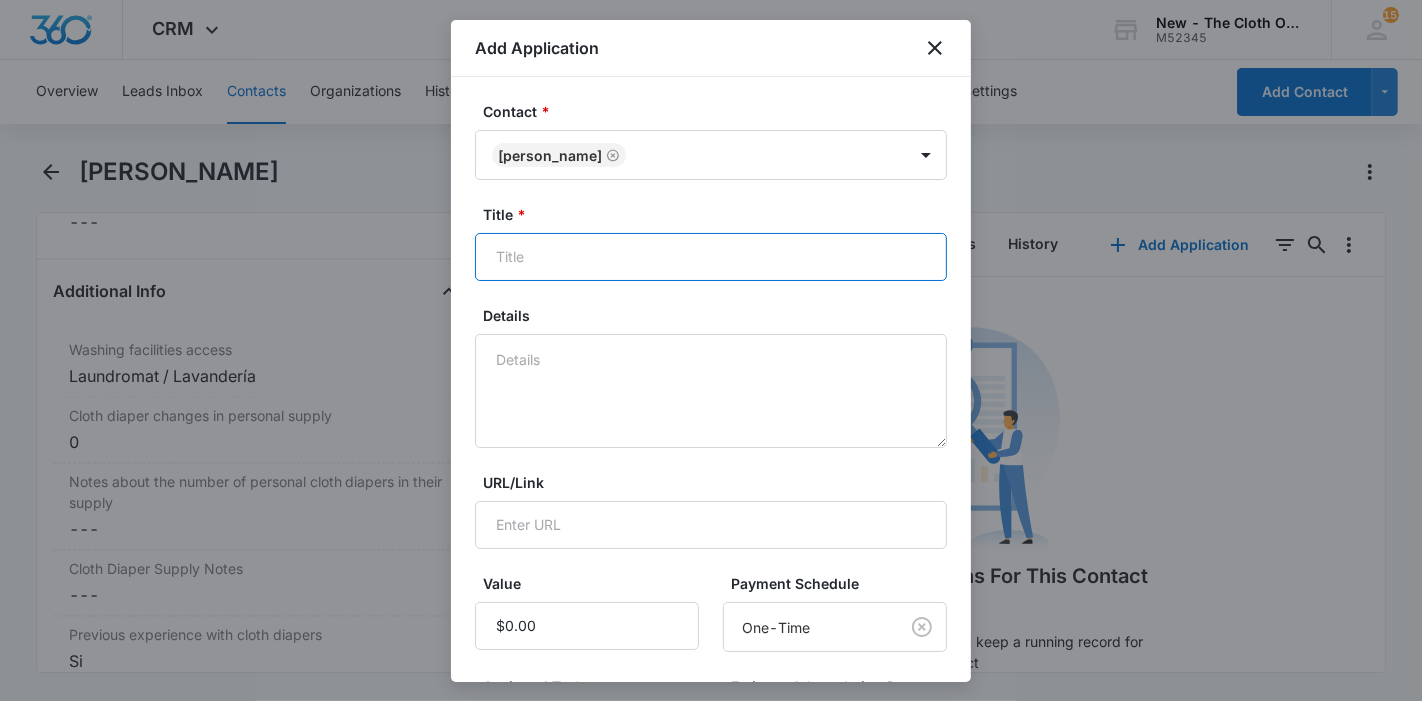 click on "Title *" at bounding box center (711, 257) 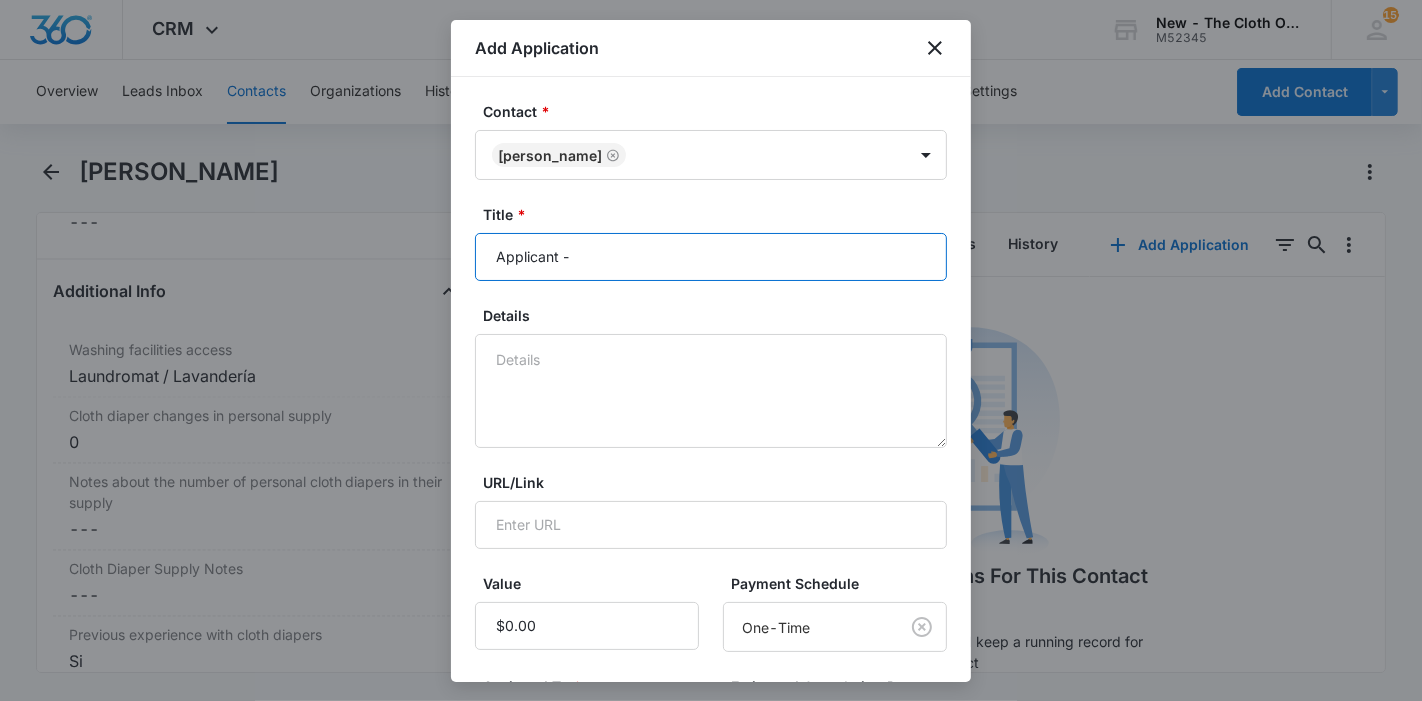 paste on "[PERSON_NAME]" 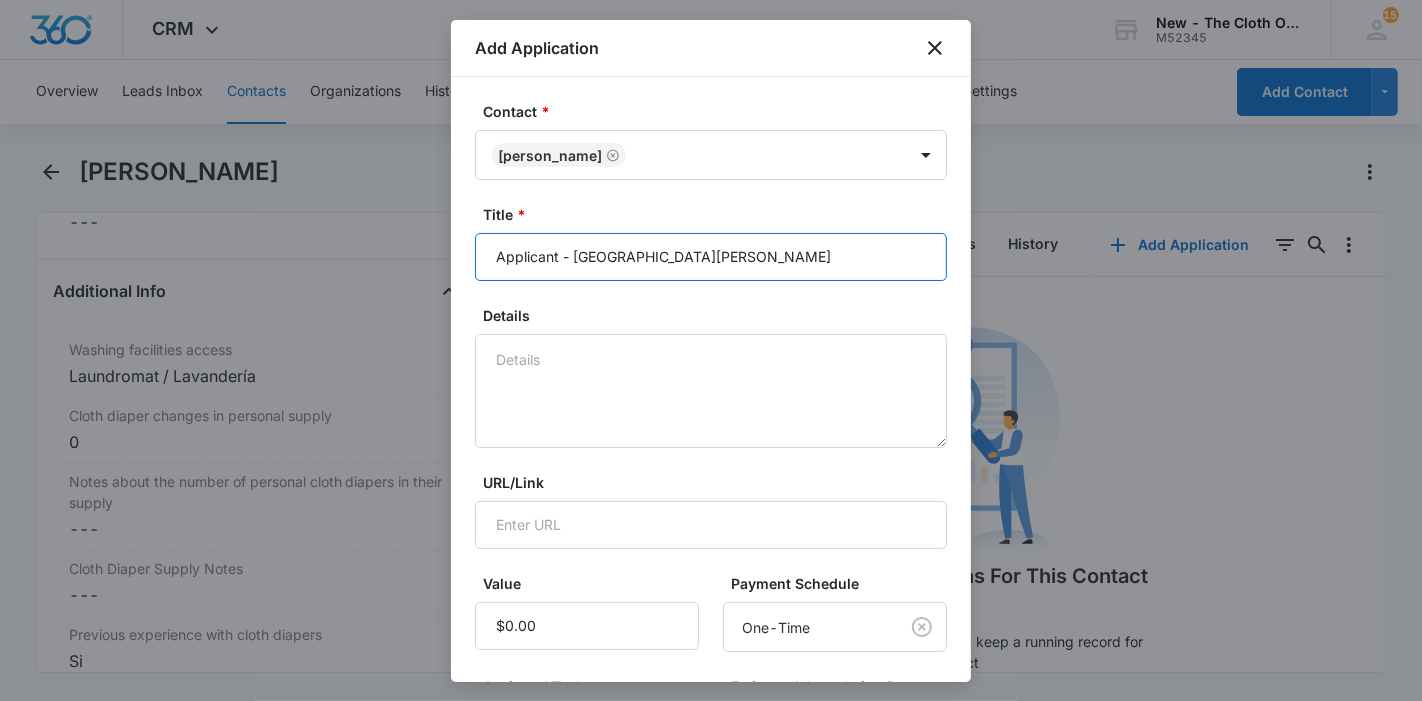 type on "Applicant - [GEOGRAPHIC_DATA][PERSON_NAME]" 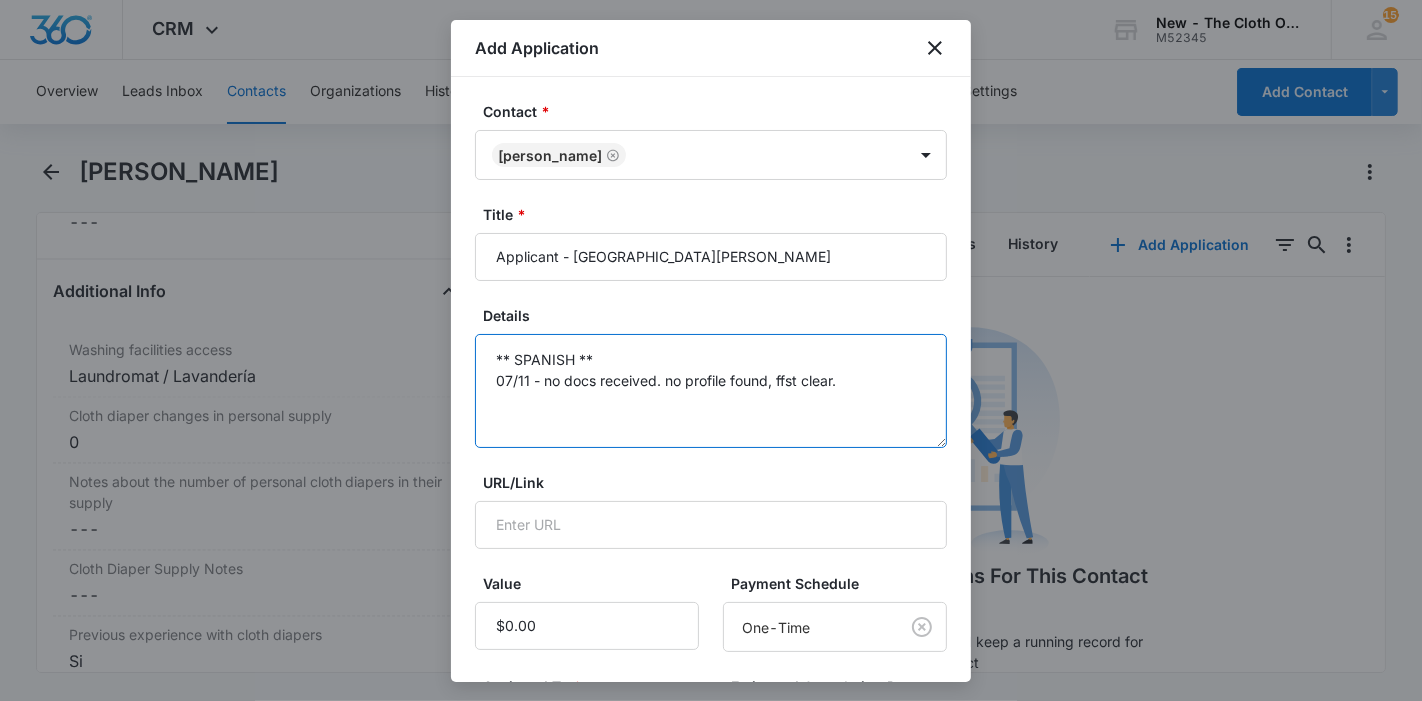 scroll, scrollTop: 285, scrollLeft: 0, axis: vertical 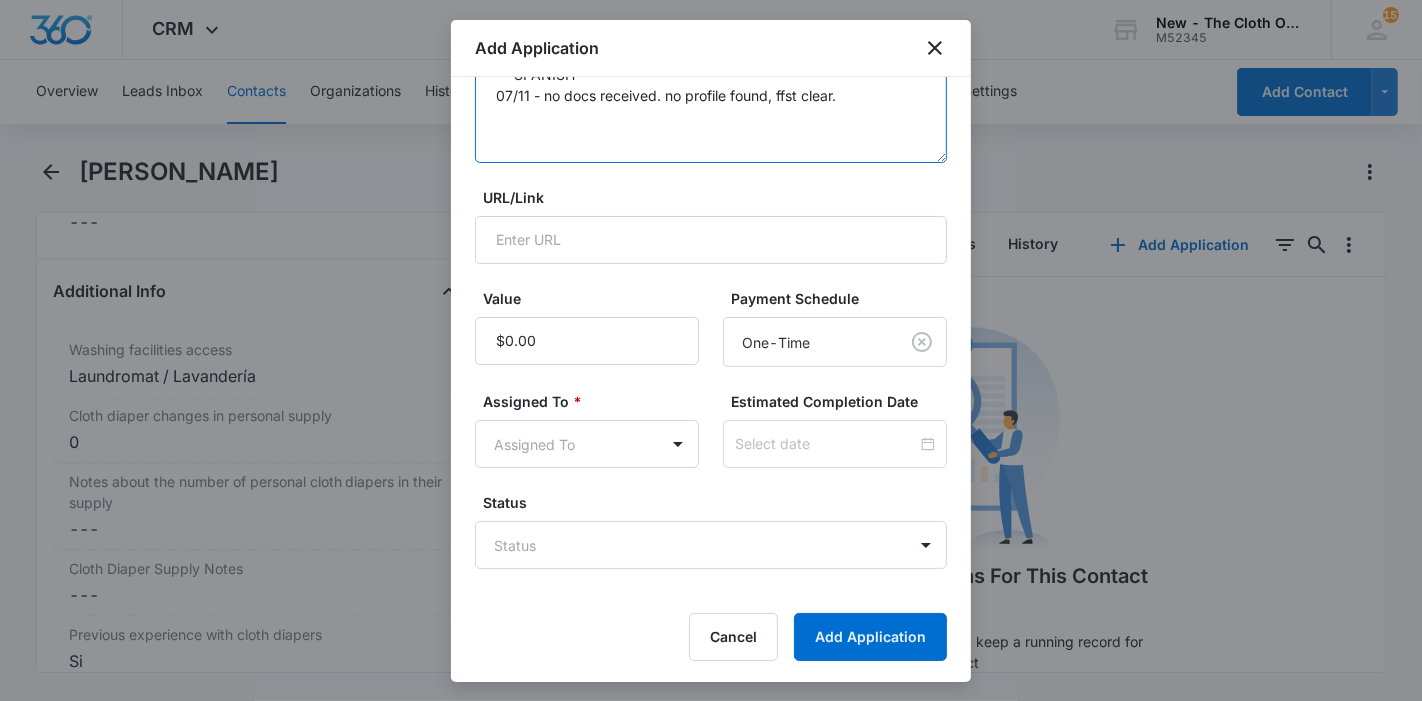 type on "** SPANISH **
07/11 - no docs received. no profile found, ffst clear." 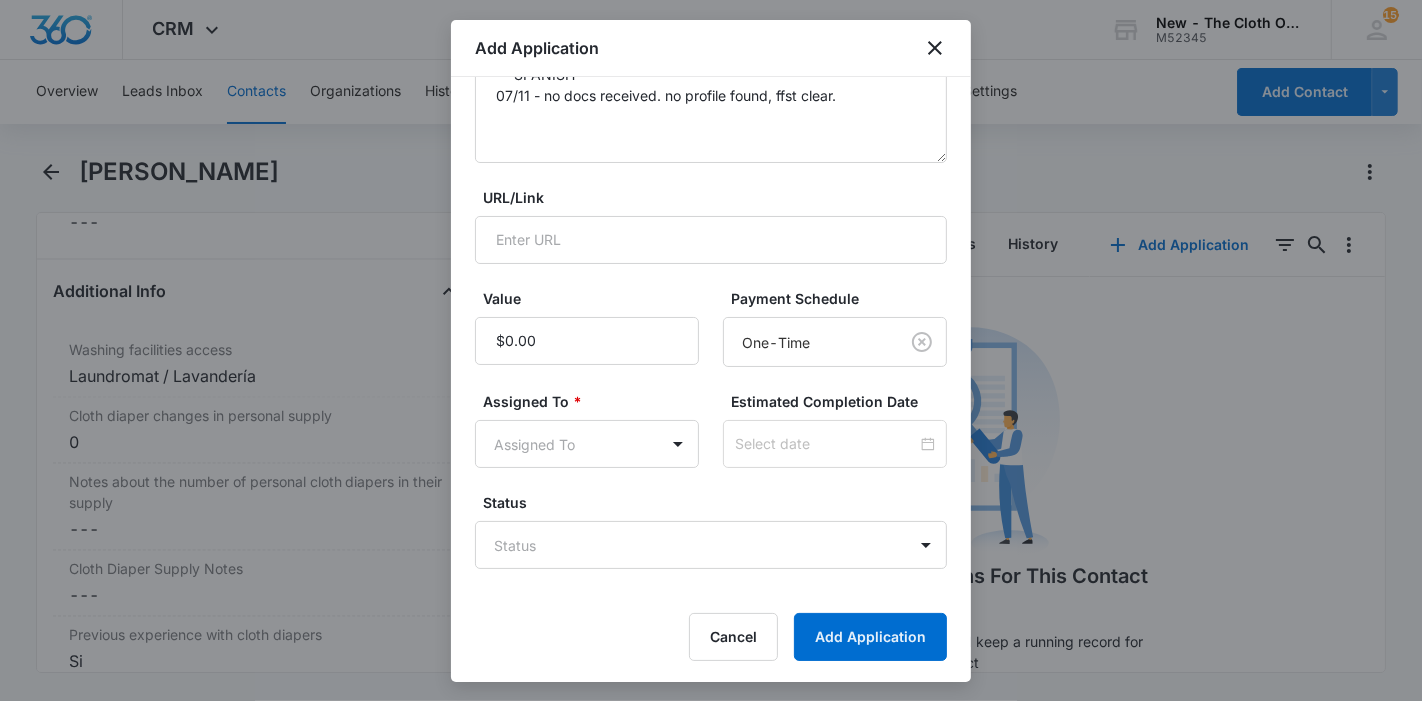 click on "CRM Apps Reputation Forms CRM Email Ads Intelligence Brand Settings New - The Cloth Option M52345 Your Accounts View All 152 KL Katie Lohr katie.WA@theclothoption.org My Profile 152 Notifications Support Logout Terms & Conditions   •   Privacy Policy Overview Leads Inbox Contacts Organizations History Applications Donations Tasks Calendar Lists Reports Settings Add Contact Kenia Guerrero Remove KG Kenia Guerrero Contact Info Name Cancel Save Changes Kenia Guerrero Phone Cancel Save Changes (516) 469-9960 Email Cancel Save Changes Guerrerokenia816@gmail.com Organization Cancel Save Changes --- Address Cancel Save Changes 32 Elm Ave Apt 2 Glenco New York 11542 Details Lead Source Cancel Save Changes Application - Updated Contact Type Cancel Save Changes Applicant Contact Status Cancel Save Changes Application in process Assigned To Cancel Save Changes --- Tags Cancel Save Changes --- Next Contact Date Cancel Save Changes --- Color Tag Current Color: Cancel Save Changes Payments ID ID 16874 Created Cancel 1" at bounding box center (711, 350) 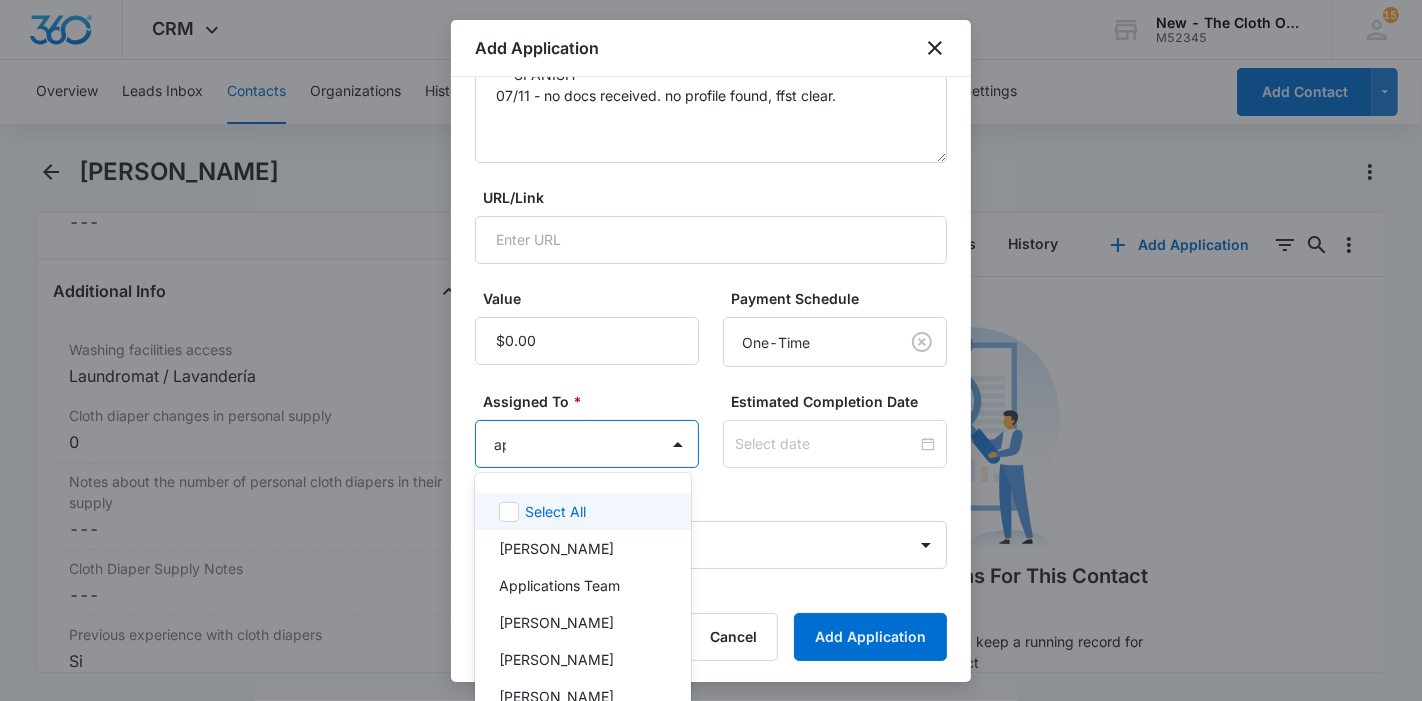 type on "app" 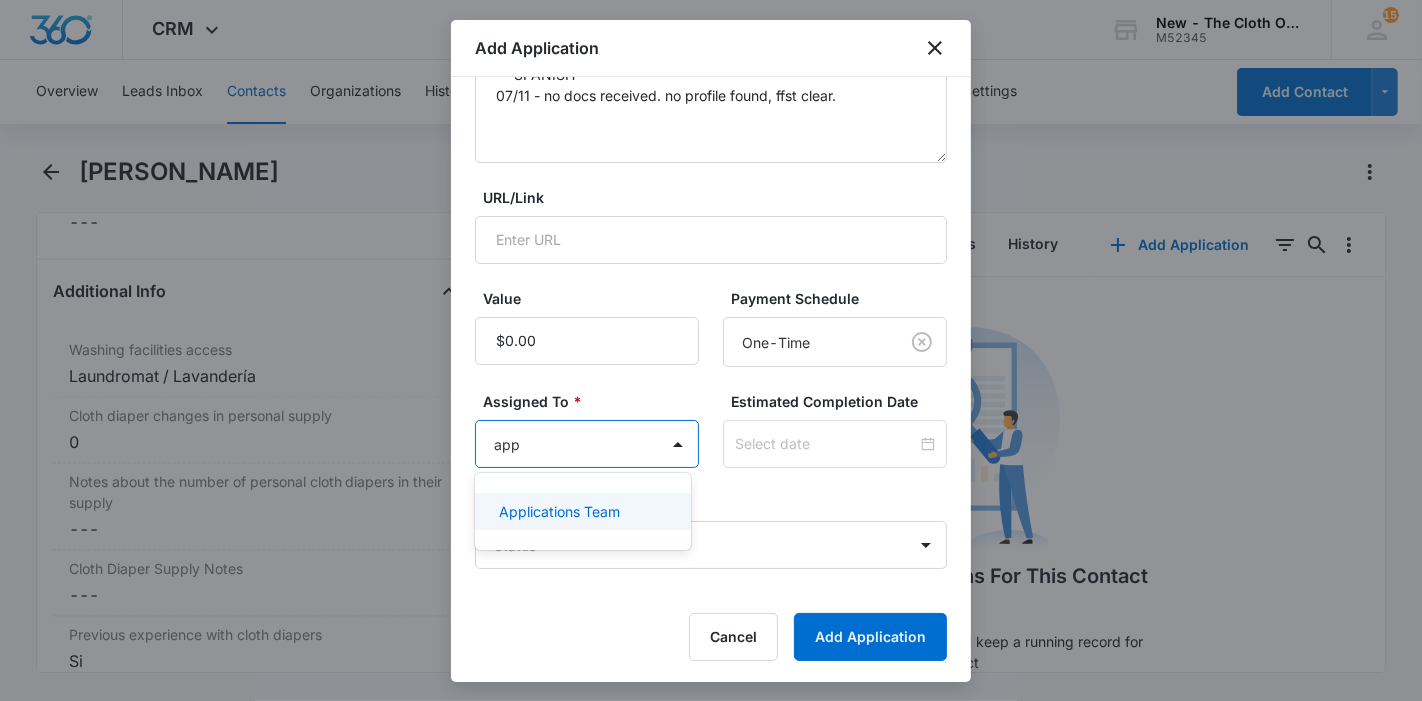 click on "Applications Team" at bounding box center (559, 511) 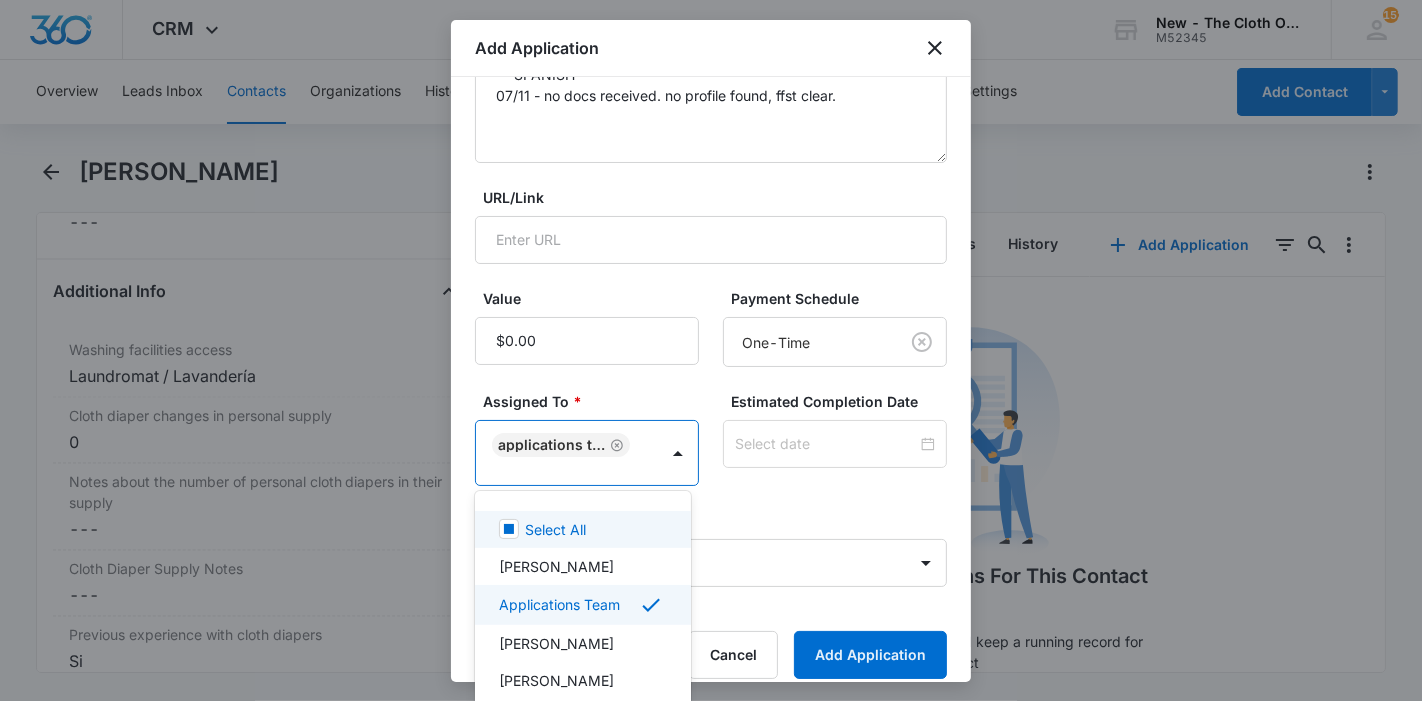 click at bounding box center [711, 350] 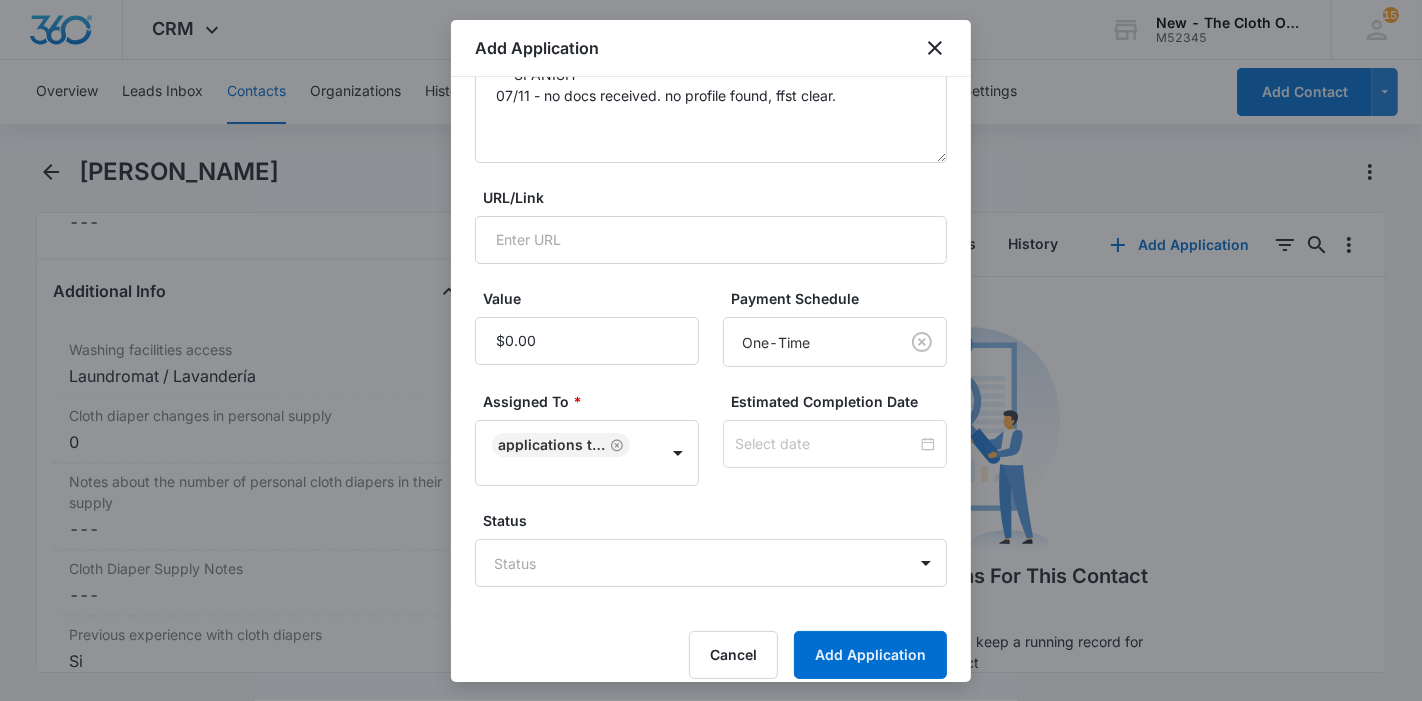 click at bounding box center (835, 444) 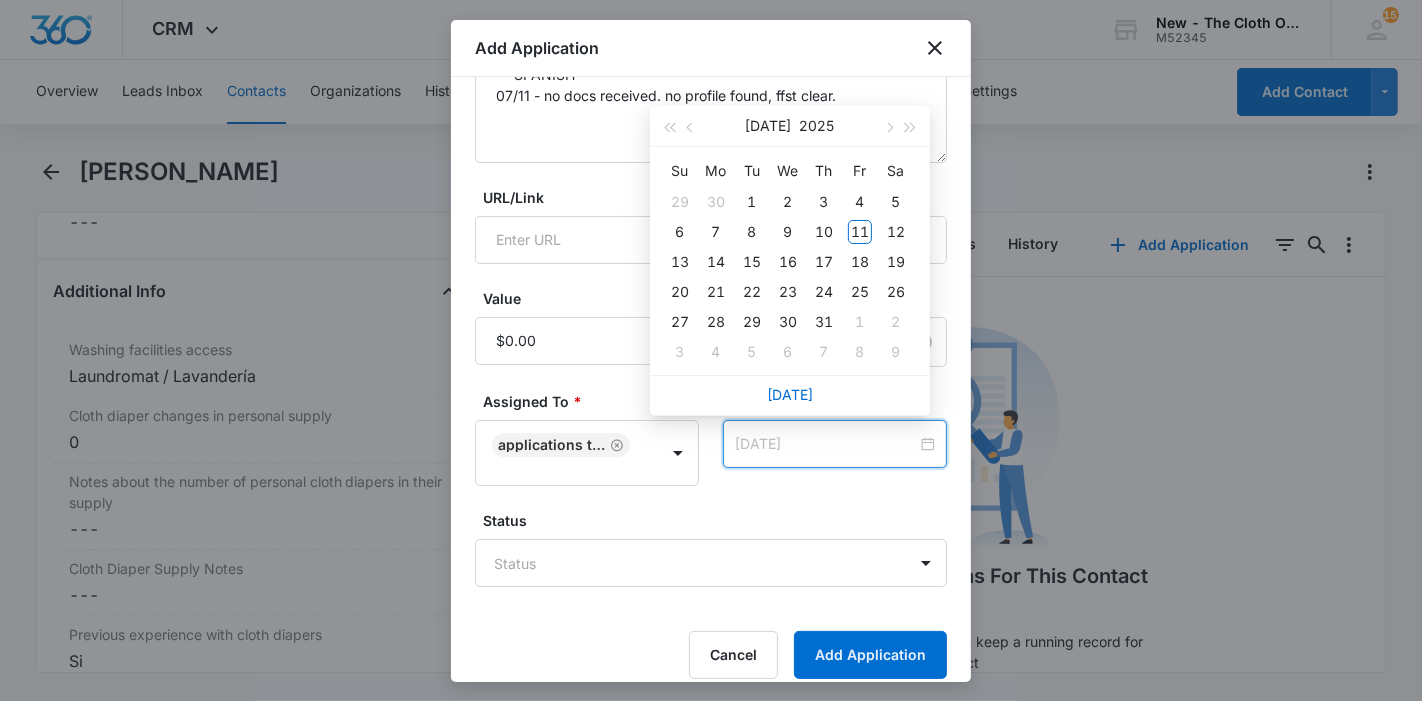 click on "18" at bounding box center [860, 262] 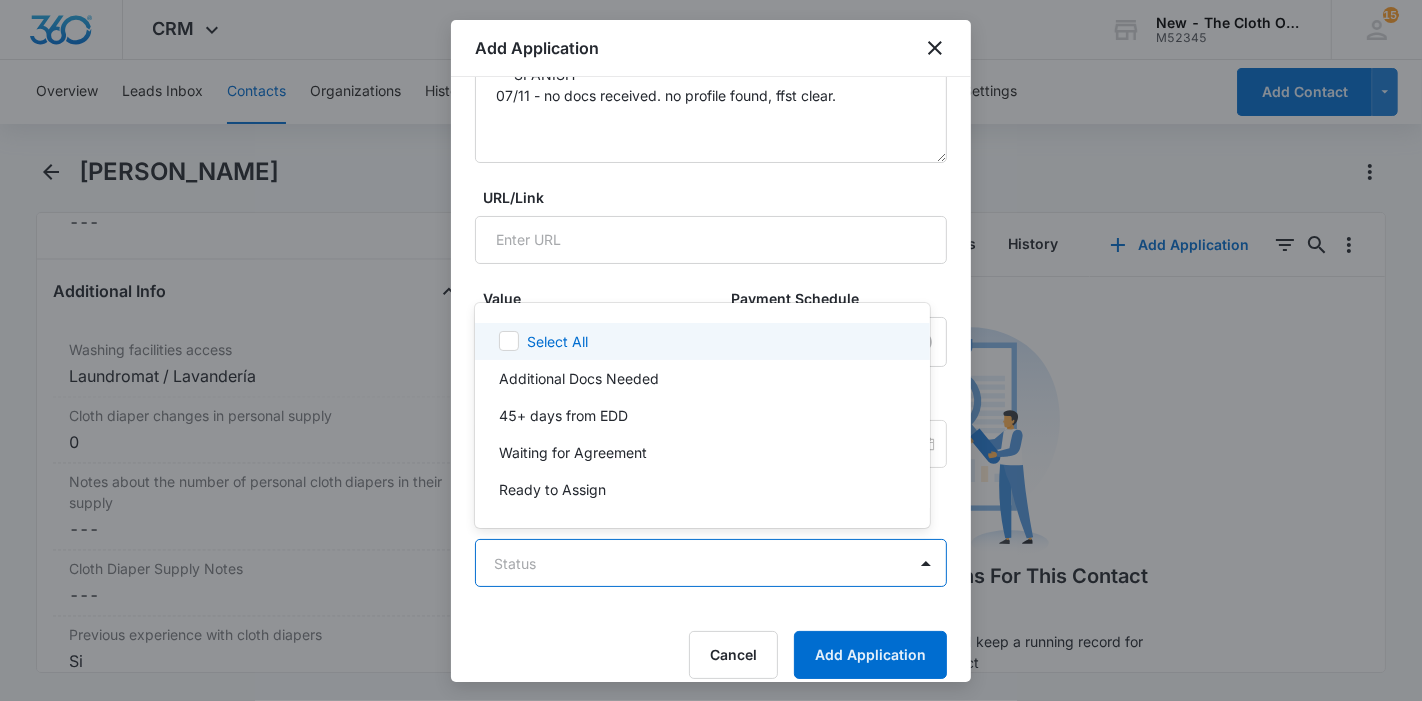 click on "CRM Apps Reputation Forms CRM Email Ads Intelligence Brand Settings New - The Cloth Option M52345 Your Accounts View All 152 KL Katie Lohr katie.WA@theclothoption.org My Profile 152 Notifications Support Logout Terms & Conditions   •   Privacy Policy Overview Leads Inbox Contacts Organizations History Applications Donations Tasks Calendar Lists Reports Settings Add Contact Kenia Guerrero Remove KG Kenia Guerrero Contact Info Name Cancel Save Changes Kenia Guerrero Phone Cancel Save Changes (516) 469-9960 Email Cancel Save Changes Guerrerokenia816@gmail.com Organization Cancel Save Changes --- Address Cancel Save Changes 32 Elm Ave Apt 2 Glenco New York 11542 Details Lead Source Cancel Save Changes Application - Updated Contact Type Cancel Save Changes Applicant Contact Status Cancel Save Changes Application in process Assigned To Cancel Save Changes --- Tags Cancel Save Changes --- Next Contact Date Cancel Save Changes --- Color Tag Current Color: Cancel Save Changes Payments ID ID 16874 Created Cancel 1" at bounding box center (711, 350) 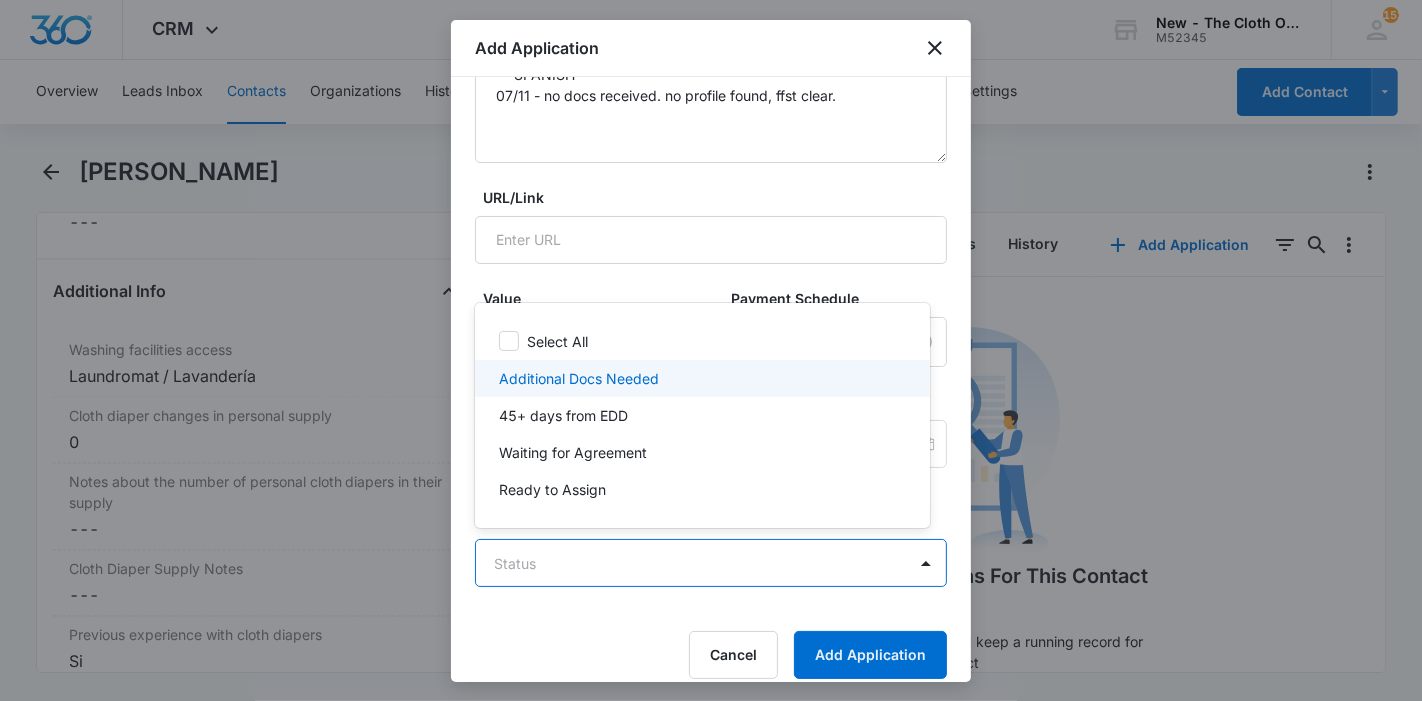 click on "Additional Docs Needed" at bounding box center (579, 378) 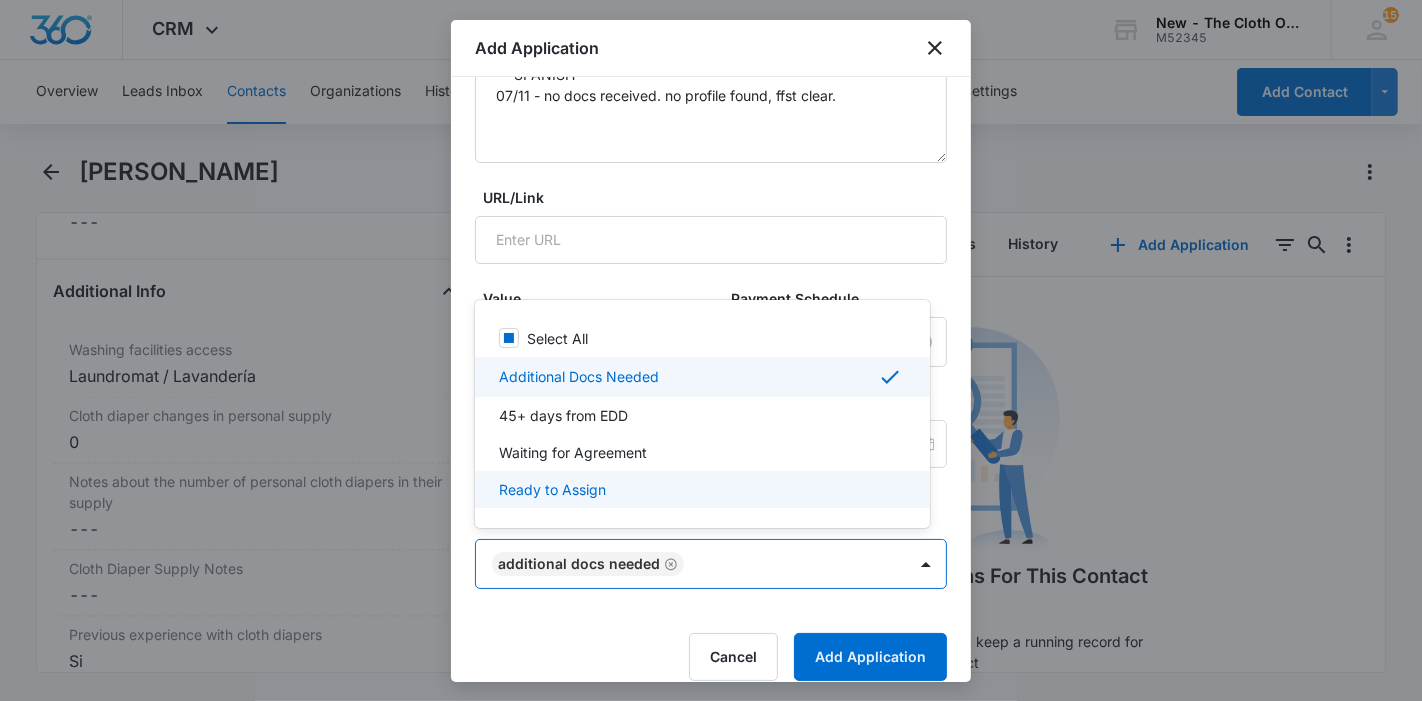 click at bounding box center (711, 350) 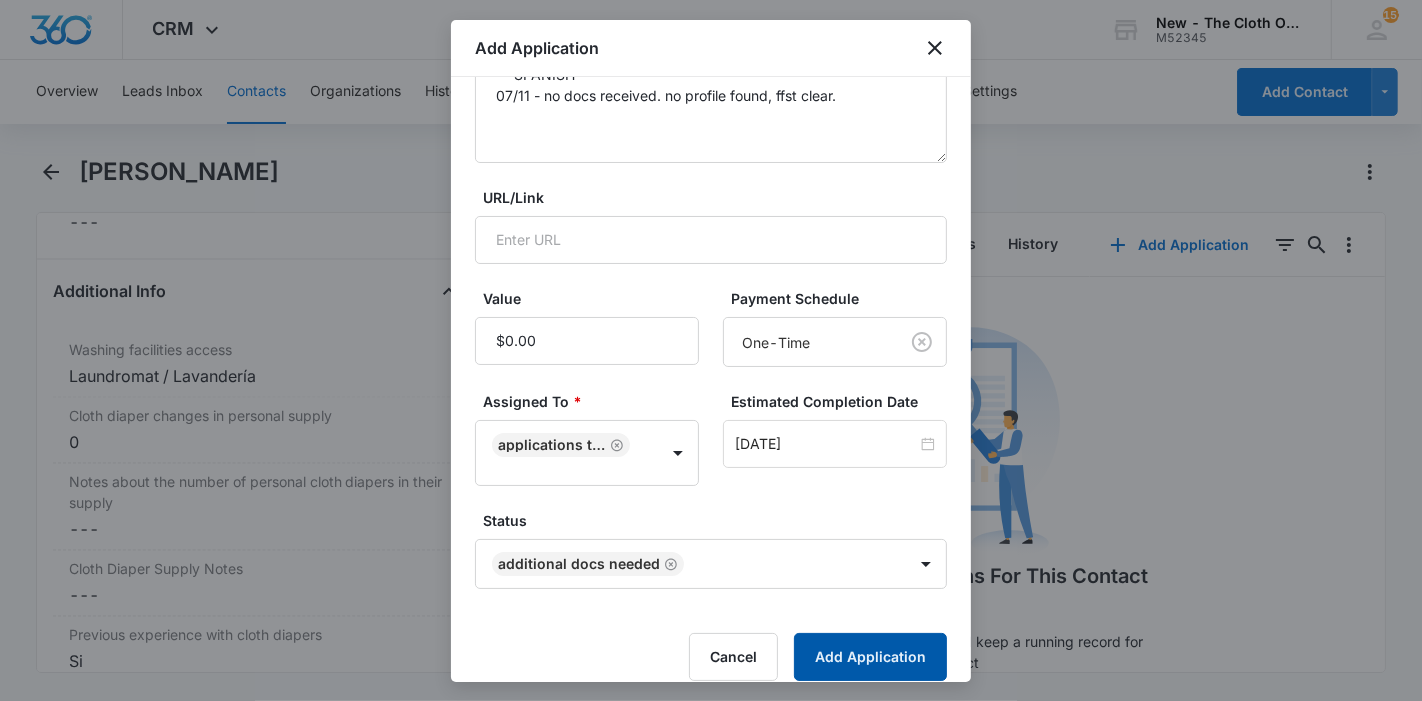 click on "Add Application" at bounding box center [870, 657] 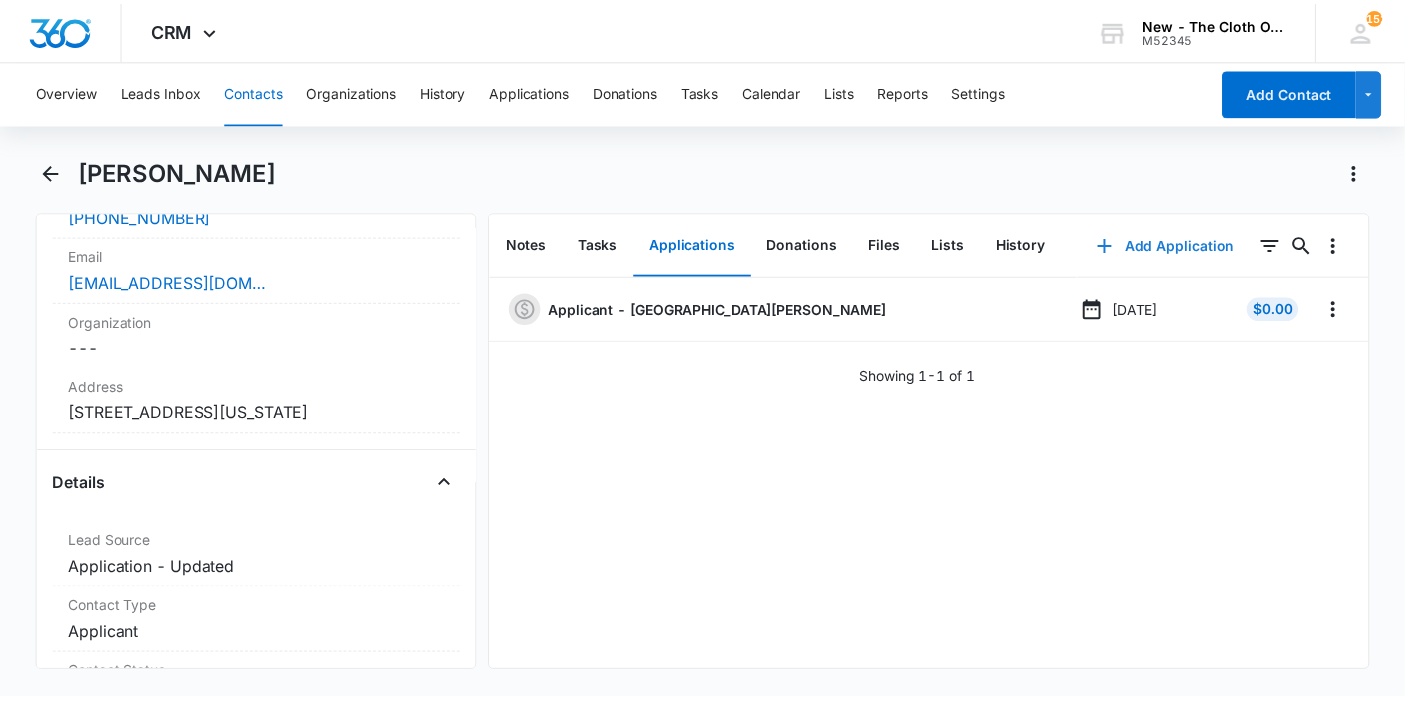 scroll, scrollTop: 448, scrollLeft: 0, axis: vertical 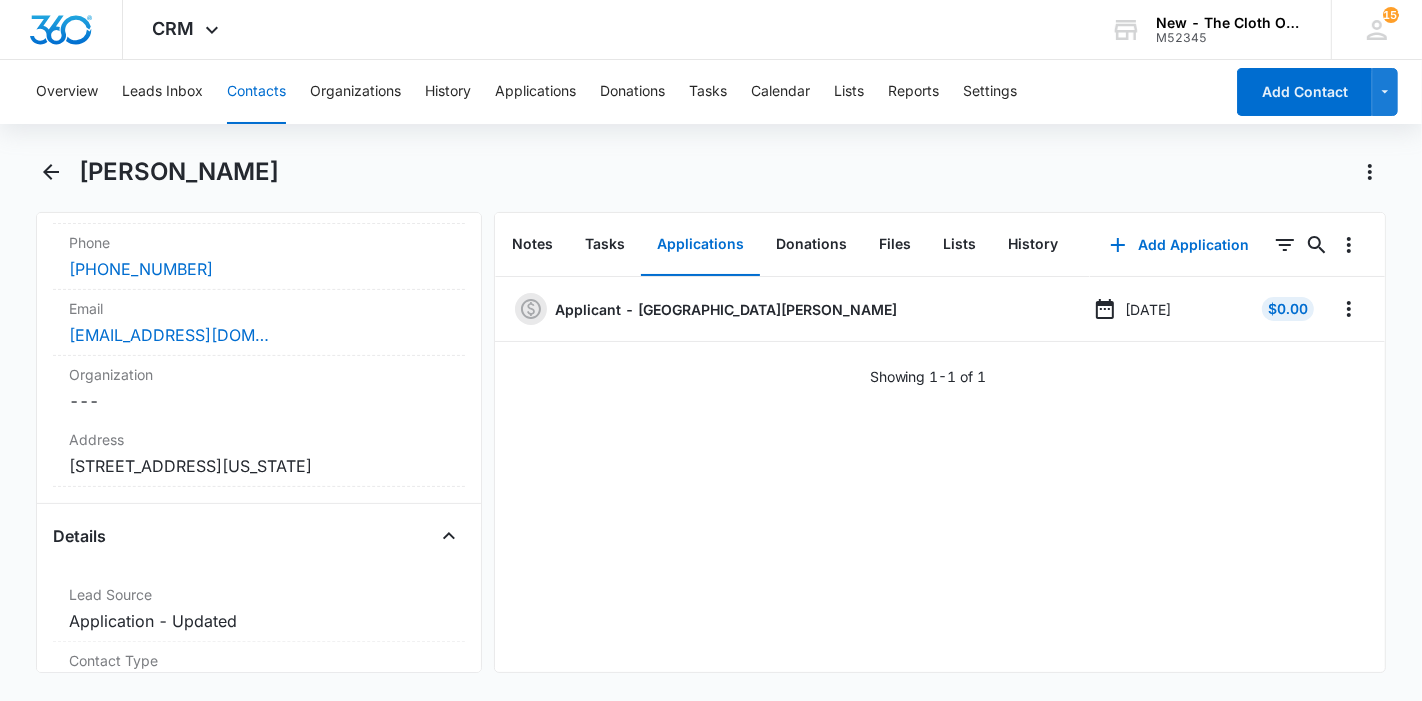 drag, startPoint x: 246, startPoint y: 183, endPoint x: 85, endPoint y: 161, distance: 162.49615 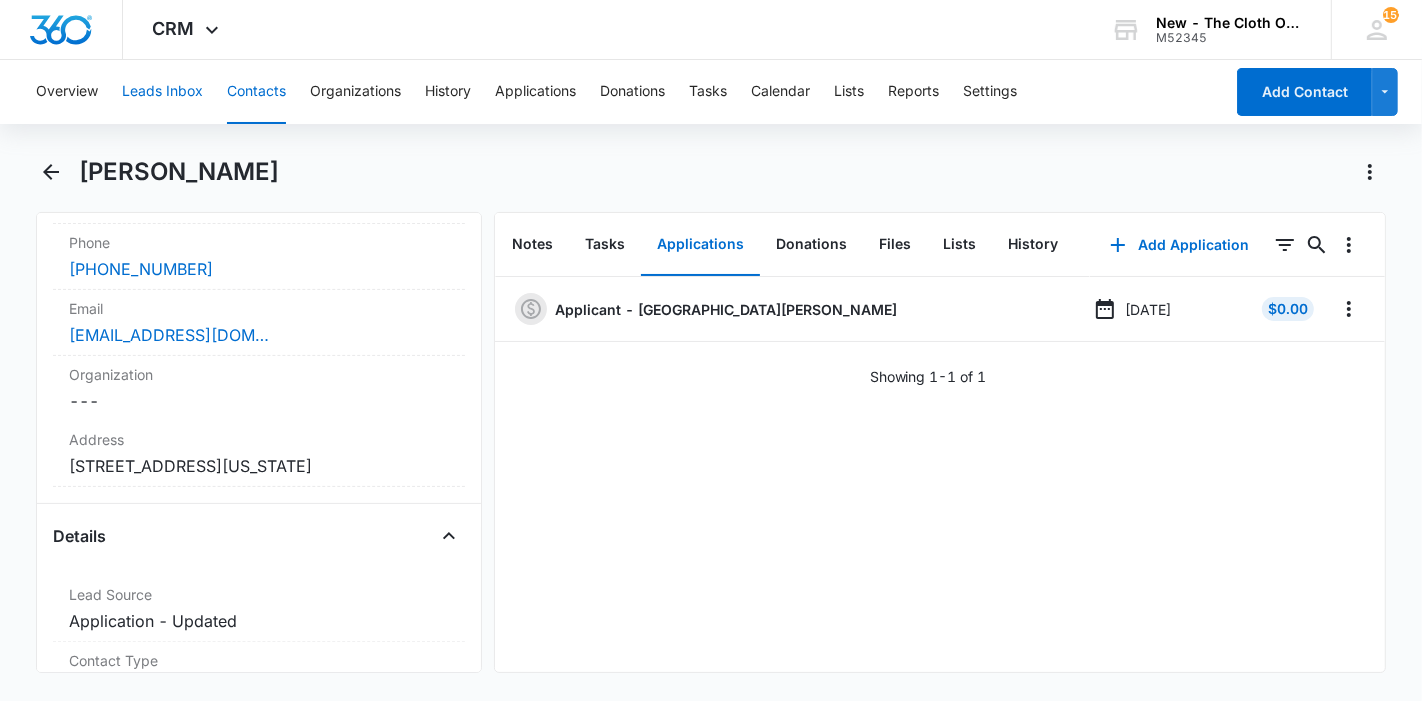 click on "Leads Inbox" at bounding box center [162, 92] 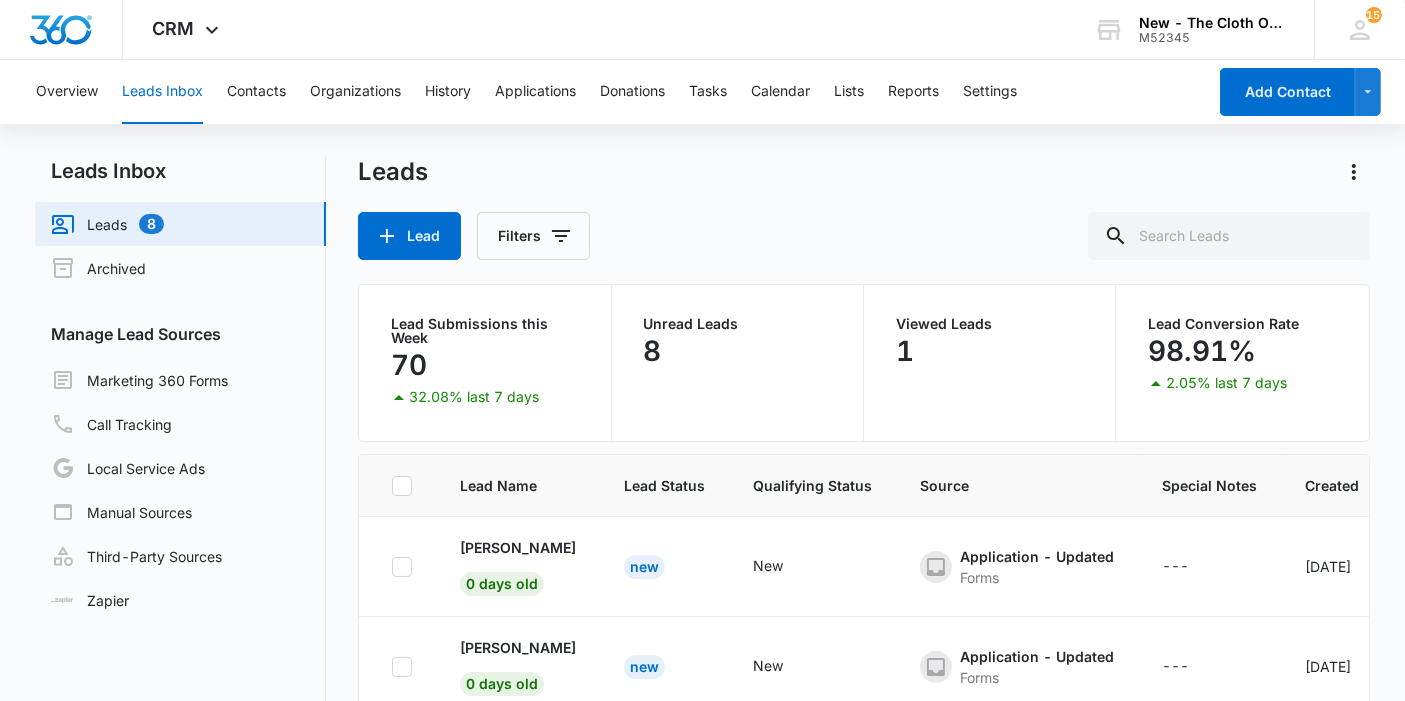 scroll, scrollTop: 630, scrollLeft: 0, axis: vertical 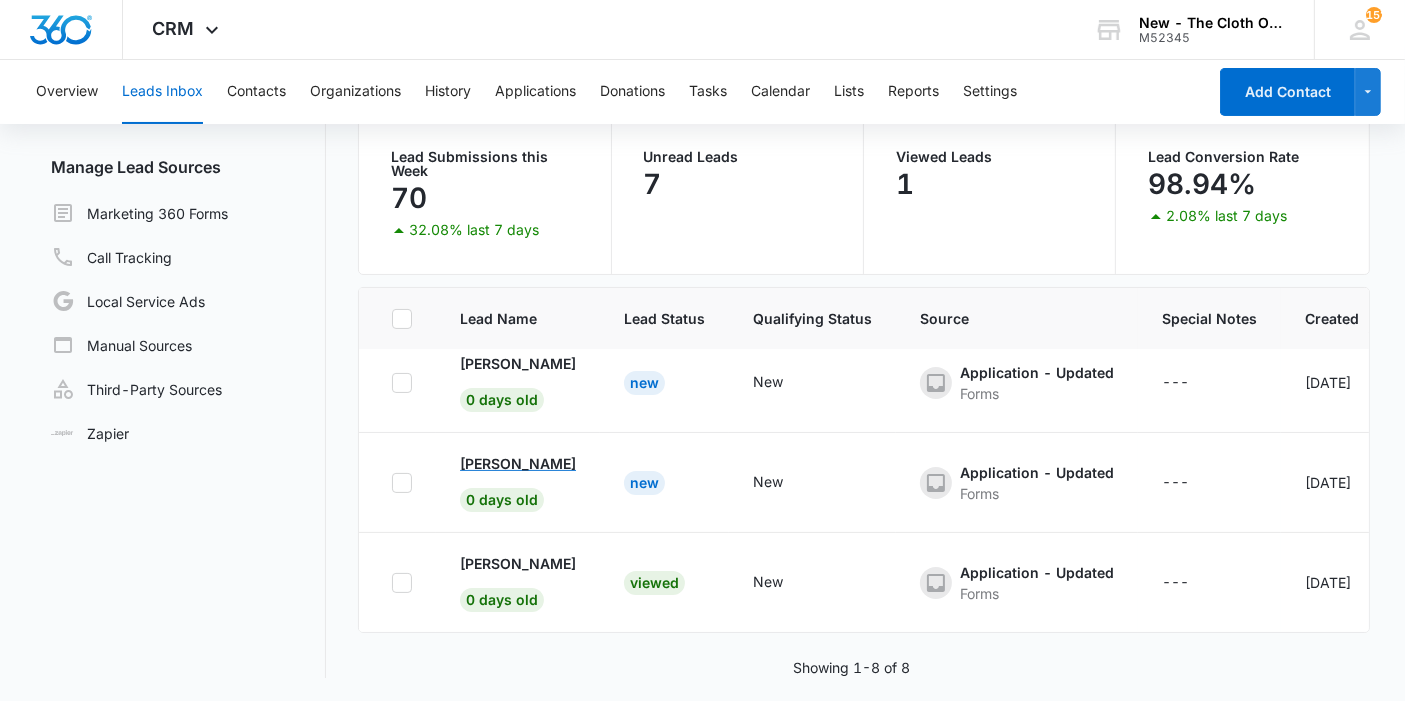 click on "[PERSON_NAME]" at bounding box center (518, 463) 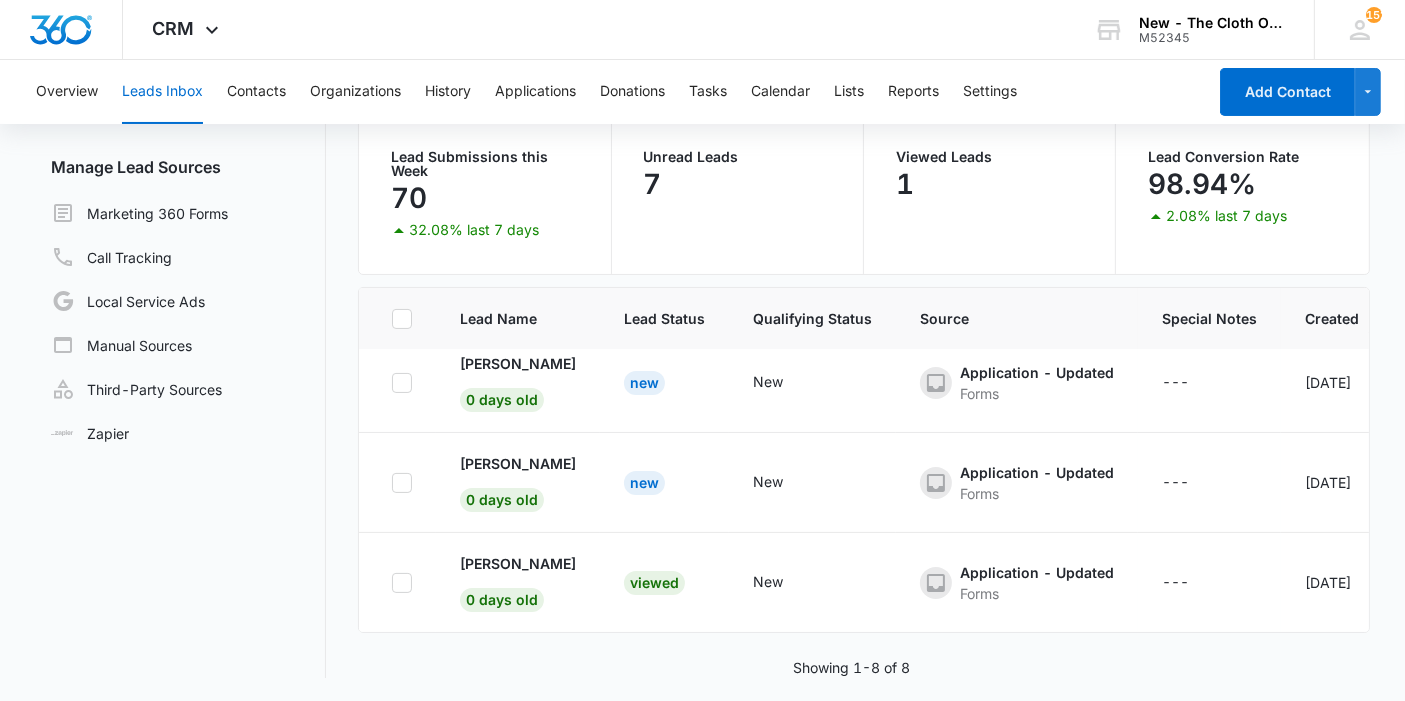 scroll, scrollTop: 0, scrollLeft: 0, axis: both 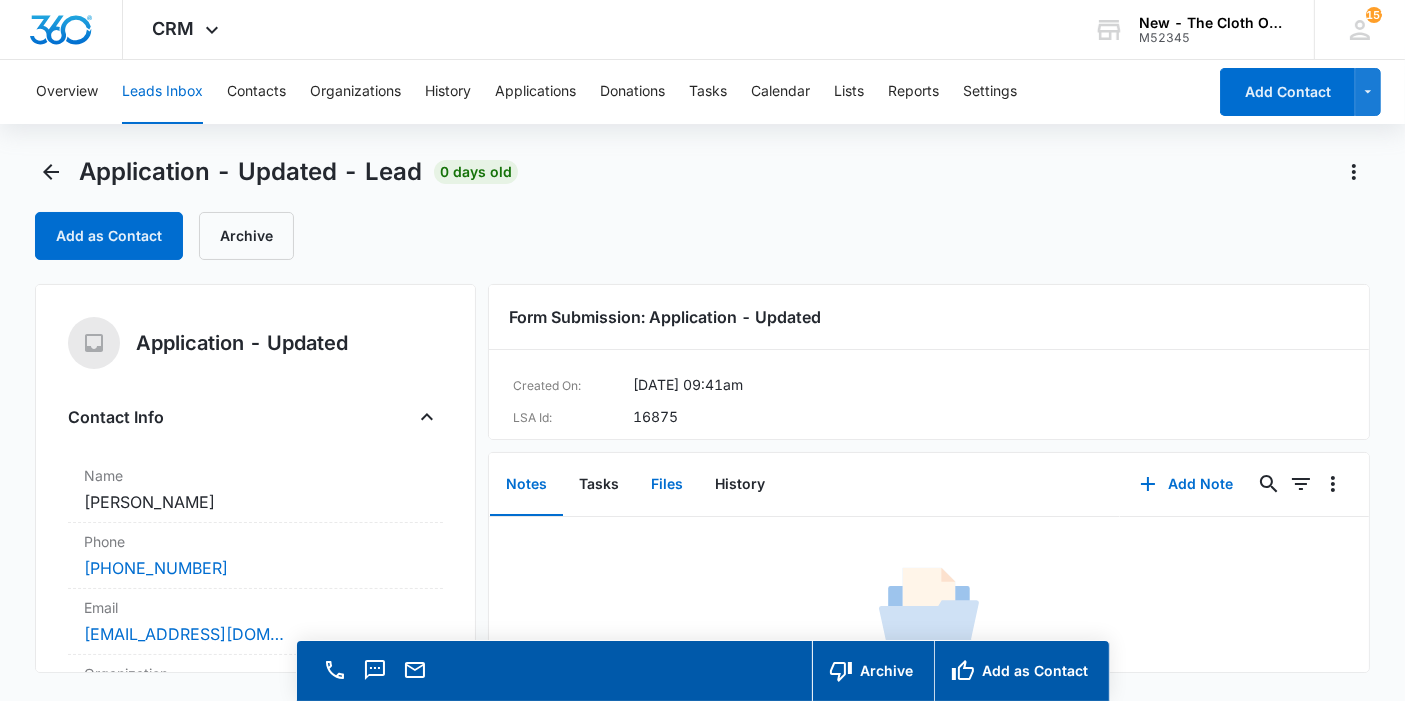 click on "Files" at bounding box center [667, 485] 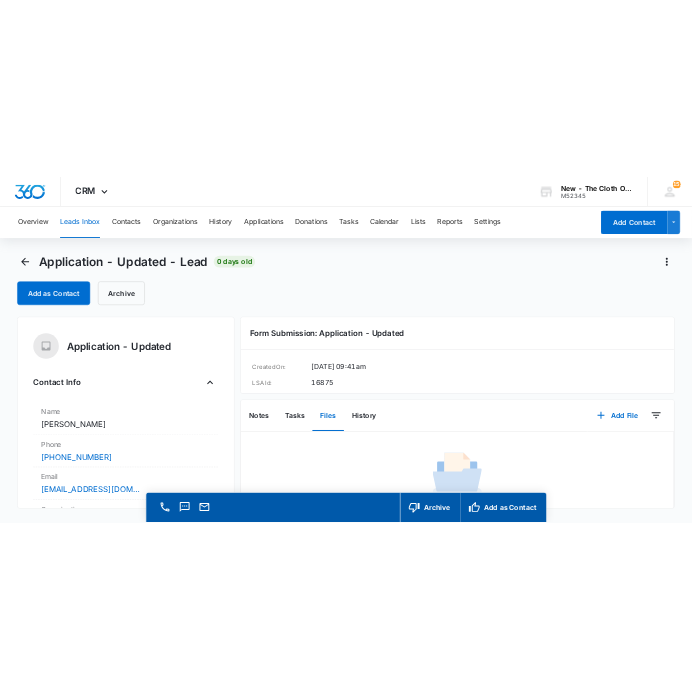 scroll, scrollTop: 0, scrollLeft: 0, axis: both 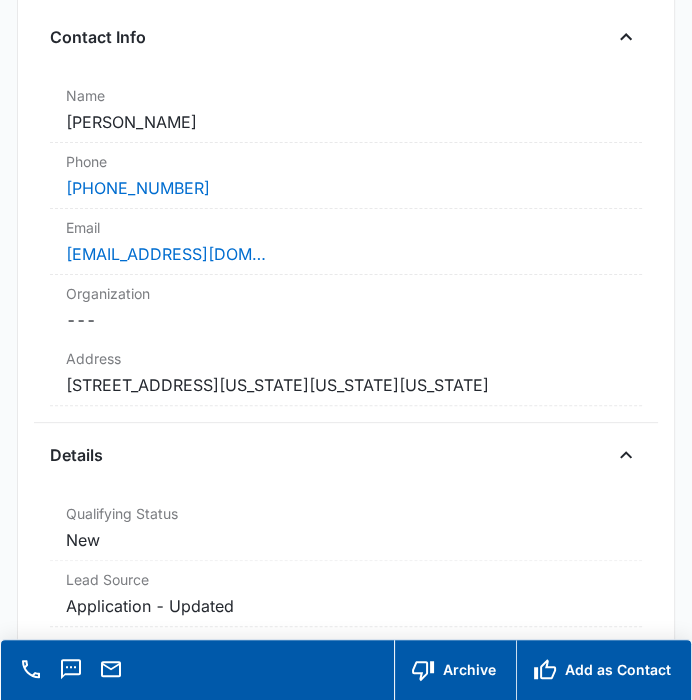 click on "Address Cancel Save Changes 32elm.ave New York New York Glenco 11542 New York" at bounding box center [345, 373] 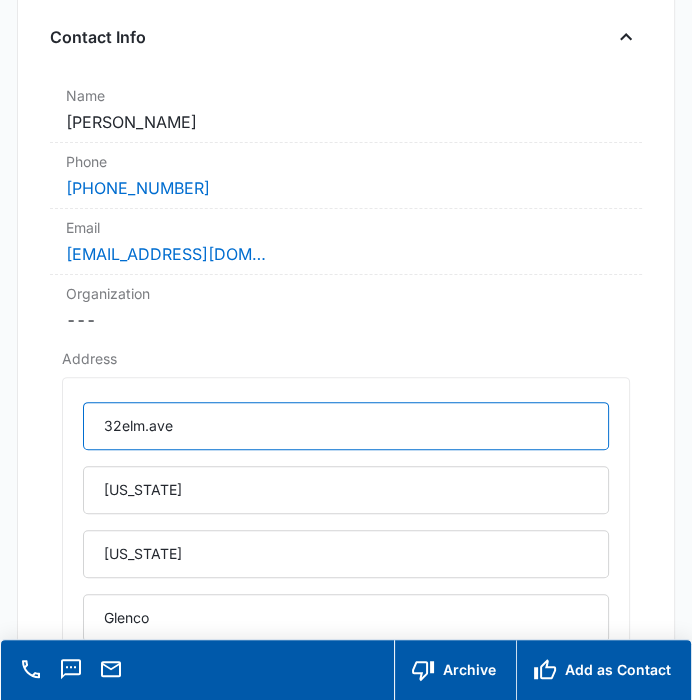 drag, startPoint x: 180, startPoint y: 401, endPoint x: 25, endPoint y: 381, distance: 156.285 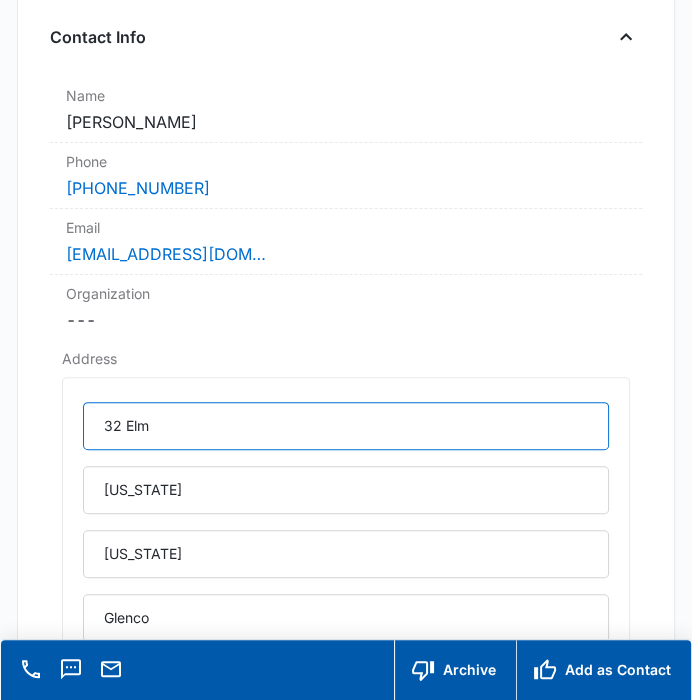 type on "32 Elm Ave" 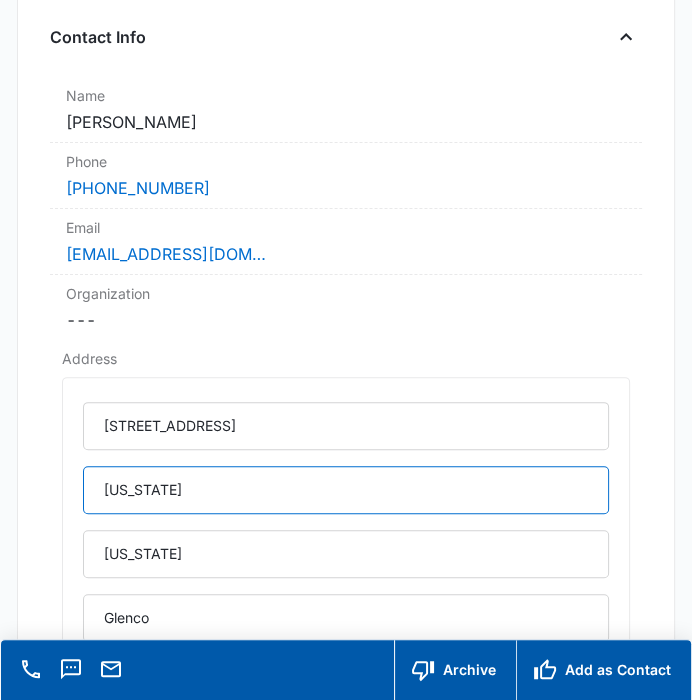 drag, startPoint x: 240, startPoint y: 501, endPoint x: -86, endPoint y: 478, distance: 326.81033 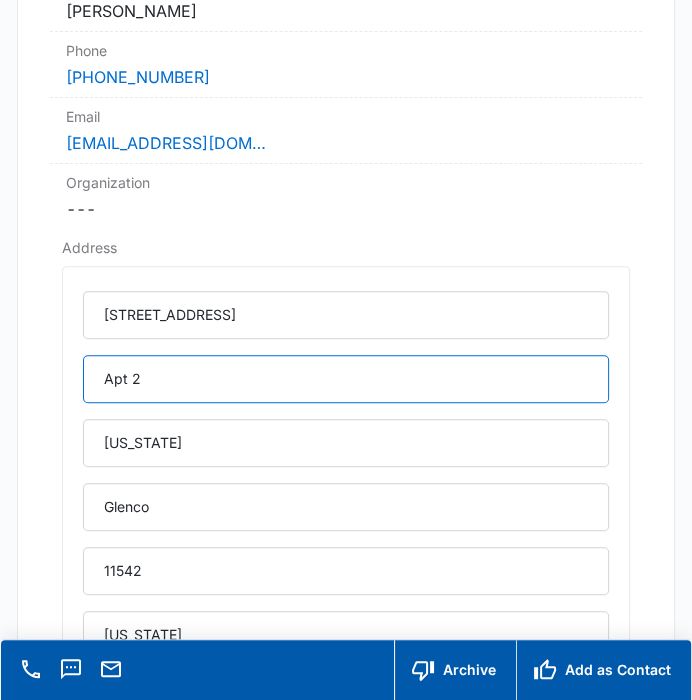 scroll, scrollTop: 422, scrollLeft: 0, axis: vertical 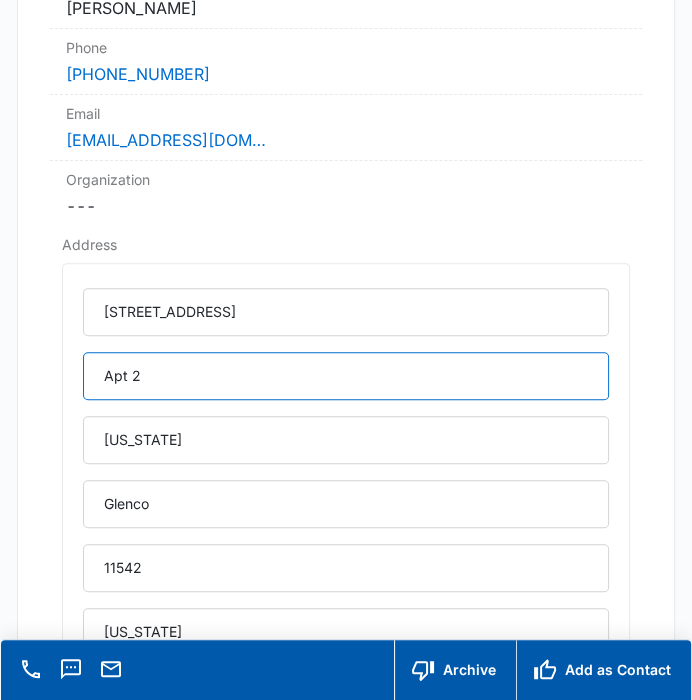 type on "Apt 2" 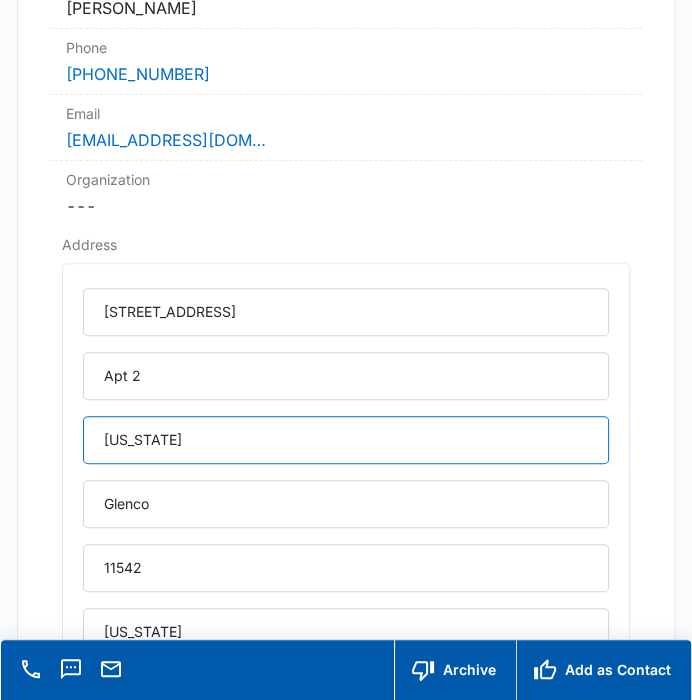 drag, startPoint x: 187, startPoint y: 424, endPoint x: 40, endPoint y: 435, distance: 147.411 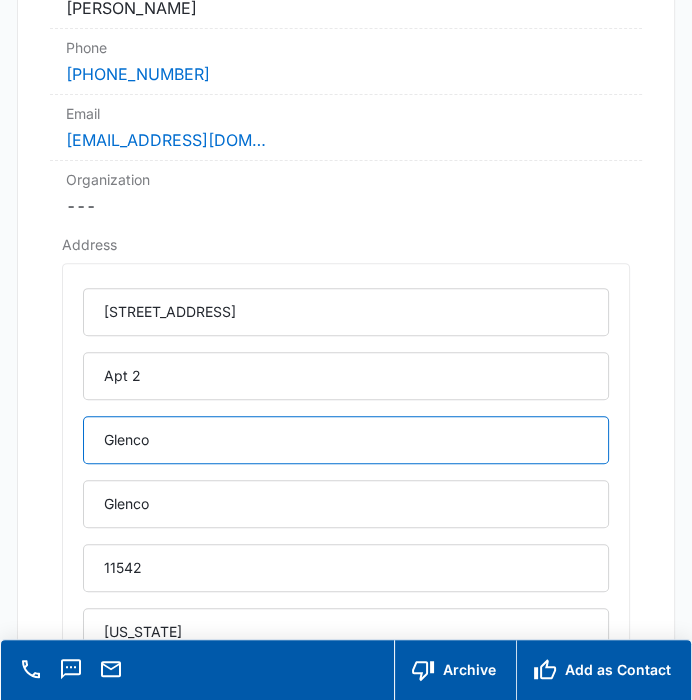 type on "Glenco" 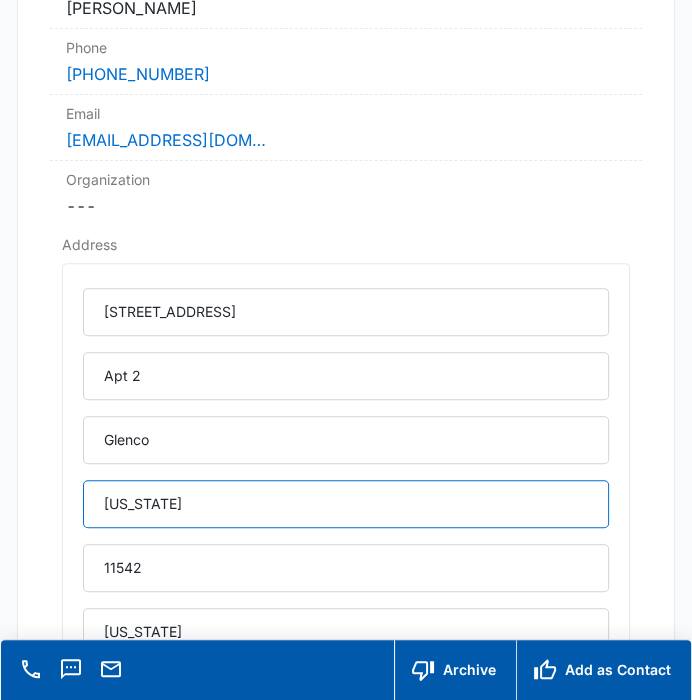 type on "New York" 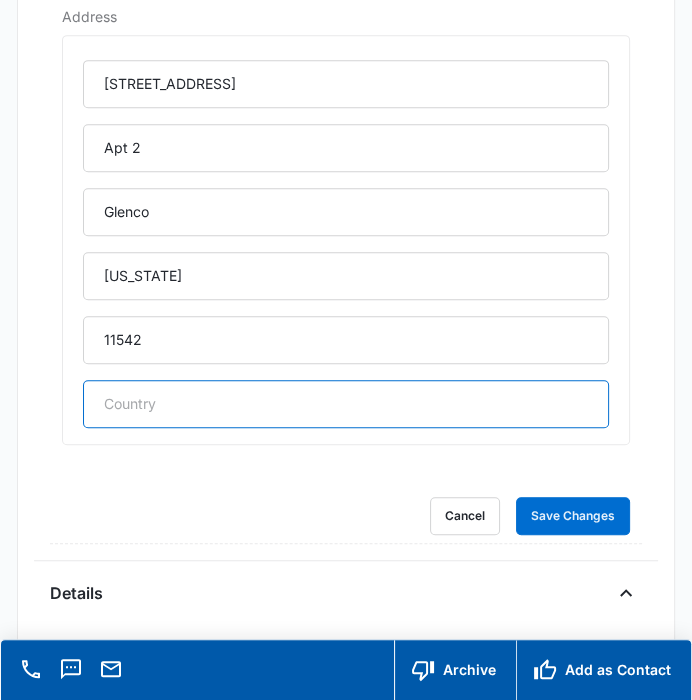 scroll, scrollTop: 653, scrollLeft: 0, axis: vertical 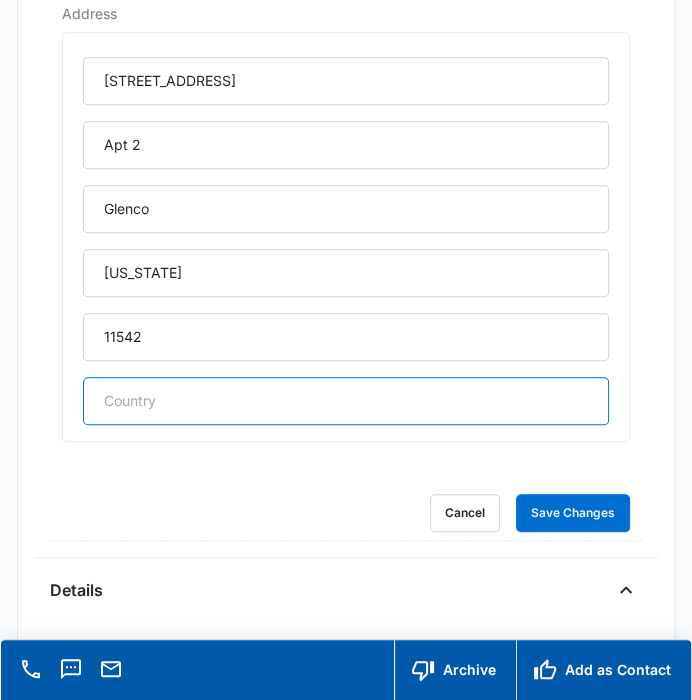 type 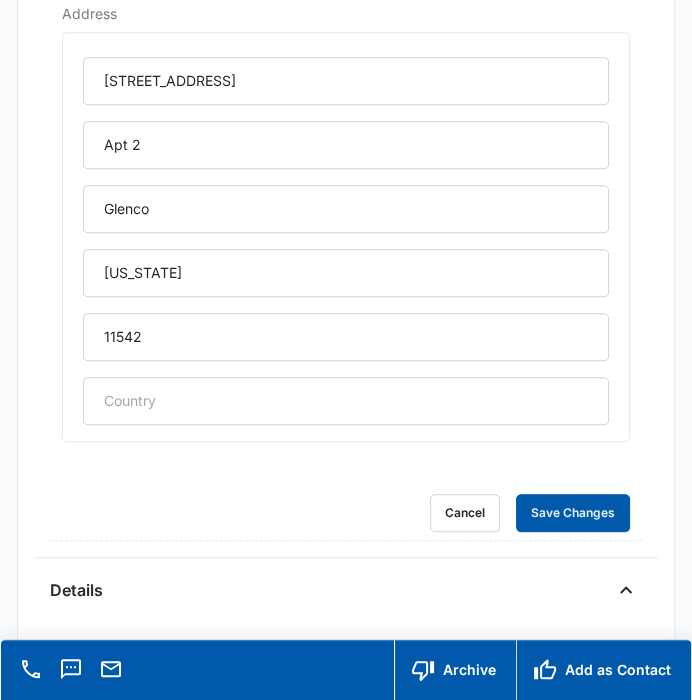 click on "Save Changes" at bounding box center (573, 513) 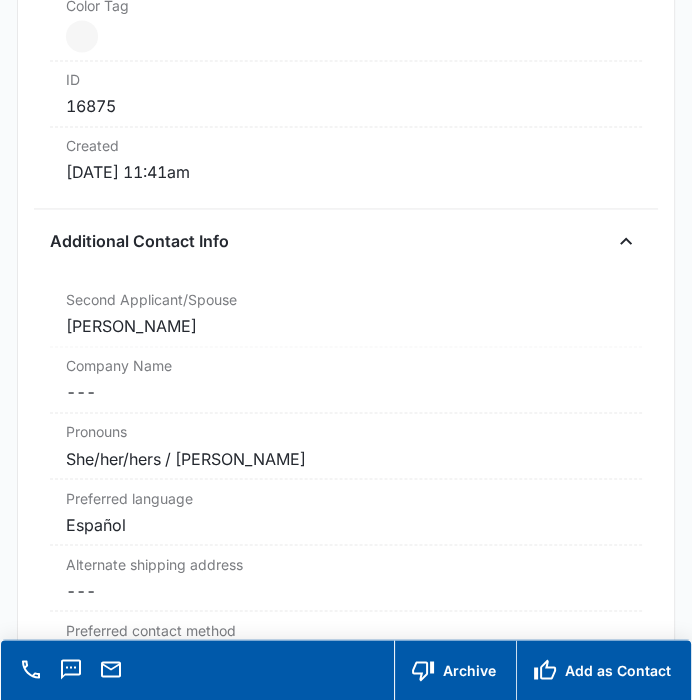 scroll, scrollTop: 1891, scrollLeft: 0, axis: vertical 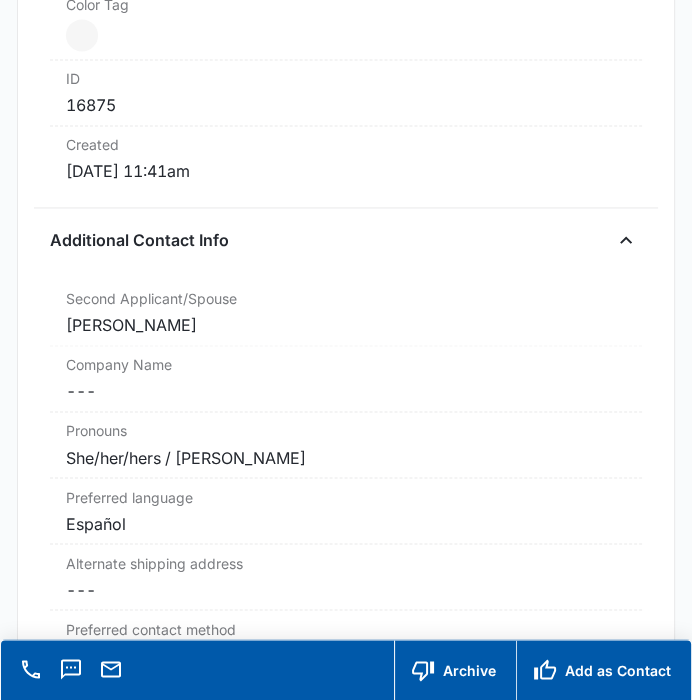 click on "Antonio moran" at bounding box center [345, 325] 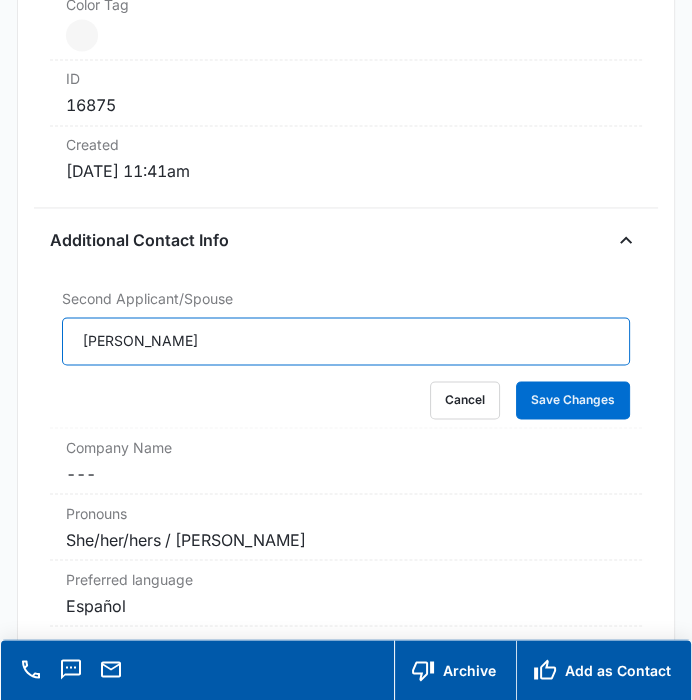 click on "Antonio moran" at bounding box center [345, 341] 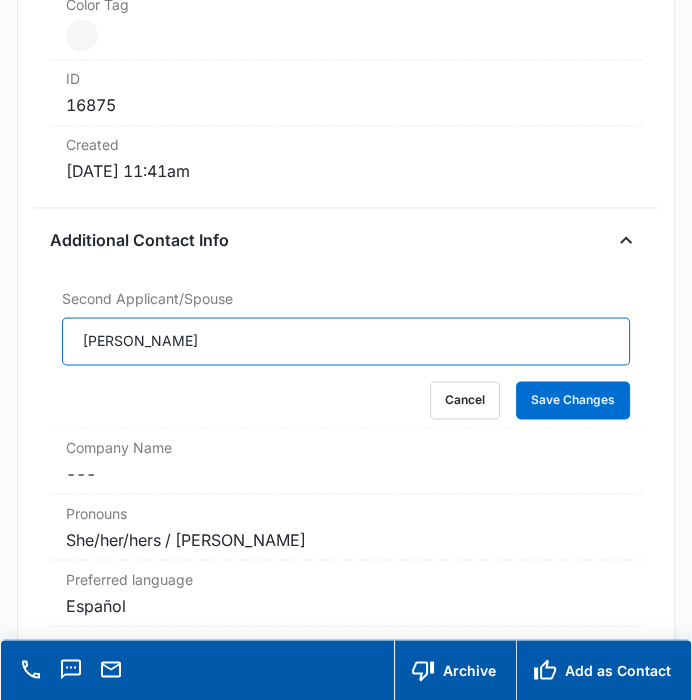 drag, startPoint x: 186, startPoint y: 344, endPoint x: 25, endPoint y: 338, distance: 161.11176 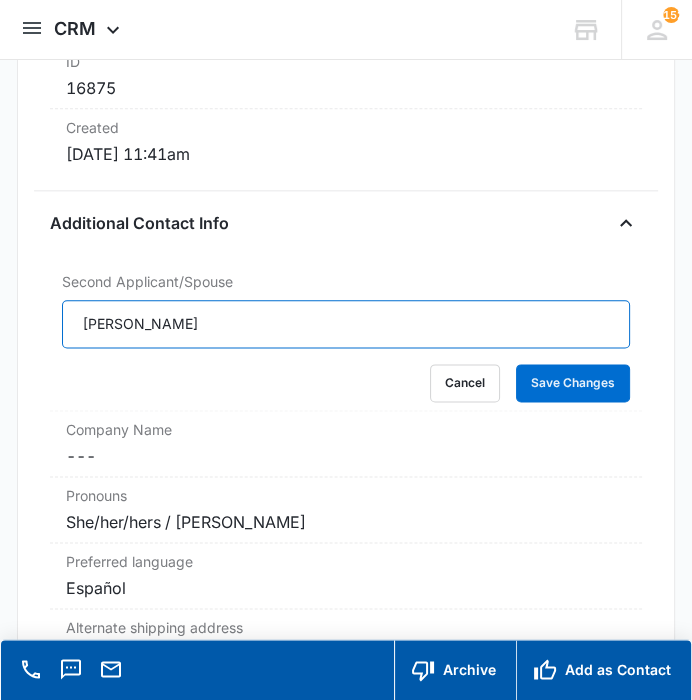 scroll, scrollTop: 1411, scrollLeft: 0, axis: vertical 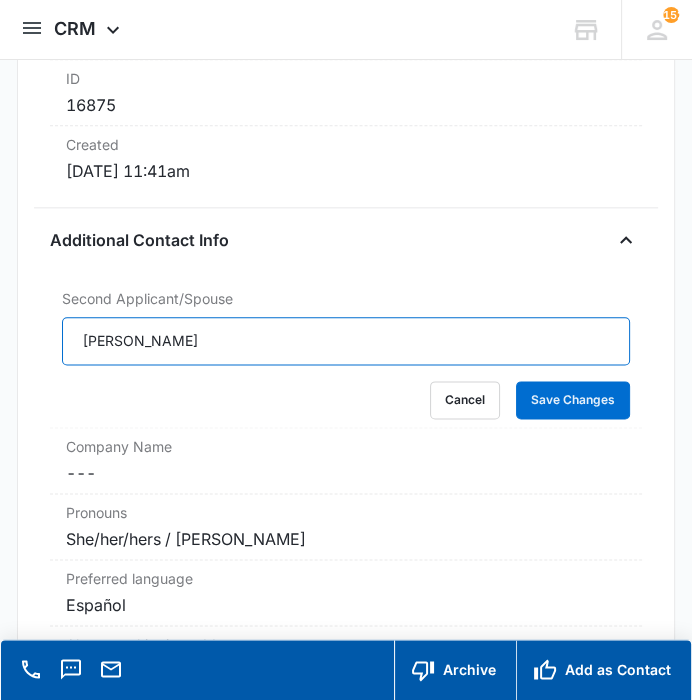 type on "[PERSON_NAME]" 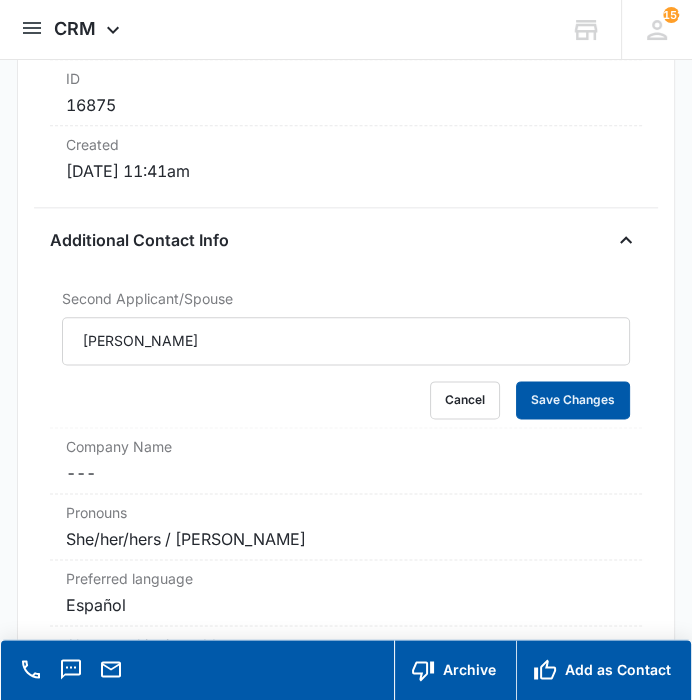 click on "Save Changes" at bounding box center (573, 400) 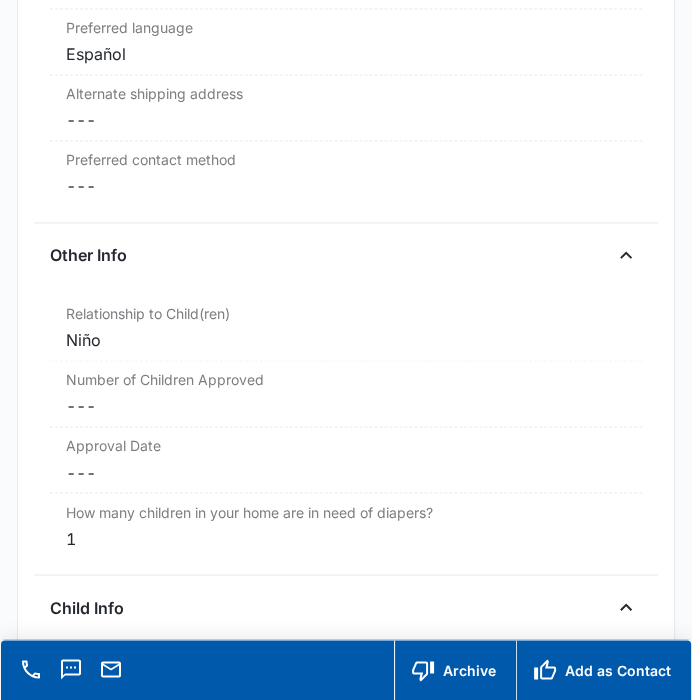scroll, scrollTop: 1884, scrollLeft: 0, axis: vertical 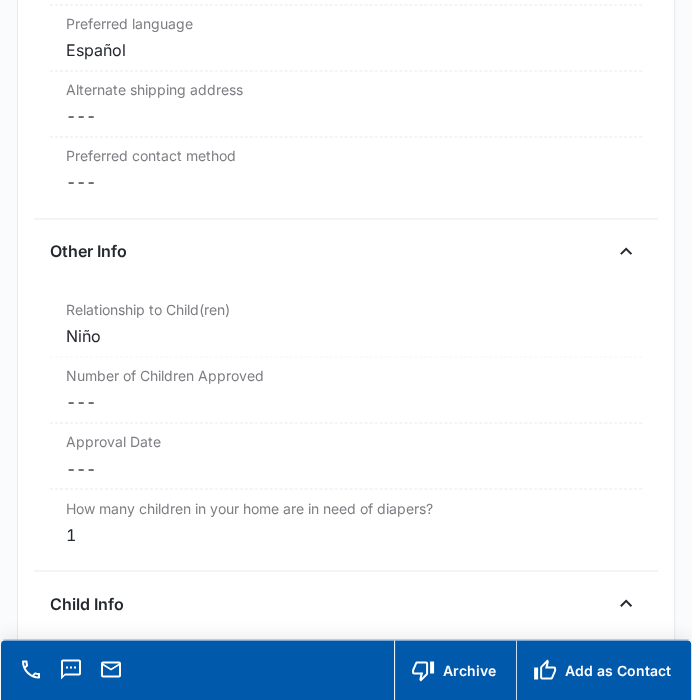 click on "Niño" at bounding box center (345, 336) 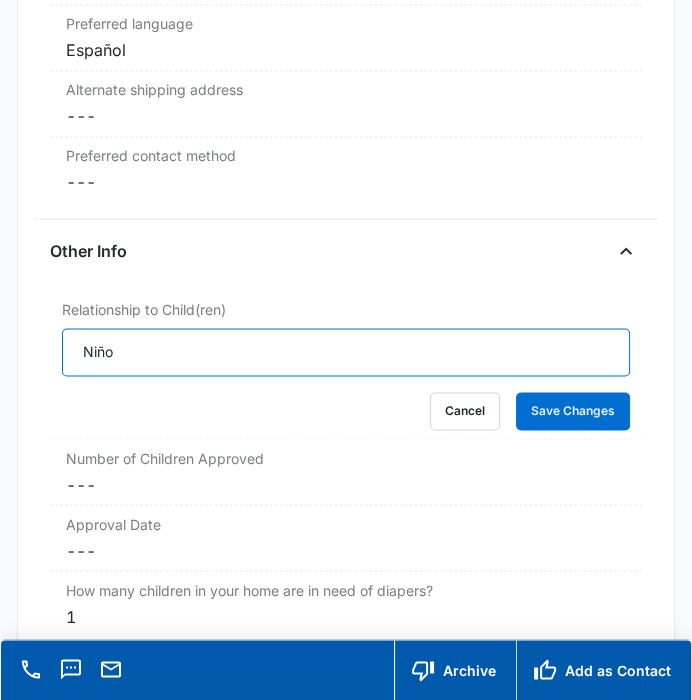 drag, startPoint x: 162, startPoint y: 349, endPoint x: -44, endPoint y: 359, distance: 206.24257 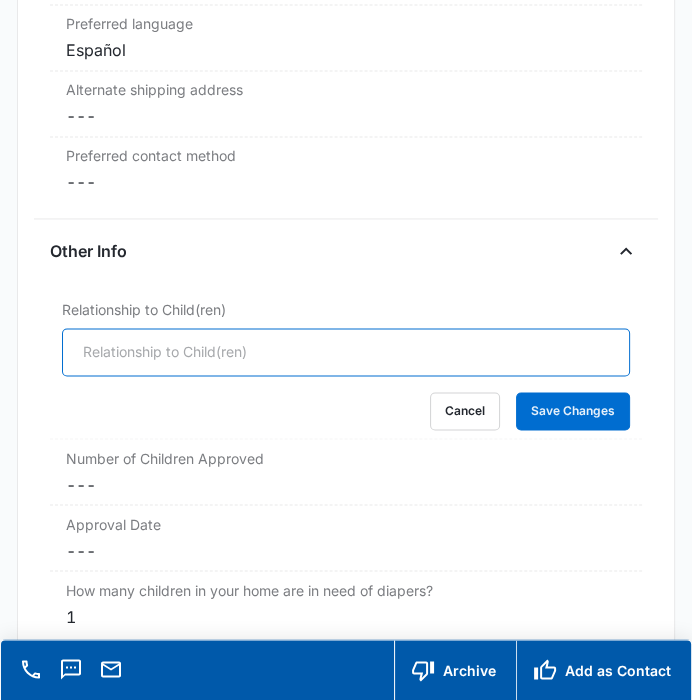 type 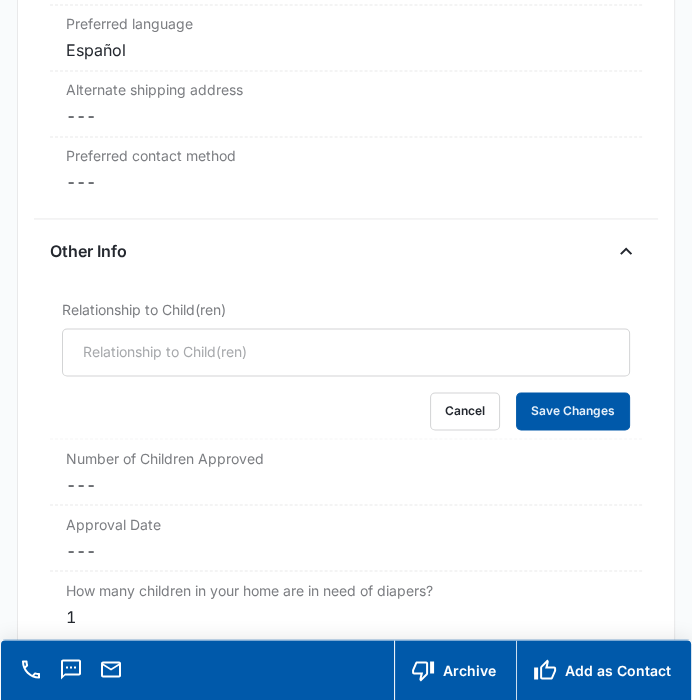 click on "Save Changes" at bounding box center [573, 411] 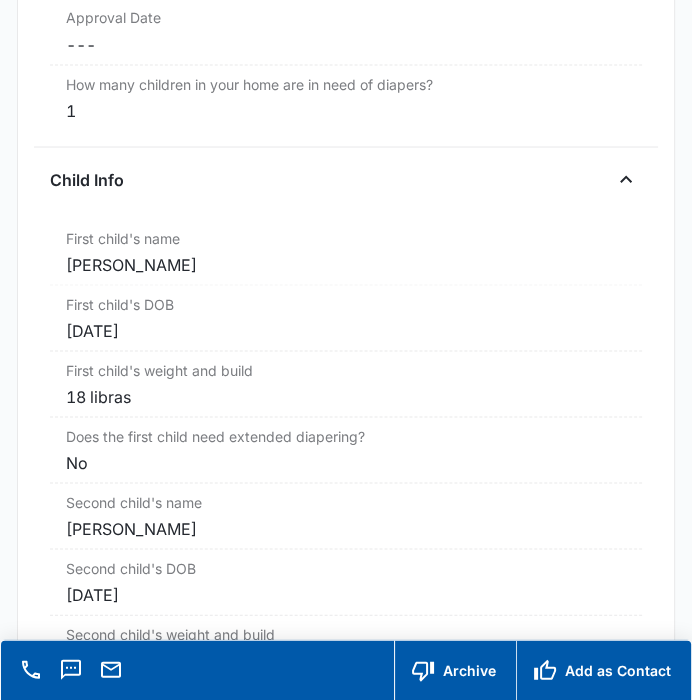 scroll, scrollTop: 2314, scrollLeft: 0, axis: vertical 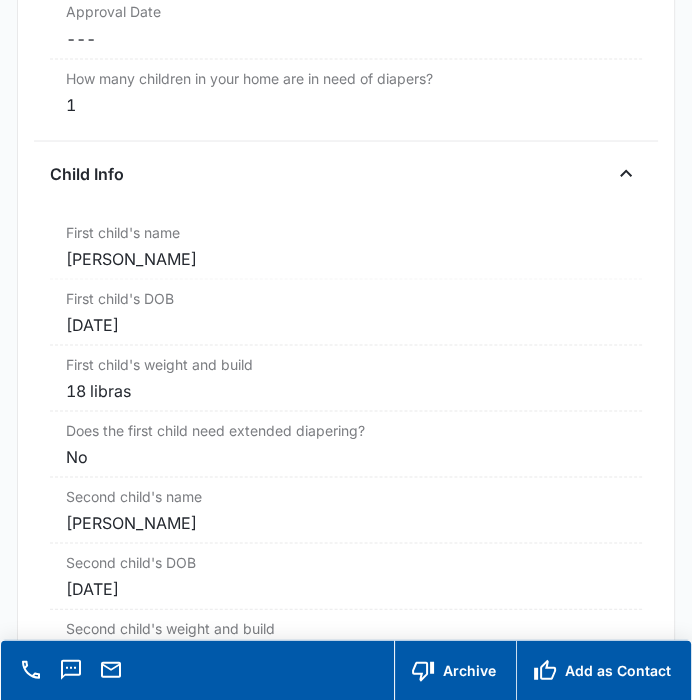 click on "First child's name Cancel Save Changes Liam moran" at bounding box center [345, 246] 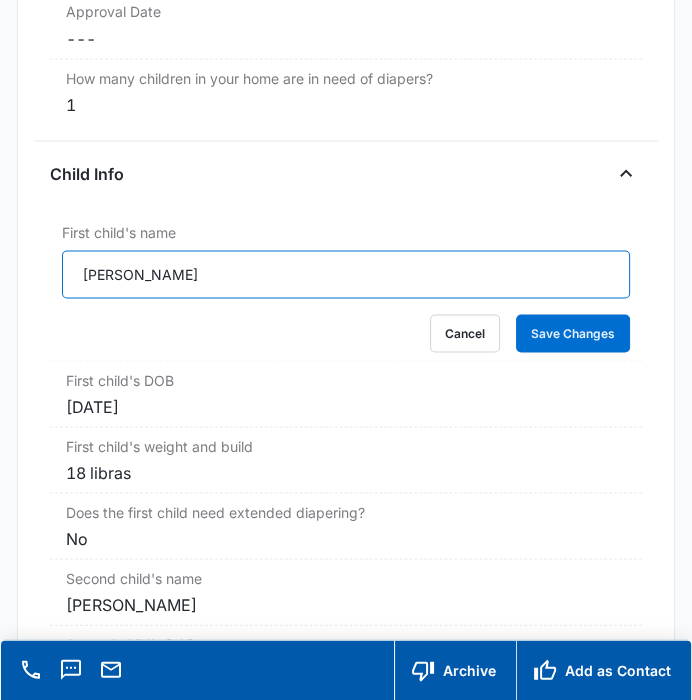click on "Liam moran" at bounding box center [345, 274] 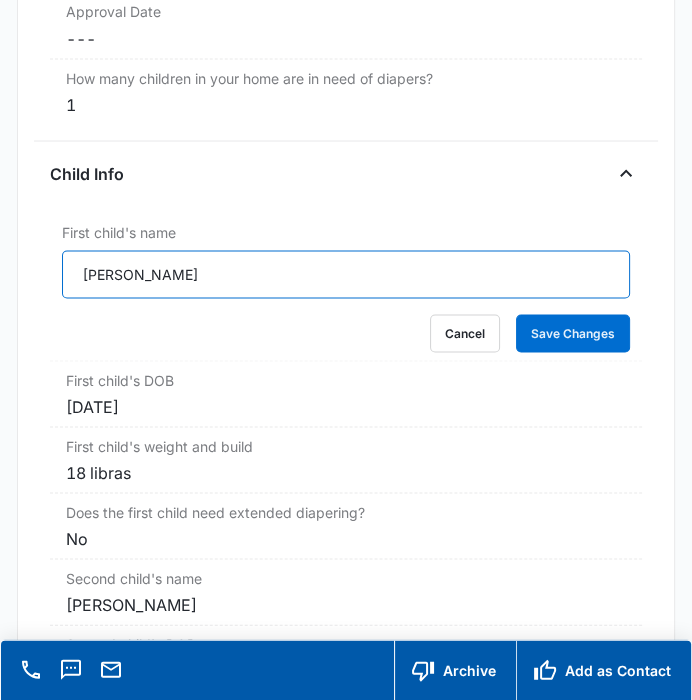 type on "[PERSON_NAME]" 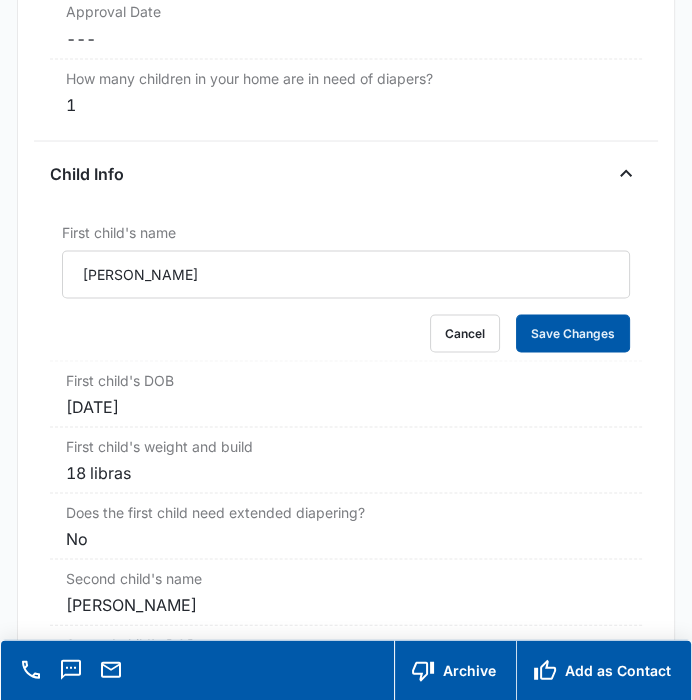 click on "Save Changes" at bounding box center (573, 333) 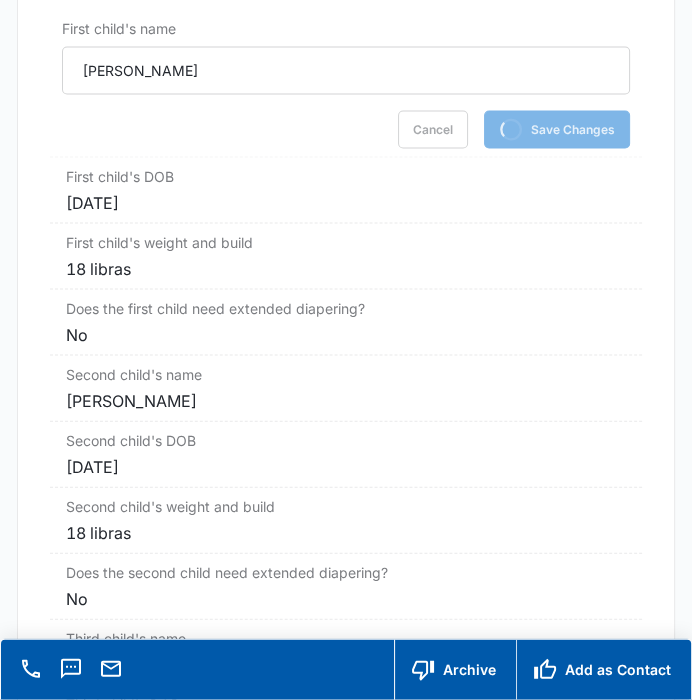 scroll, scrollTop: 2532, scrollLeft: 0, axis: vertical 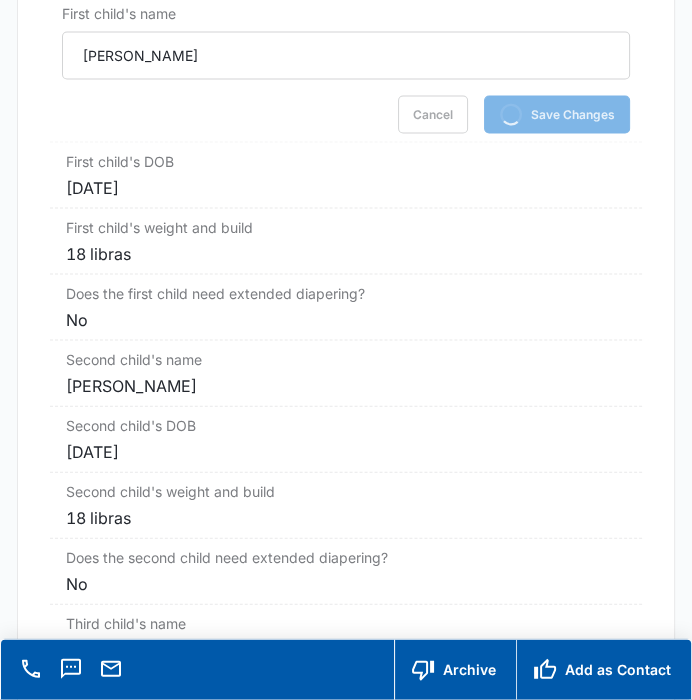 click on "Liam moran" at bounding box center [345, 386] 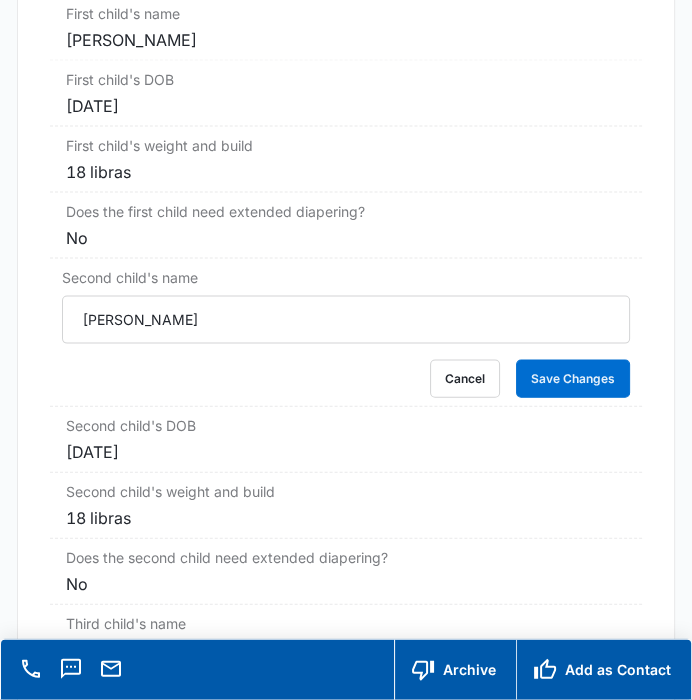 click on "Cancel Save Changes" at bounding box center [345, 379] 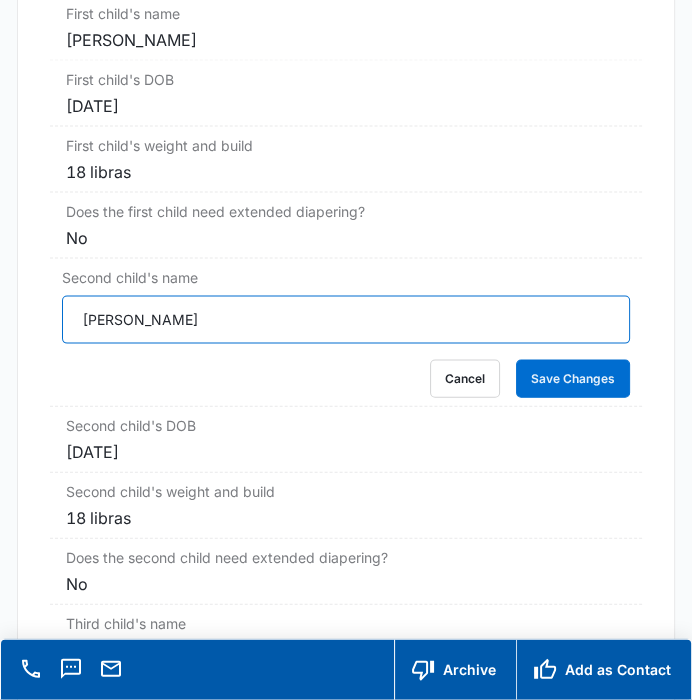 drag, startPoint x: 171, startPoint y: 312, endPoint x: 21, endPoint y: 296, distance: 150.85092 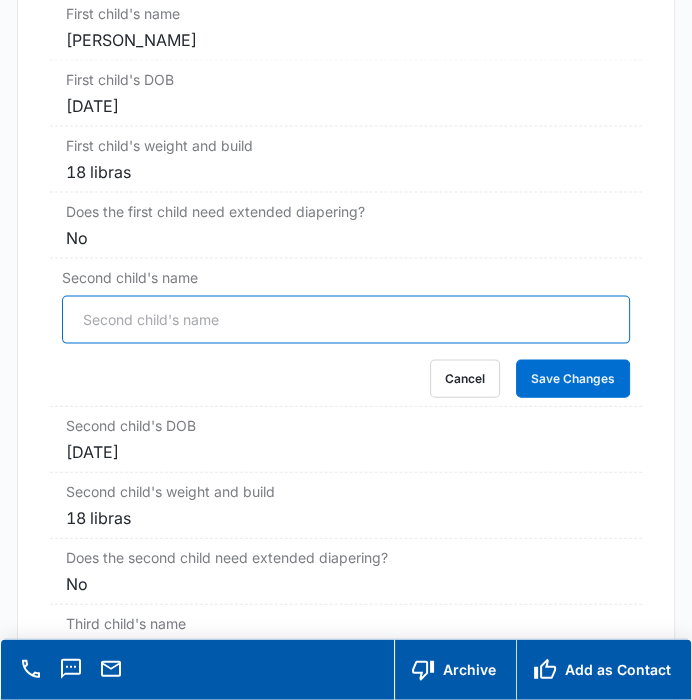 type 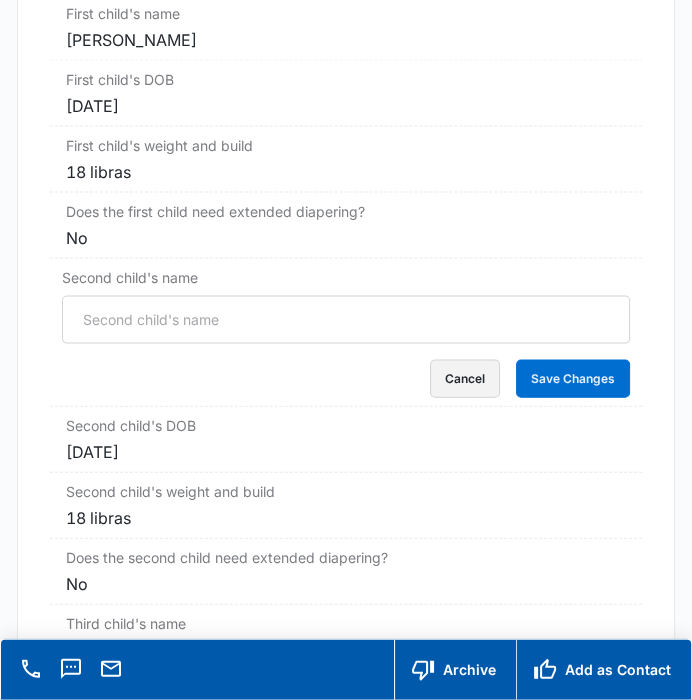type 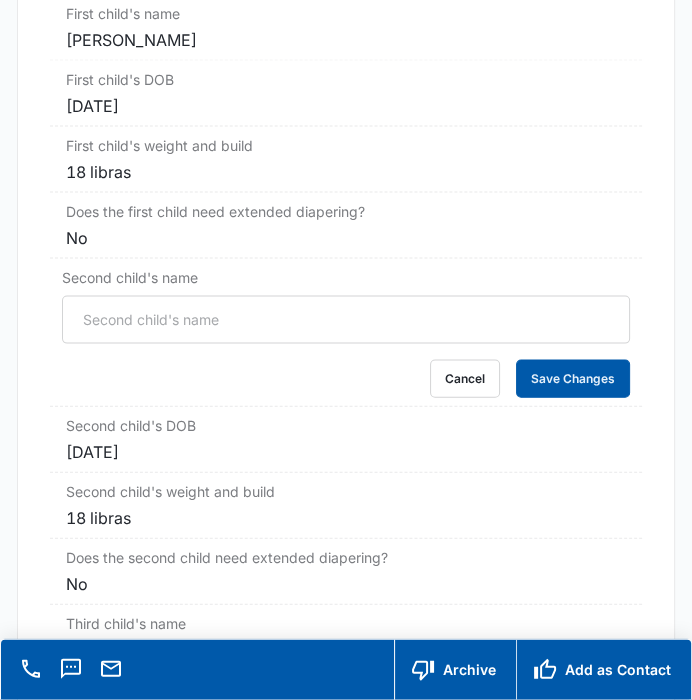 type 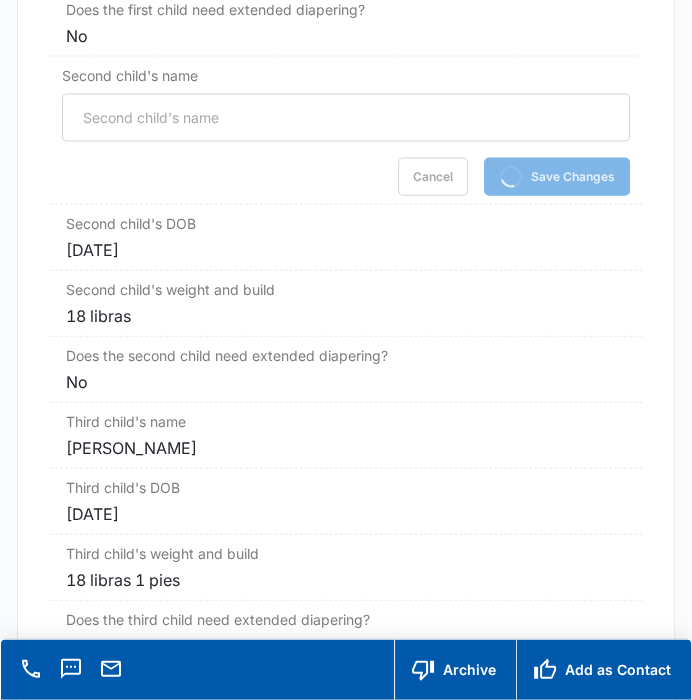 scroll, scrollTop: 2735, scrollLeft: 0, axis: vertical 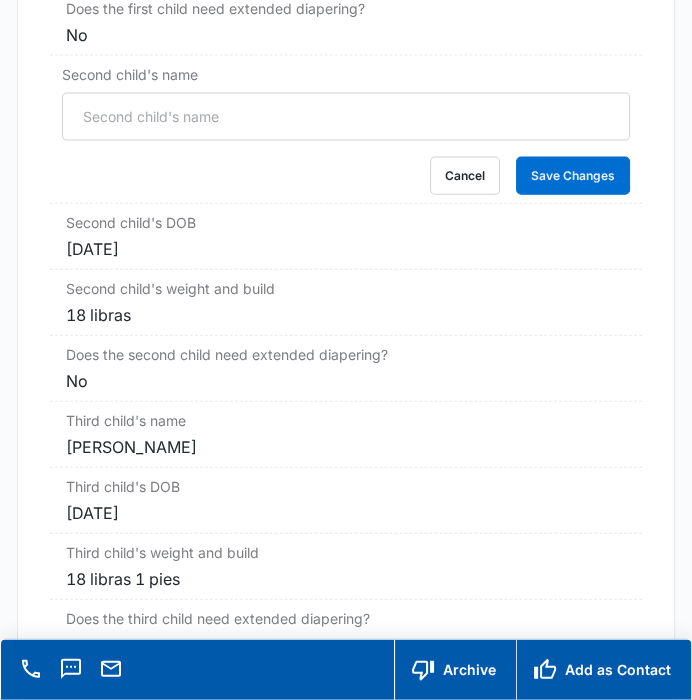 click on "[DATE]" at bounding box center (345, 249) 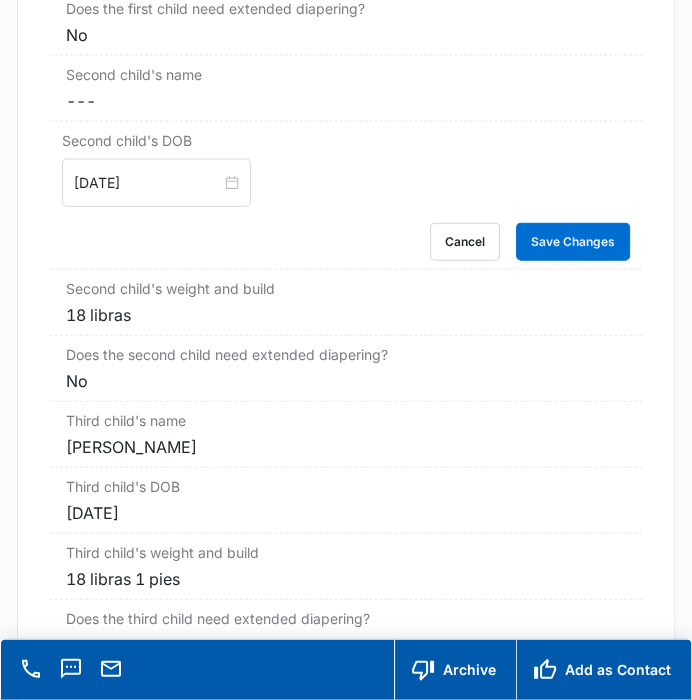 click on "[DATE]" at bounding box center (156, 183) 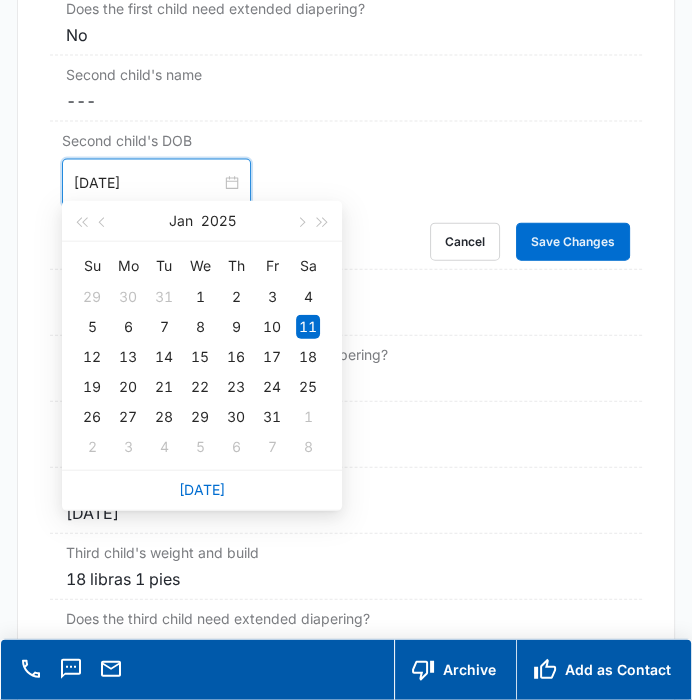 type 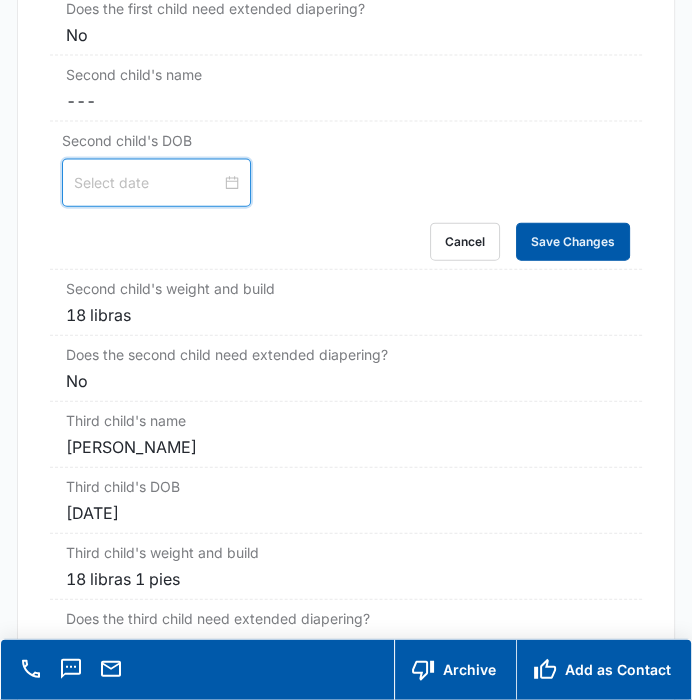 click on "Save Changes" at bounding box center (573, 242) 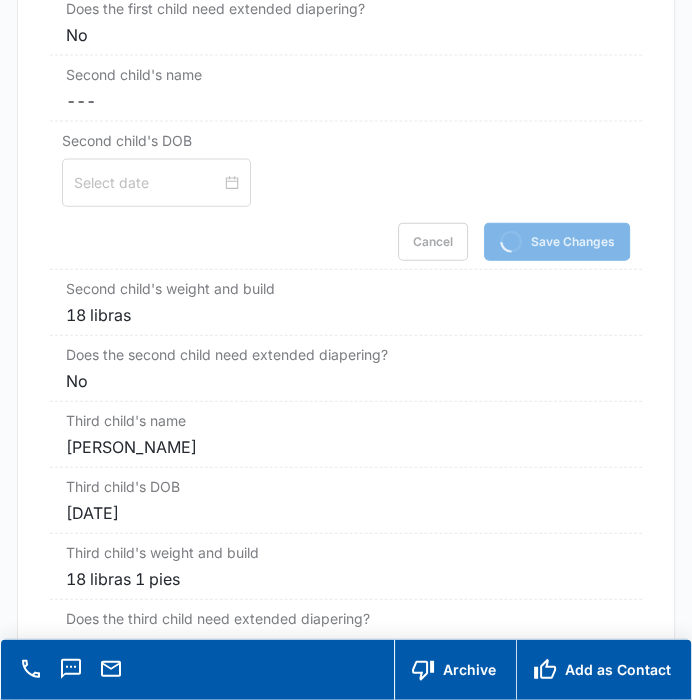 scroll, scrollTop: 2844, scrollLeft: 0, axis: vertical 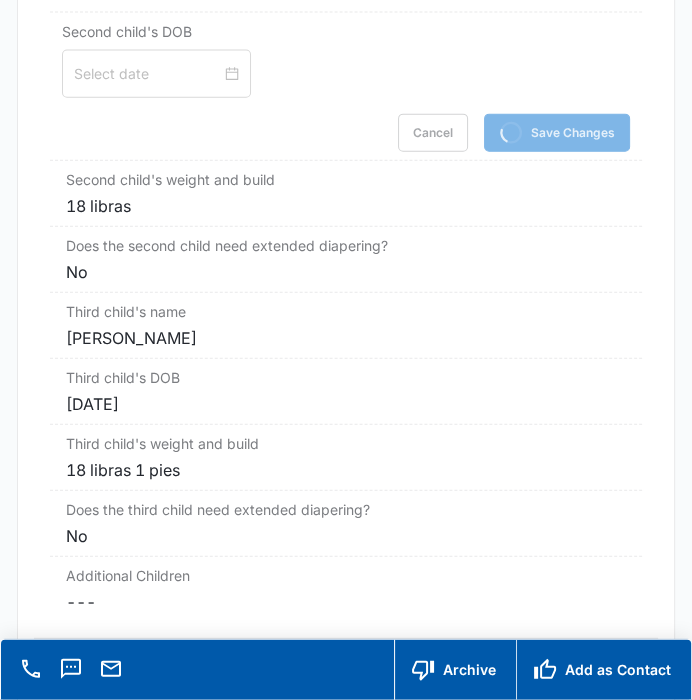 click on "18 libras" at bounding box center (345, 206) 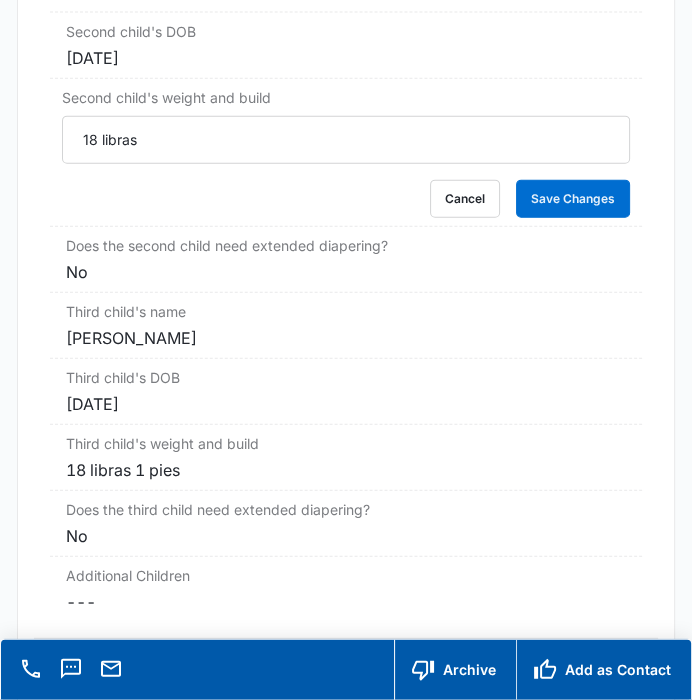 drag, startPoint x: 212, startPoint y: 200, endPoint x: 99, endPoint y: 210, distance: 113.44161 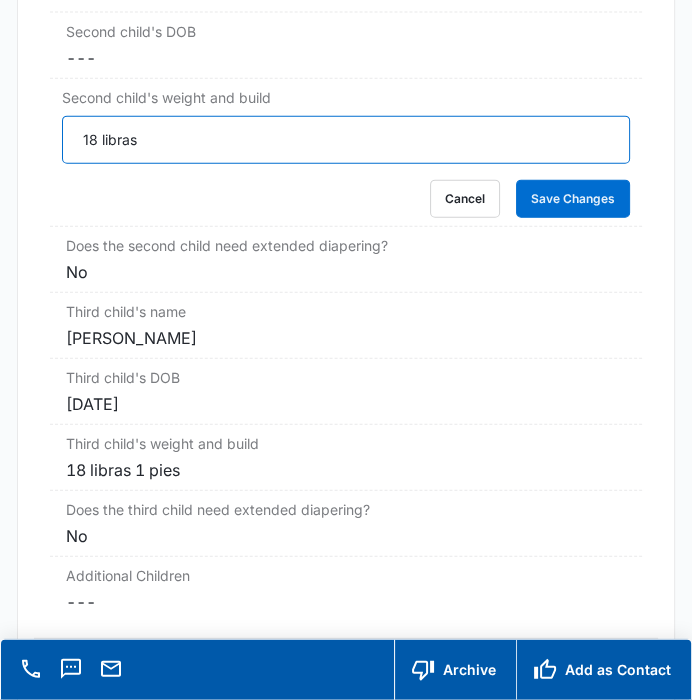 drag, startPoint x: 145, startPoint y: 146, endPoint x: -27, endPoint y: 144, distance: 172.01163 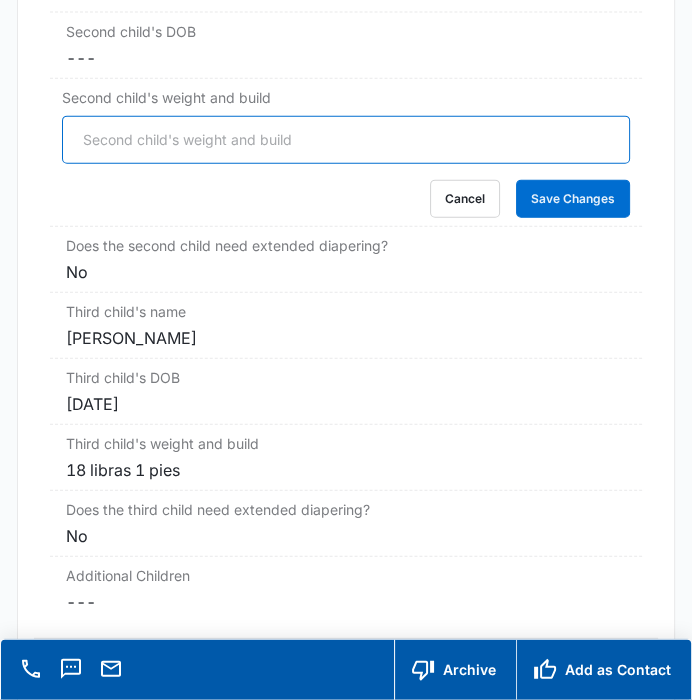 type 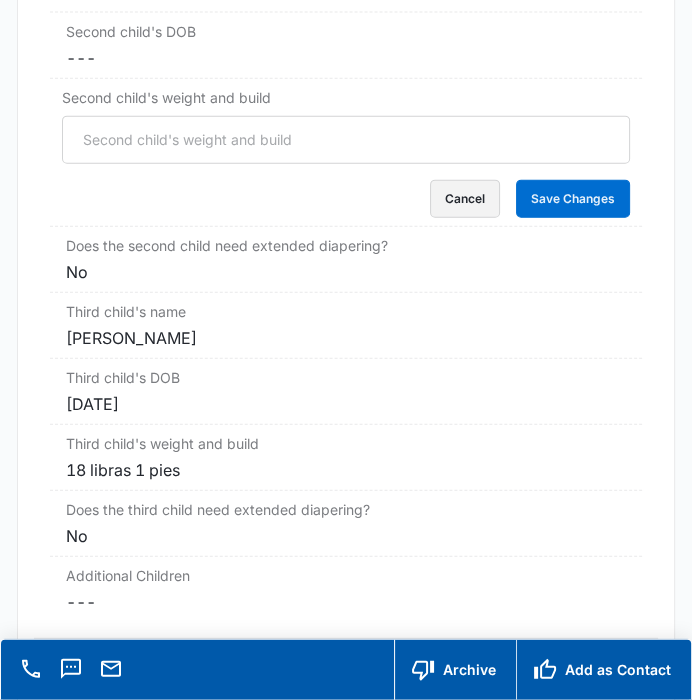 type 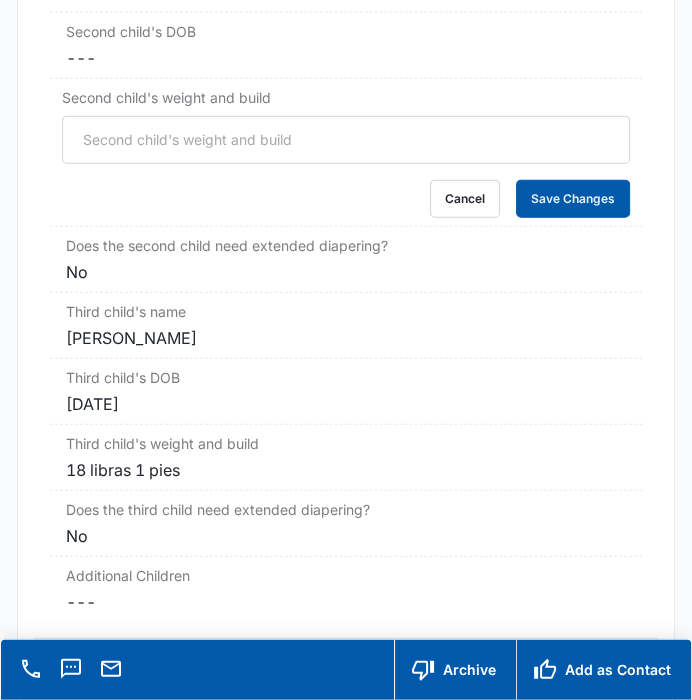 type 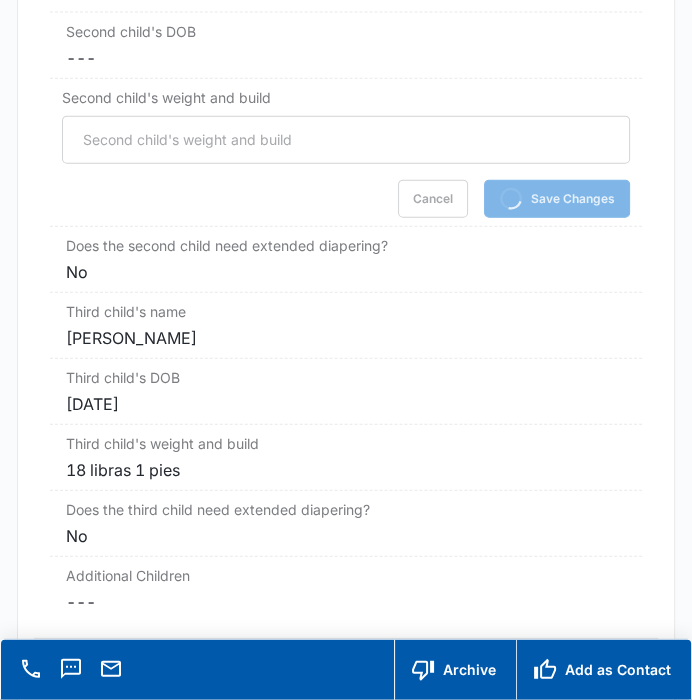 click on "No" at bounding box center (345, 272) 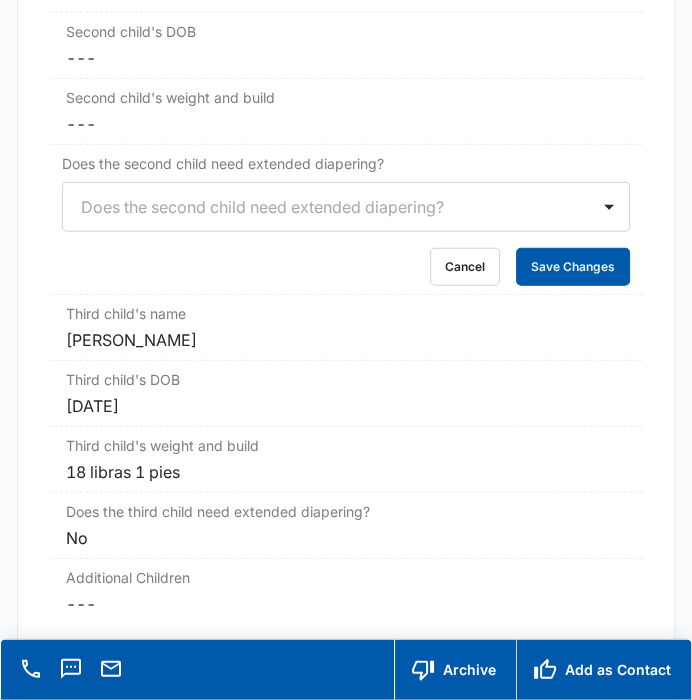 click on "Save Changes" at bounding box center [573, 267] 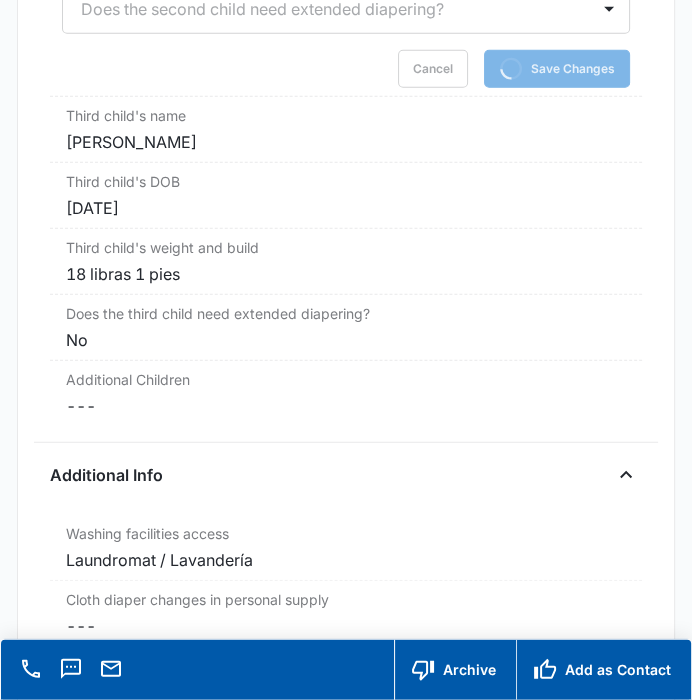 scroll, scrollTop: 3045, scrollLeft: 0, axis: vertical 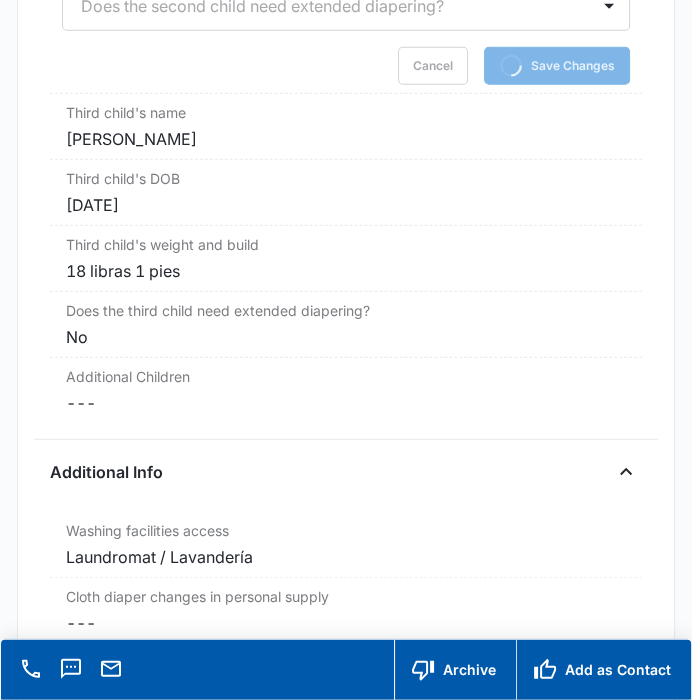 click on "Third child's name Cancel Save Changes Liam Antonio moran guerrero" at bounding box center (345, 127) 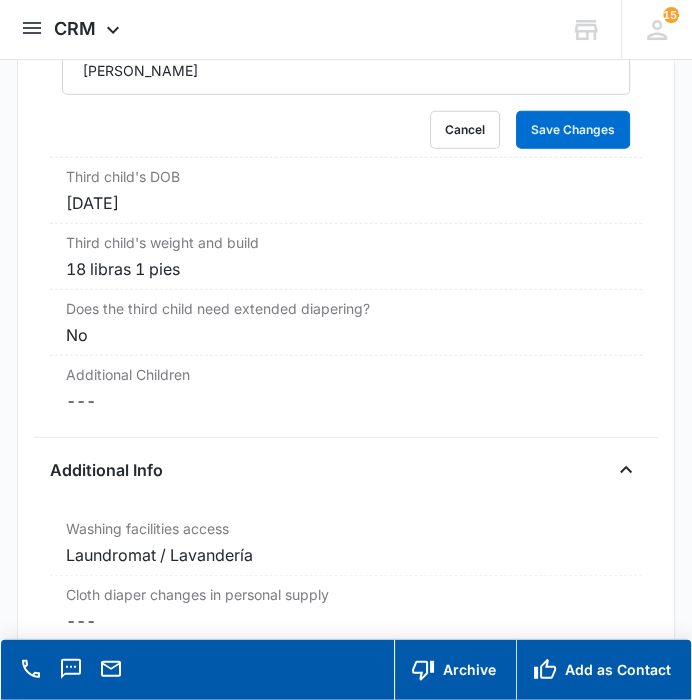 scroll, scrollTop: 3016, scrollLeft: 0, axis: vertical 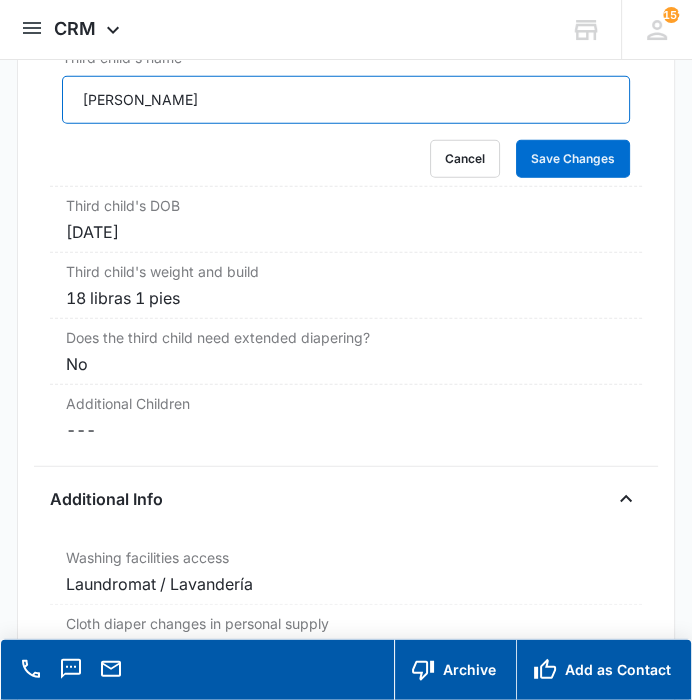 drag, startPoint x: 296, startPoint y: 92, endPoint x: 73, endPoint y: 73, distance: 223.80795 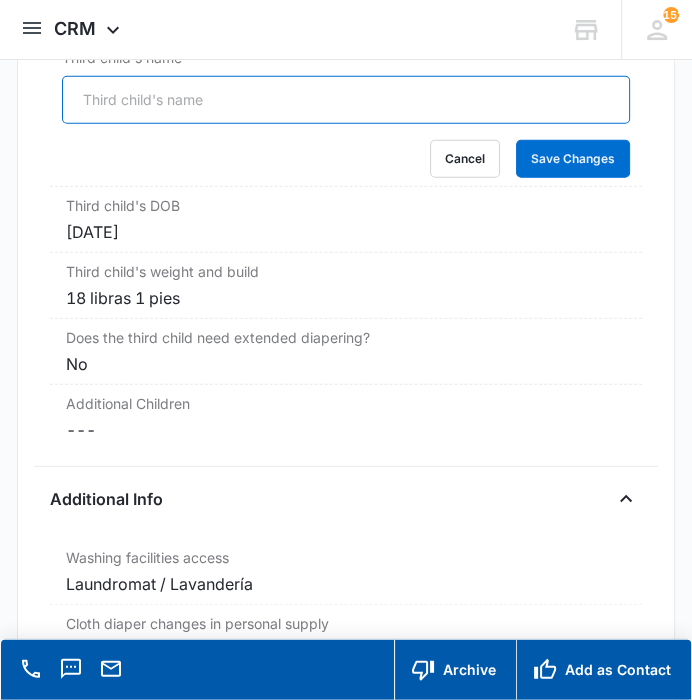type 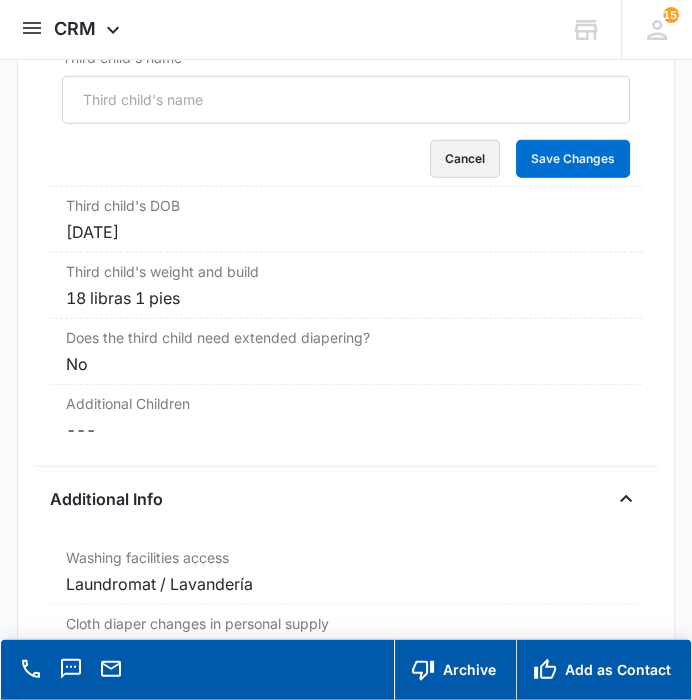 type 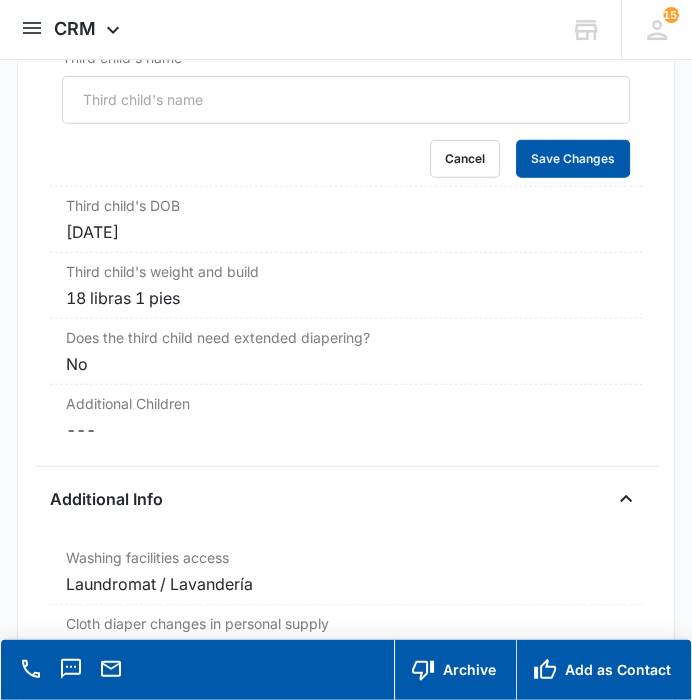 type 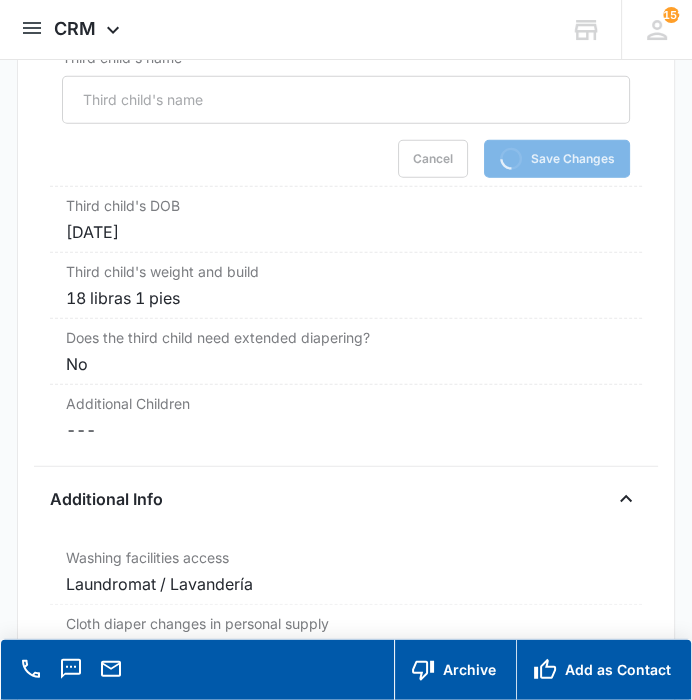 click on "[DATE]" at bounding box center [345, 232] 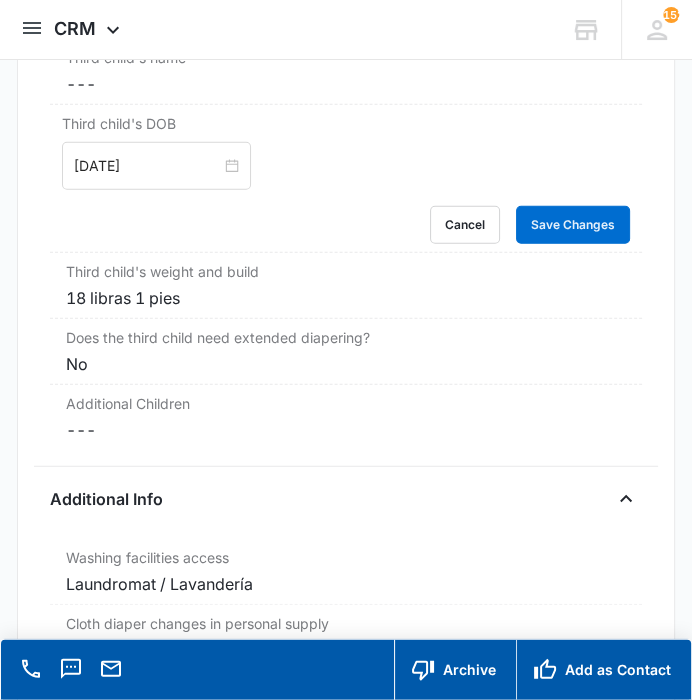 type 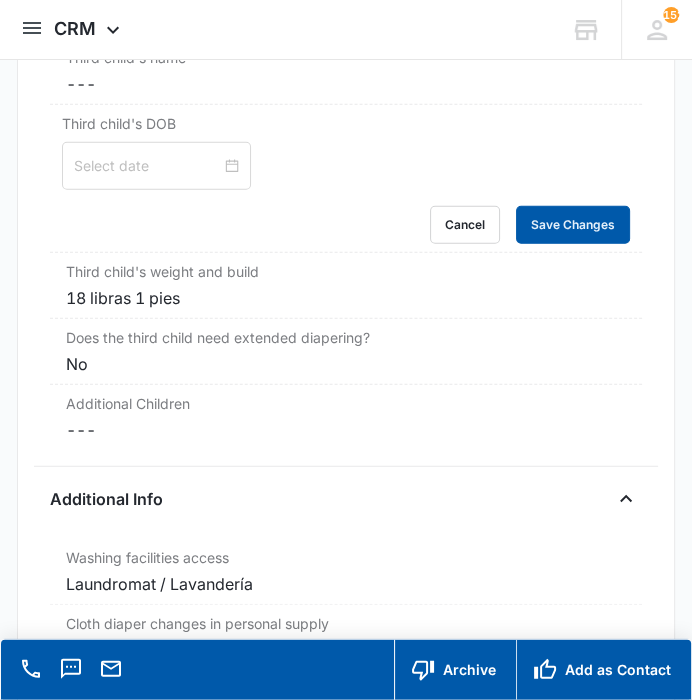 click on "Save Changes" at bounding box center (573, 225) 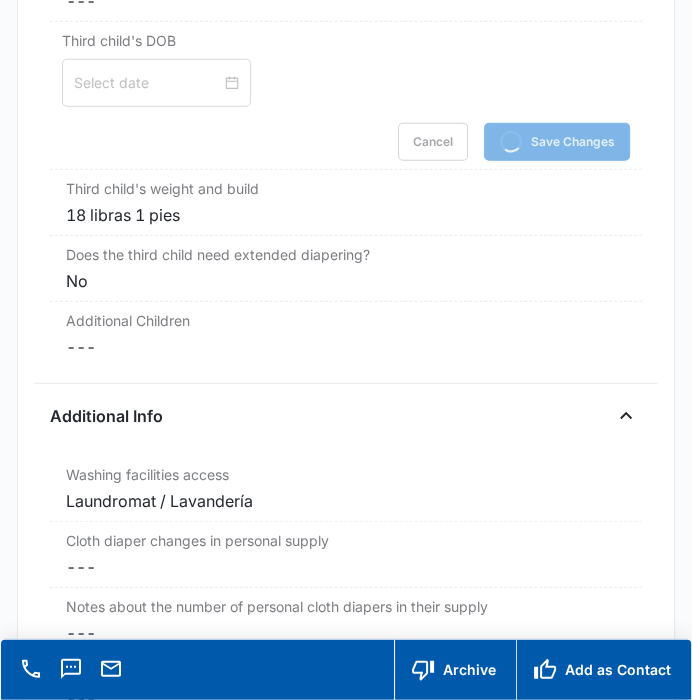 scroll, scrollTop: 3114, scrollLeft: 0, axis: vertical 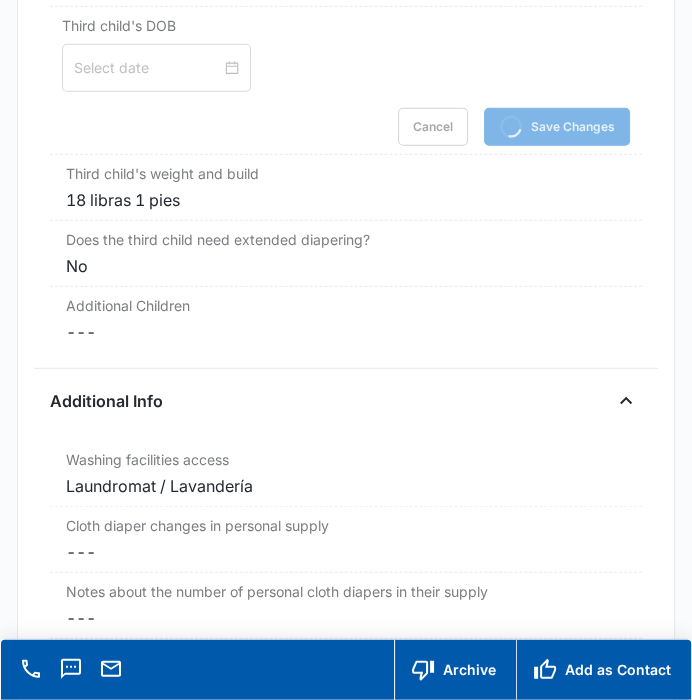 click on "18 libras 1 pies" at bounding box center (345, 200) 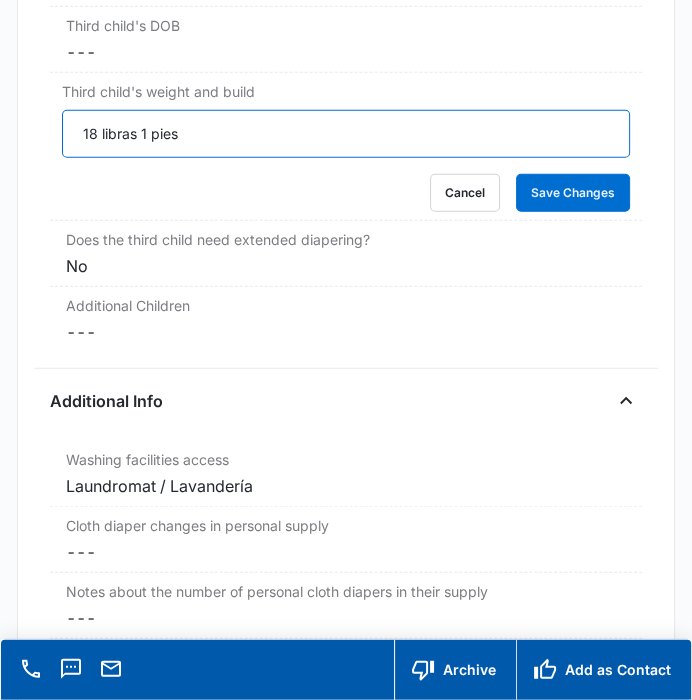 drag, startPoint x: 229, startPoint y: 131, endPoint x: 73, endPoint y: 140, distance: 156.2594 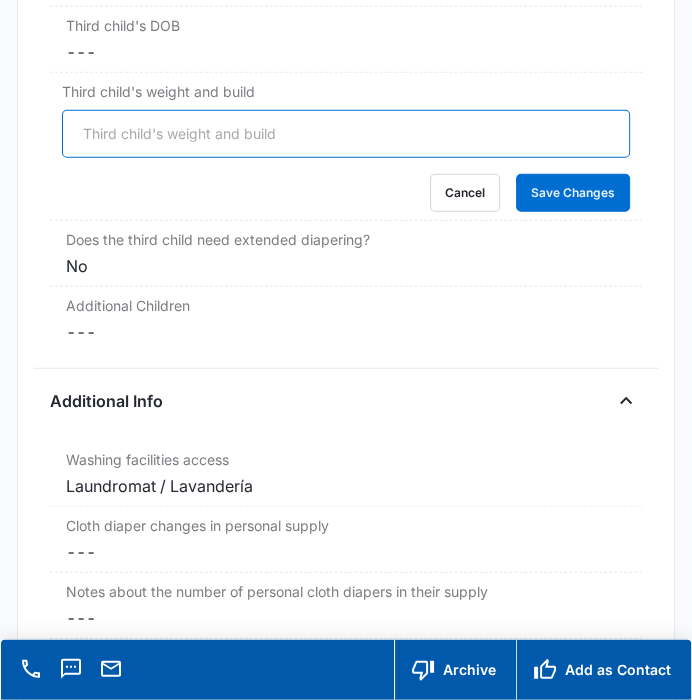 type 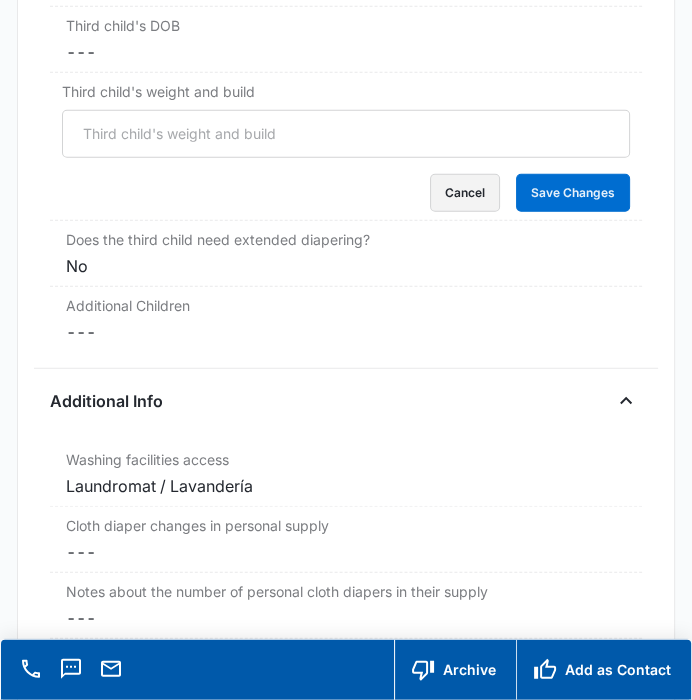 type 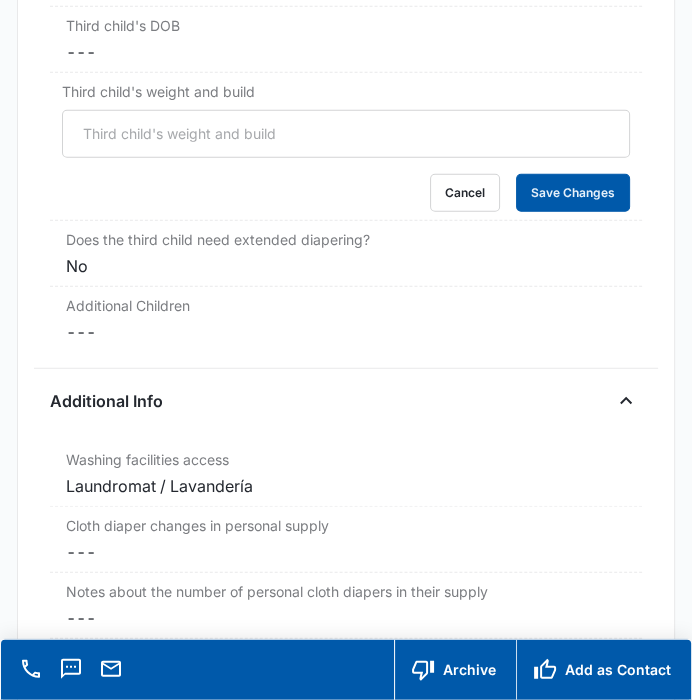 type 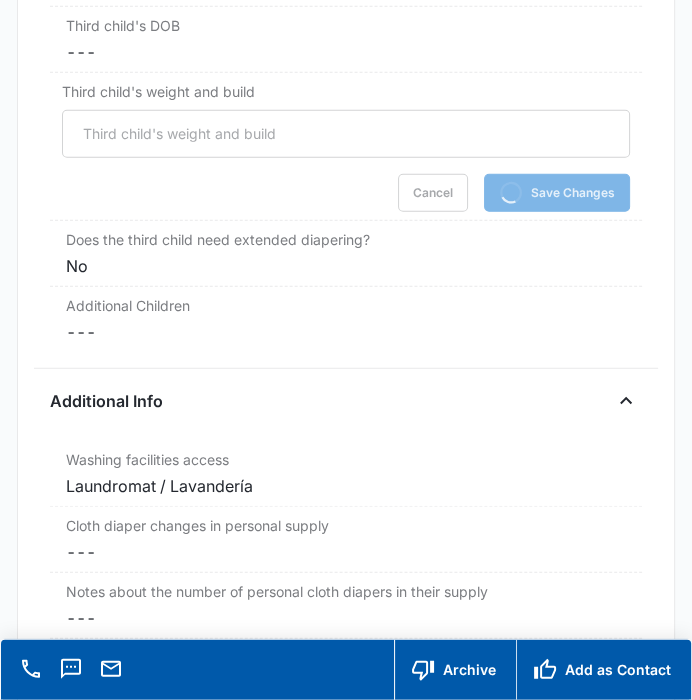 click on "No" at bounding box center (345, 266) 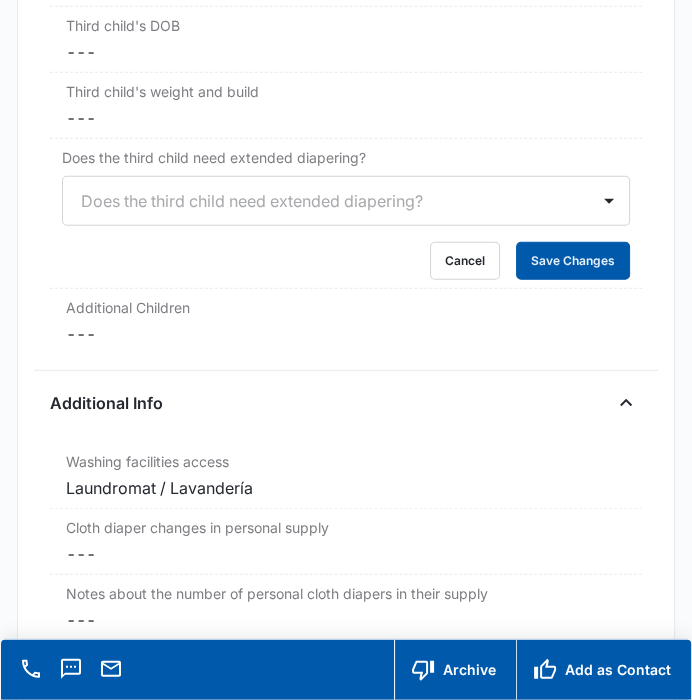 click on "Save Changes" at bounding box center (573, 261) 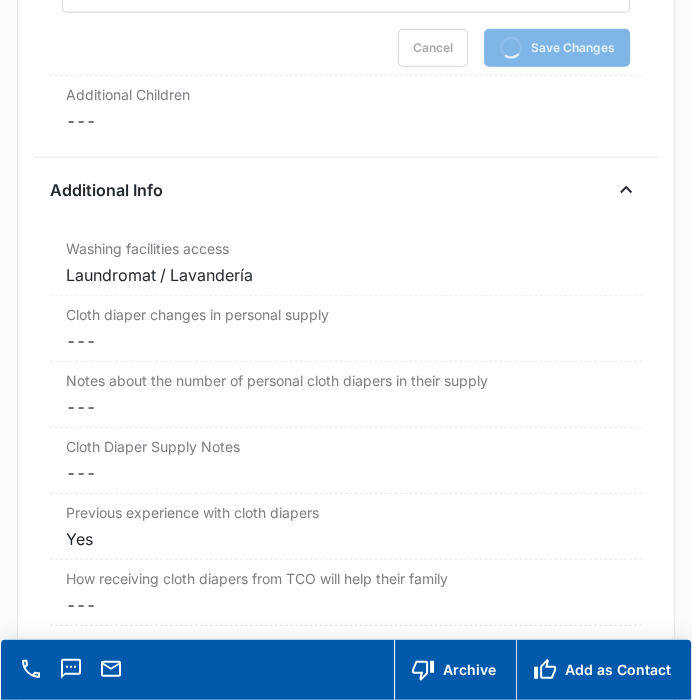 scroll, scrollTop: 3334, scrollLeft: 0, axis: vertical 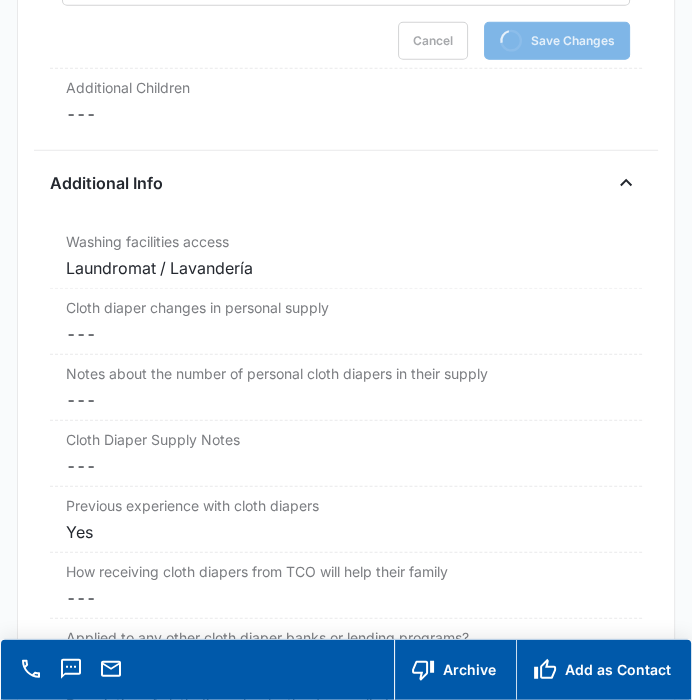 click on "Cancel Save Changes ---" at bounding box center (345, 334) 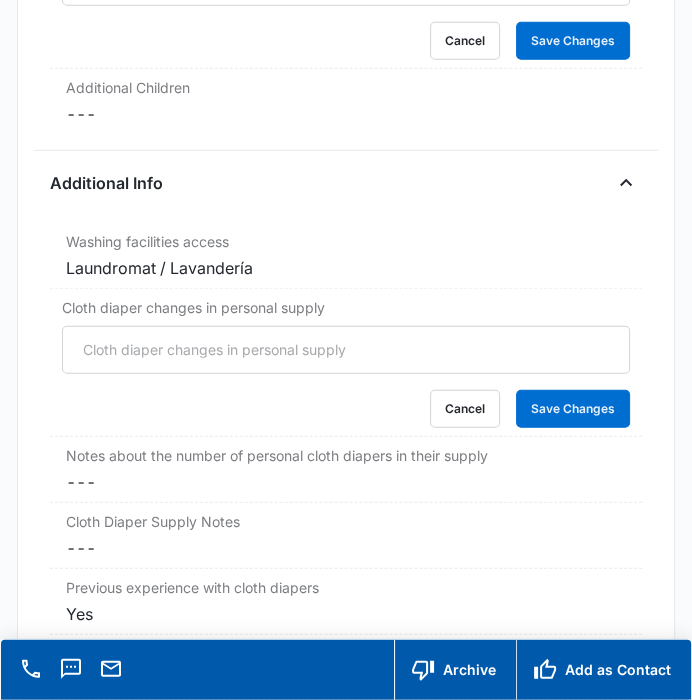 click on "Cloth diaper changes in personal supply" at bounding box center (345, 350) 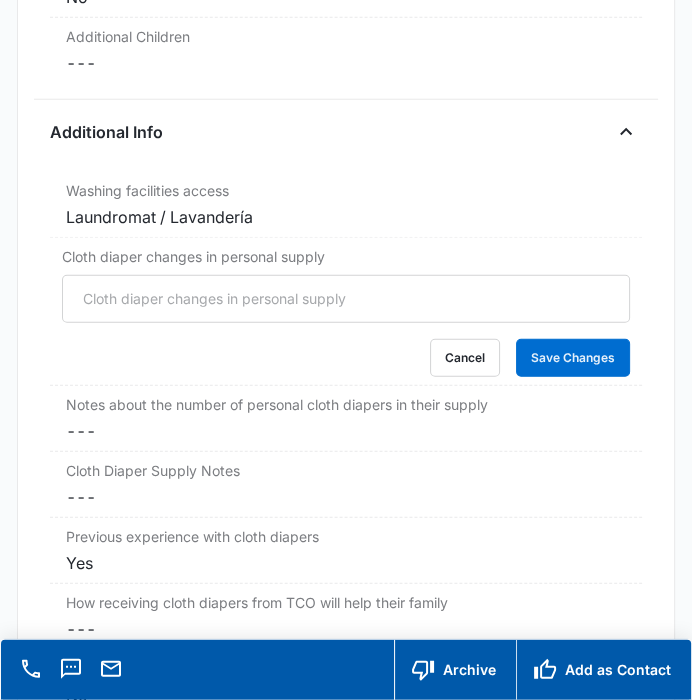 scroll, scrollTop: 3297, scrollLeft: 0, axis: vertical 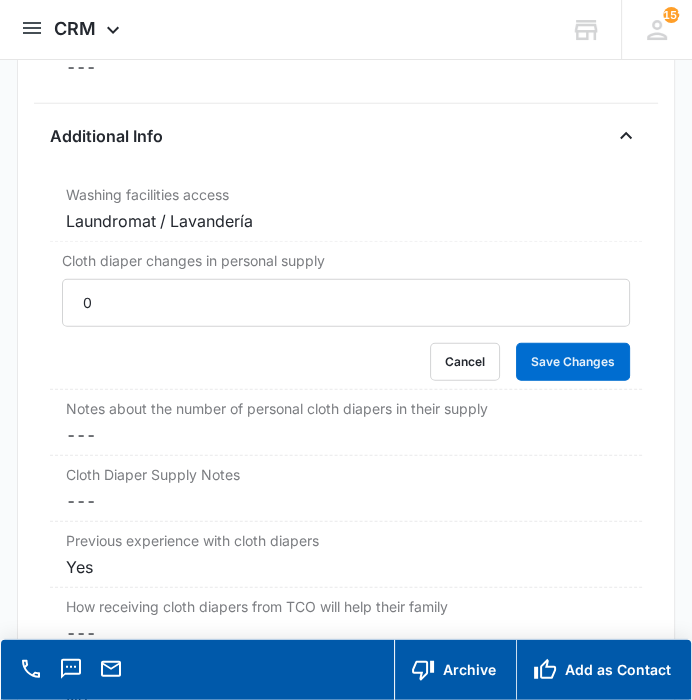 type on "0" 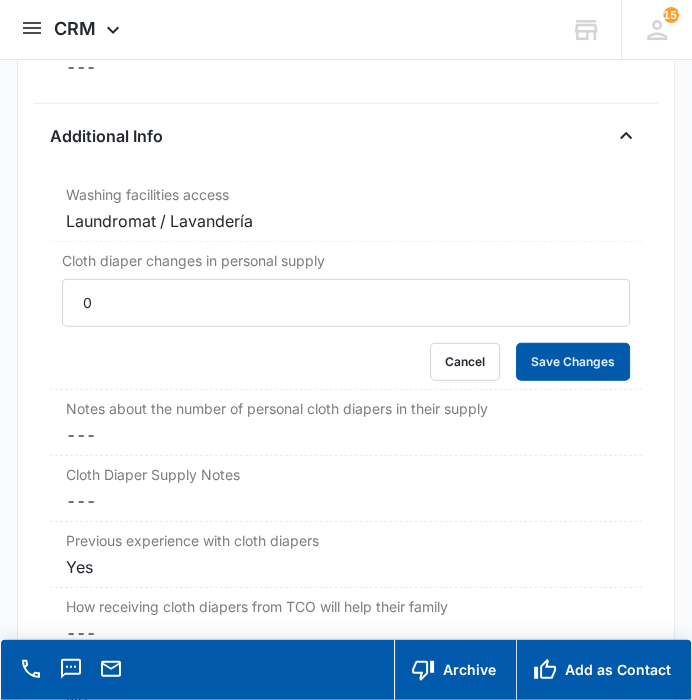 click on "Save Changes" at bounding box center (573, 362) 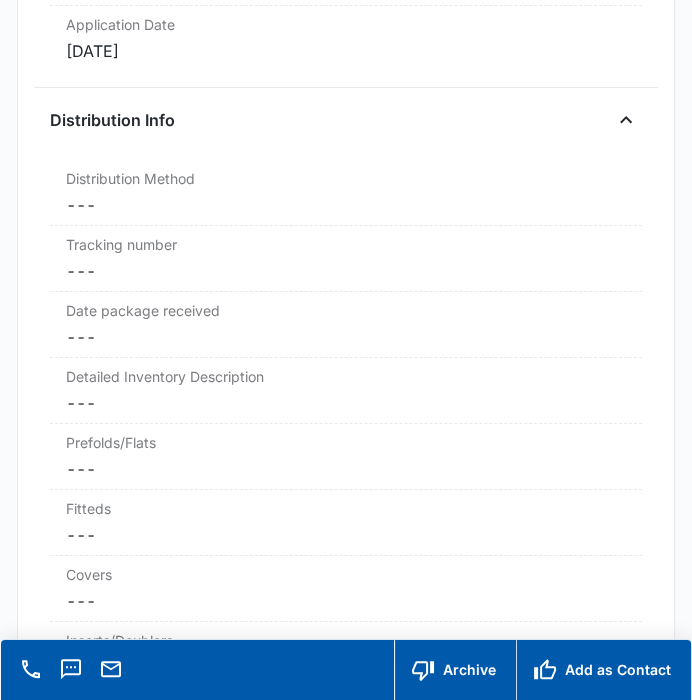 scroll, scrollTop: 4612, scrollLeft: 0, axis: vertical 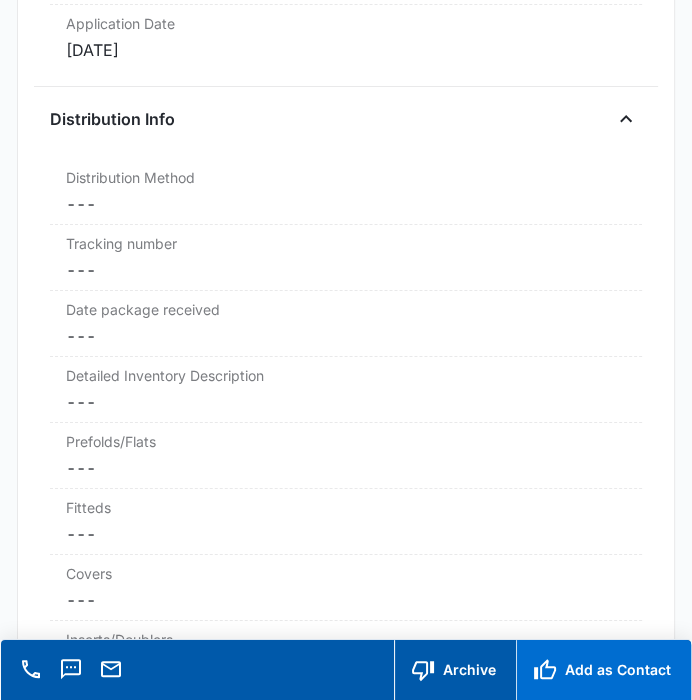 click on "Add as Contact" at bounding box center [603, 670] 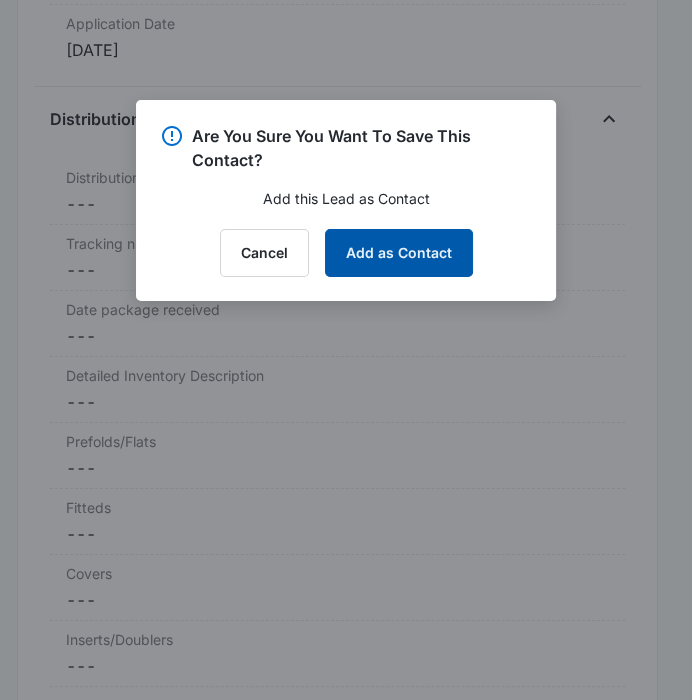 click on "Add as Contact" at bounding box center [399, 253] 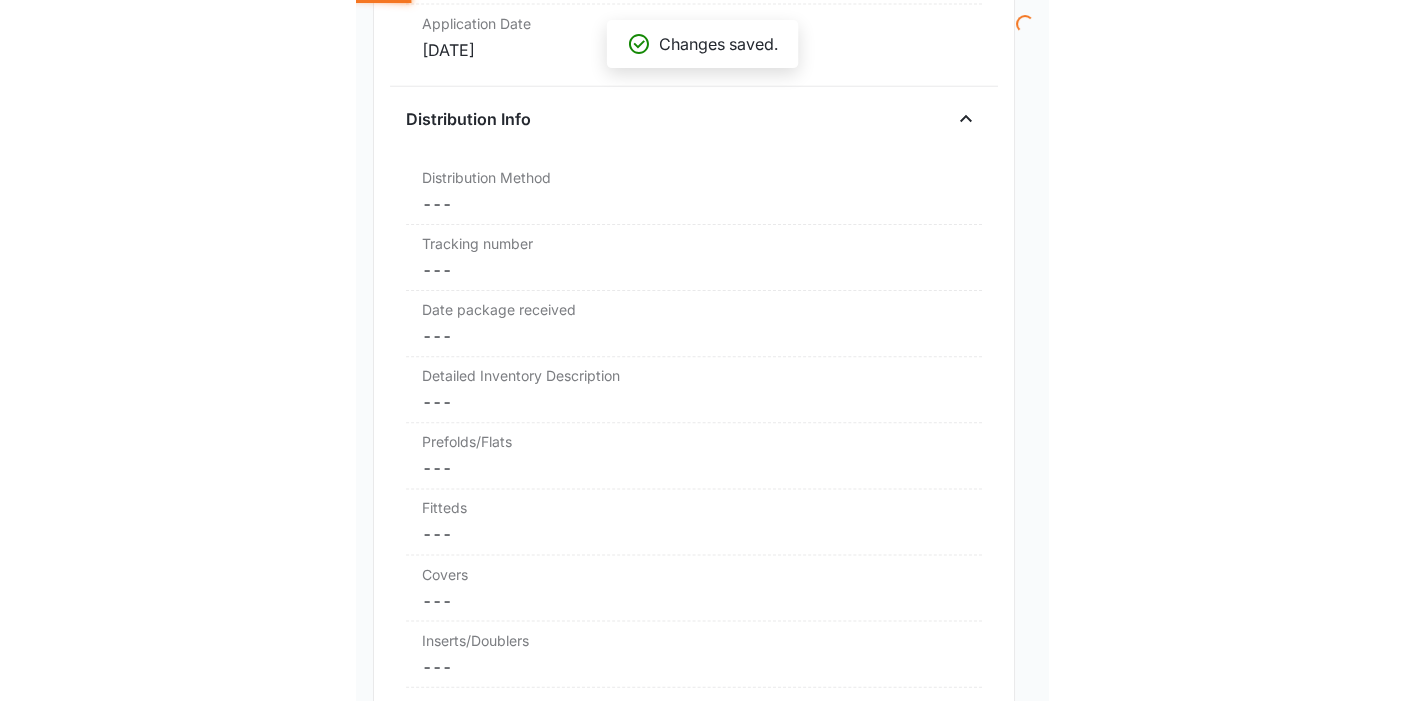 scroll, scrollTop: 0, scrollLeft: 0, axis: both 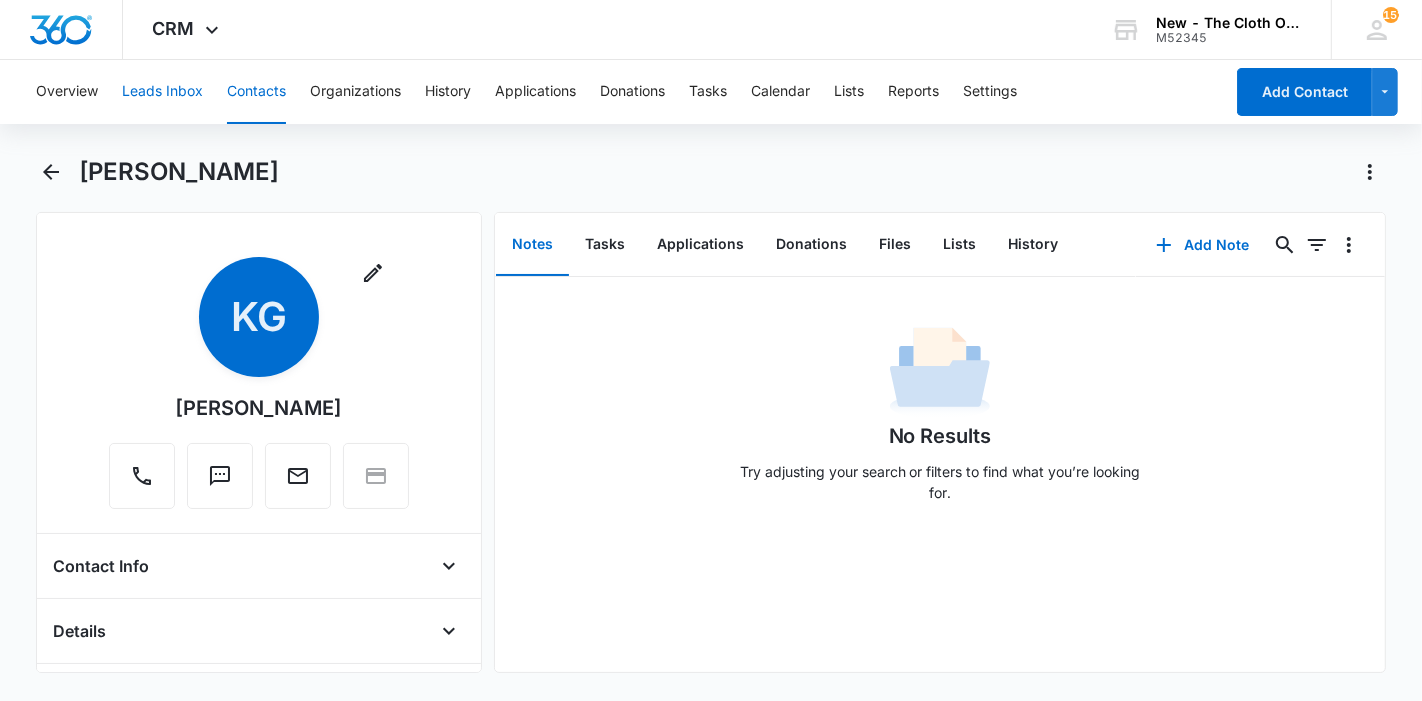 click on "Leads Inbox" at bounding box center [162, 92] 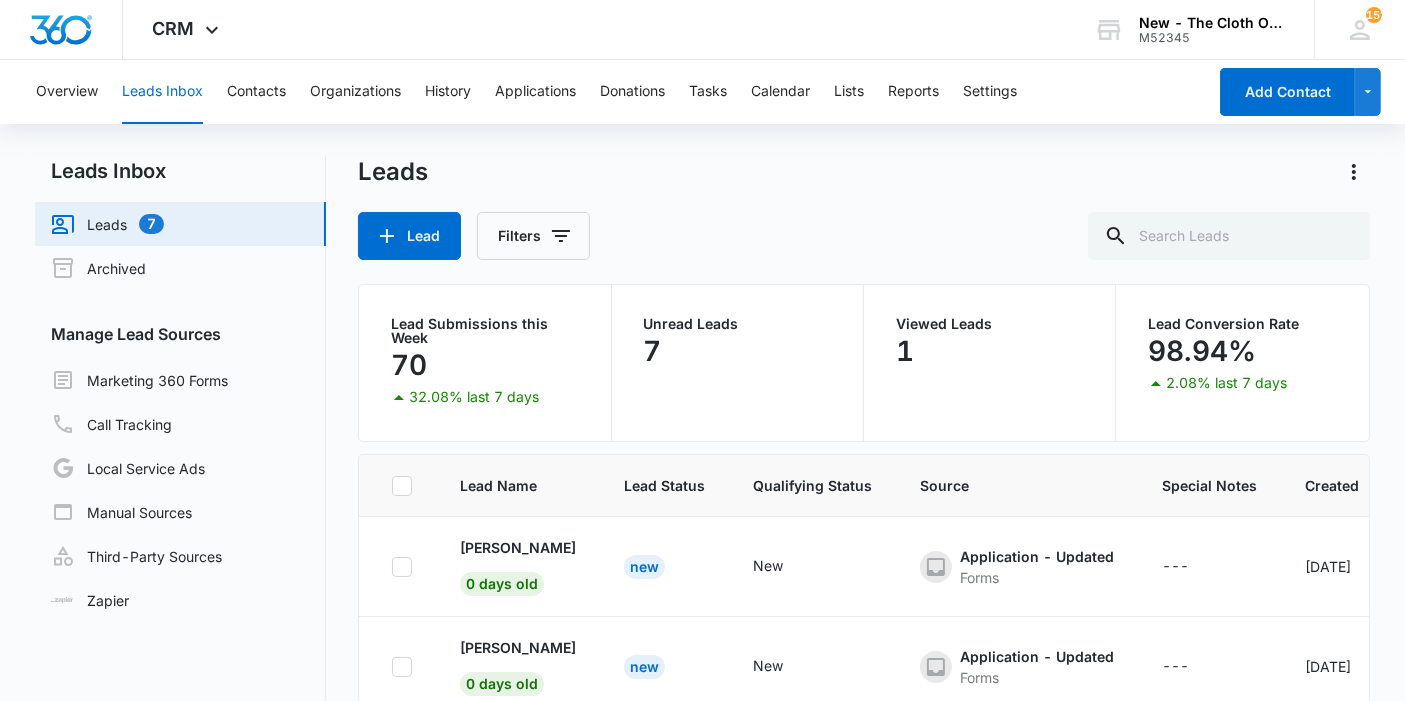 scroll, scrollTop: 530, scrollLeft: 0, axis: vertical 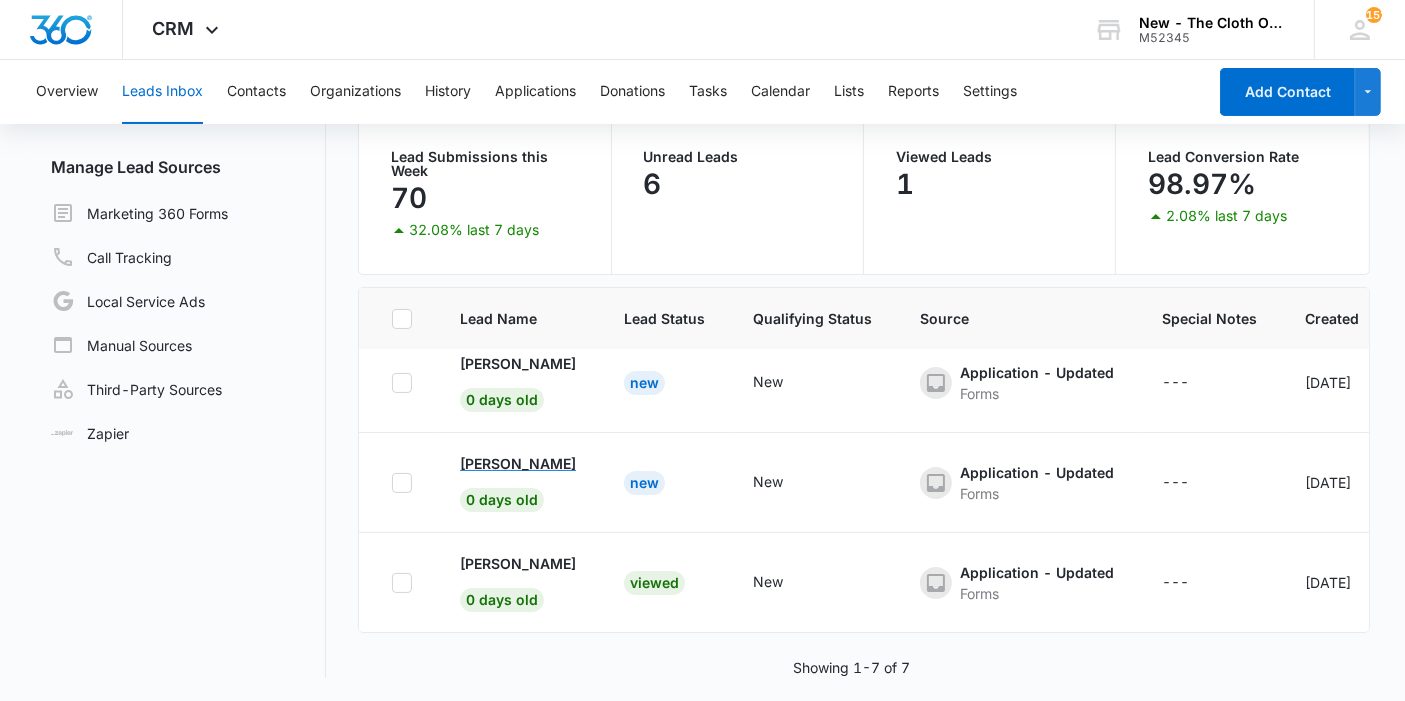 click on "[PERSON_NAME]" at bounding box center [518, 463] 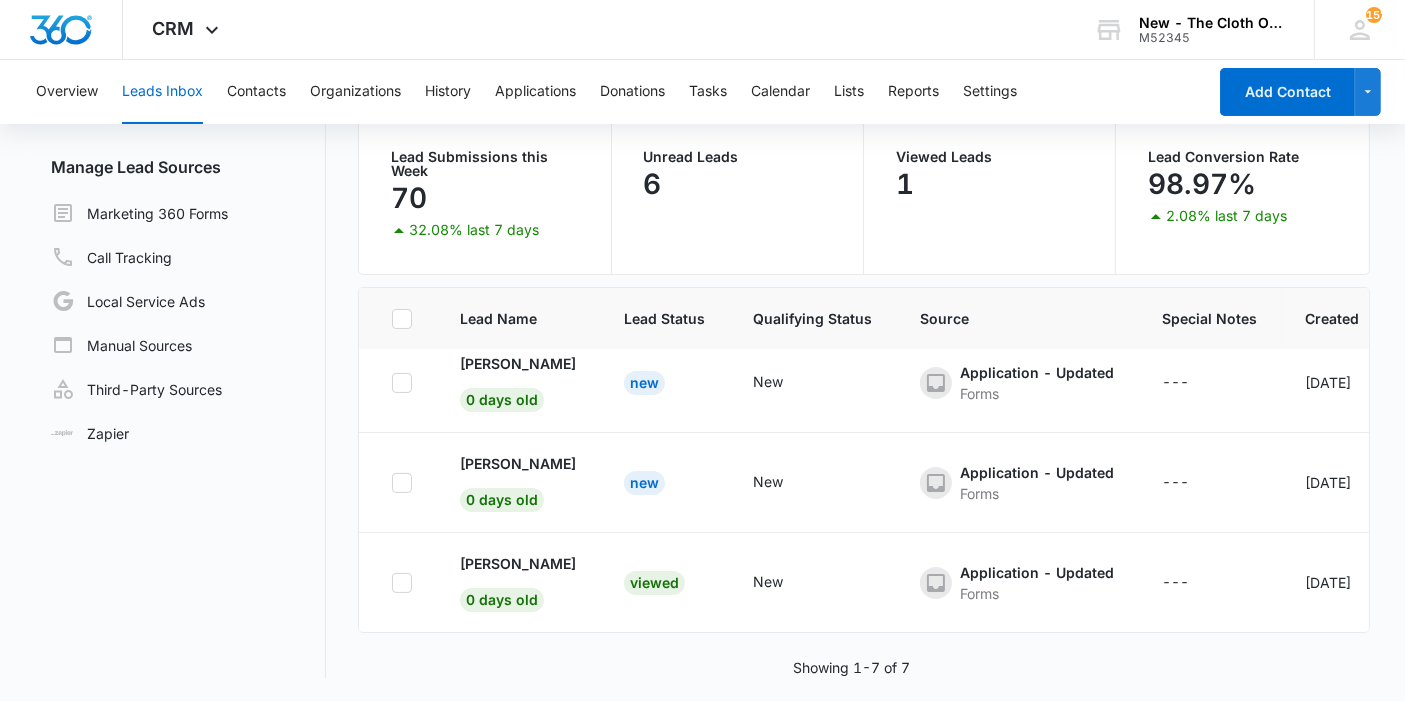 scroll, scrollTop: 0, scrollLeft: 0, axis: both 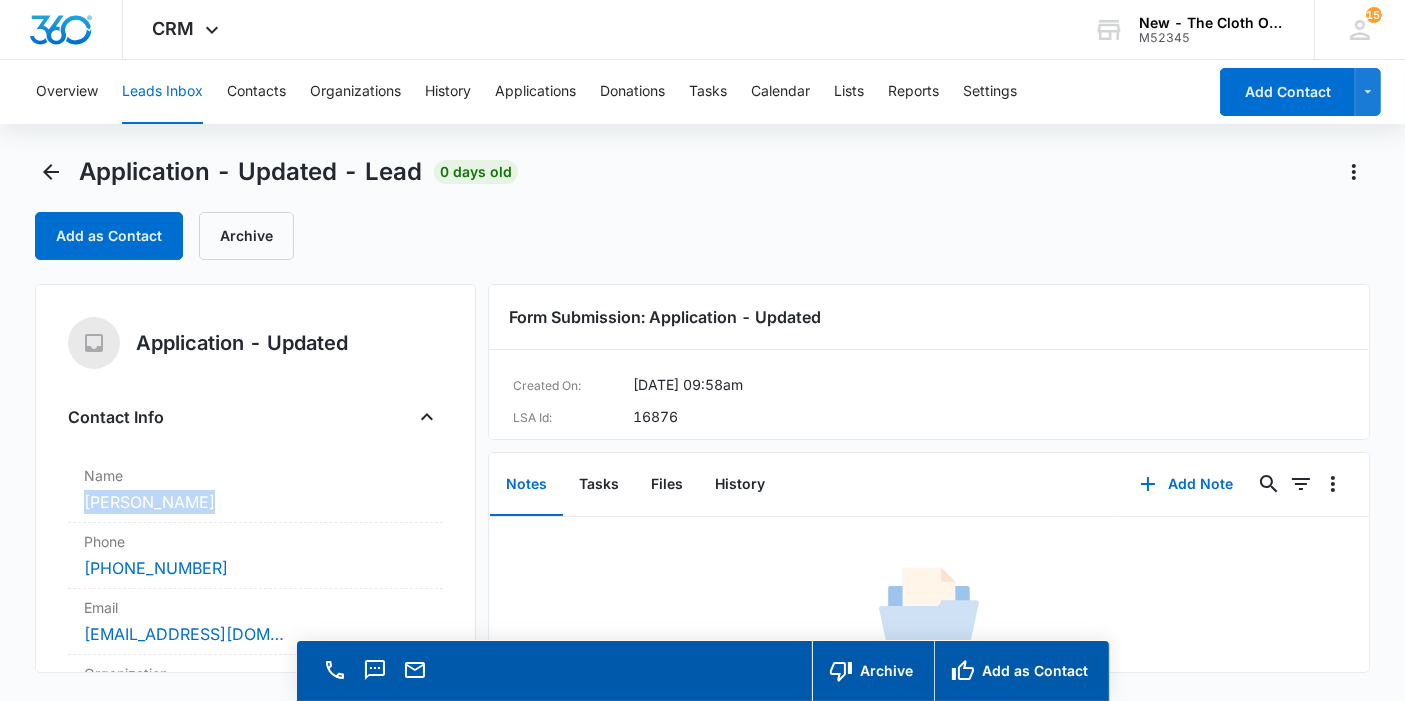 copy on "[PERSON_NAME]" 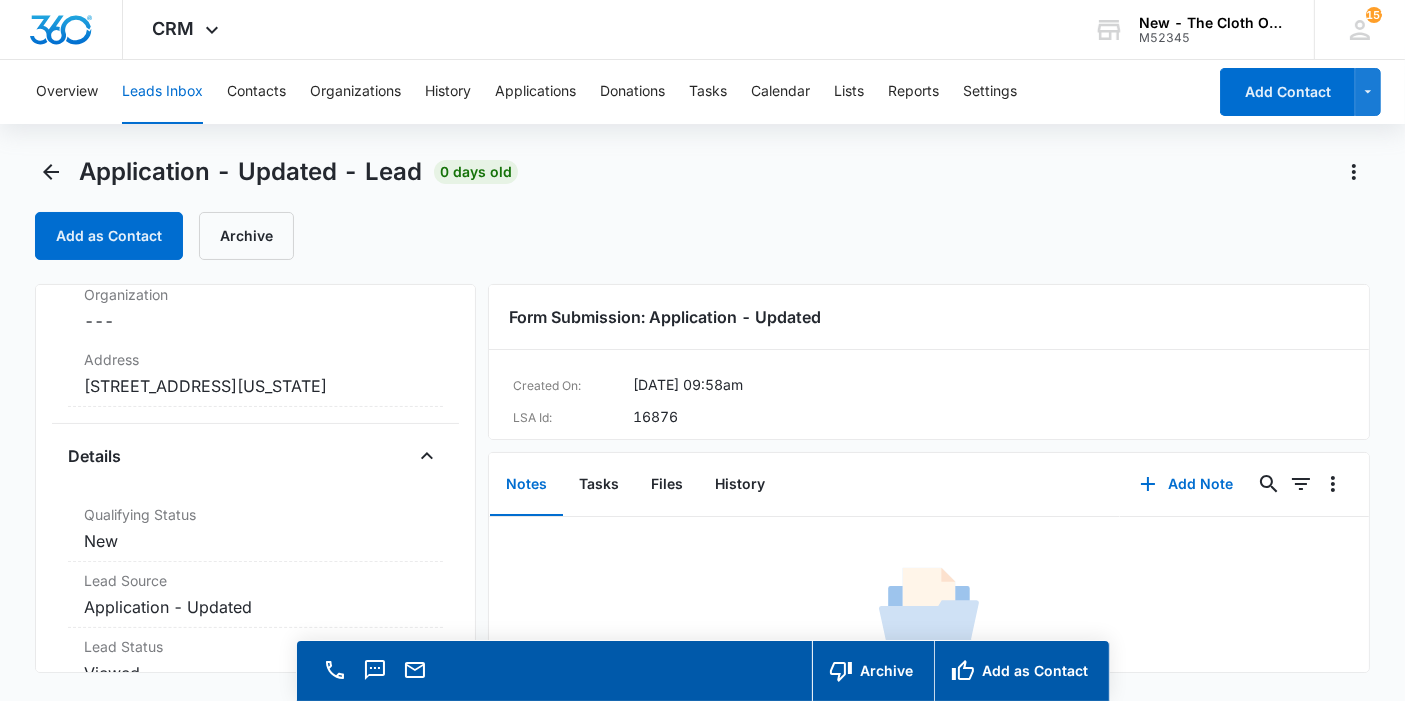scroll, scrollTop: 380, scrollLeft: 0, axis: vertical 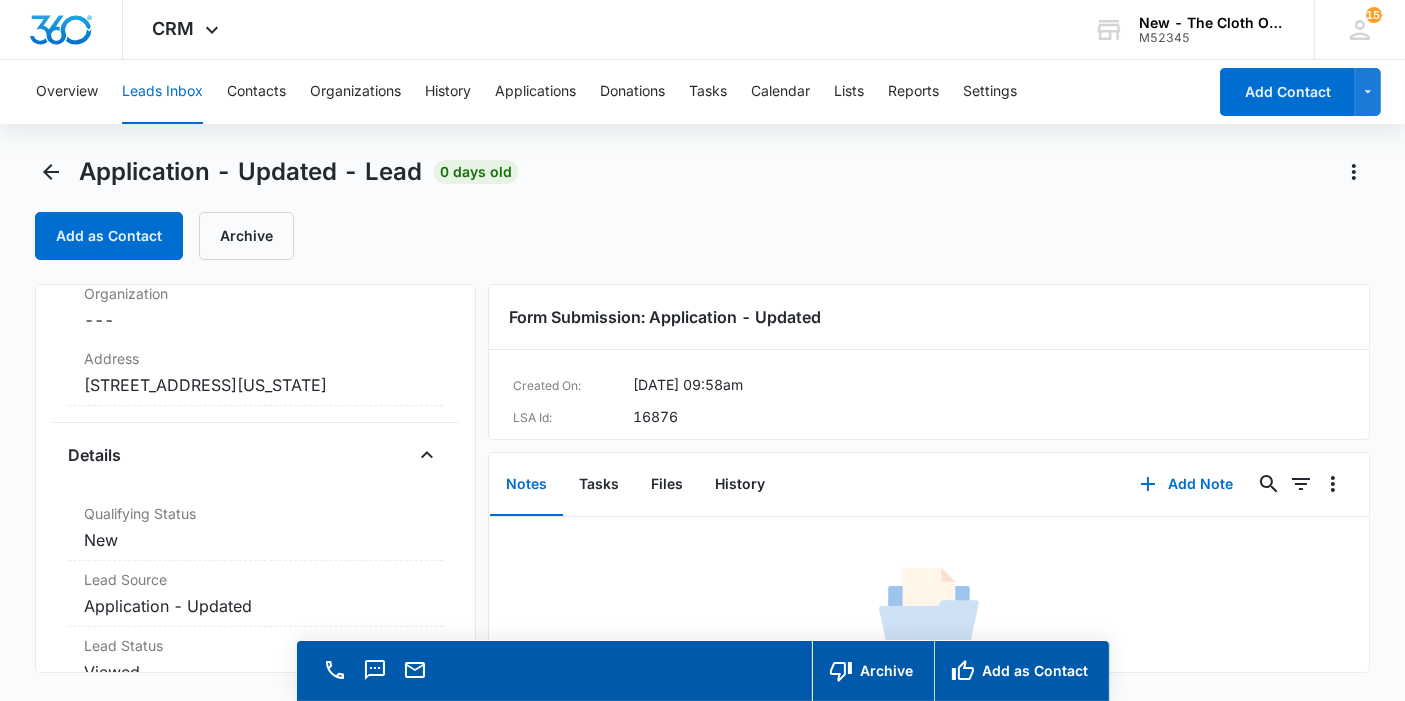 click on "Cancel Save Changes 2118 canoas Garden Av San jose California 95125 USA" at bounding box center [255, 385] 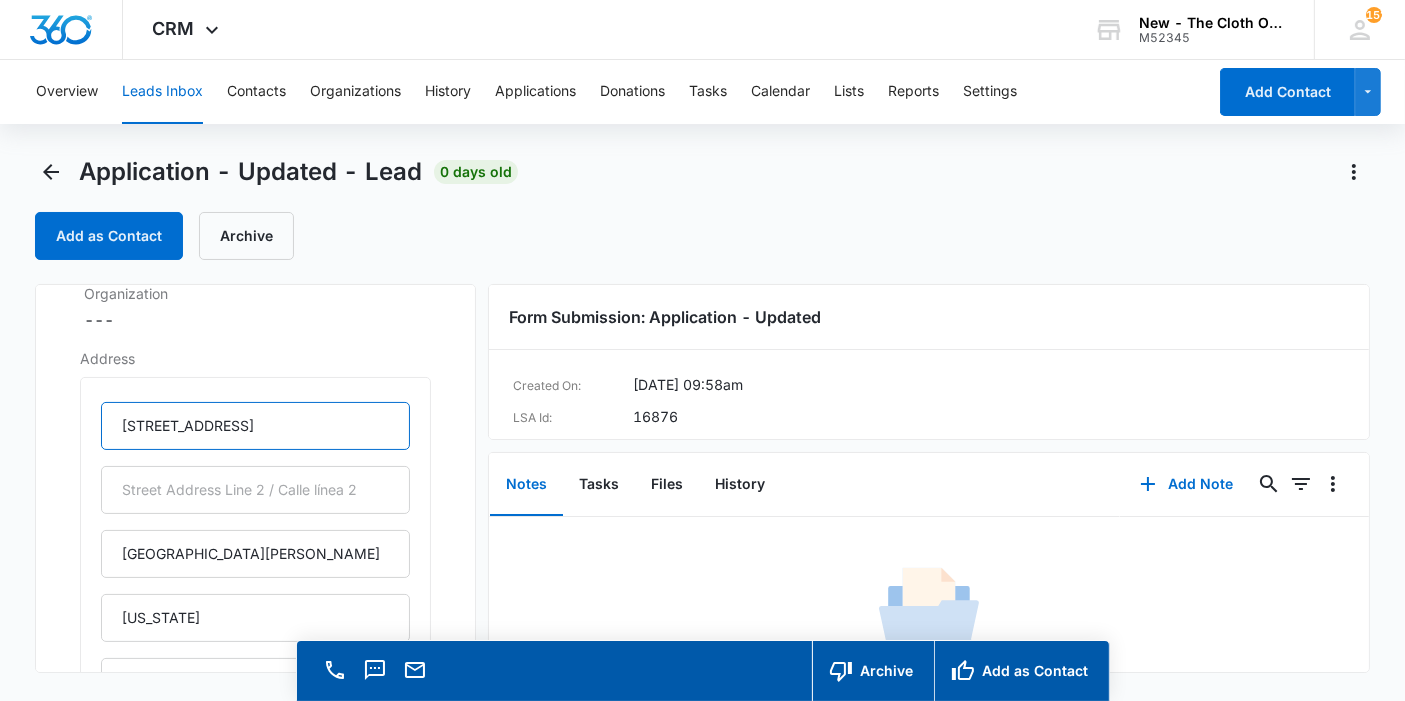 click on "2118 canoas Garden Av" at bounding box center (255, 426) 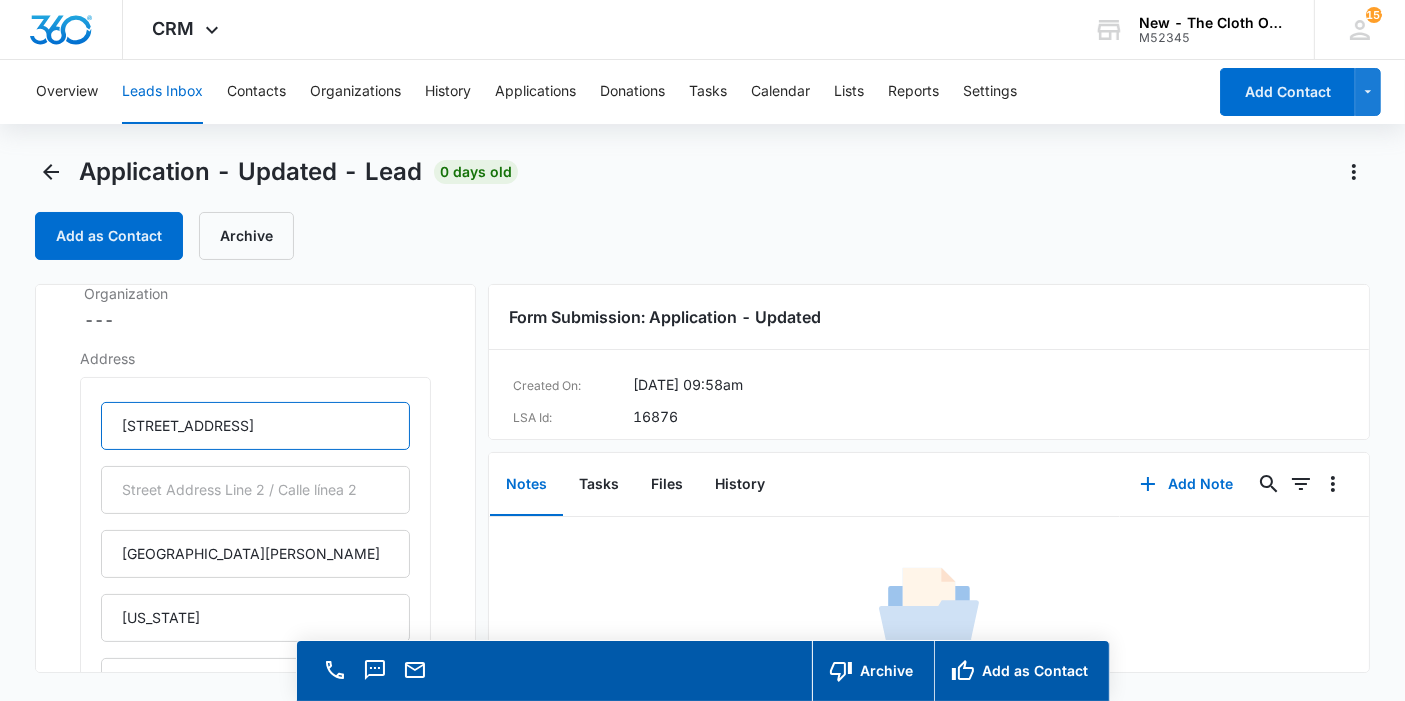 type on "2118 Canoas Garden Ave" 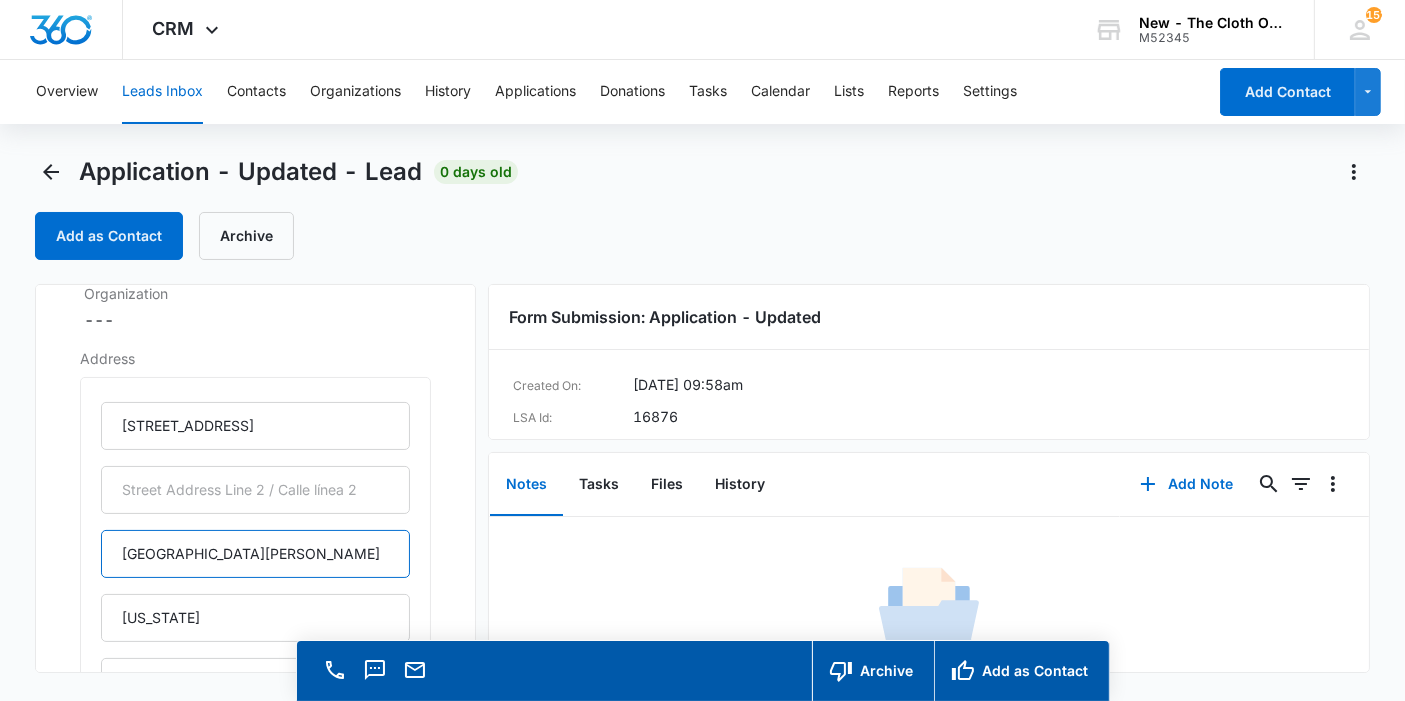 click on "San jose" at bounding box center [255, 554] 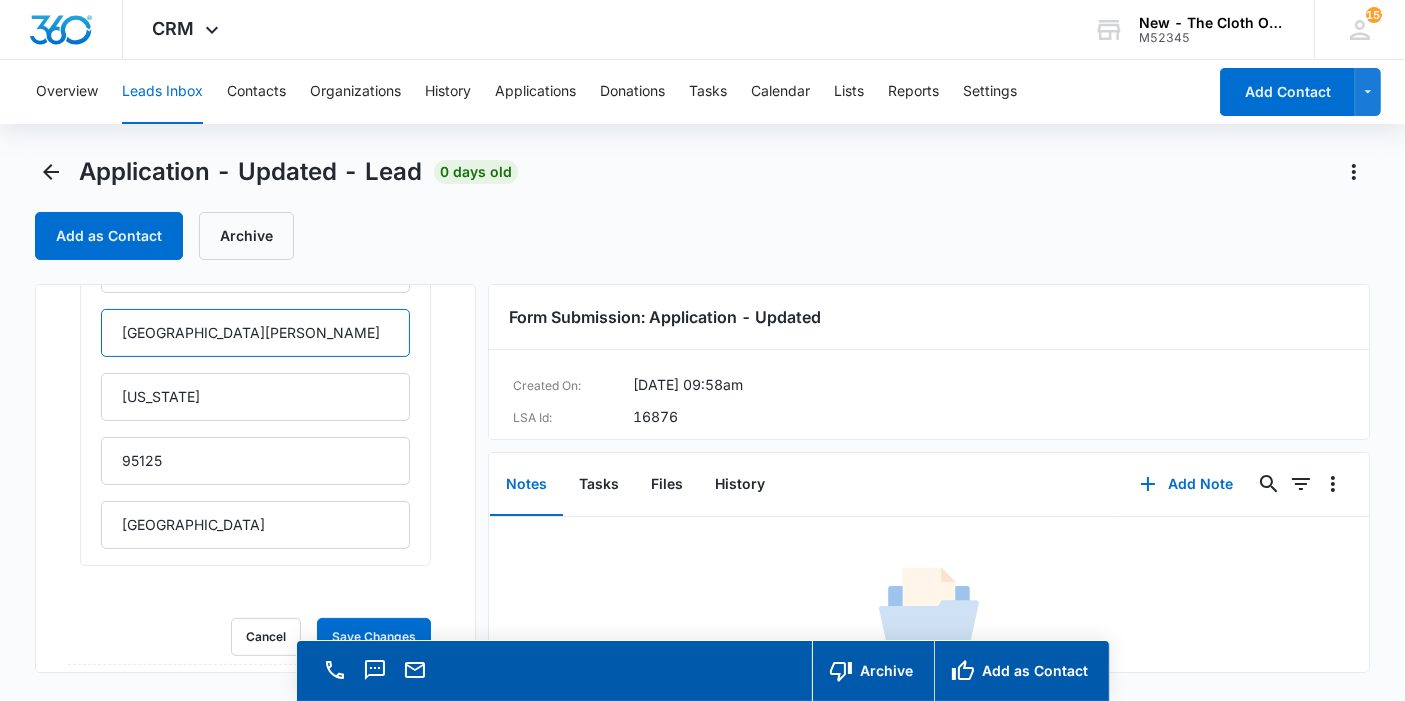 scroll, scrollTop: 604, scrollLeft: 0, axis: vertical 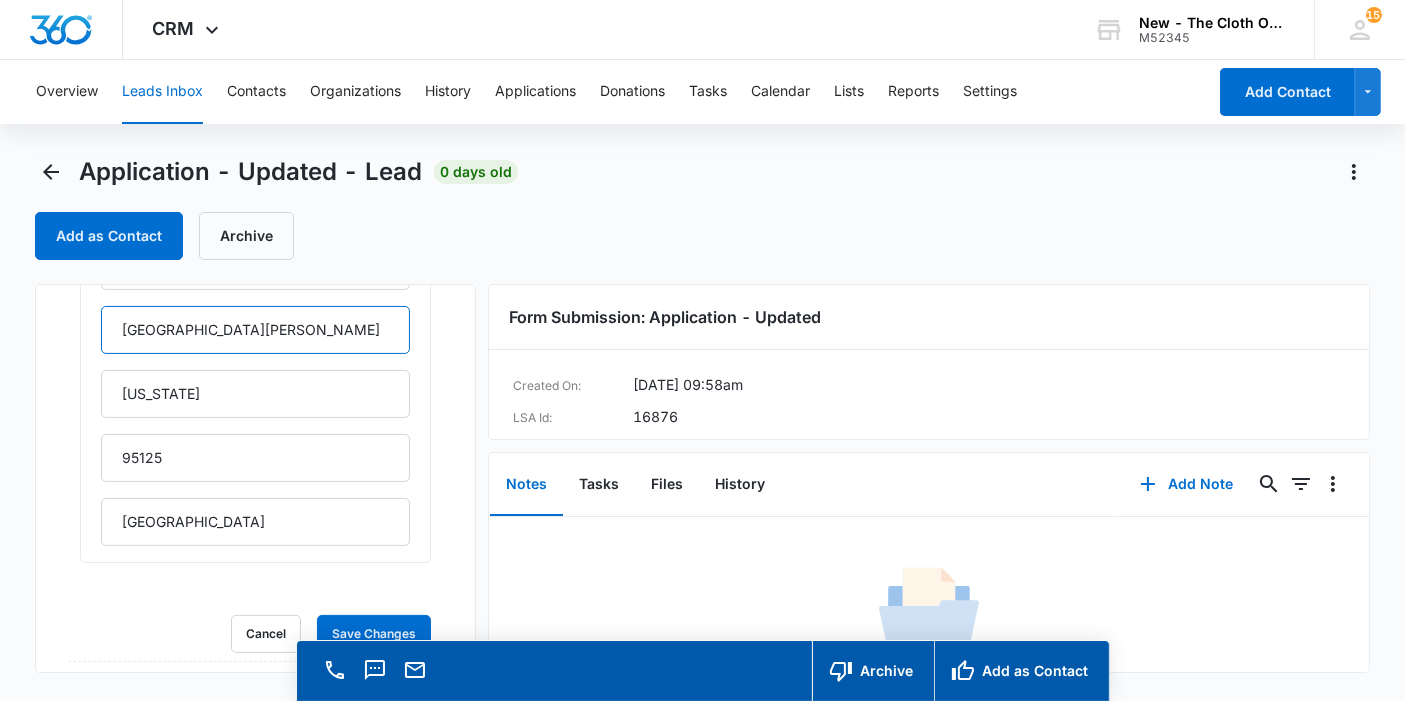 type on "San Jose" 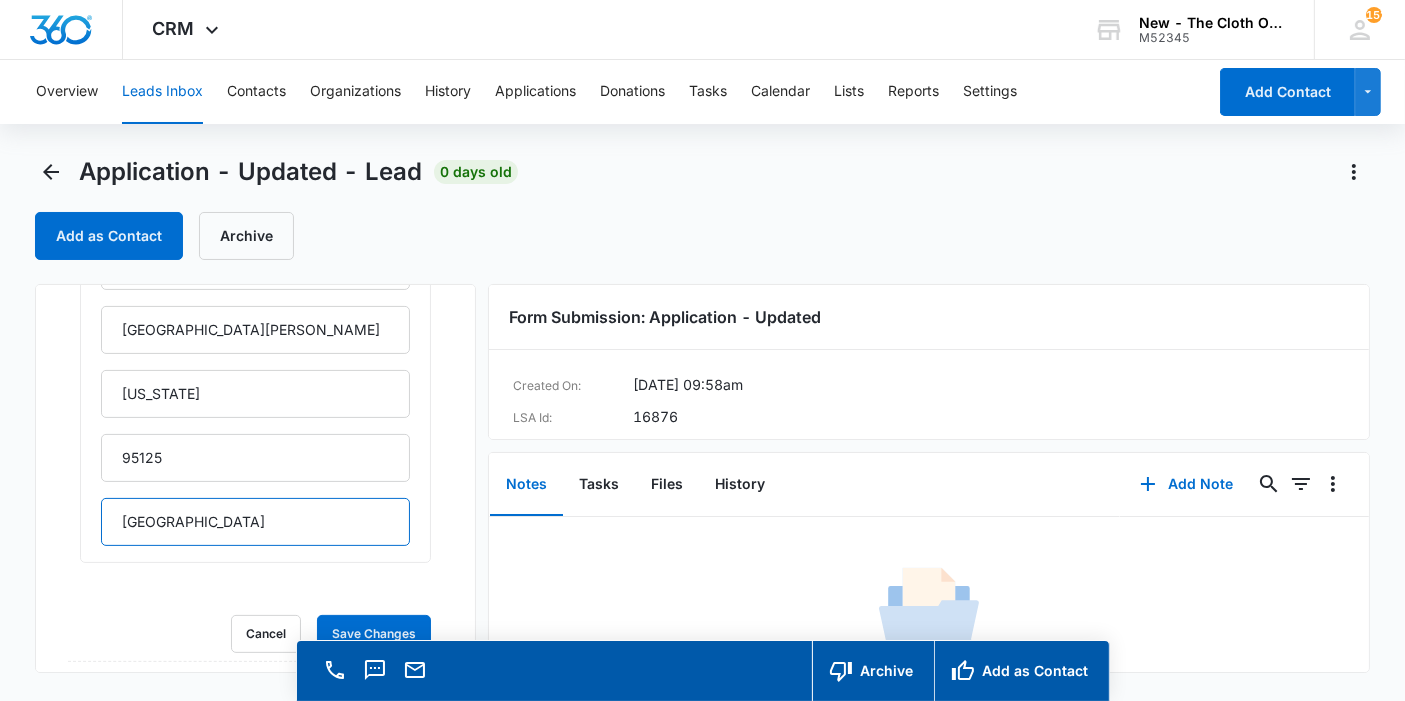 drag, startPoint x: 171, startPoint y: 513, endPoint x: 26, endPoint y: 524, distance: 145.41664 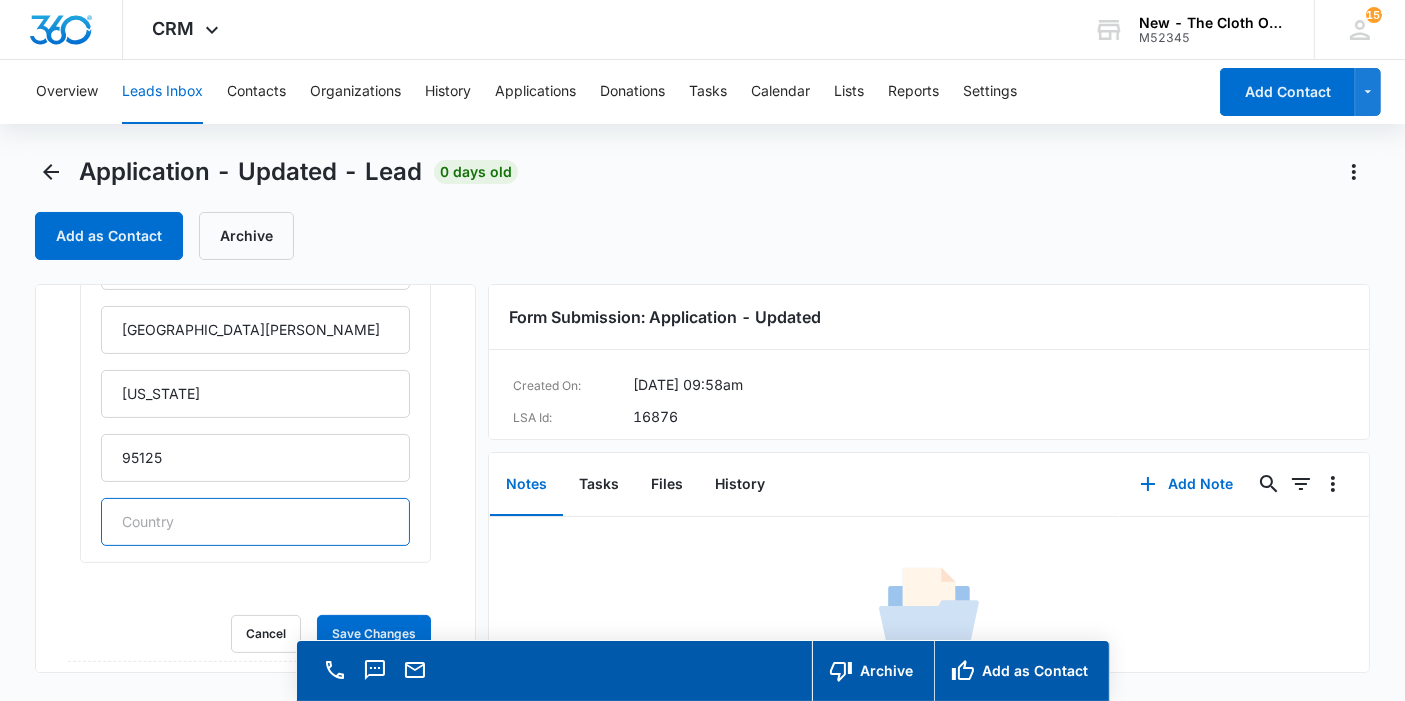 type 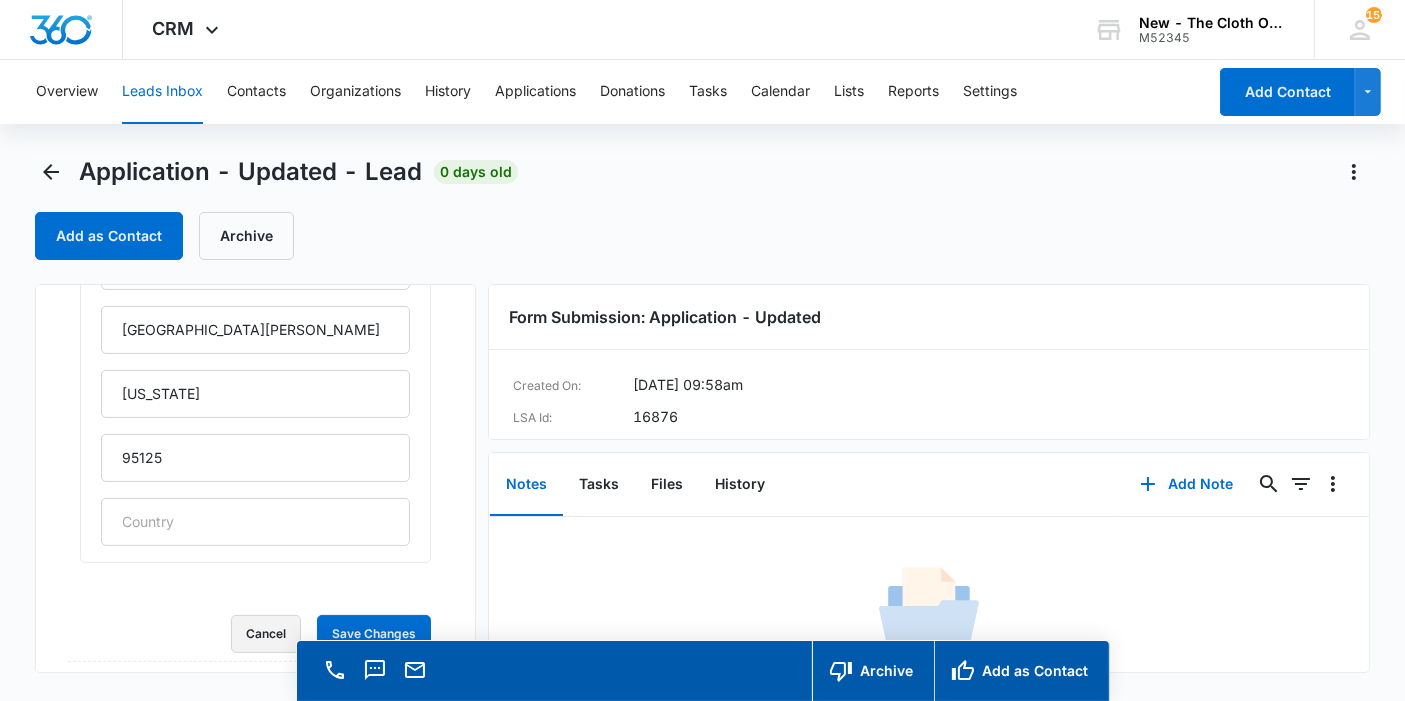 type 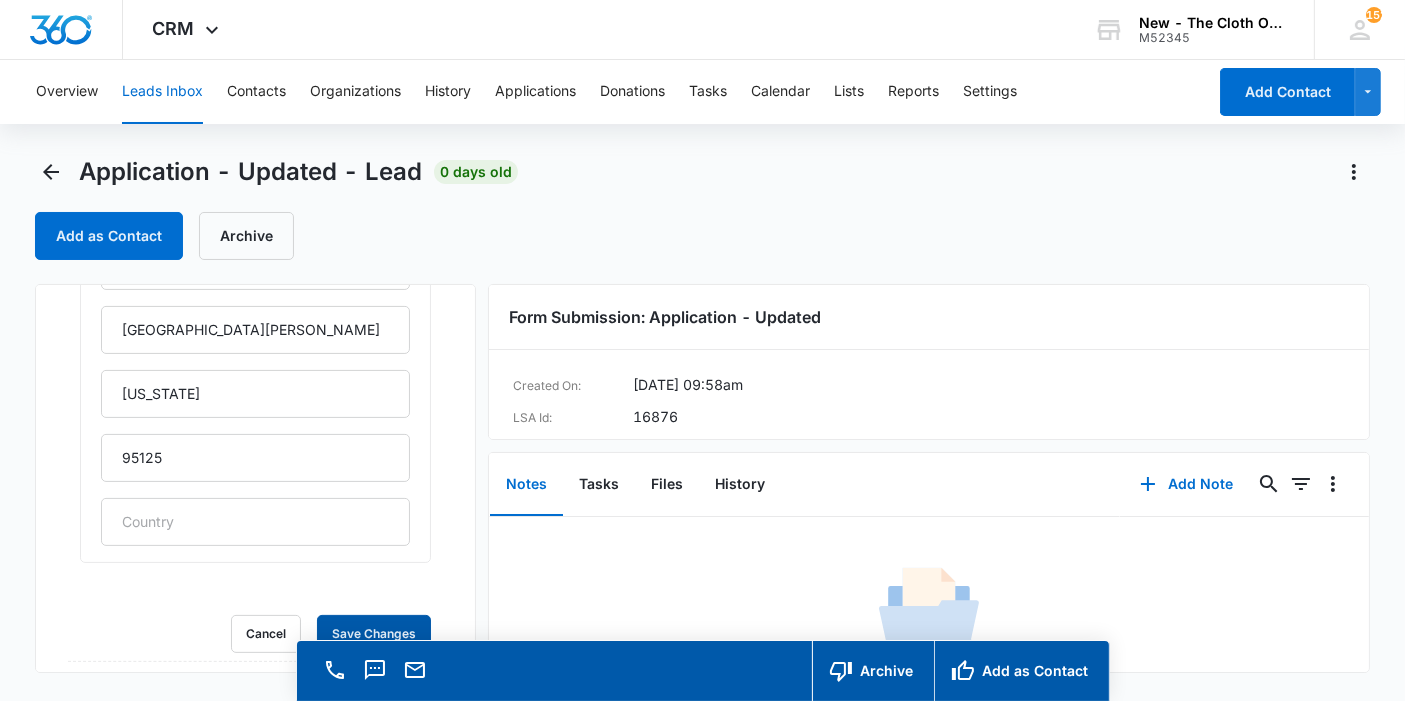 type 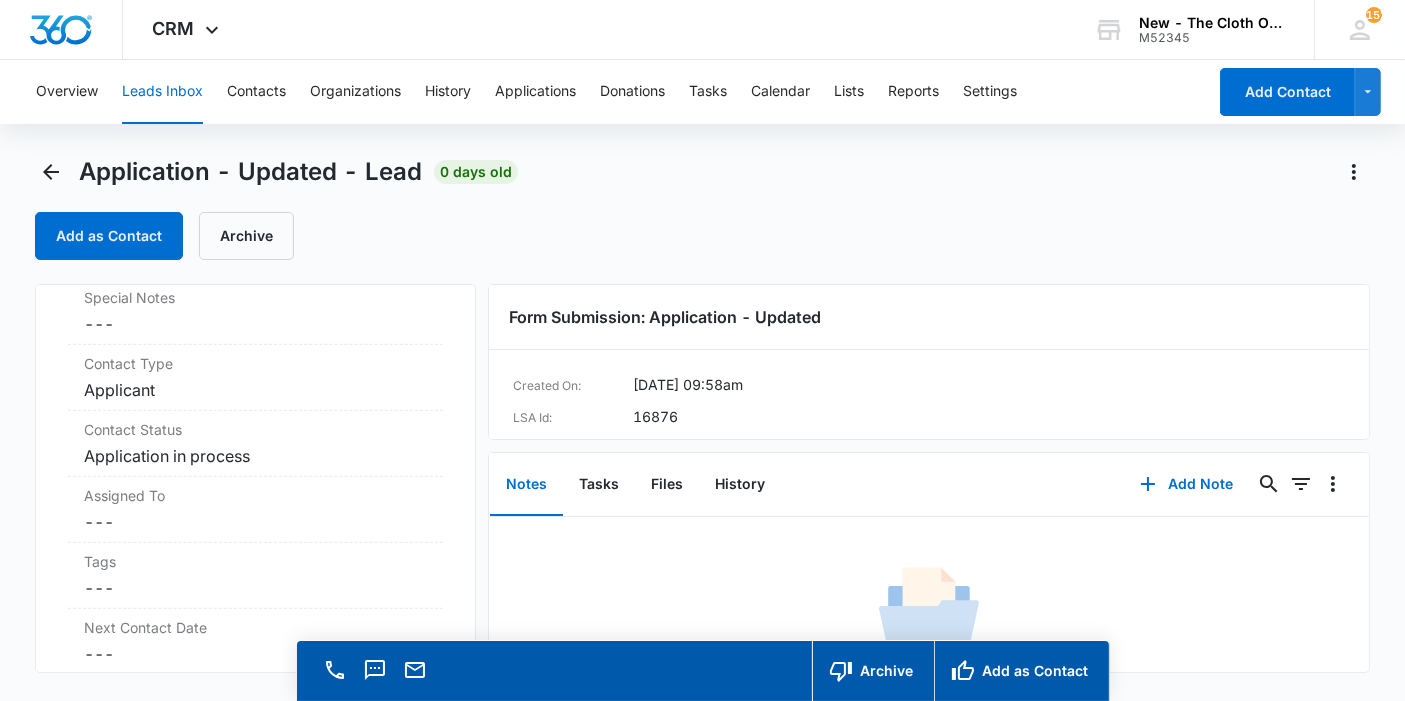 scroll, scrollTop: 1313, scrollLeft: 0, axis: vertical 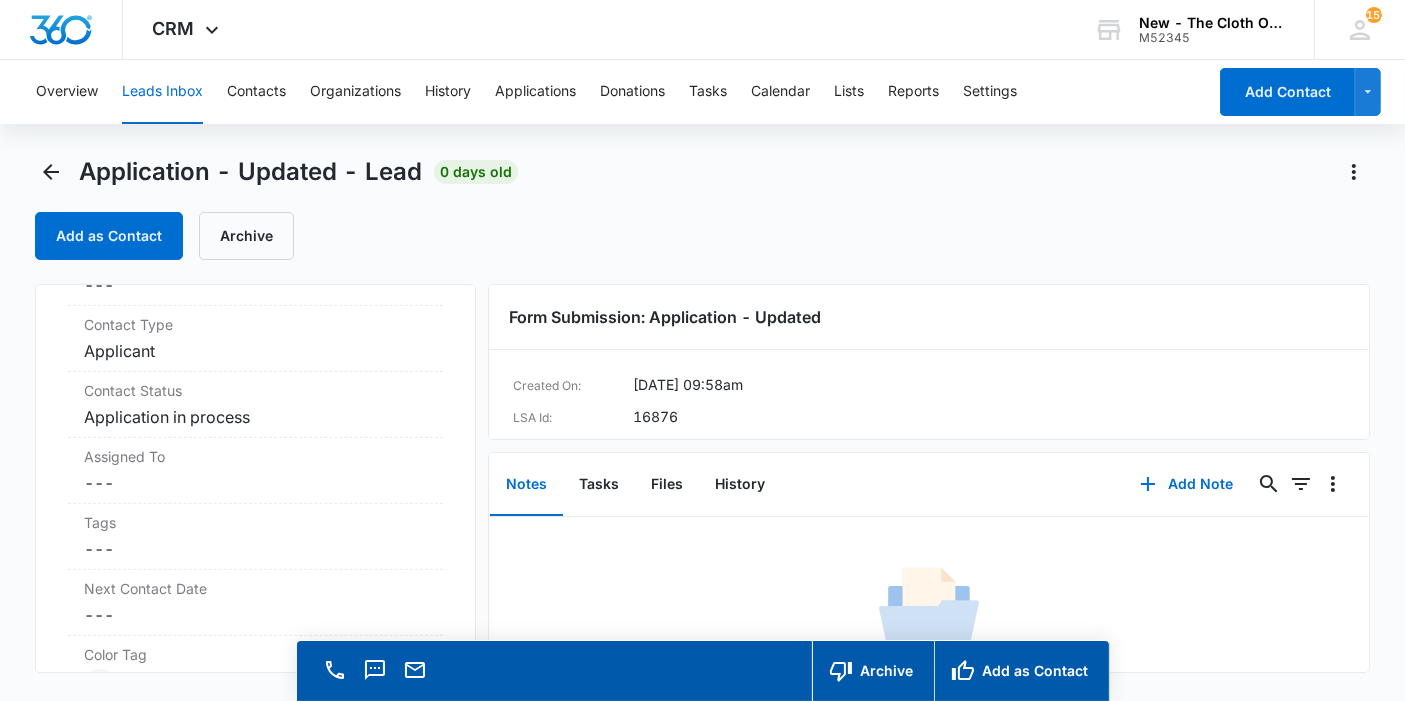 click on "Cancel Save Changes ---" at bounding box center [255, 483] 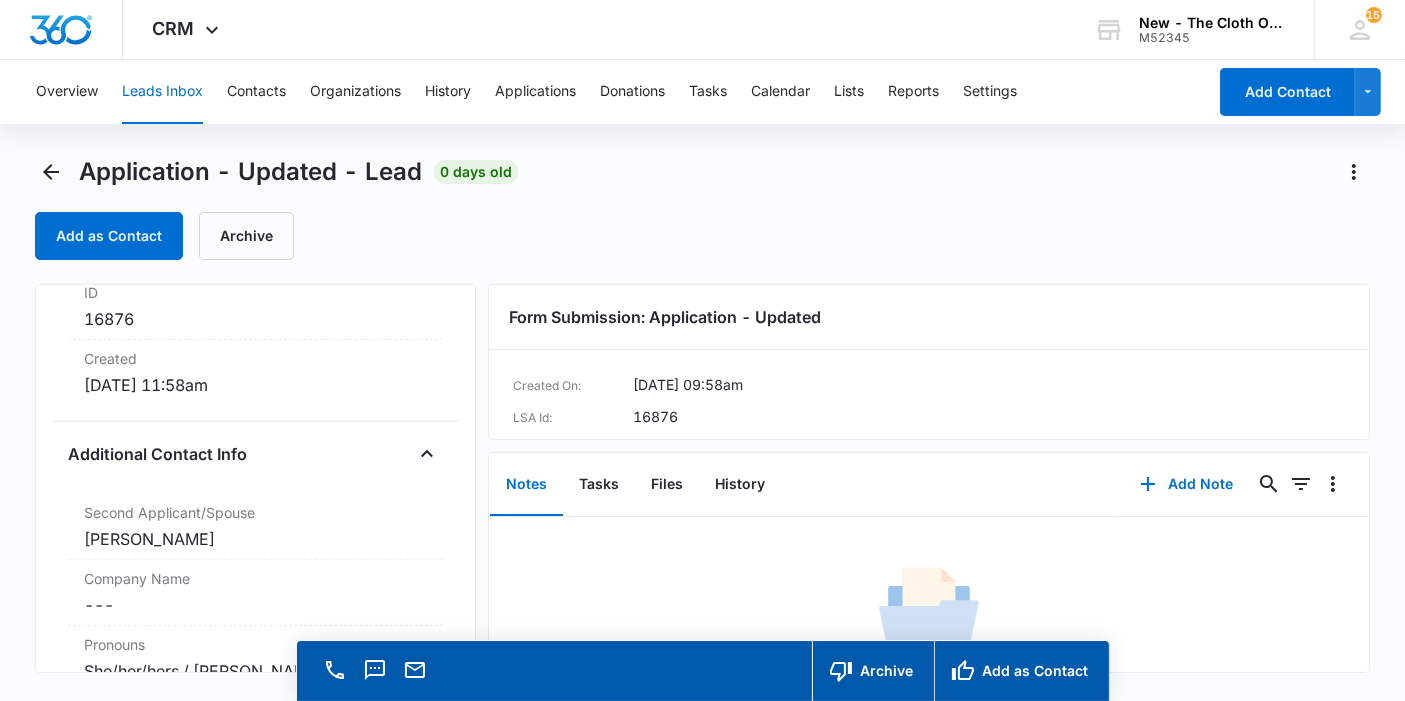 scroll, scrollTop: 857, scrollLeft: 0, axis: vertical 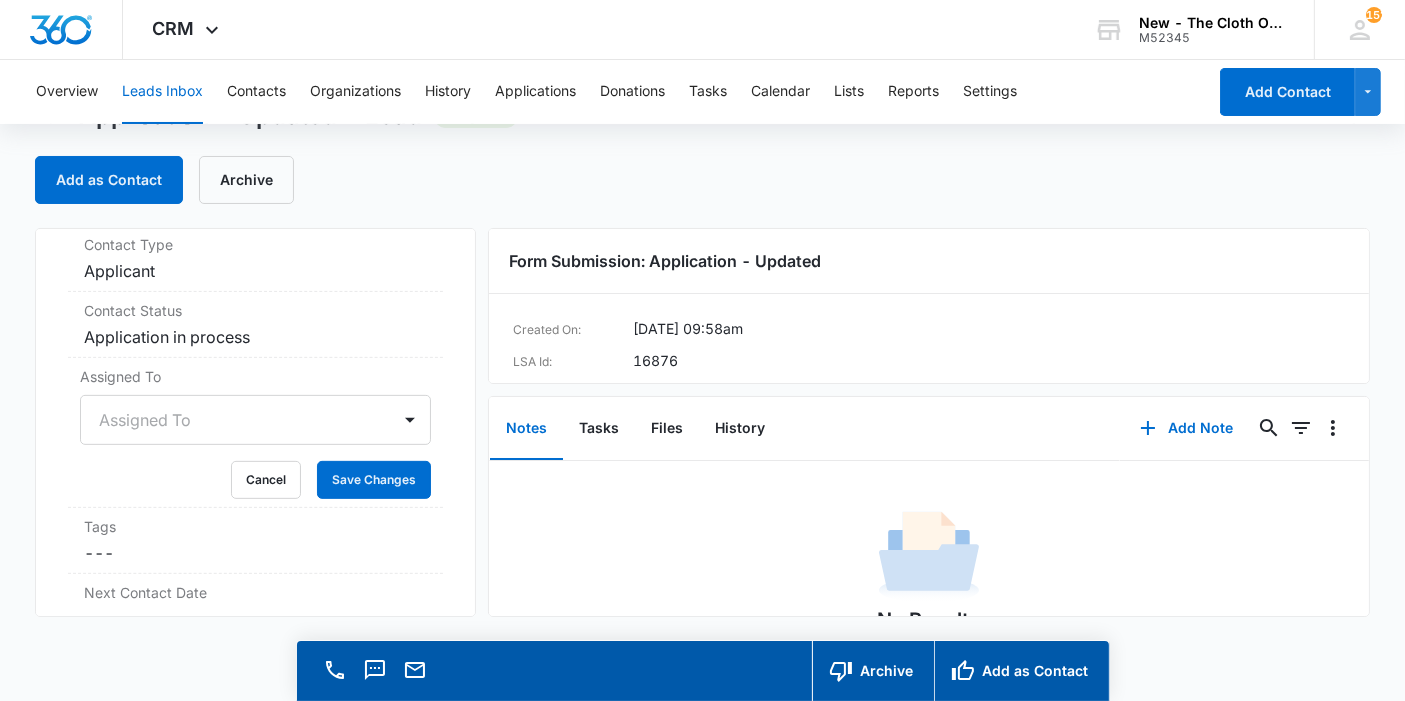 click on "Assigned To" at bounding box center (255, 420) 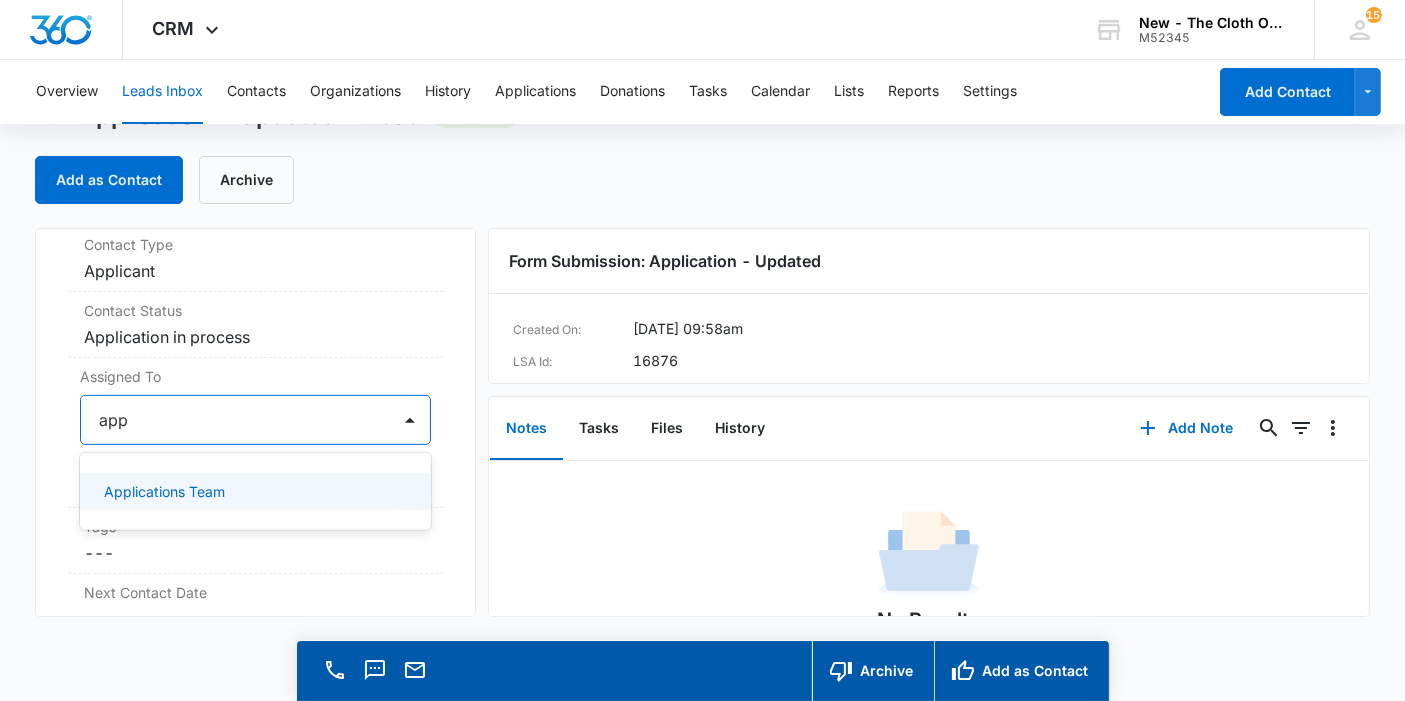 type on "appl" 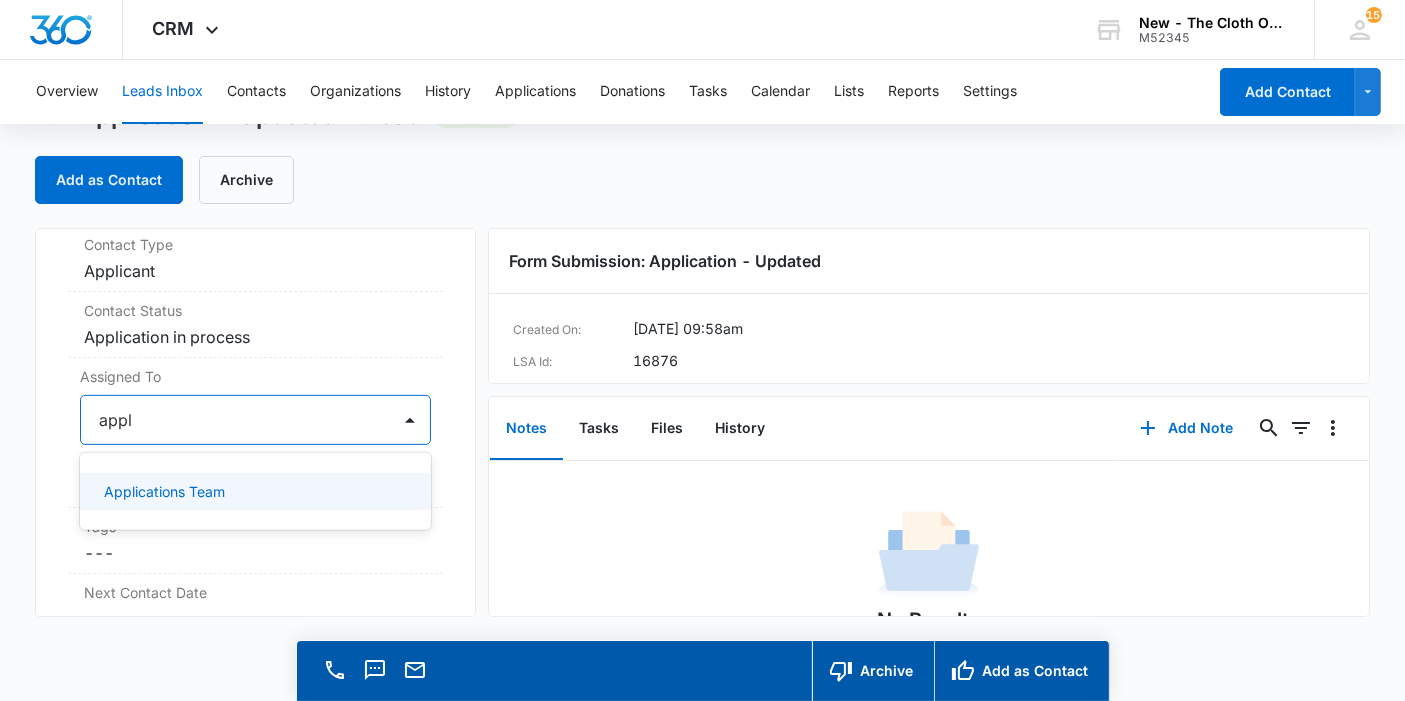 click on "Applications Team" at bounding box center [164, 491] 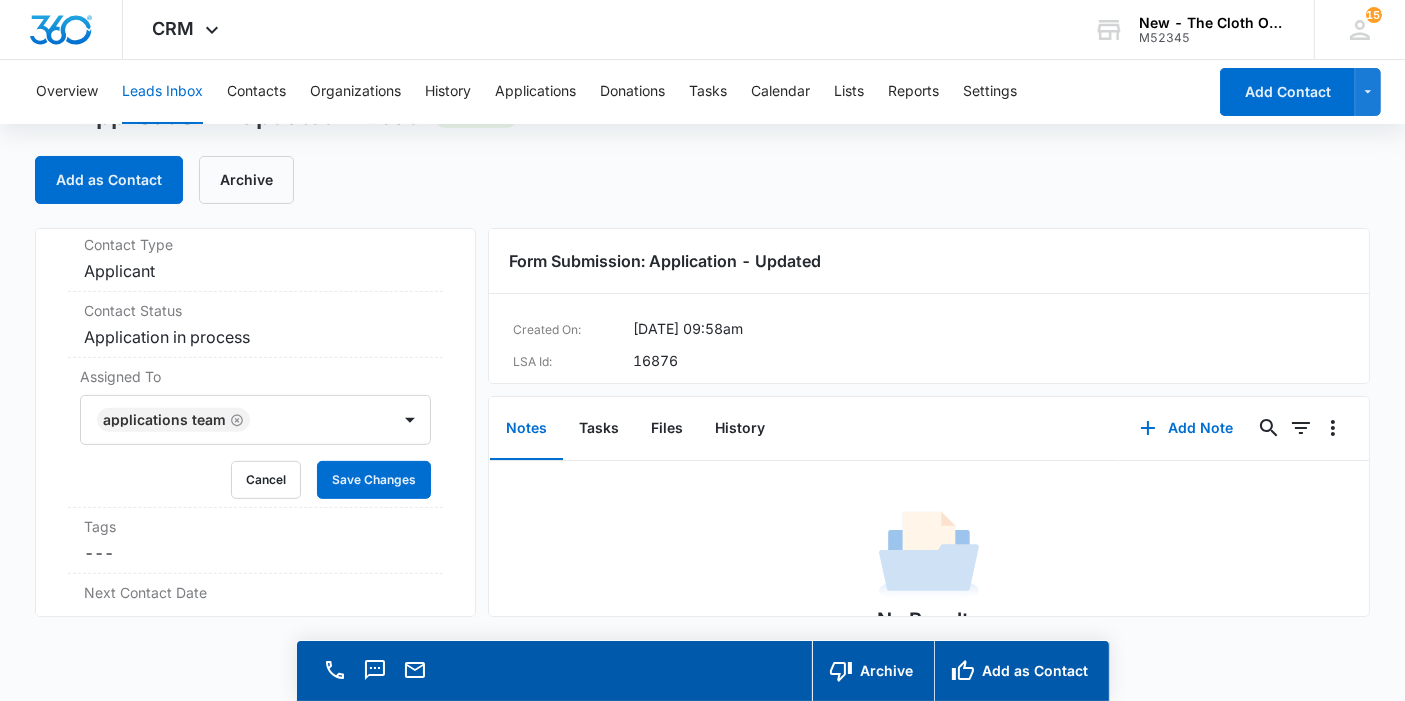 click on "Application - Updated Contact Info Name Cancel Save Changes Adulfa Flores Phone Cancel Save Changes (408) 333-1439 Email Cancel Save Changes floresadulfa248@gmail.com Organization Cancel Save Changes --- Address Cancel Save Changes 2118 Canoas Garden Ave San Jose California 95125 Details Qualifying Status Cancel Save Changes New Lead Source Application - Updated Lead Status Viewed Special Notes Cancel Save Changes --- Contact Type Cancel Save Changes Applicant Contact Status Cancel Save Changes Application in process Assigned To Applications Team Cancel Save Changes Tags Cancel Save Changes --- Next Contact Date Cancel Save Changes --- Color Tag Current Color: Cancel Save Changes ID 16876 Created Jul 11, 2025 at 11:58am Additional Contact Info Second Applicant/Spouse Cancel Save Changes Carlos Juárez Company Name Cancel Save Changes --- Pronouns Cancel Save Changes She/her/hers / Ella Preferred language Cancel Save Changes Español Alternate shipping address Cancel Save Changes --- Preferred contact method 1" at bounding box center (255, 422) 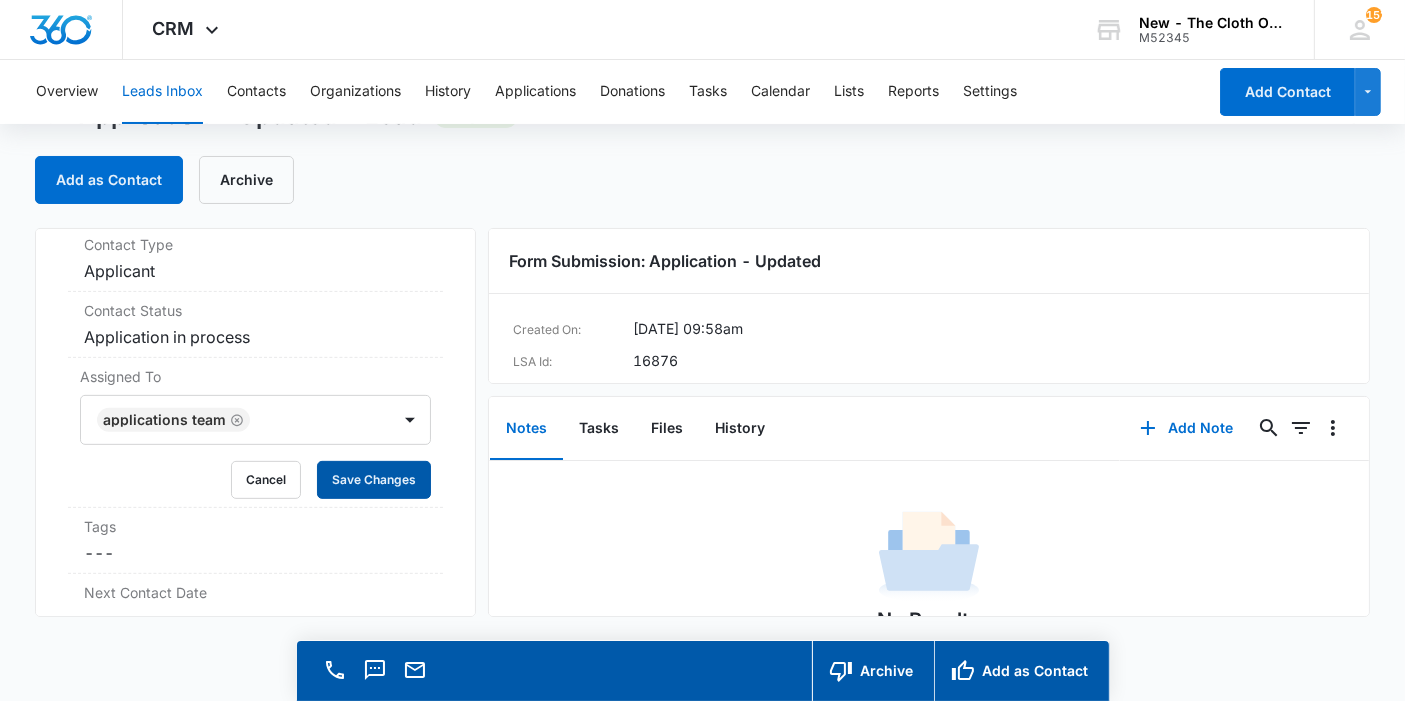 click on "Save Changes" at bounding box center (374, 480) 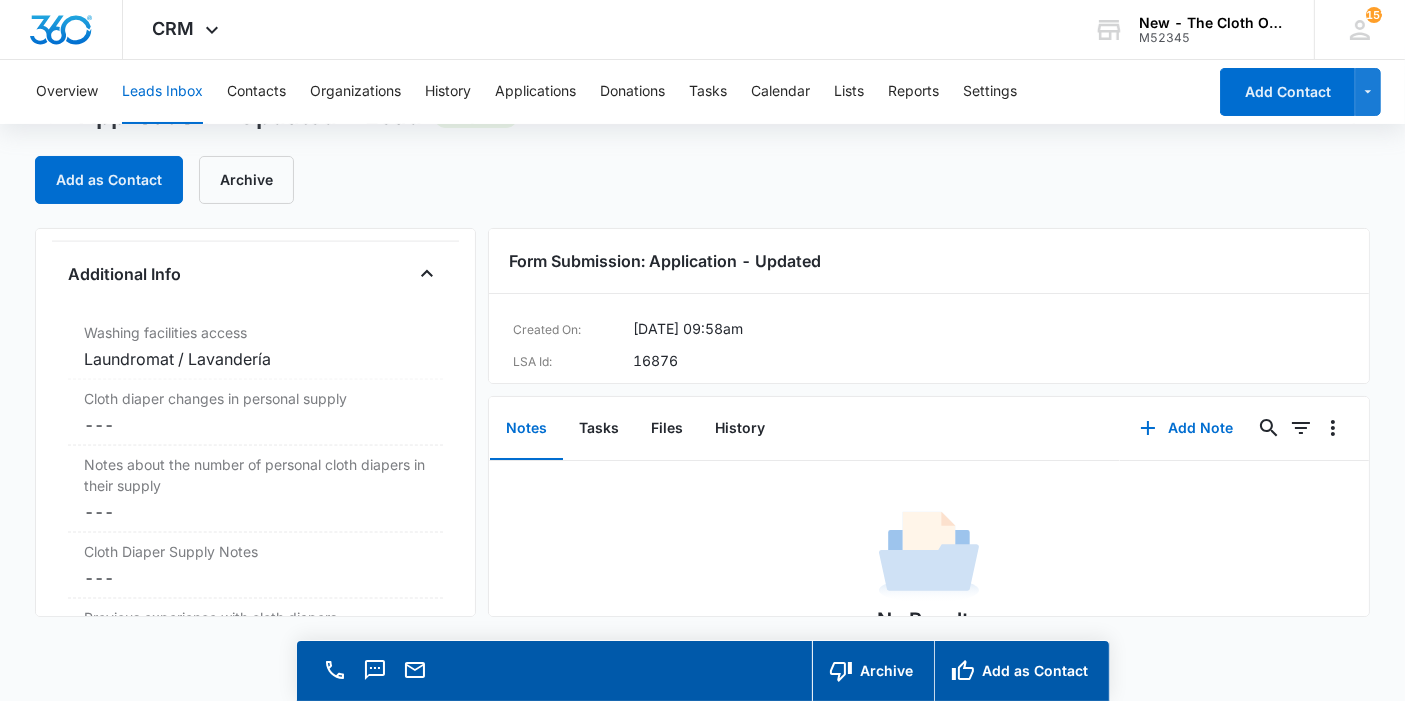 scroll, scrollTop: 3252, scrollLeft: 0, axis: vertical 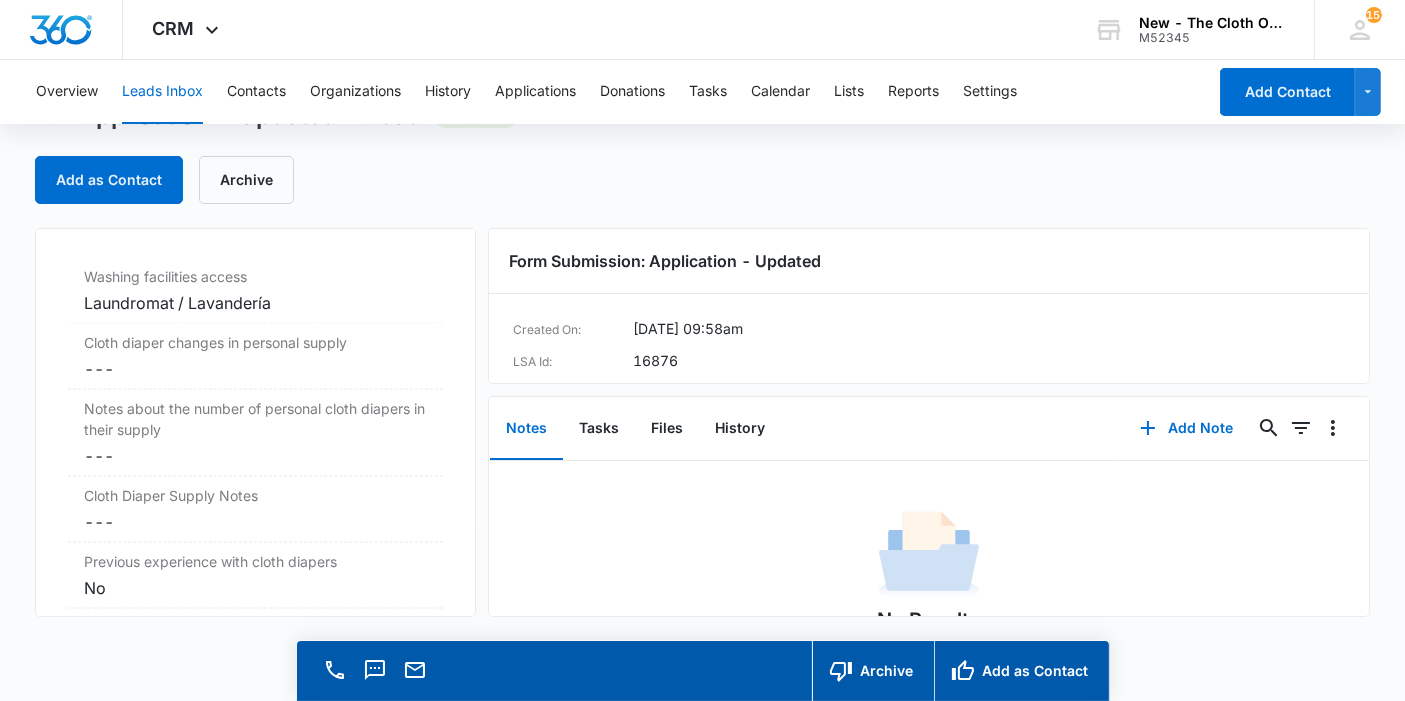 click on "Application - Updated Contact Info Name Cancel Save Changes Adulfa Flores Phone Cancel Save Changes (408) 333-1439 Email Cancel Save Changes floresadulfa248@gmail.com Organization Cancel Save Changes --- Address Cancel Save Changes 2118 Canoas Garden Ave San Jose California 95125 Details Qualifying Status Cancel Save Changes New Lead Source Application - Updated Lead Status Viewed Special Notes Cancel Save Changes --- Contact Type Cancel Save Changes Applicant Contact Status Cancel Save Changes Application in process Assigned To Cancel Save Changes Applications Team Tags Cancel Save Changes --- Next Contact Date Cancel Save Changes --- Color Tag Current Color: Cancel Save Changes ID 16876 Created Jul 11, 2025 at 11:58am Additional Contact Info Second Applicant/Spouse Cancel Save Changes Carlos Juárez Company Name Cancel Save Changes --- Pronouns Cancel Save Changes She/her/hers / Ella Preferred language Cancel Save Changes Español Alternate shipping address Cancel Save Changes --- Preferred contact method 1" at bounding box center [255, 422] 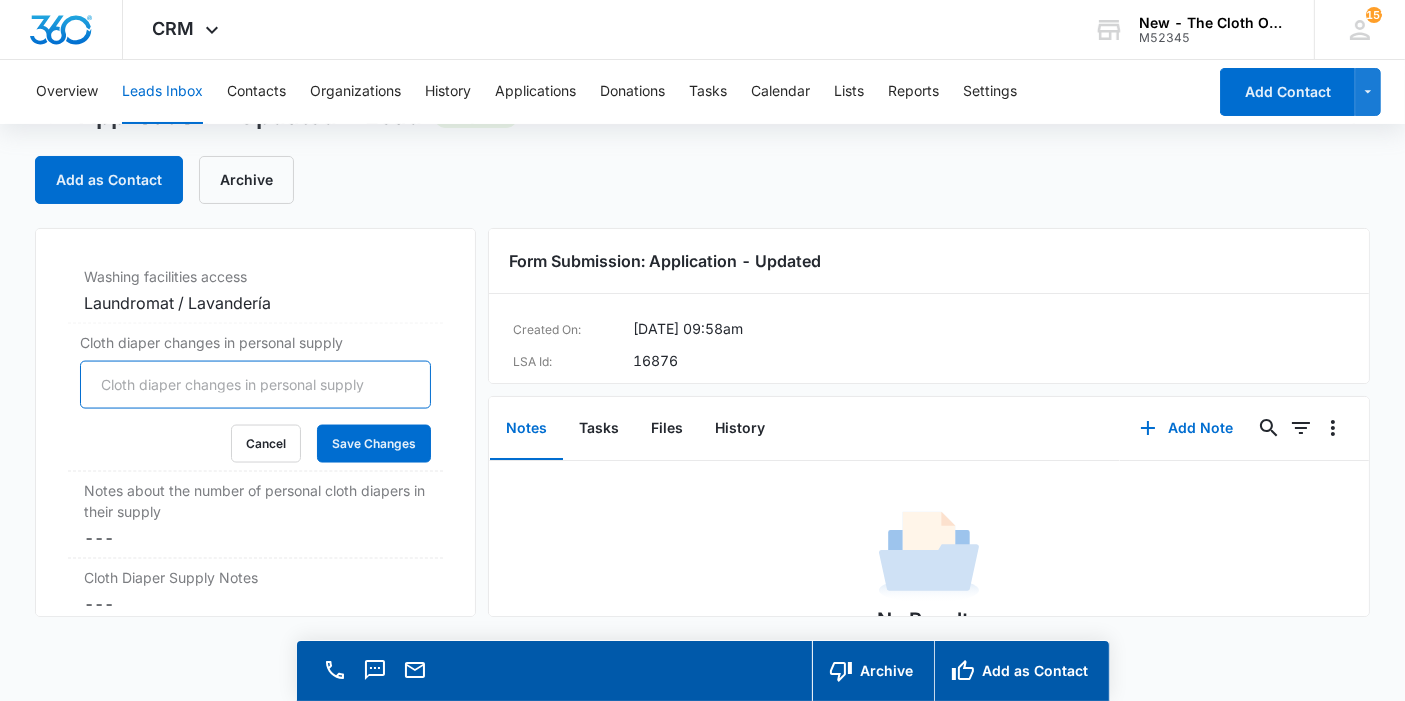 click on "Cloth diaper changes in personal supply" at bounding box center [255, 385] 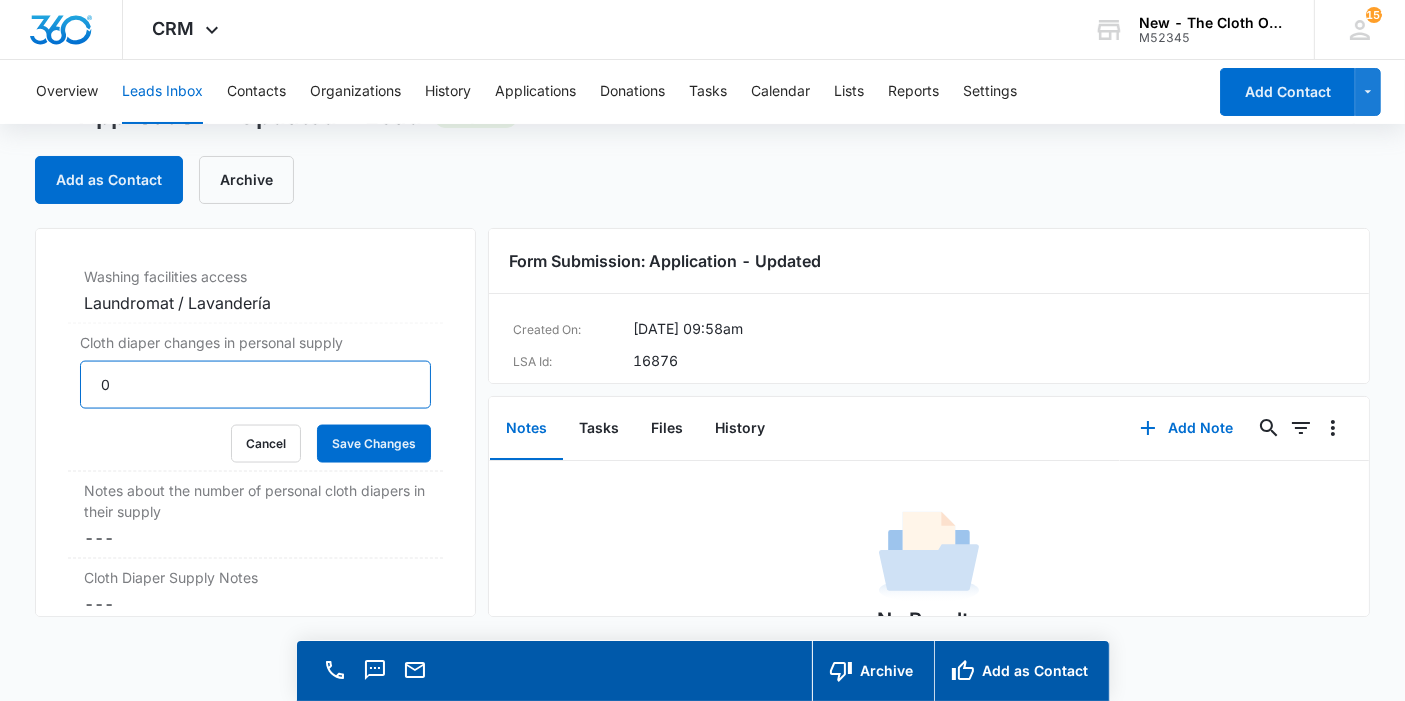 type on "0" 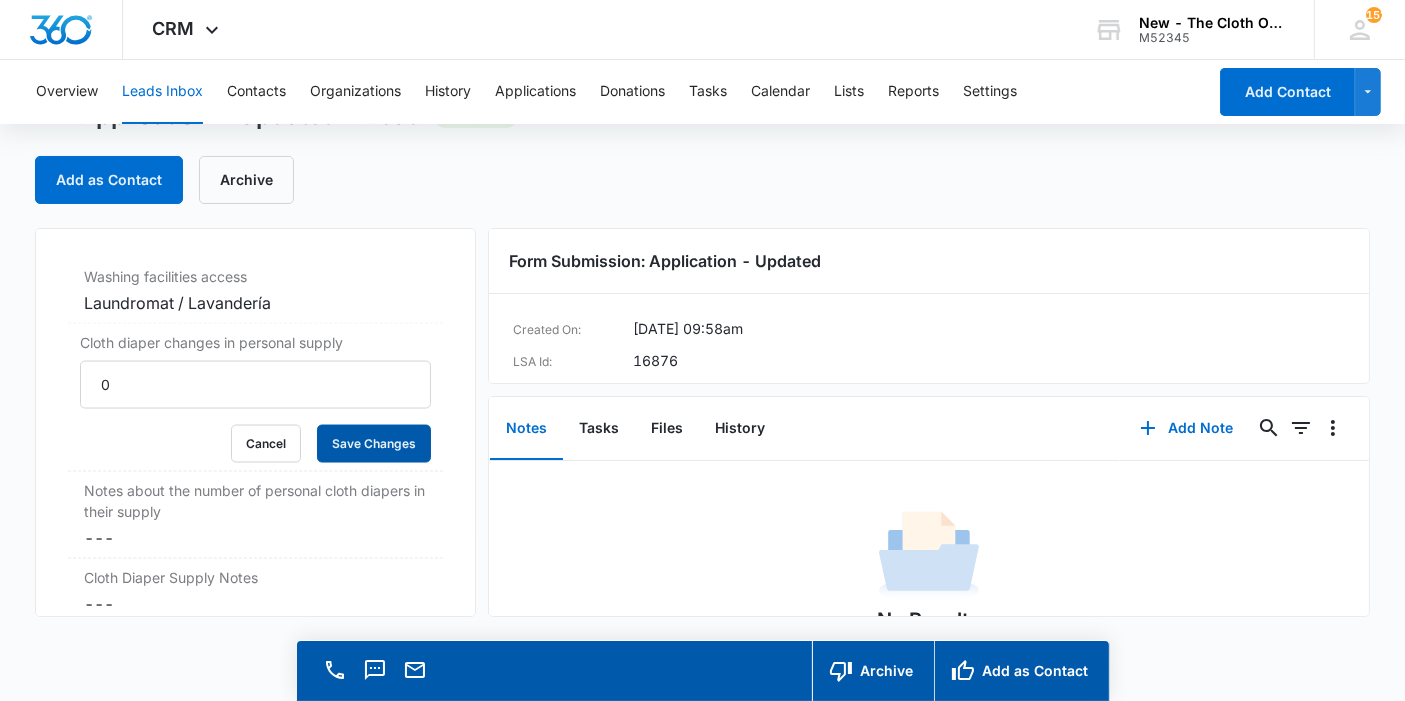 click on "Save Changes" at bounding box center (374, 444) 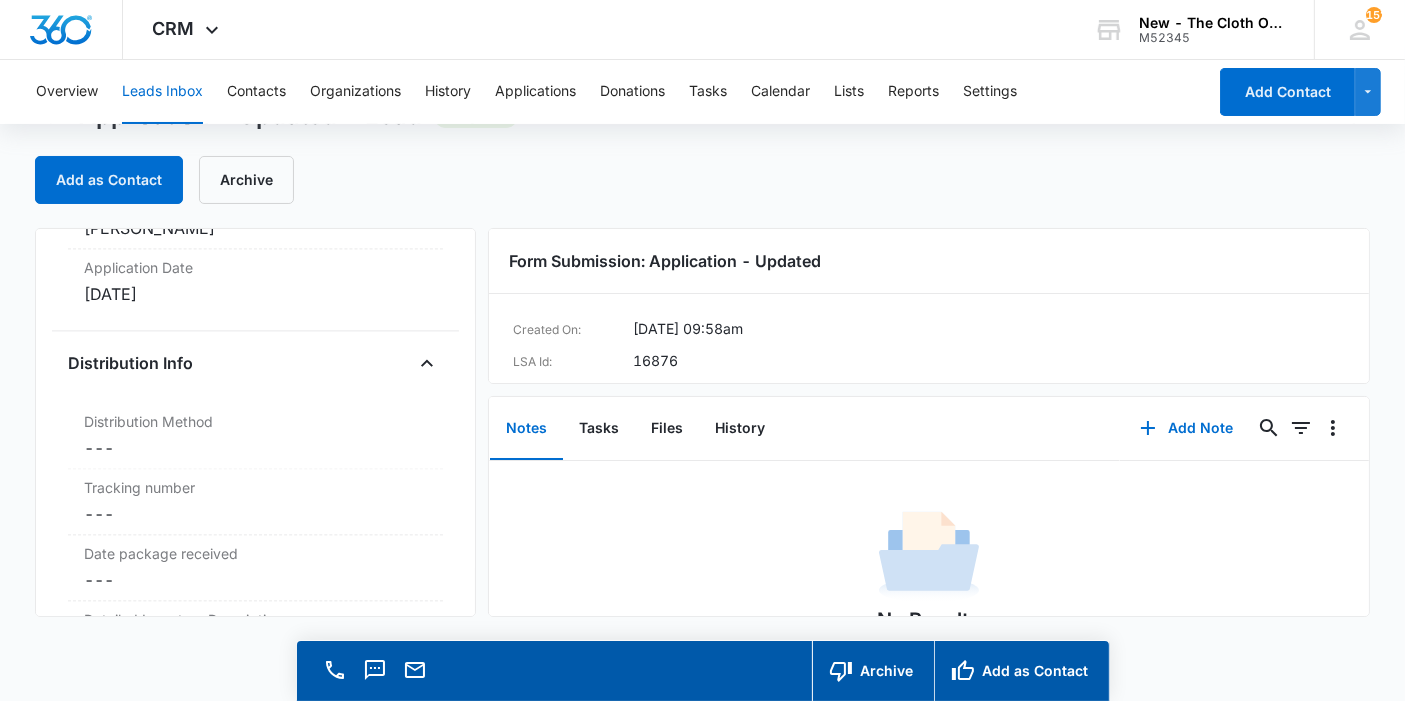 scroll, scrollTop: 4466, scrollLeft: 0, axis: vertical 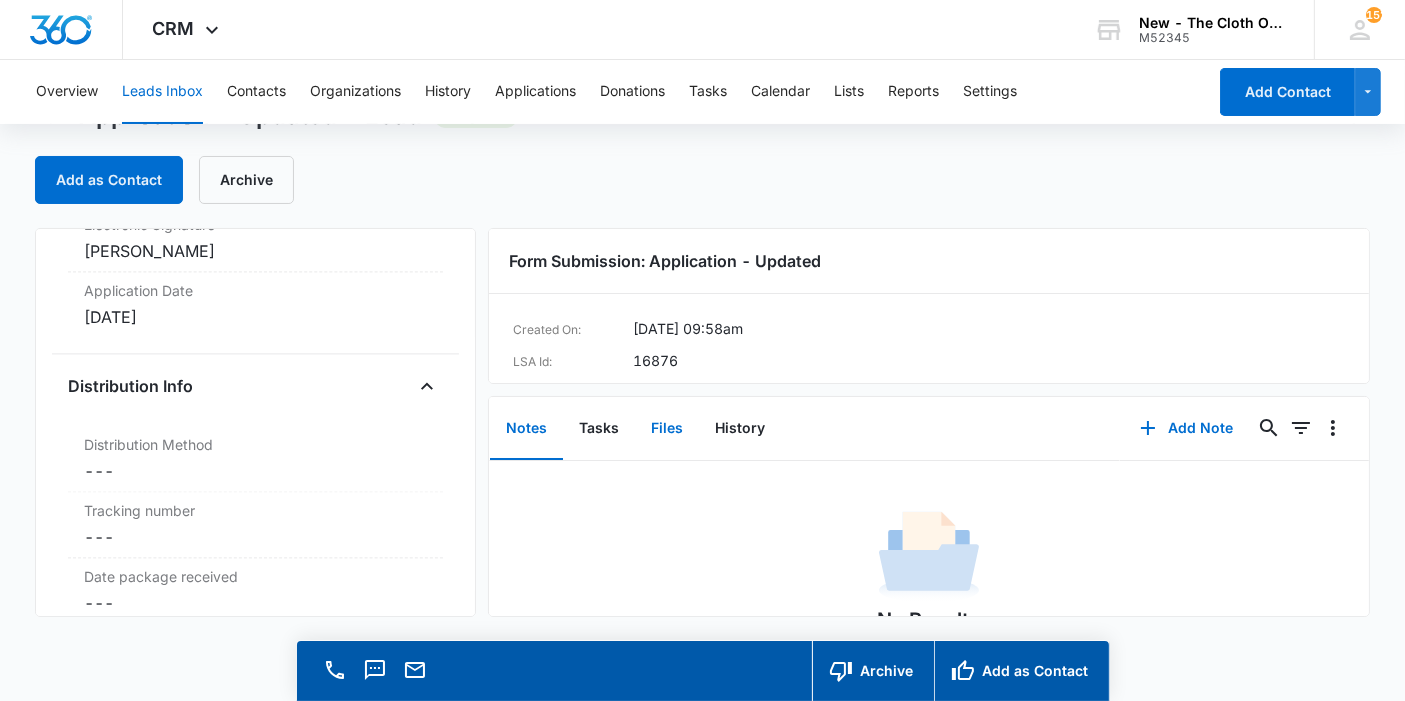 click on "Files" at bounding box center (667, 429) 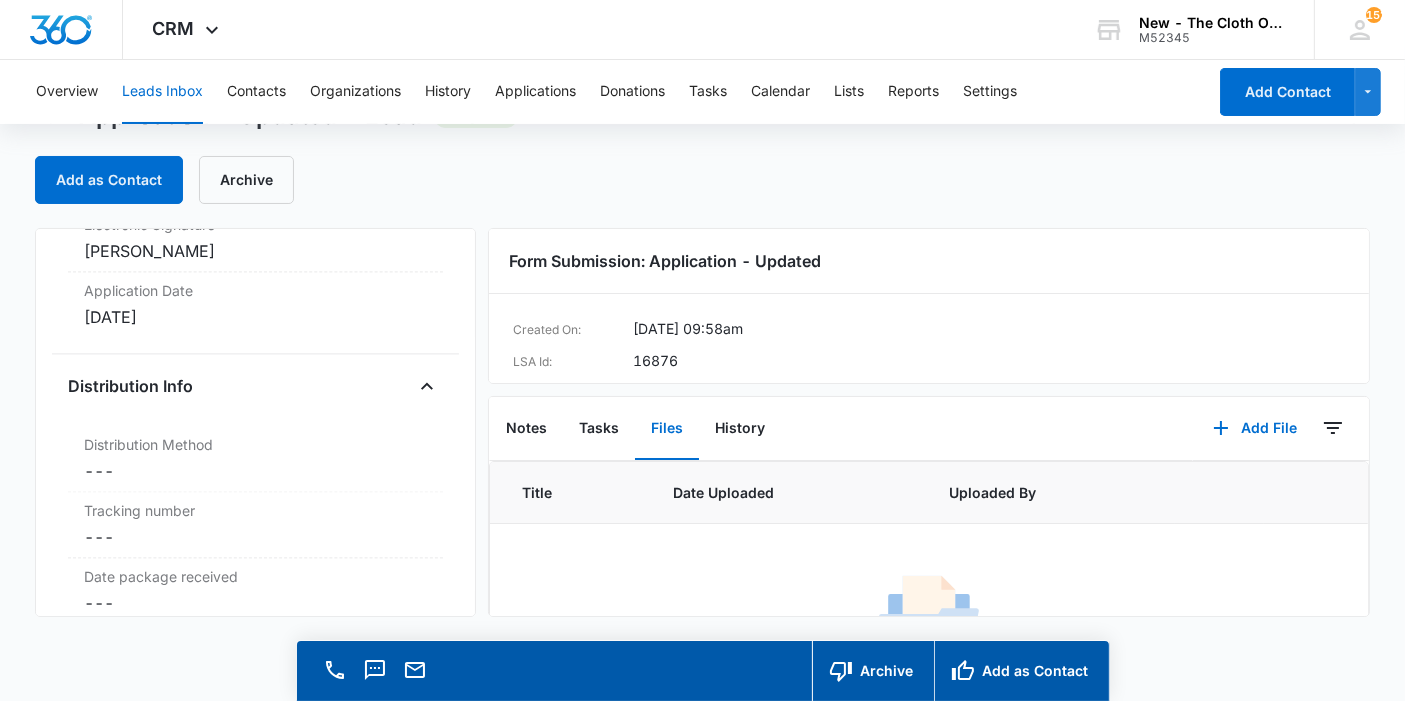 scroll, scrollTop: 134, scrollLeft: 0, axis: vertical 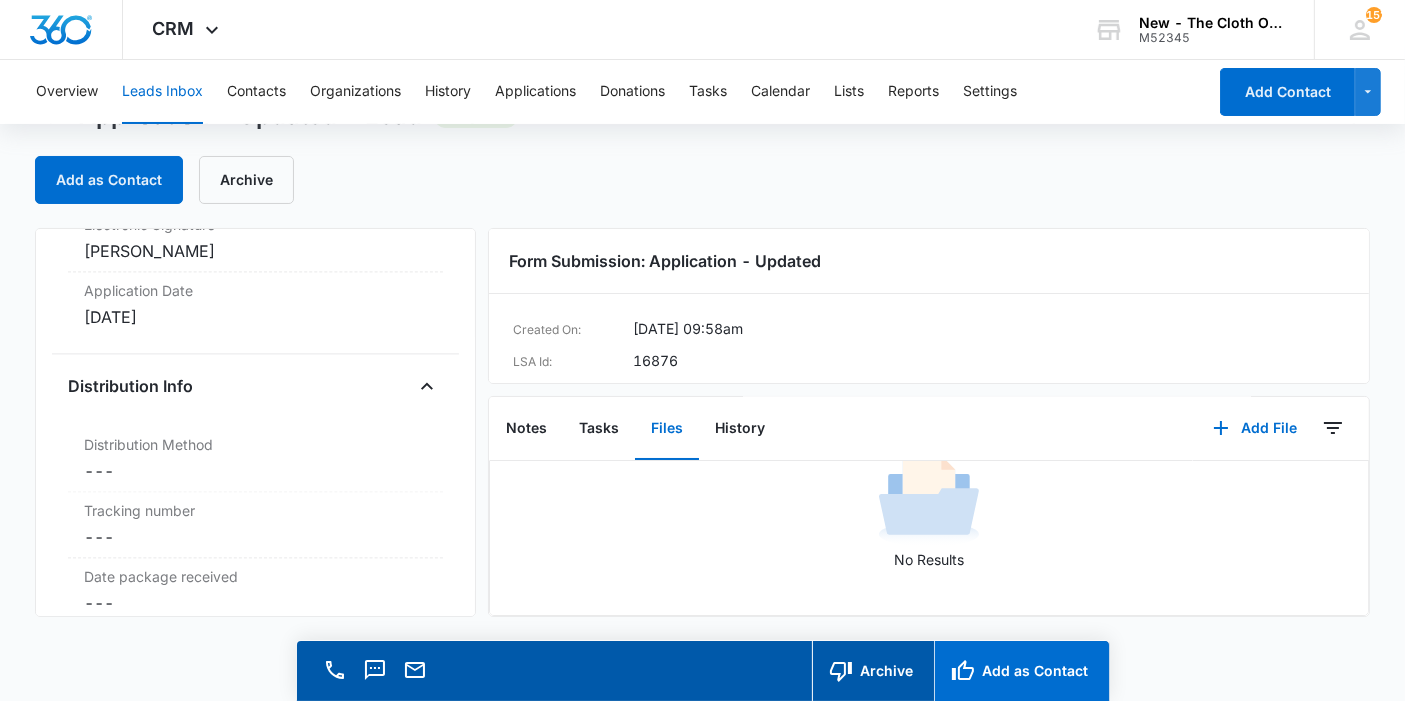 click on "Add as Contact" at bounding box center [1021, 671] 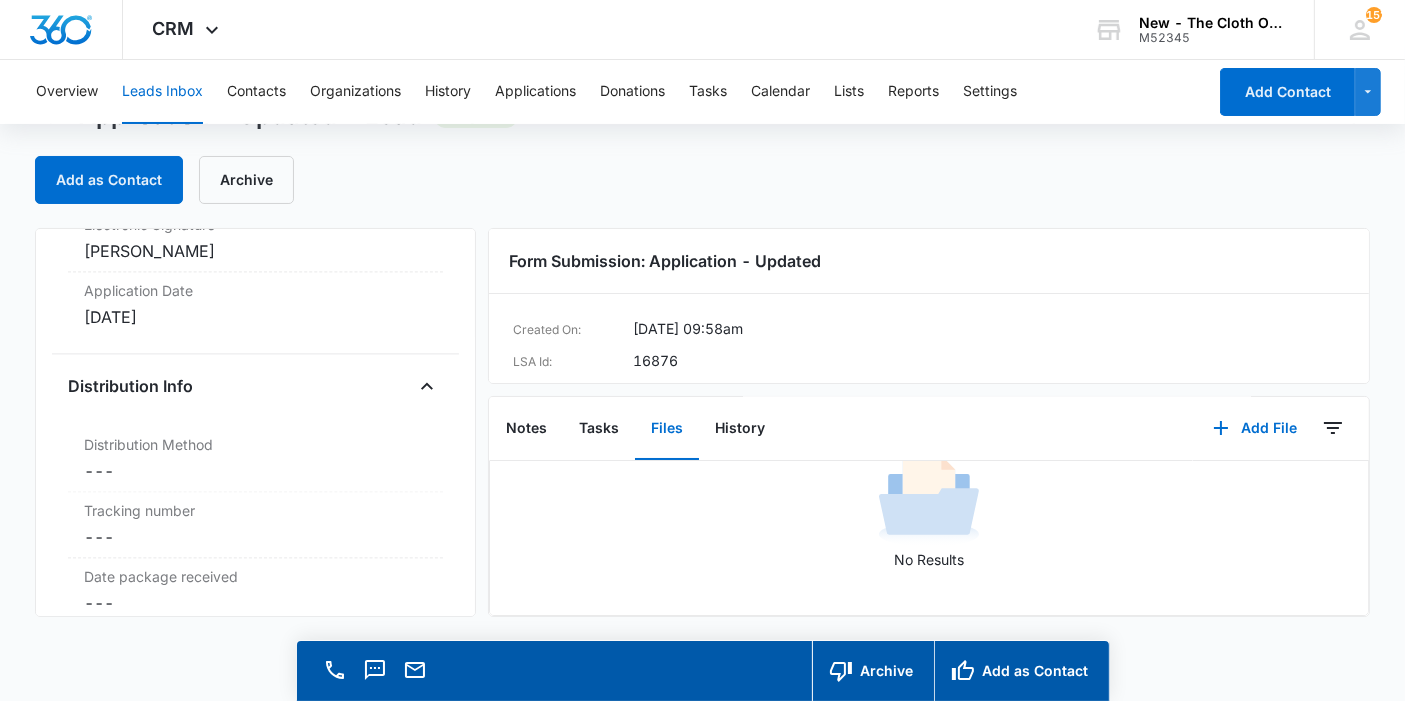 scroll, scrollTop: 4487, scrollLeft: 0, axis: vertical 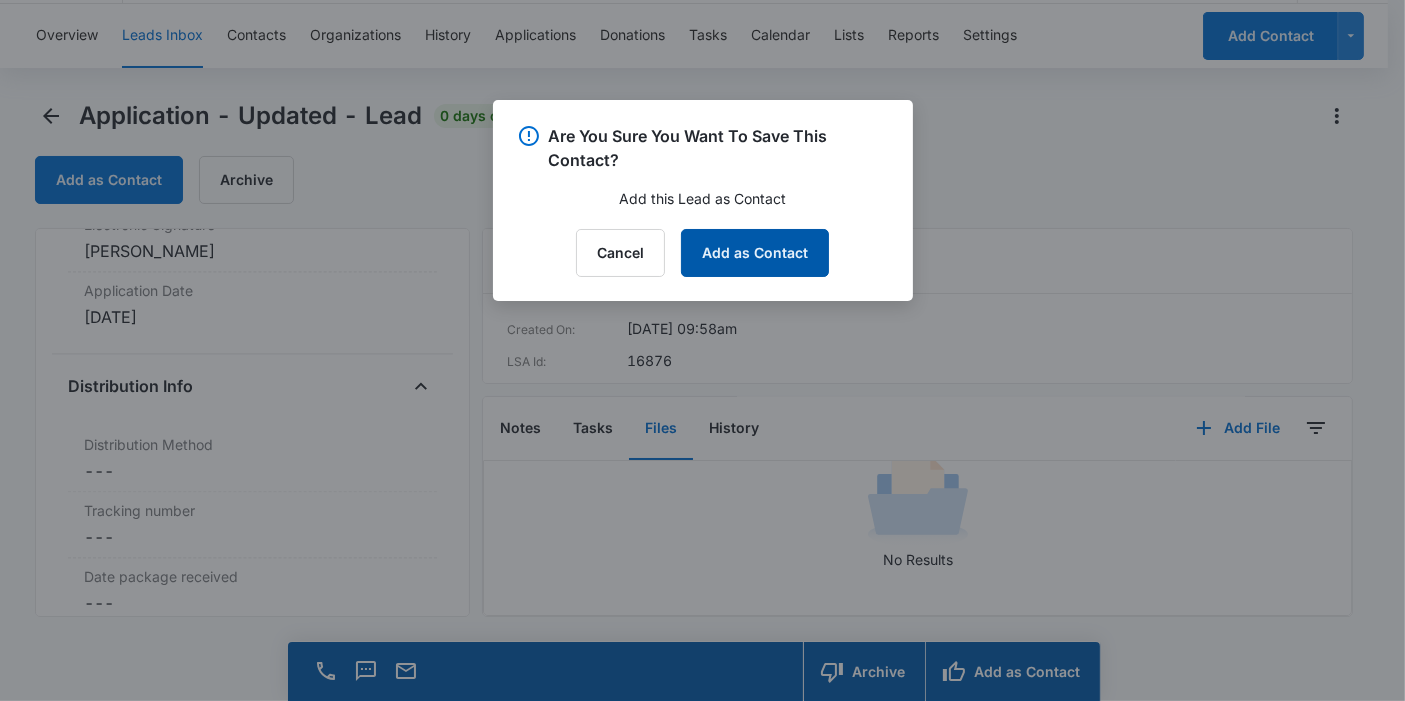 click on "Add as Contact" at bounding box center (755, 253) 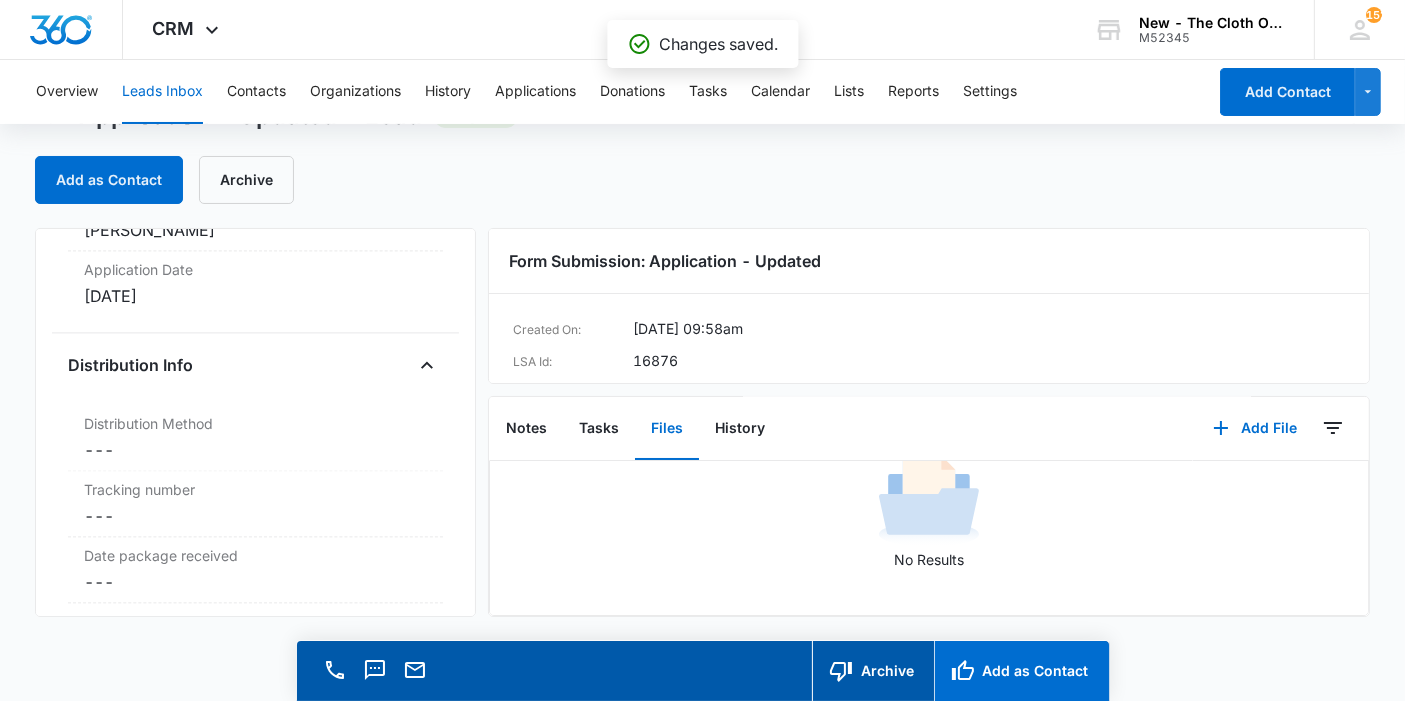 scroll, scrollTop: 4466, scrollLeft: 0, axis: vertical 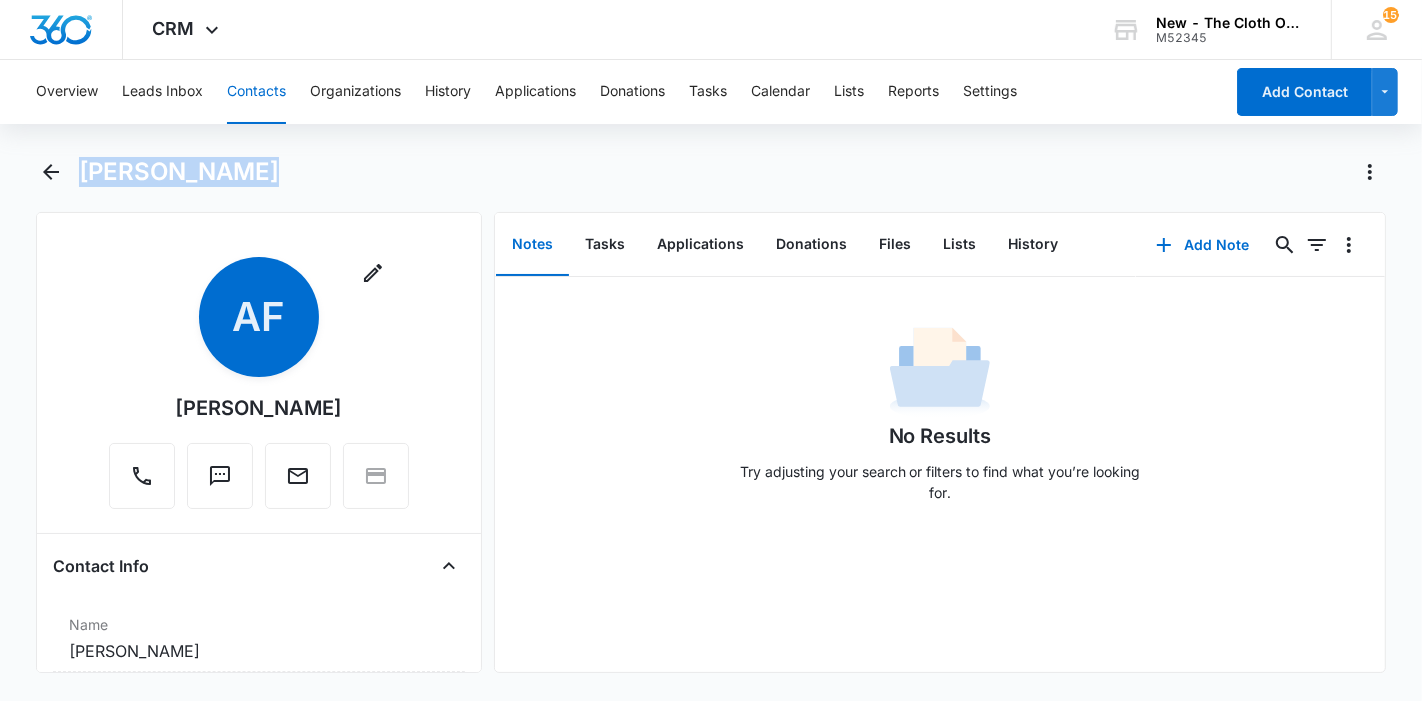 drag, startPoint x: 231, startPoint y: 166, endPoint x: 84, endPoint y: 178, distance: 147.48898 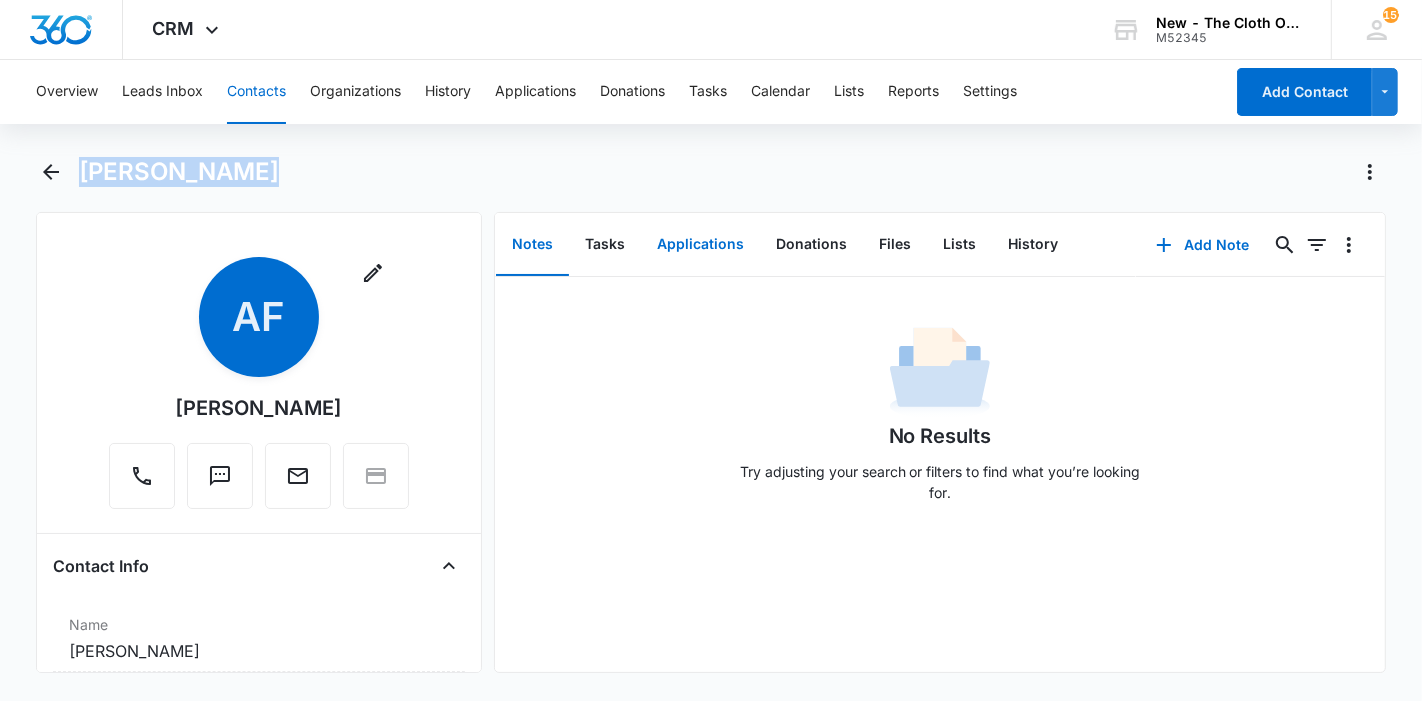 click on "Applications" at bounding box center (700, 245) 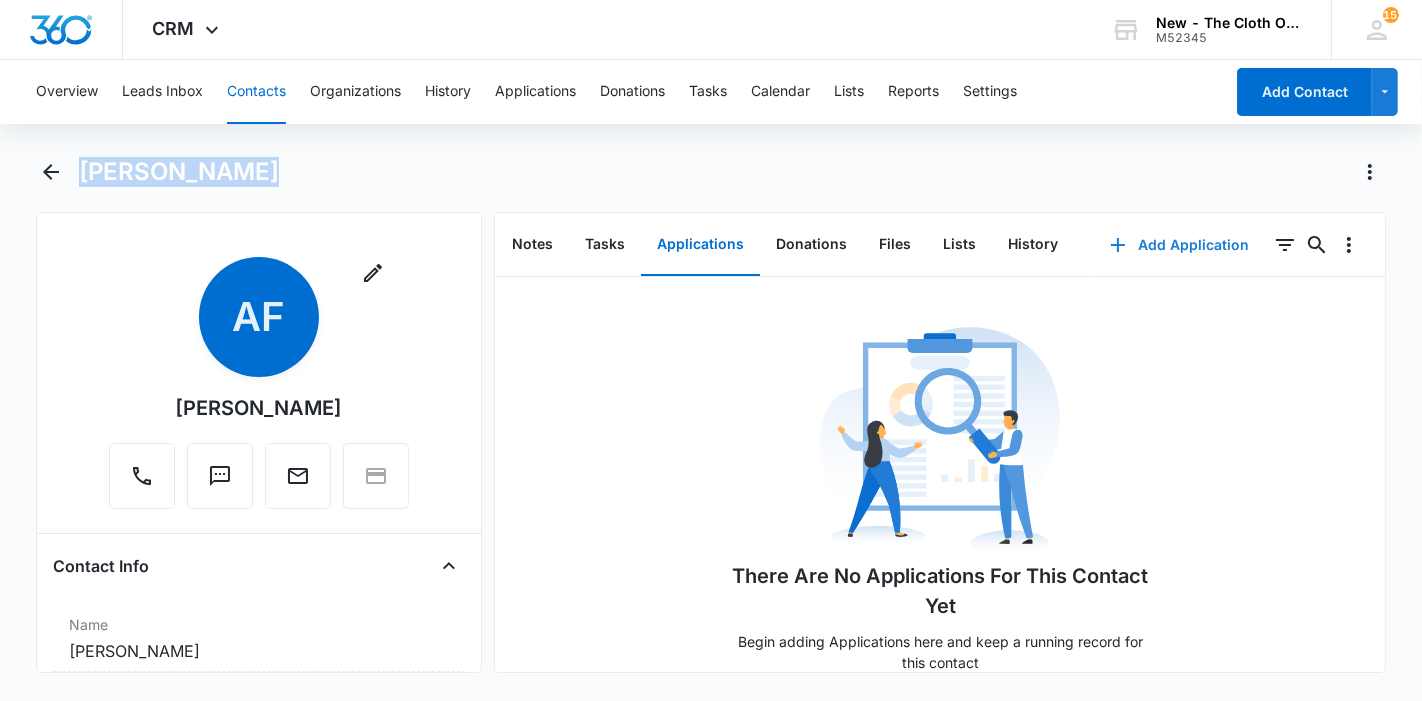 click on "Add Application" at bounding box center [1179, 245] 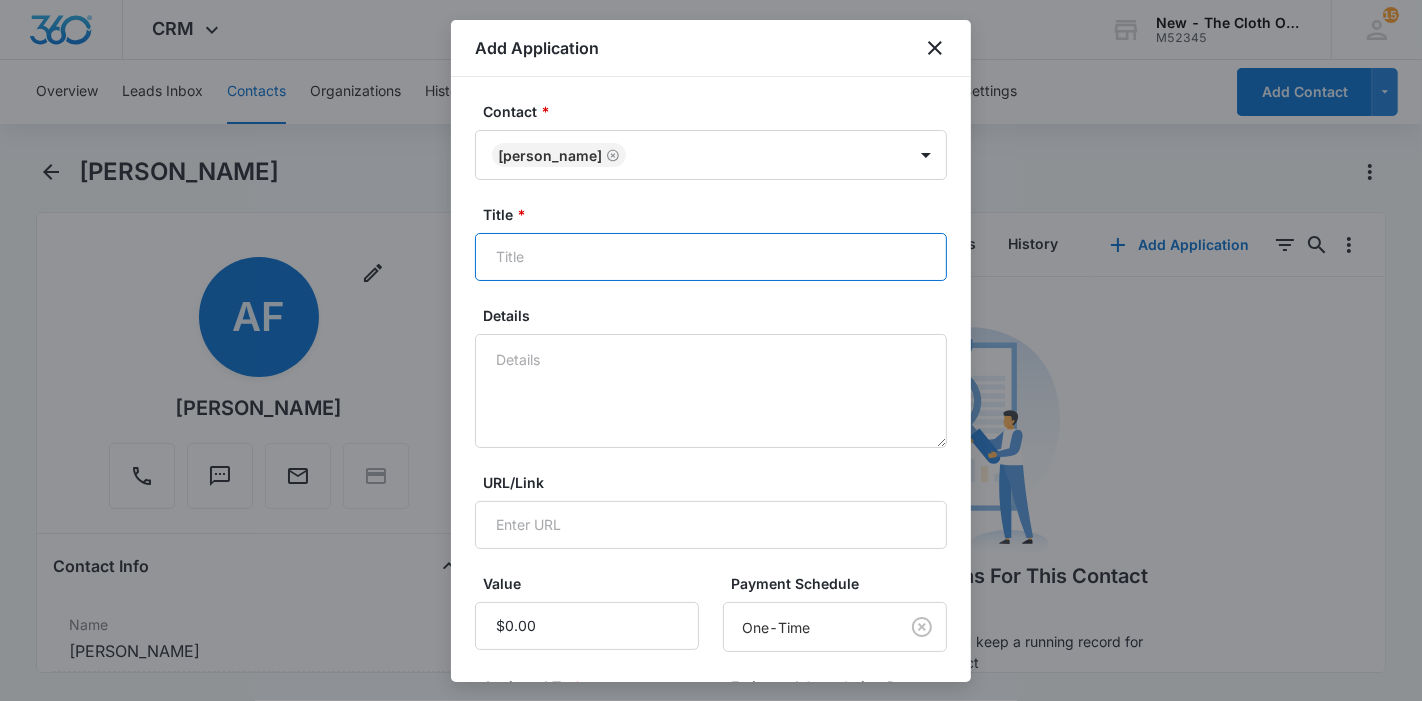 click on "Title *" at bounding box center [711, 257] 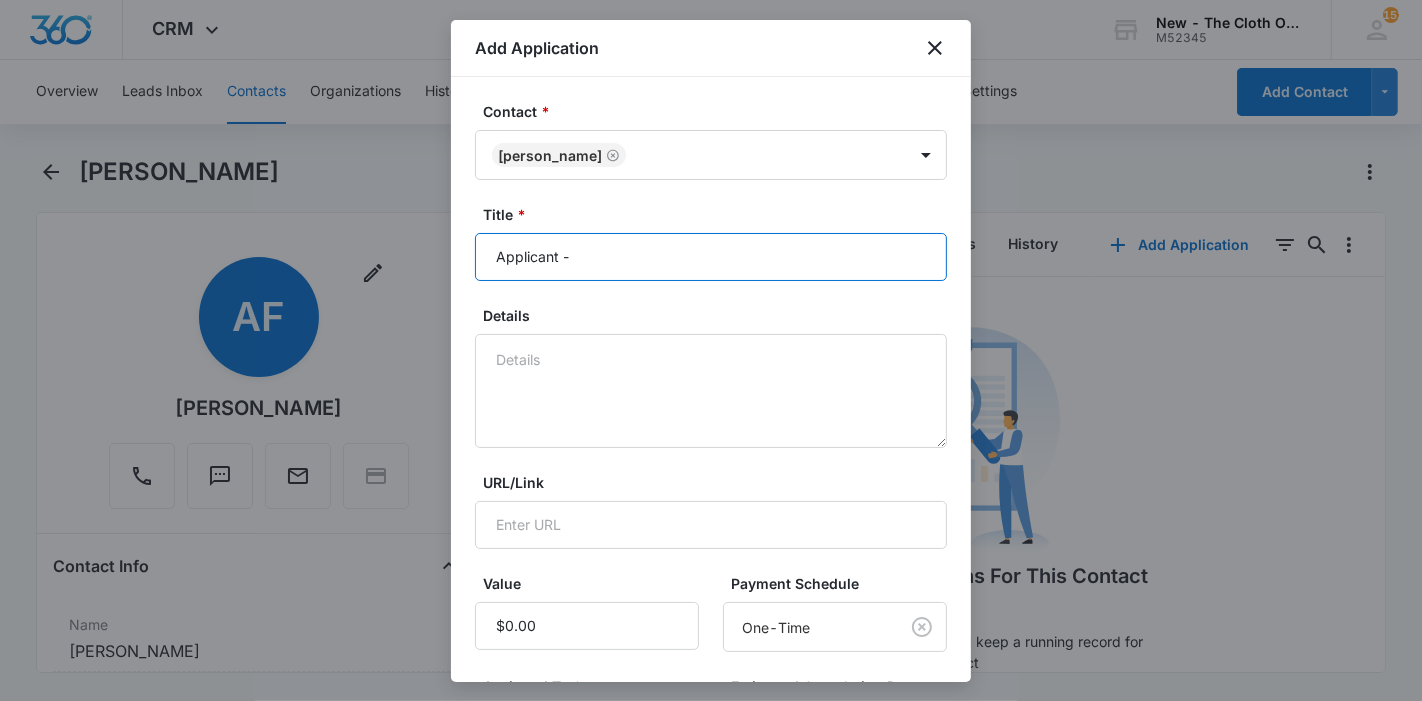 paste on "[PERSON_NAME]" 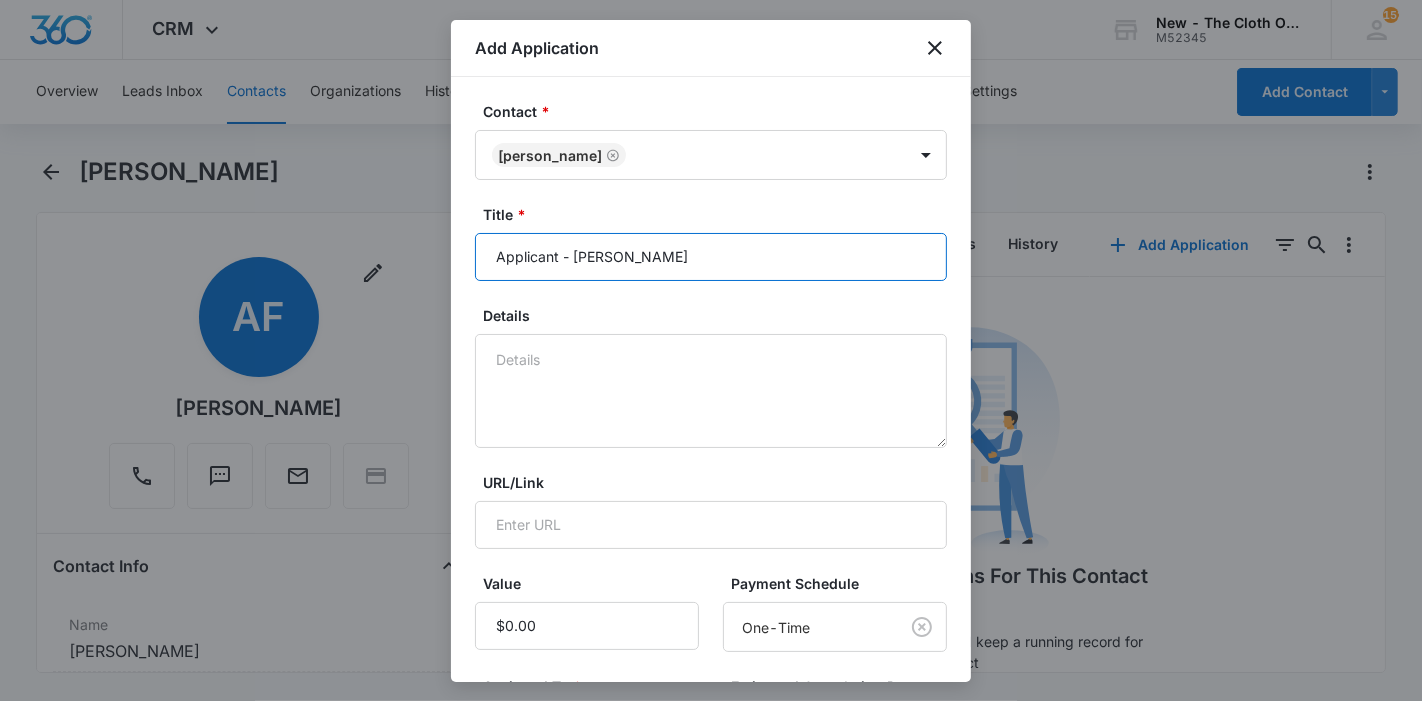 type on "Applicant - Adulfa Flores" 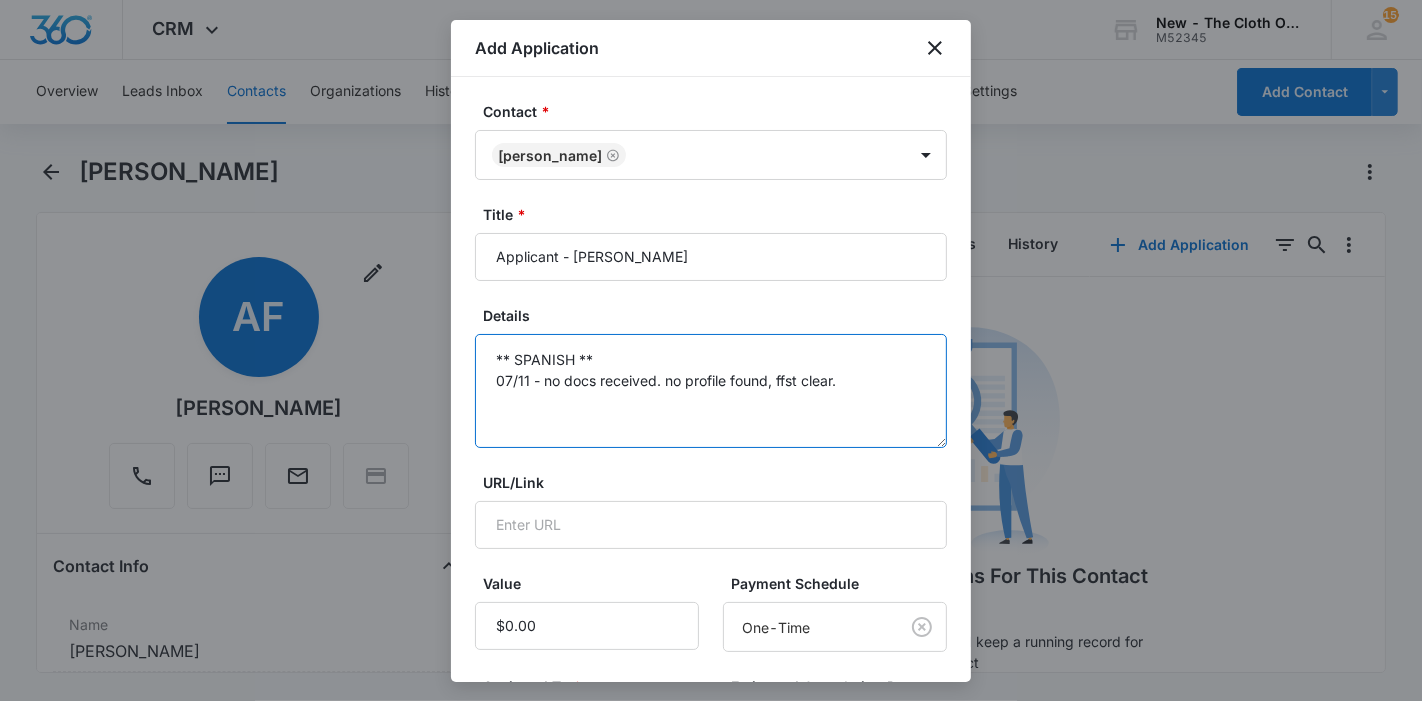 scroll, scrollTop: 285, scrollLeft: 0, axis: vertical 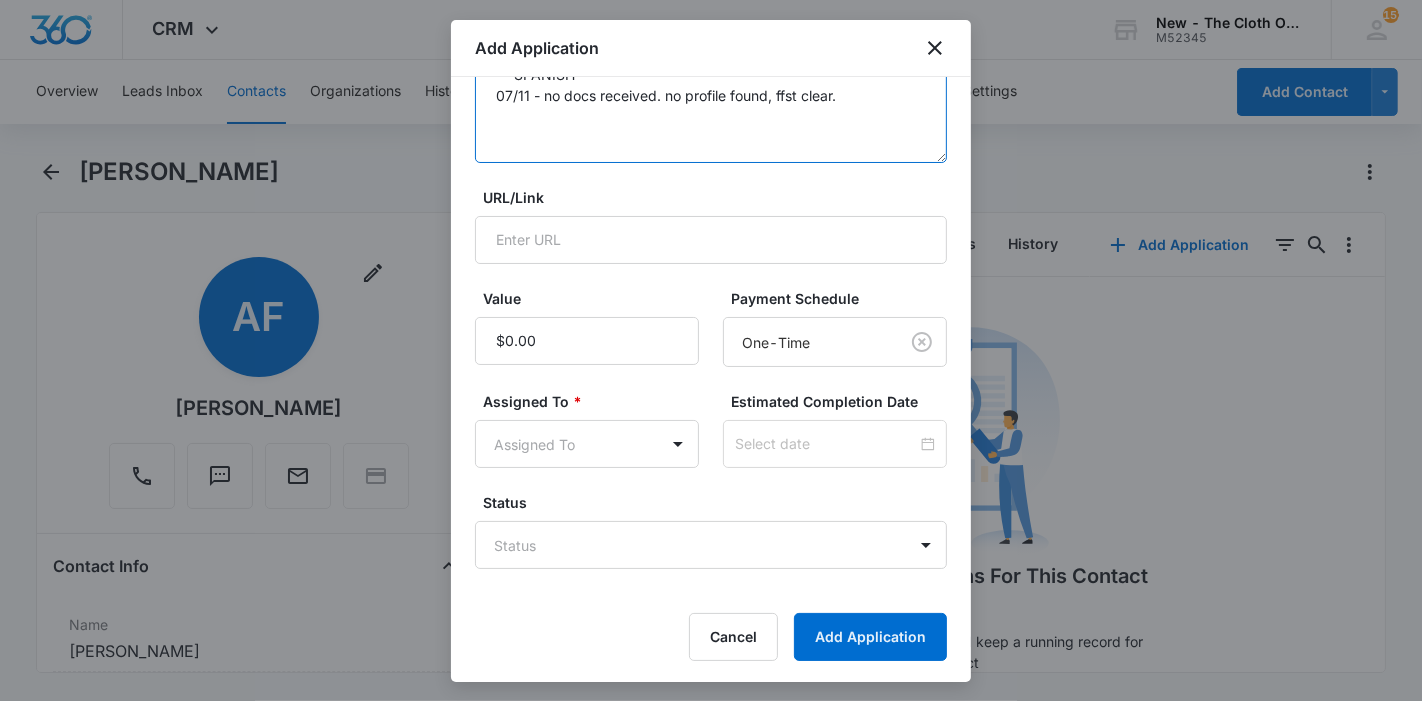 type on "** SPANISH **
07/11 - no docs received. no profile found, ffst clear." 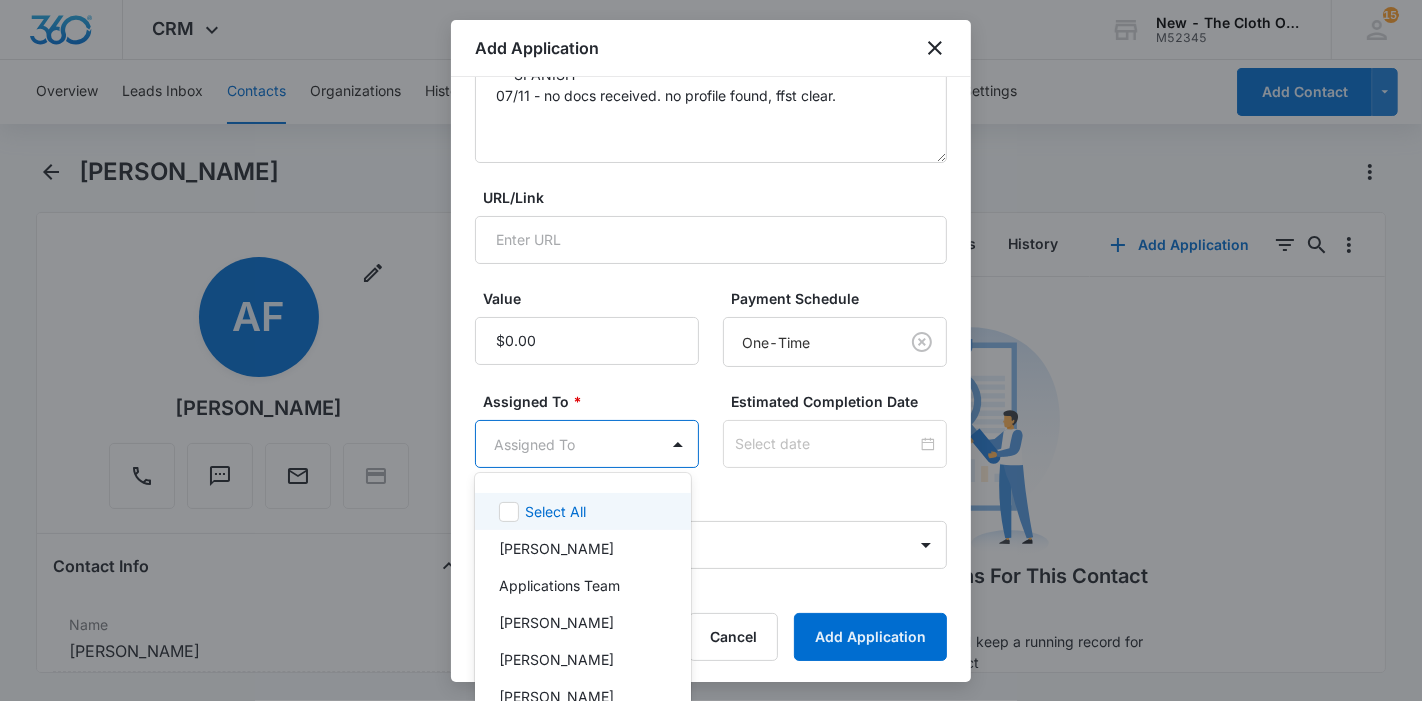 click on "CRM Apps Reputation Forms CRM Email Ads Intelligence Brand Settings New - The Cloth Option M52345 Your Accounts View All 152 KL Katie Lohr katie.WA@theclothoption.org My Profile 152 Notifications Support Logout Terms & Conditions   •   Privacy Policy Overview Leads Inbox Contacts Organizations History Applications Donations Tasks Calendar Lists Reports Settings Add Contact Adulfa Flores Remove AF Adulfa Flores Contact Info Name Cancel Save Changes Adulfa Flores Phone Cancel Save Changes (408) 333-1439 Email Cancel Save Changes floresadulfa248@gmail.com Organization Cancel Save Changes --- Address Cancel Save Changes 2118 Canoas Garden Ave San Jose California 95125 Details Lead Source Cancel Save Changes Application - Updated Contact Type Cancel Save Changes Applicant Contact Status Cancel Save Changes Application in process Assigned To Cancel Save Changes Applications Team Tags Cancel Save Changes --- Next Contact Date Cancel Save Changes --- Color Tag Current Color: Cancel Save Changes Payments ID ID ---" at bounding box center [711, 350] 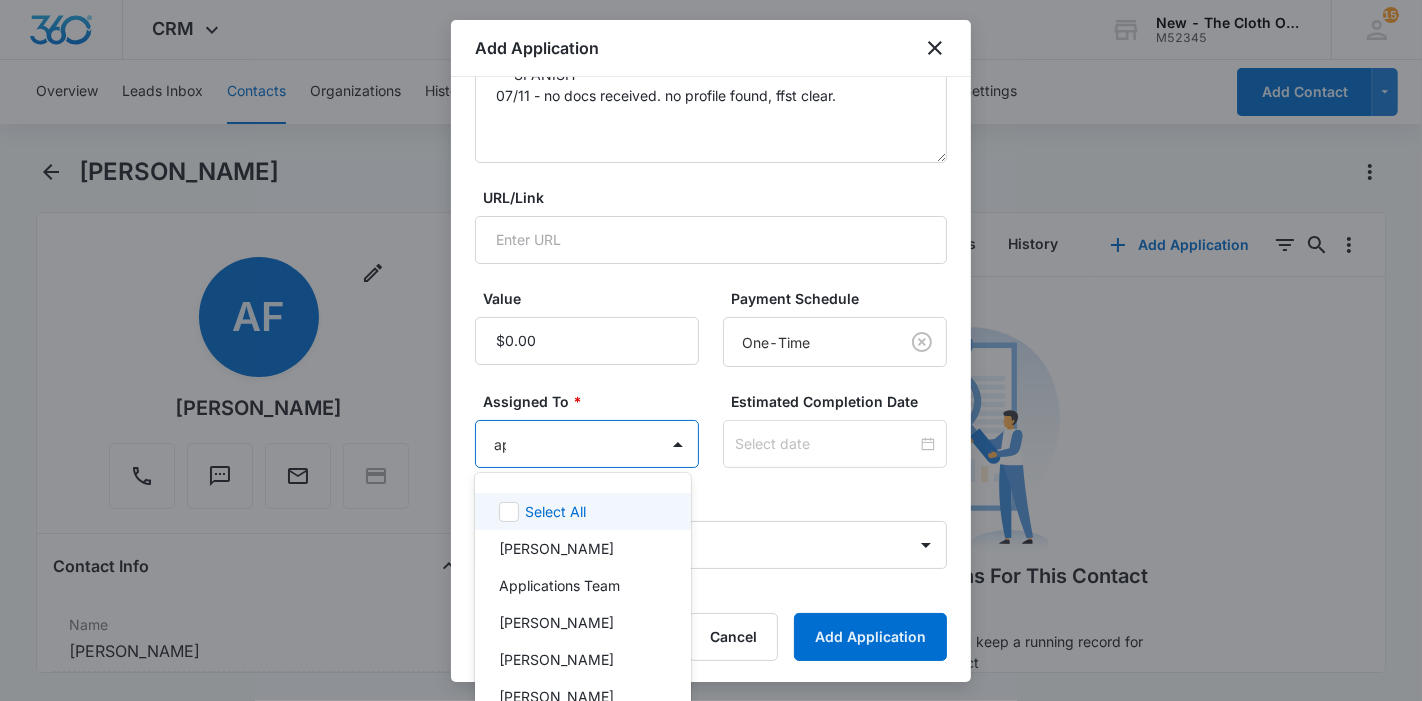 type on "app" 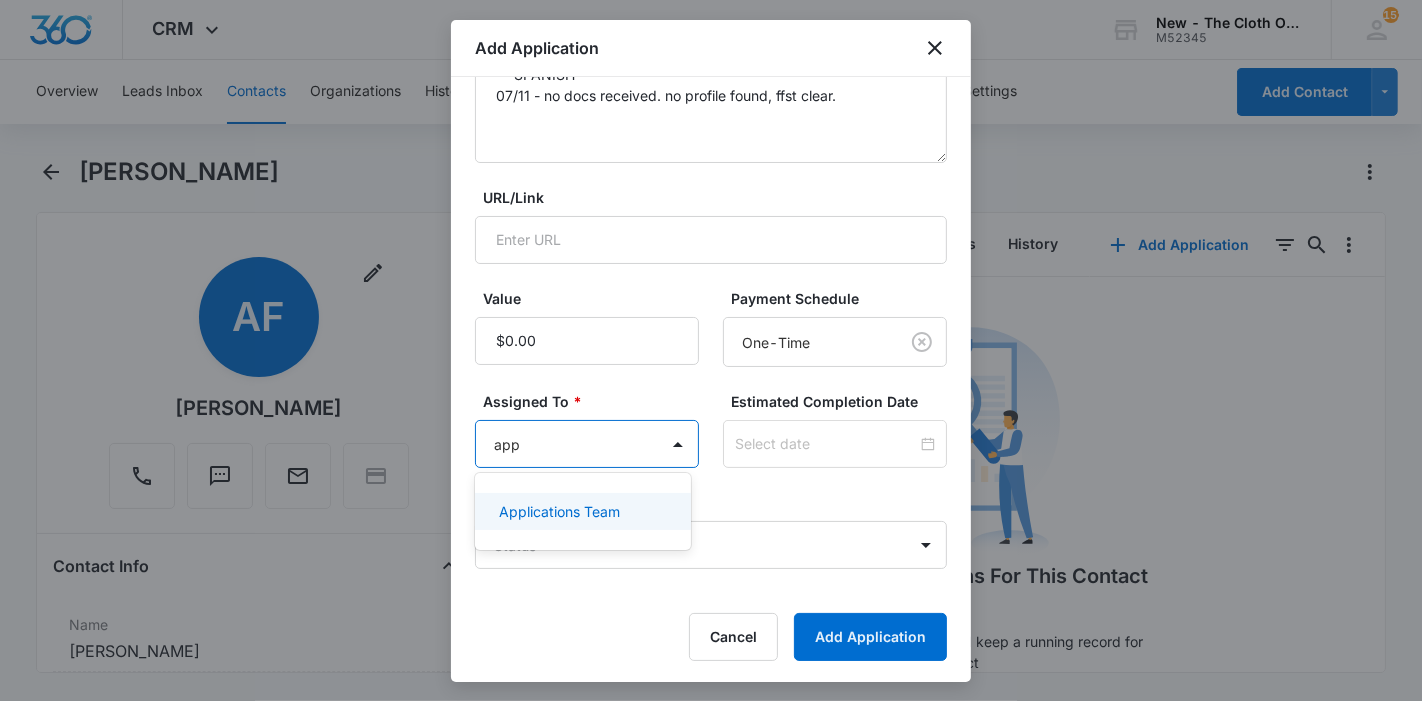 click on "Applications Team" at bounding box center (559, 511) 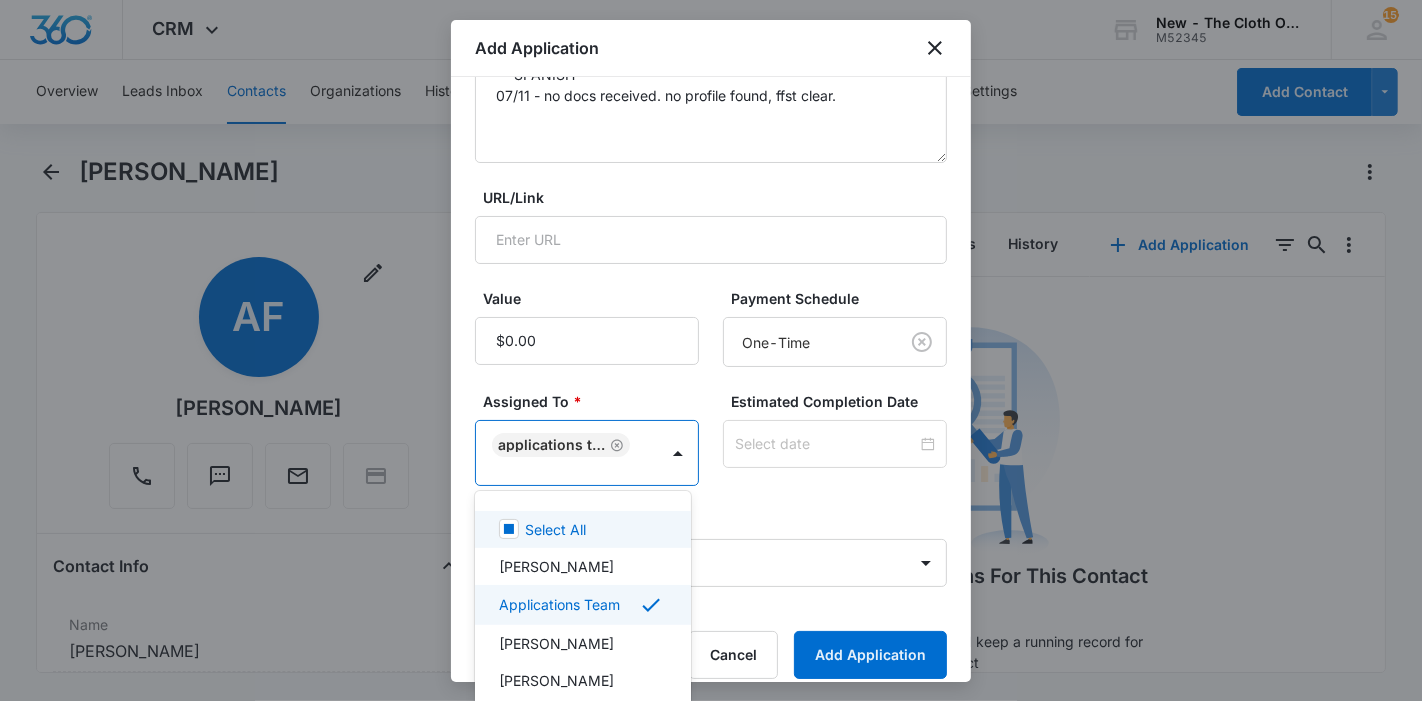 click at bounding box center (711, 350) 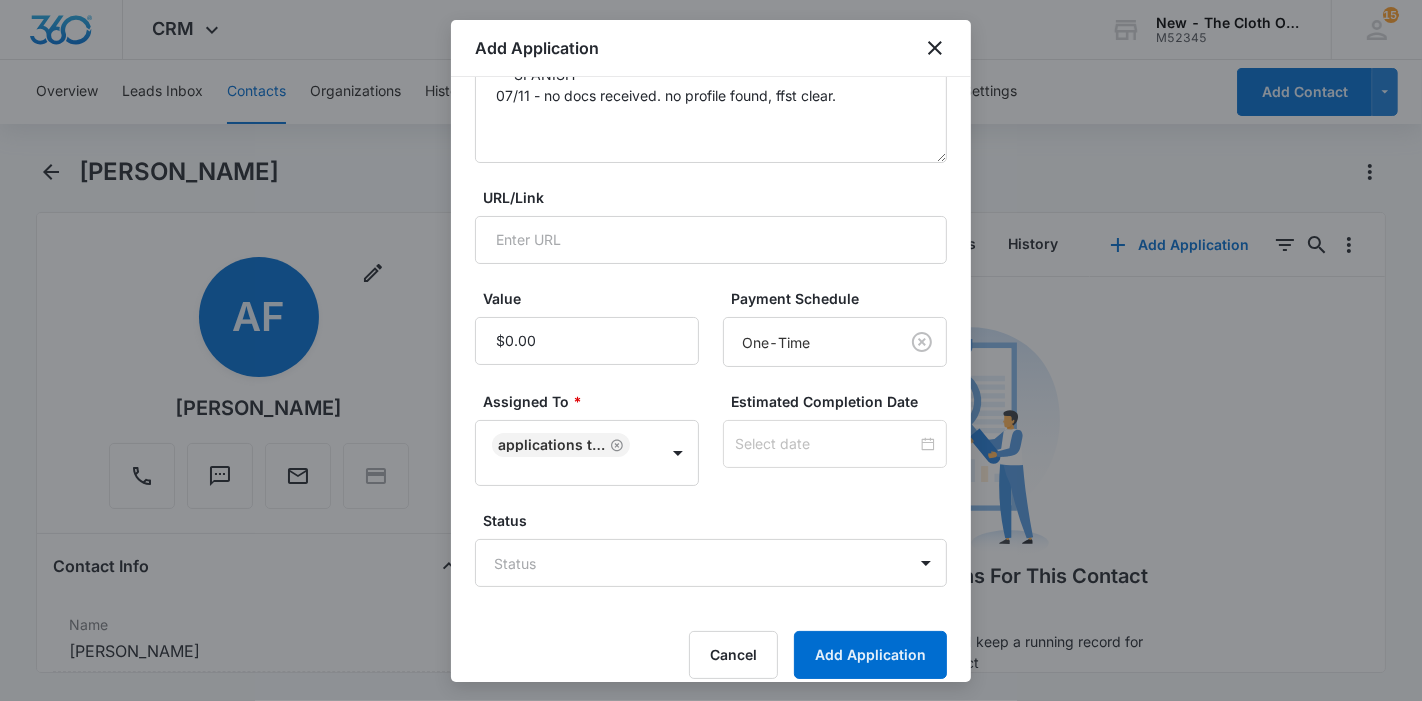 click at bounding box center [826, 444] 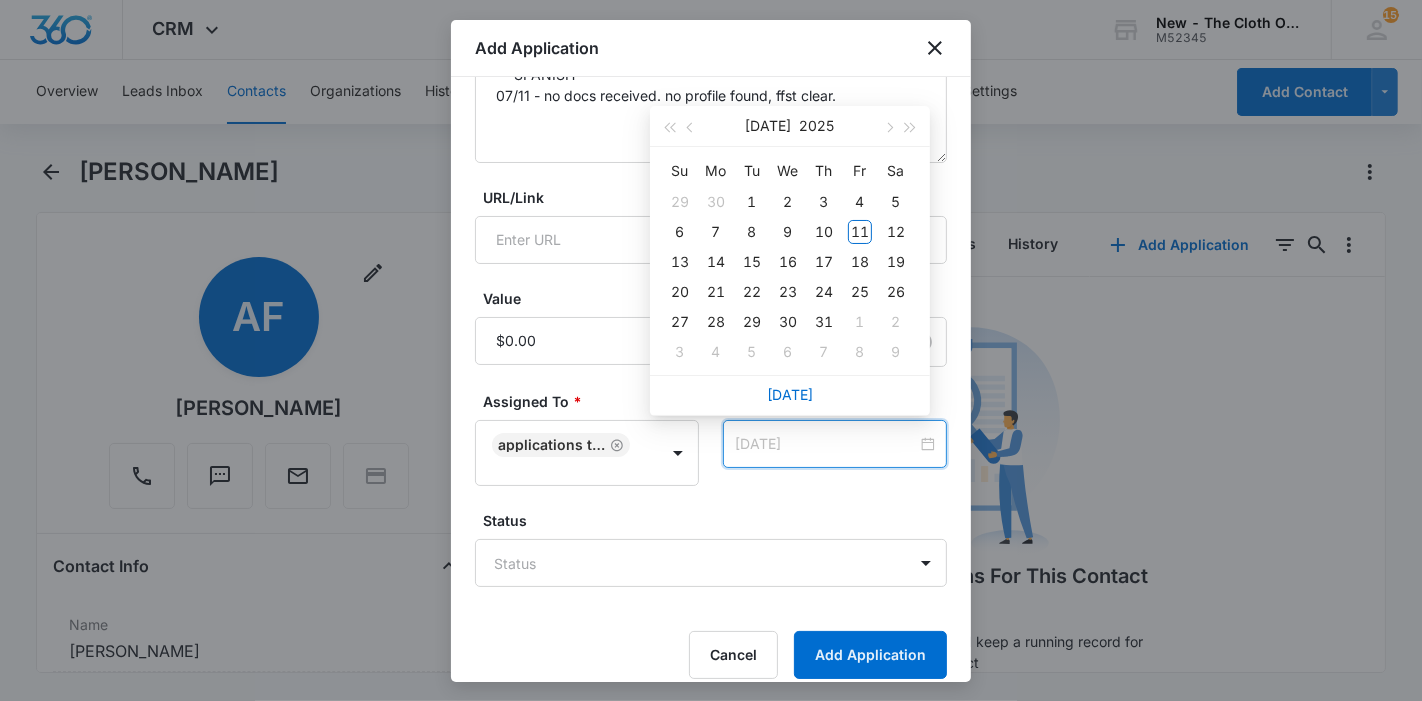click on "18" at bounding box center [860, 262] 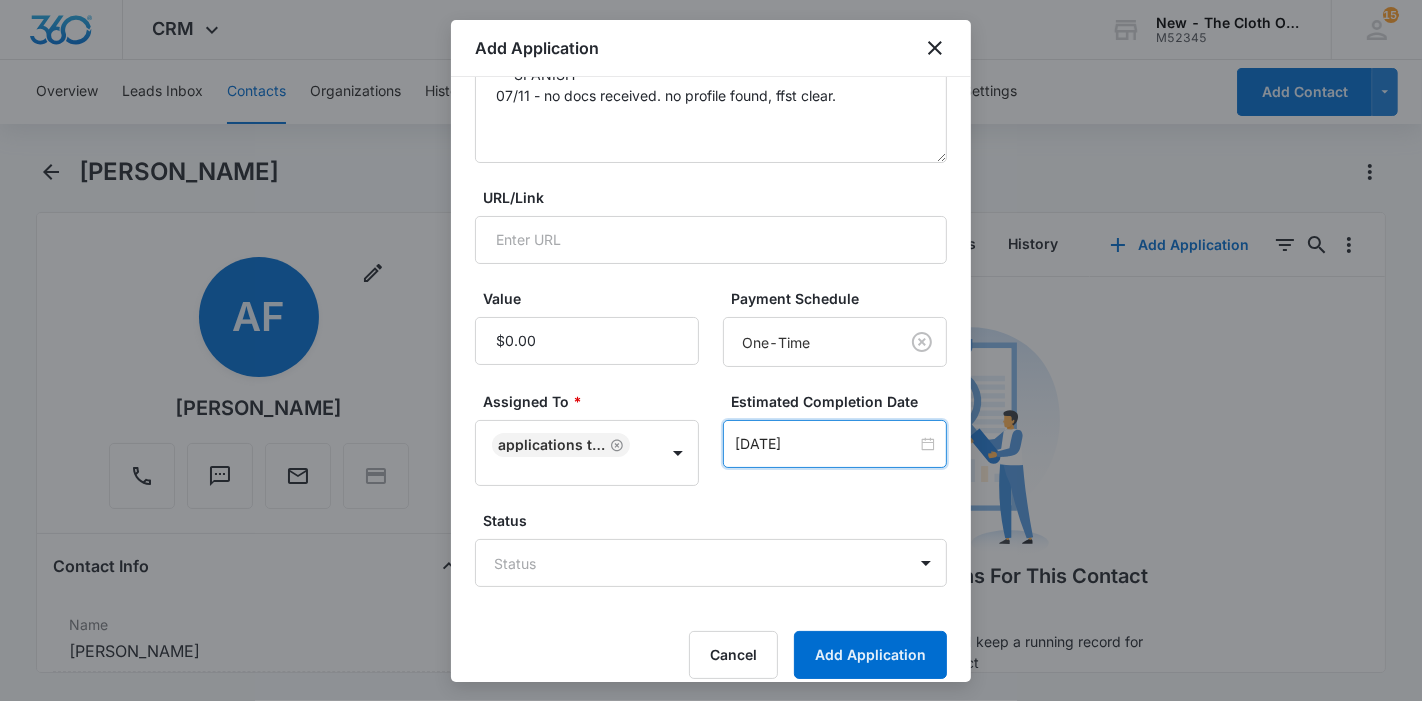 click on "Contact * Adulfa Flores Title * Applicant - Adulfa Flores Details ** SPANISH **
07/11 - no docs received. no profile found, ffst clear.  URL/Link Value Payment Schedule One-Time Assigned To * Applications Team Estimated Completion Date Jul 19, 2025 Jul 2025 Su Mo Tu We Th Fr Sa 29 30 1 2 3 4 5 6 7 8 9 10 11 12 13 14 15 16 17 18 19 20 21 22 23 24 25 26 27 28 29 30 31 1 2 3 4 5 6 7 8 9 Today Status Status Cancel Add Application" at bounding box center [711, 247] 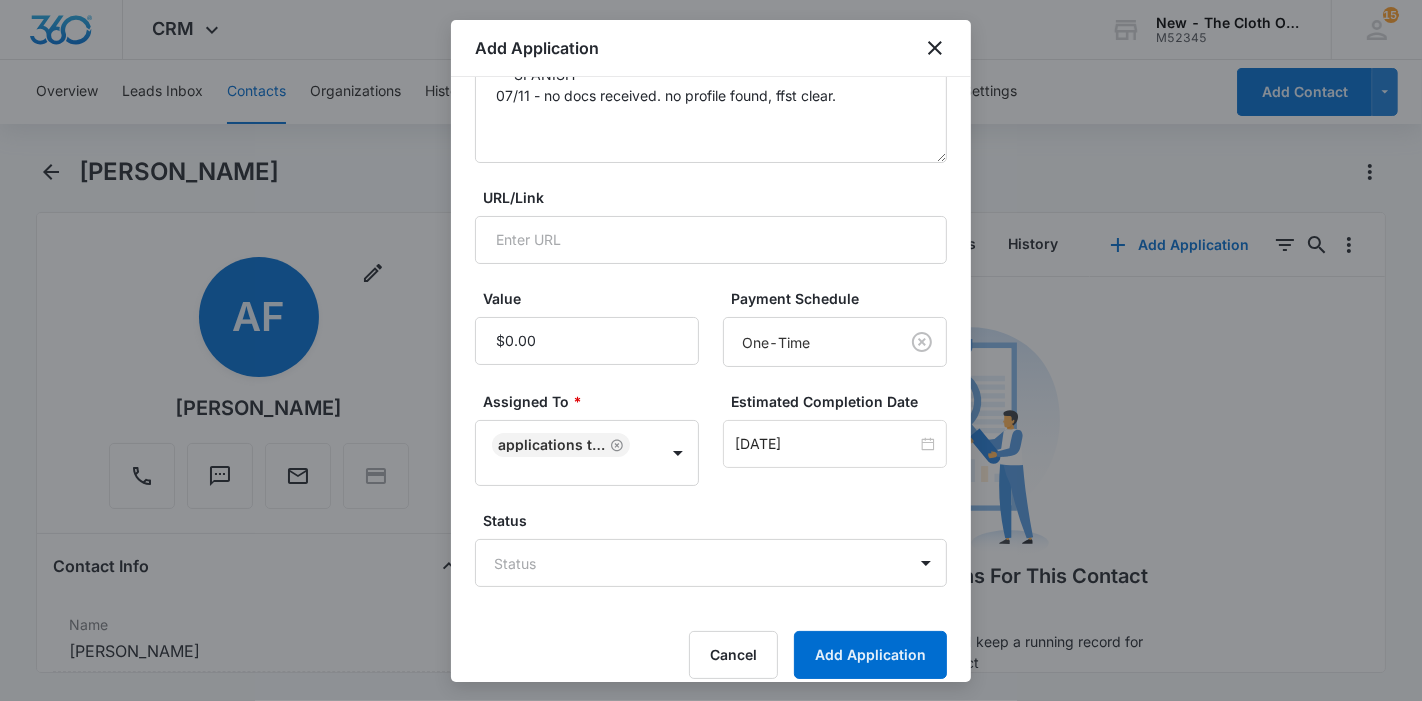 click on "CRM Apps Reputation Forms CRM Email Ads Intelligence Brand Settings New - The Cloth Option M52345 Your Accounts View All 152 KL Katie Lohr katie.WA@theclothoption.org My Profile 152 Notifications Support Logout Terms & Conditions   •   Privacy Policy Overview Leads Inbox Contacts Organizations History Applications Donations Tasks Calendar Lists Reports Settings Add Contact Adulfa Flores Remove AF Adulfa Flores Contact Info Name Cancel Save Changes Adulfa Flores Phone Cancel Save Changes (408) 333-1439 Email Cancel Save Changes floresadulfa248@gmail.com Organization Cancel Save Changes --- Address Cancel Save Changes 2118 Canoas Garden Ave San Jose California 95125 Details Lead Source Cancel Save Changes Application - Updated Contact Type Cancel Save Changes Applicant Contact Status Cancel Save Changes Application in process Assigned To Cancel Save Changes Applications Team Tags Cancel Save Changes --- Next Contact Date Cancel Save Changes --- Color Tag Current Color: Cancel Save Changes Payments ID ID ---" at bounding box center (711, 350) 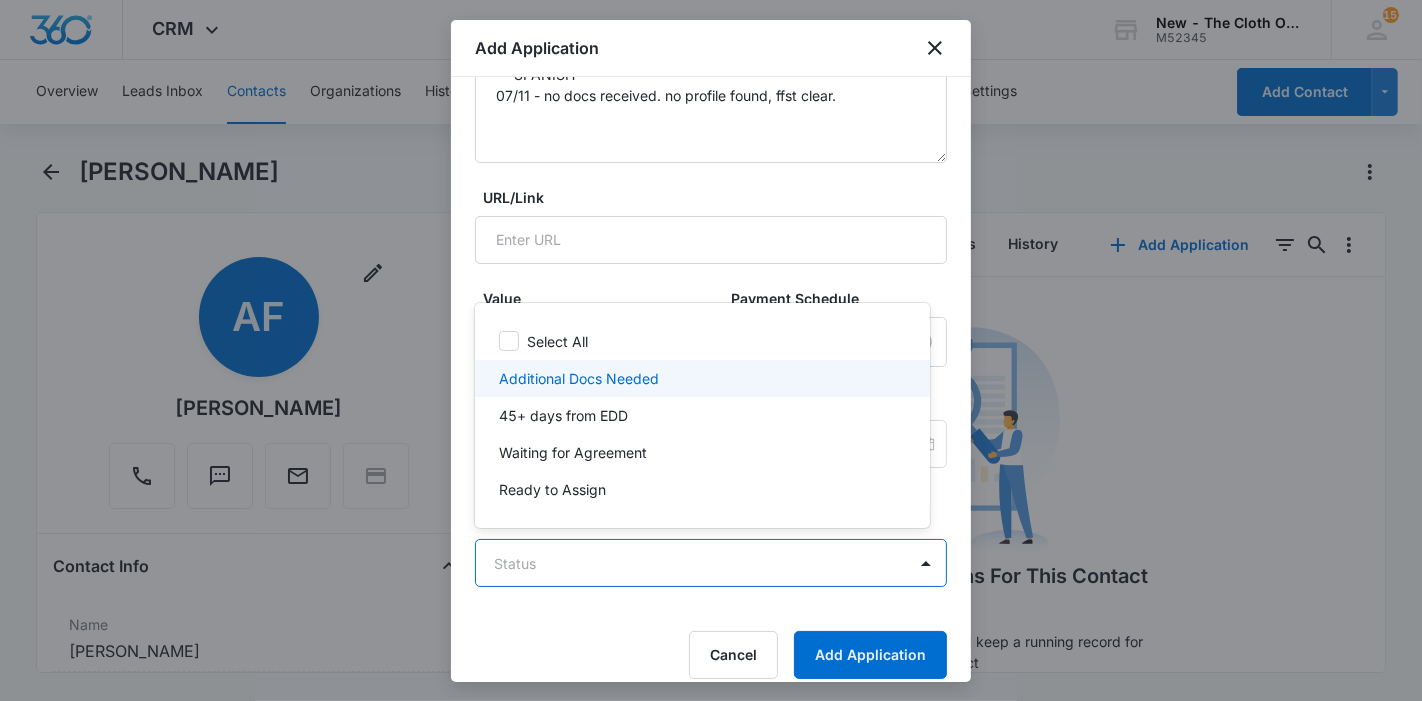 click on "Additional Docs Needed" at bounding box center [579, 378] 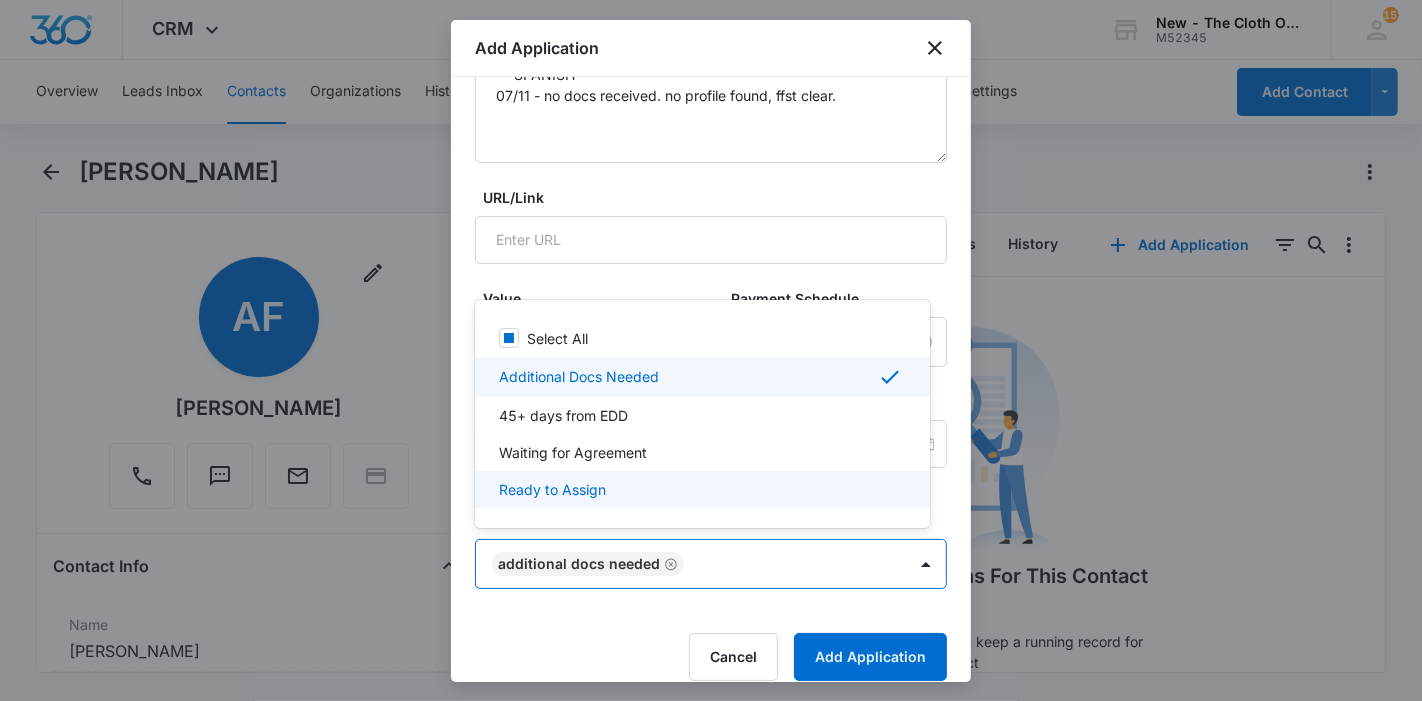 click at bounding box center [711, 350] 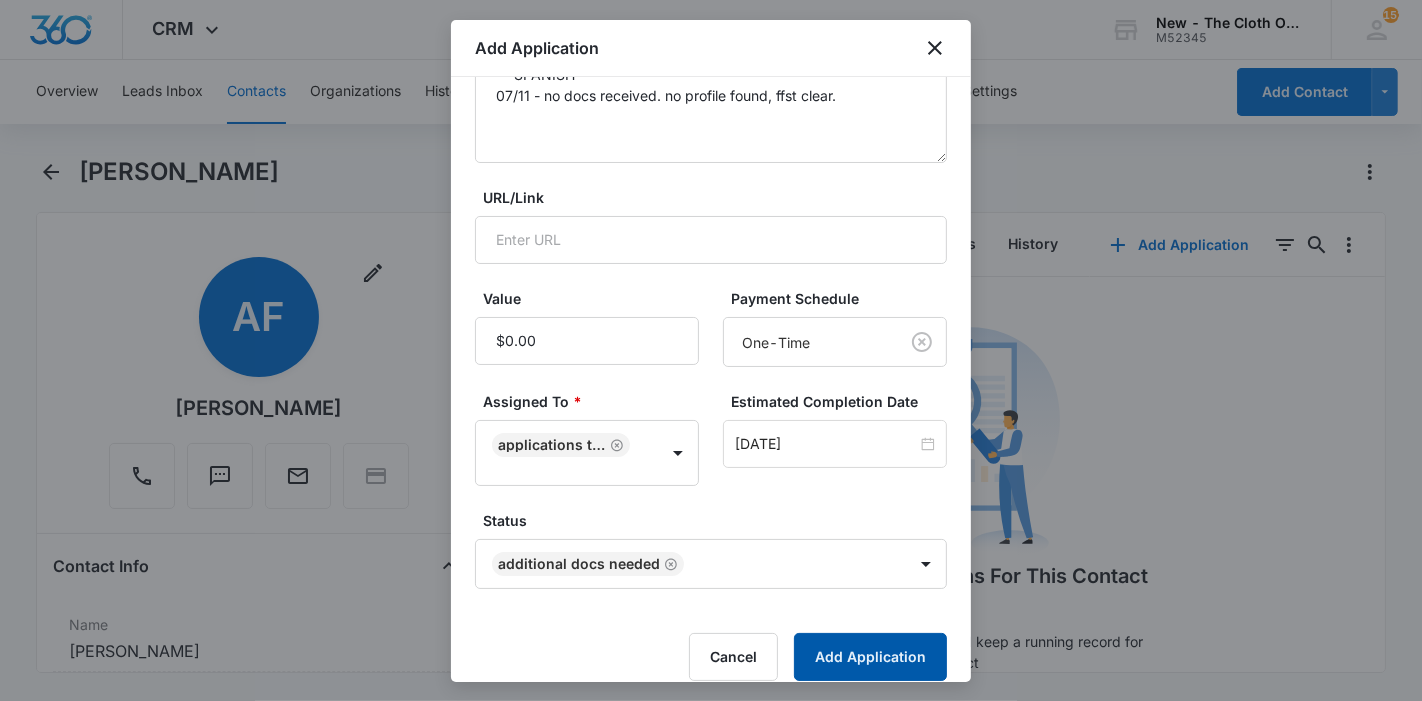 click on "Add Application" at bounding box center (870, 657) 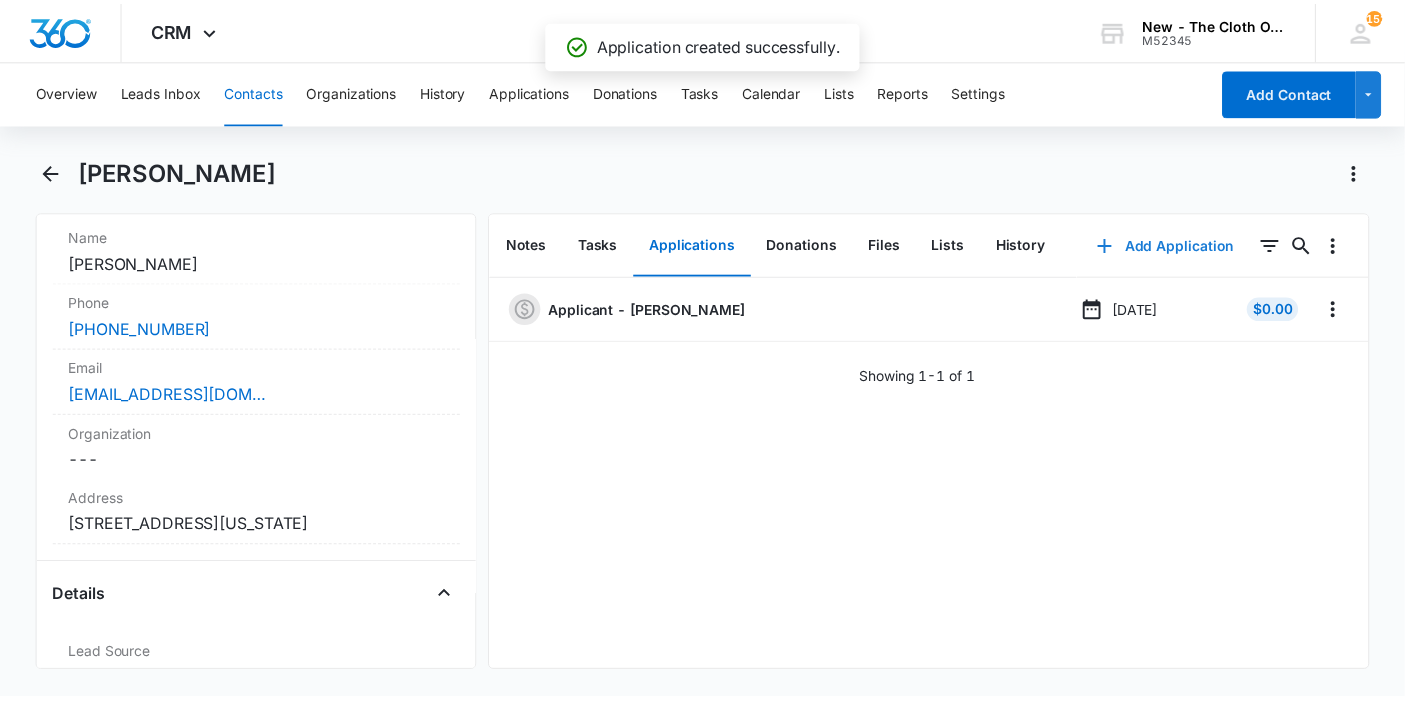 scroll, scrollTop: 388, scrollLeft: 0, axis: vertical 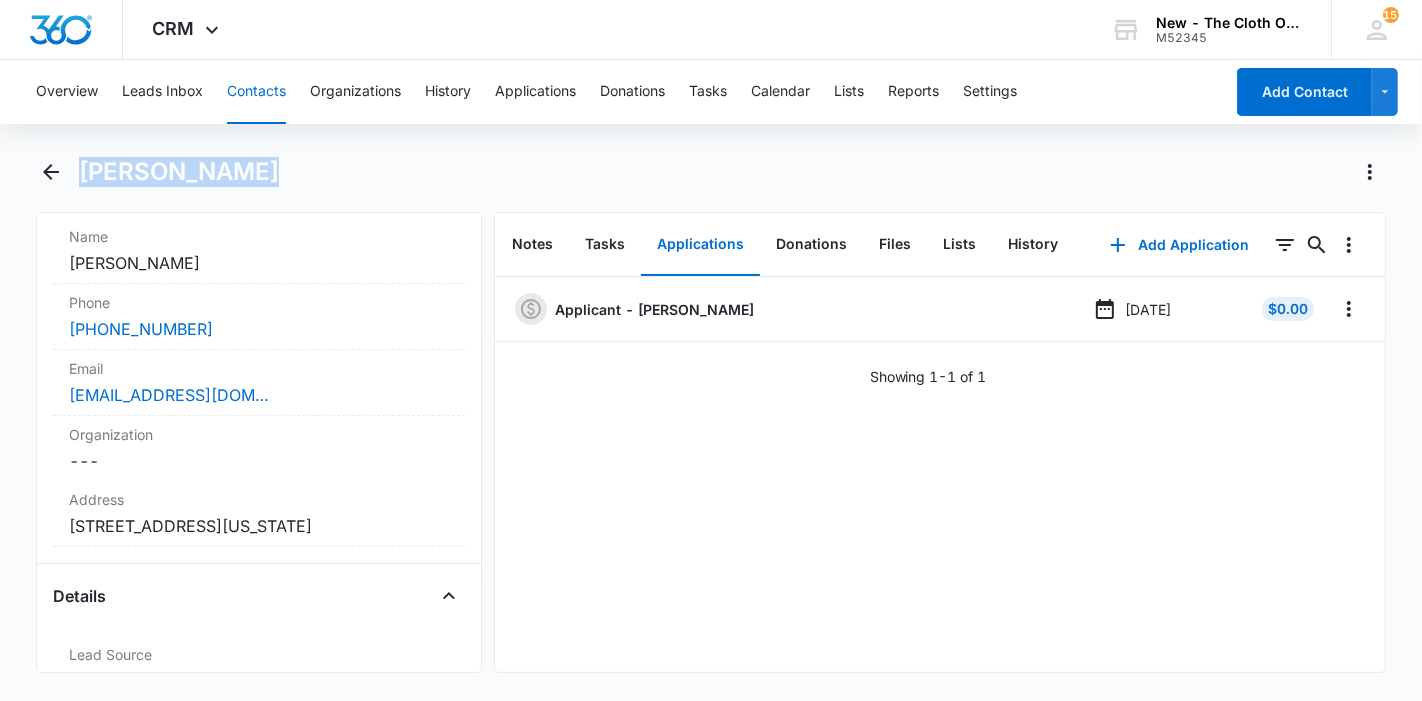 drag, startPoint x: 253, startPoint y: 174, endPoint x: 82, endPoint y: 163, distance: 171.35344 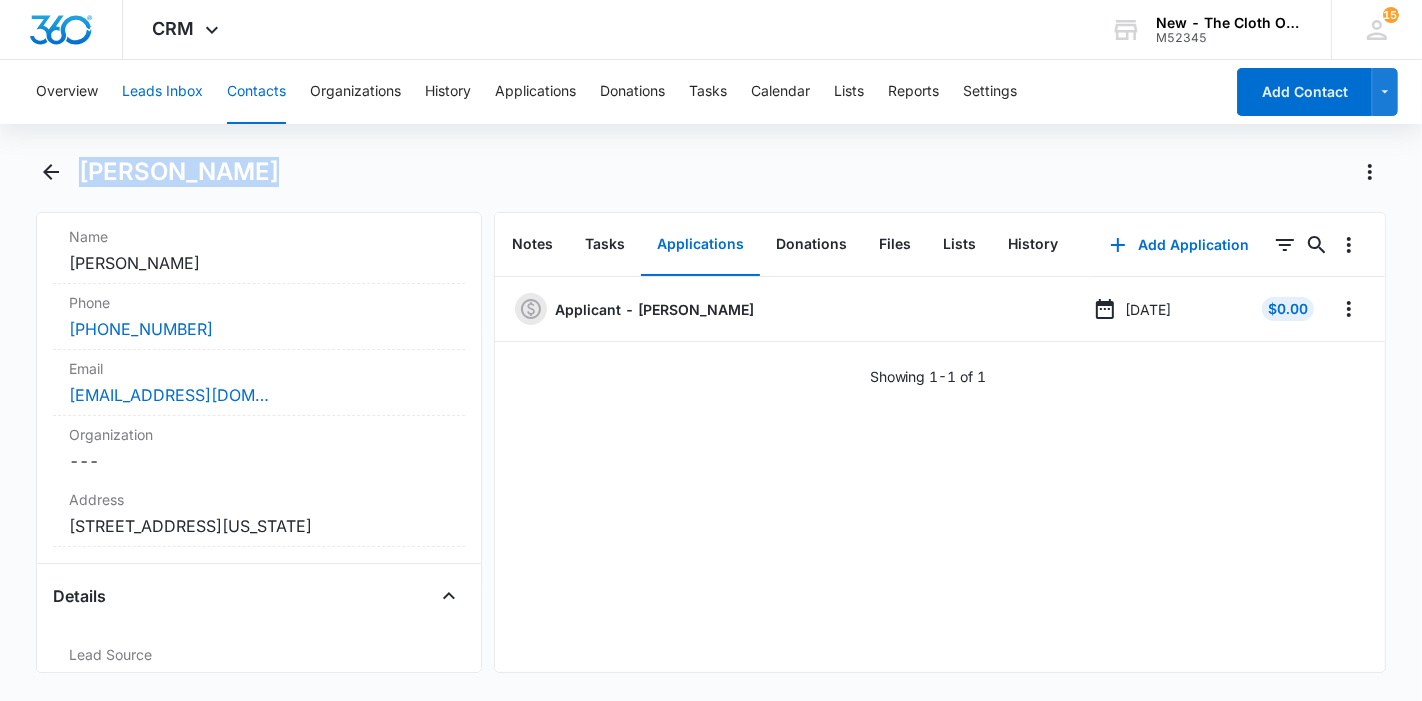 click on "Leads Inbox" at bounding box center (162, 92) 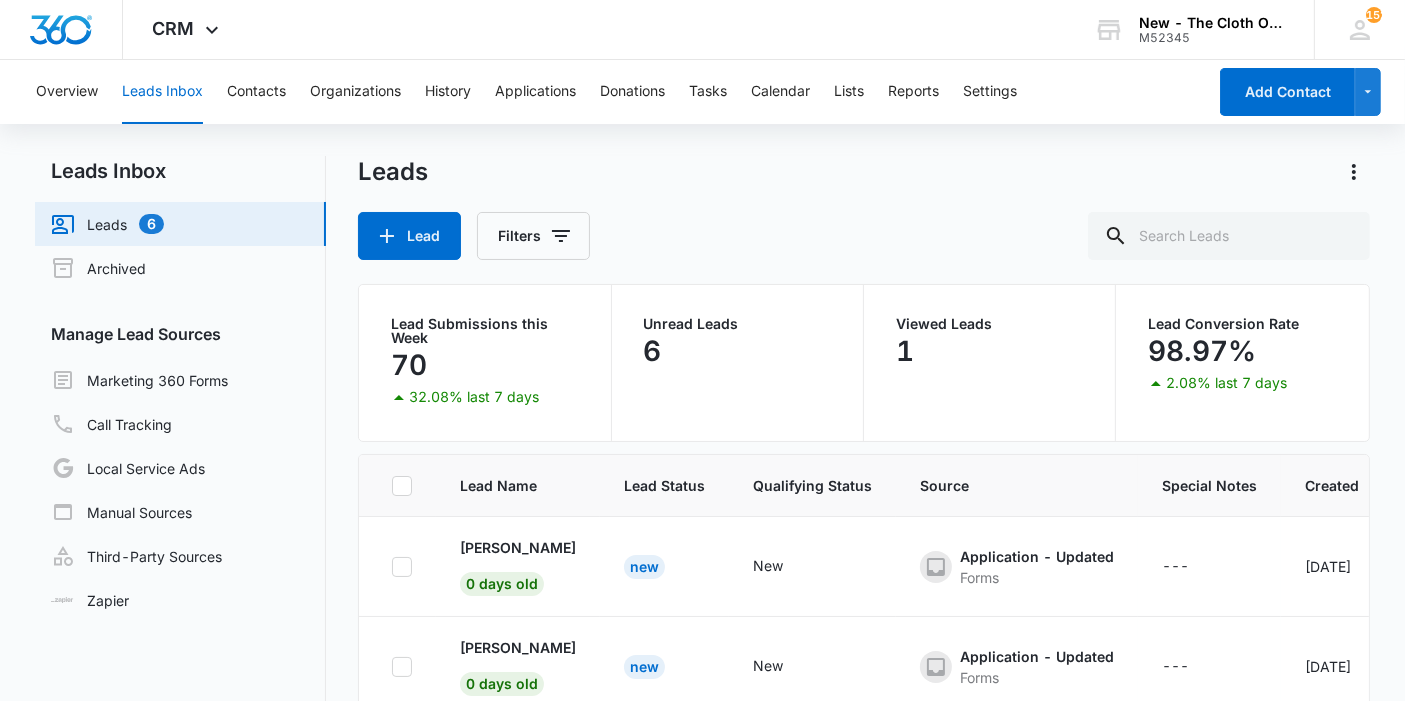 scroll, scrollTop: 431, scrollLeft: 0, axis: vertical 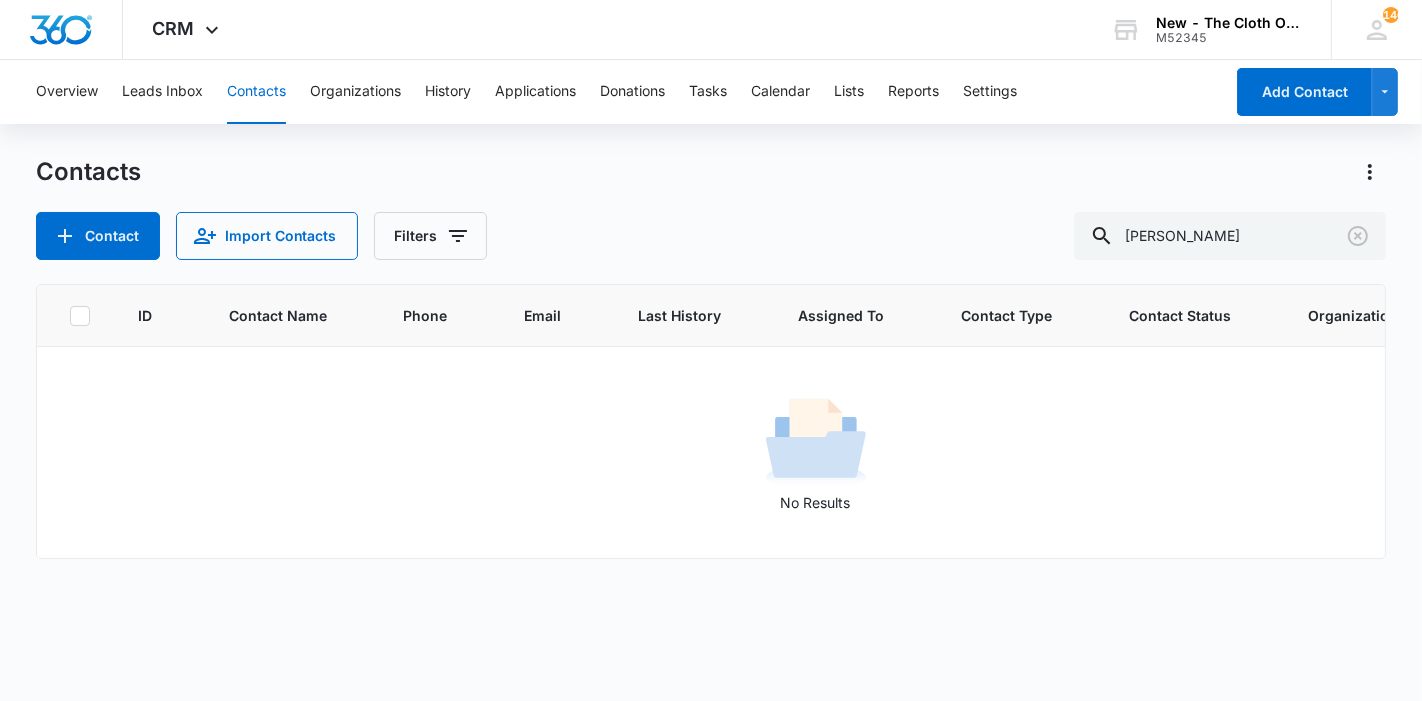 drag, startPoint x: 1291, startPoint y: 234, endPoint x: 1100, endPoint y: 257, distance: 192.37984 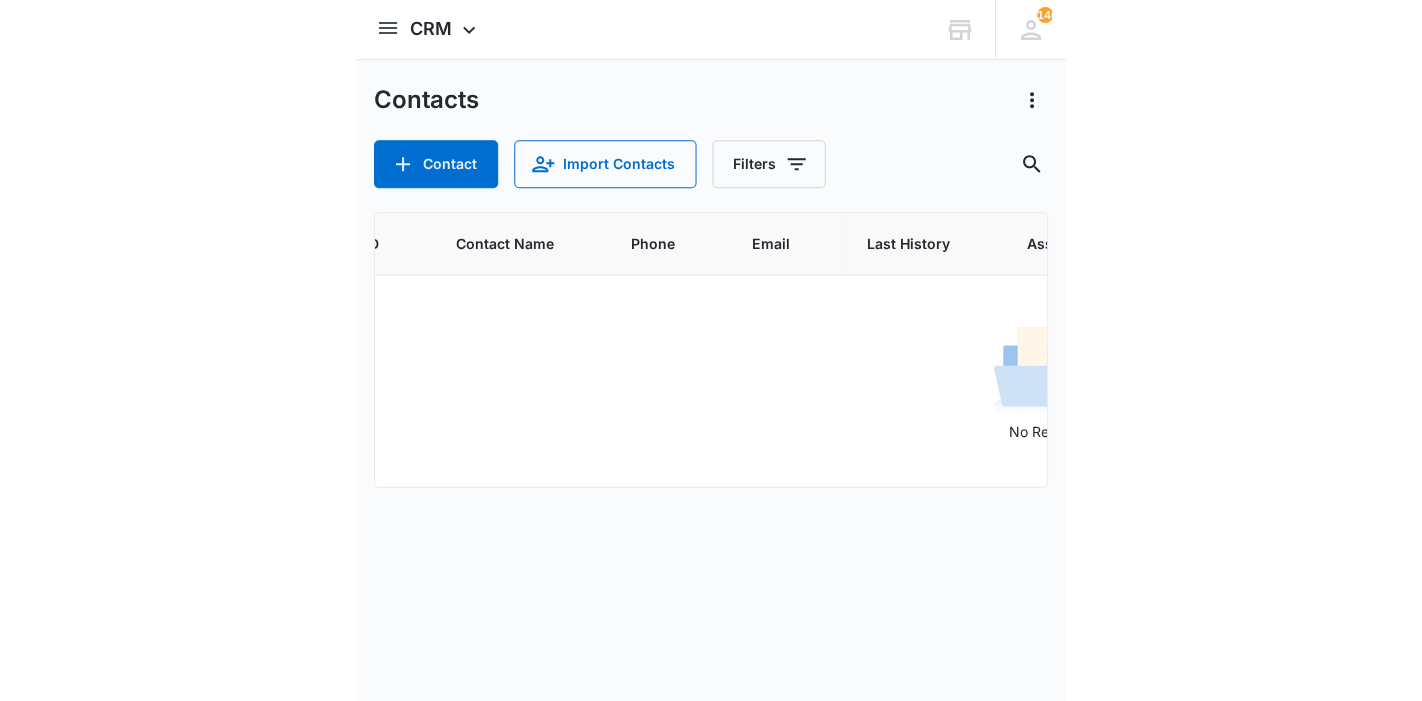 scroll, scrollTop: 0, scrollLeft: 0, axis: both 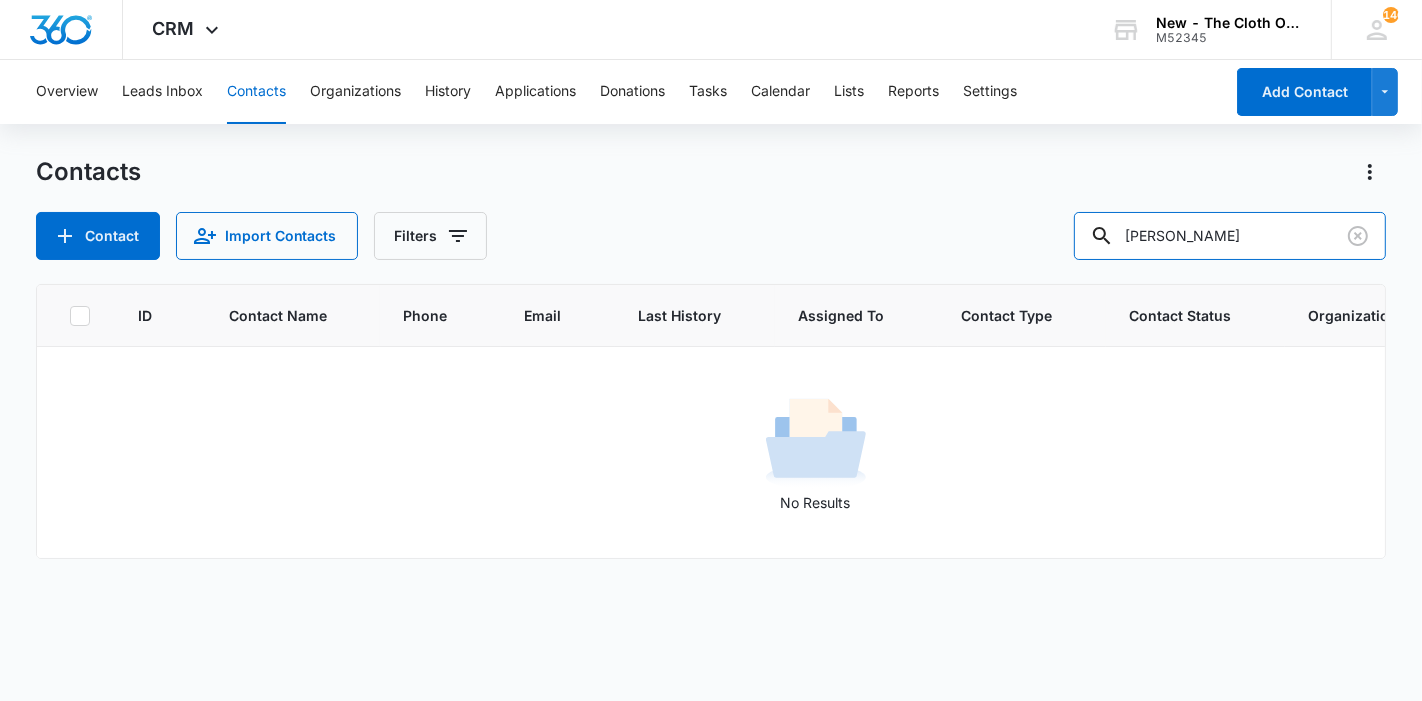 click on "[PERSON_NAME]" at bounding box center (1230, 236) 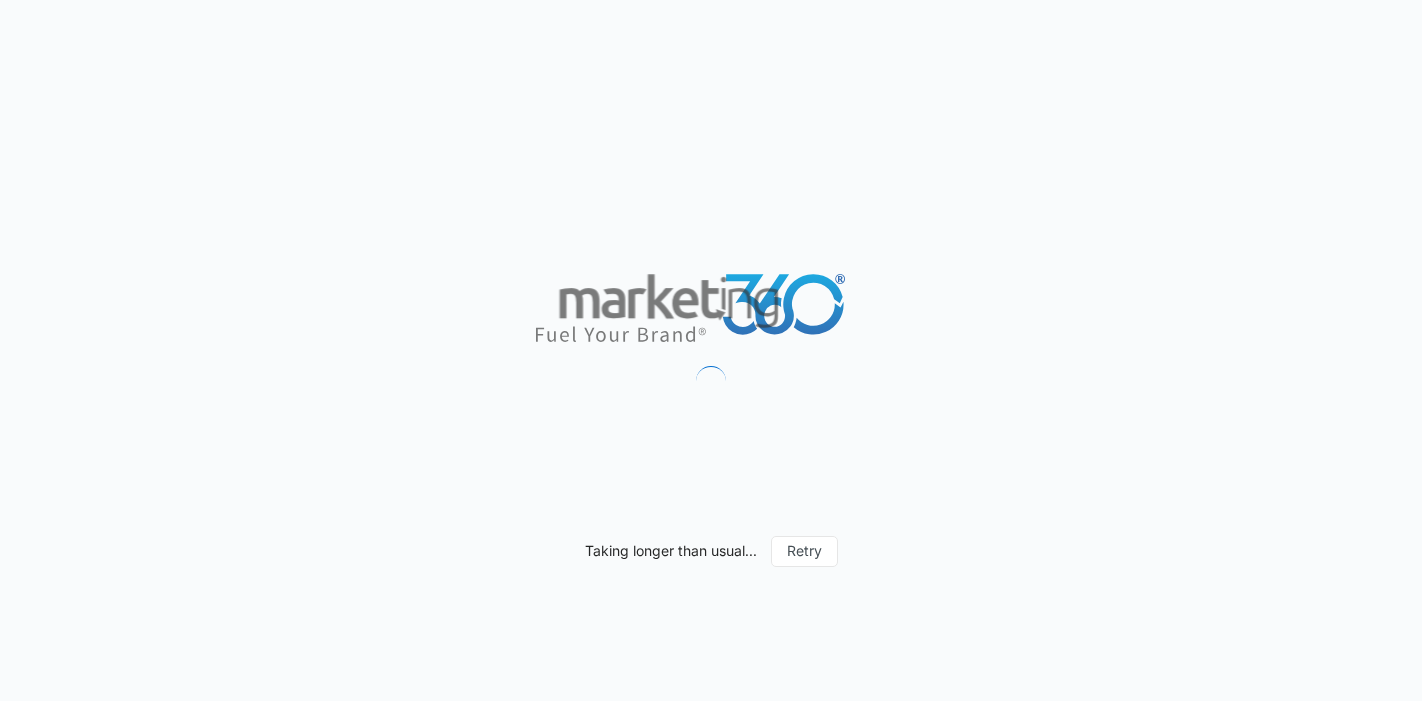scroll, scrollTop: 0, scrollLeft: 0, axis: both 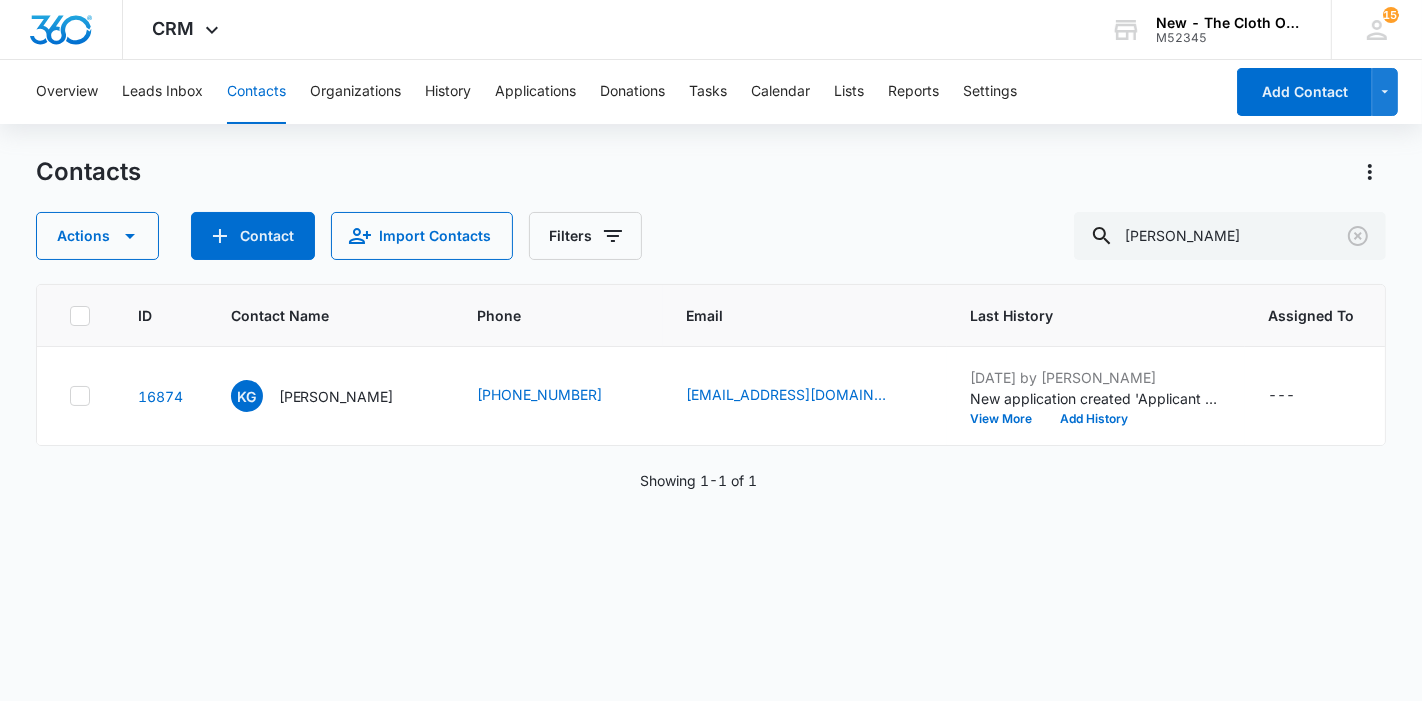 click on "[PERSON_NAME]" at bounding box center [336, 396] 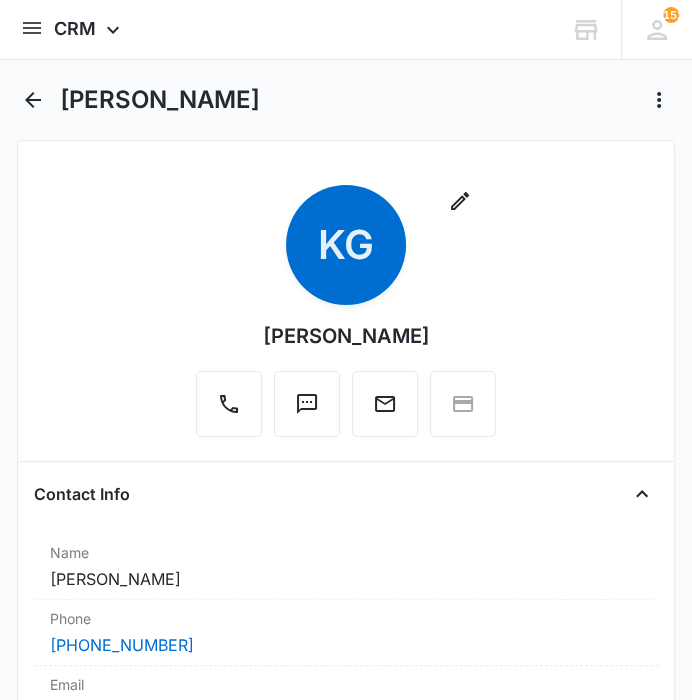 scroll, scrollTop: 0, scrollLeft: 0, axis: both 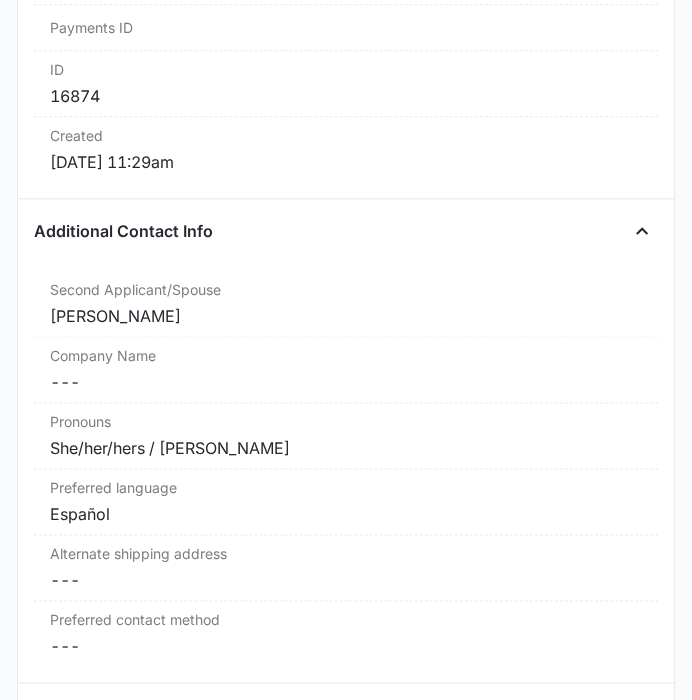click on "[PERSON_NAME]" at bounding box center (345, 316) 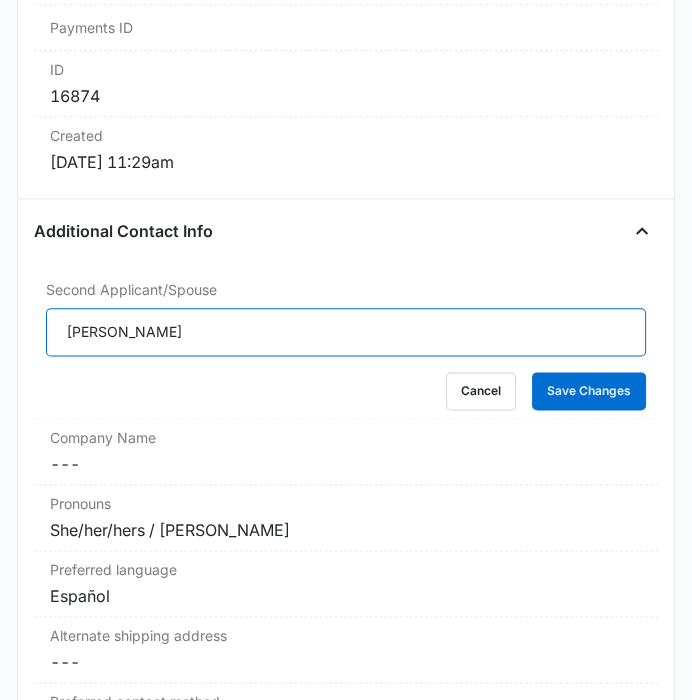 drag, startPoint x: 172, startPoint y: 332, endPoint x: 39, endPoint y: 339, distance: 133.18408 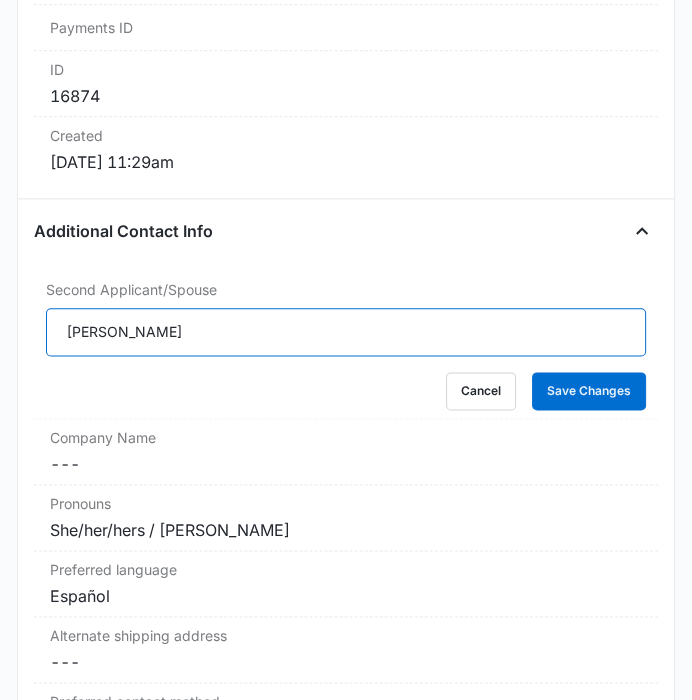 type on "[PERSON_NAME]" 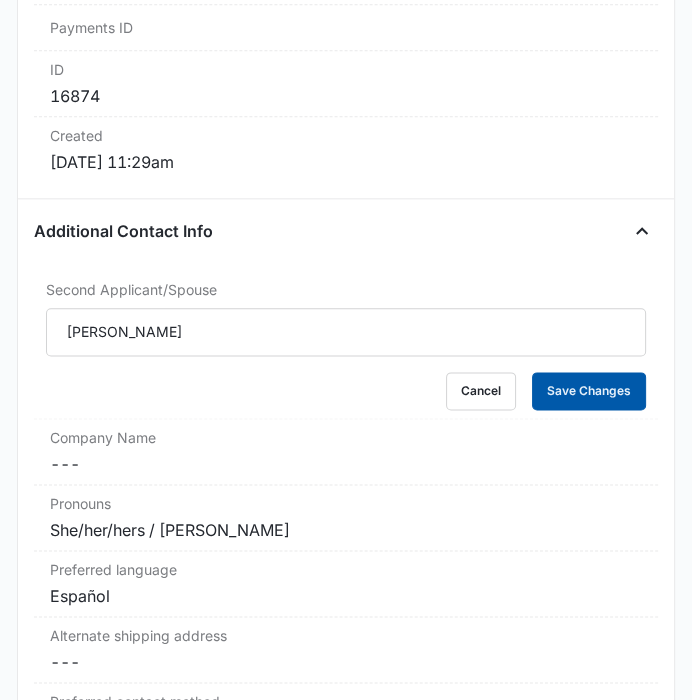 click on "Save Changes" at bounding box center [589, 391] 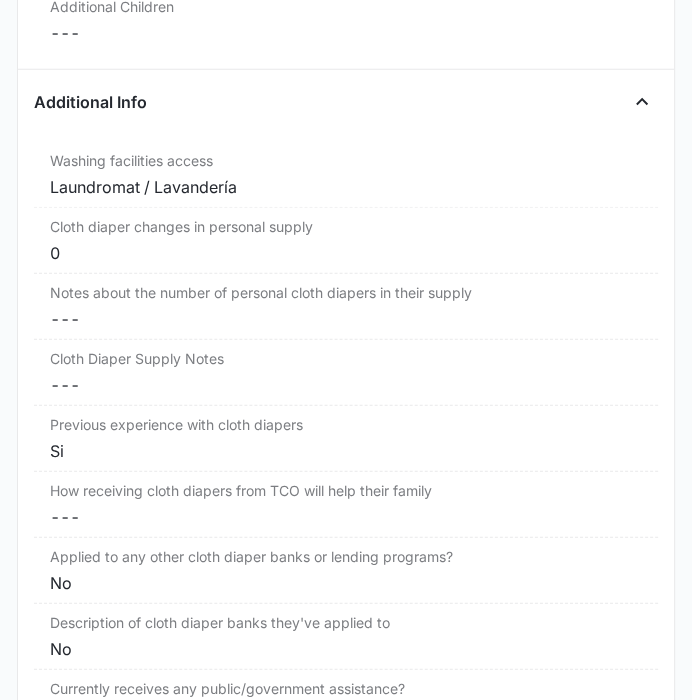 scroll, scrollTop: 3506, scrollLeft: 0, axis: vertical 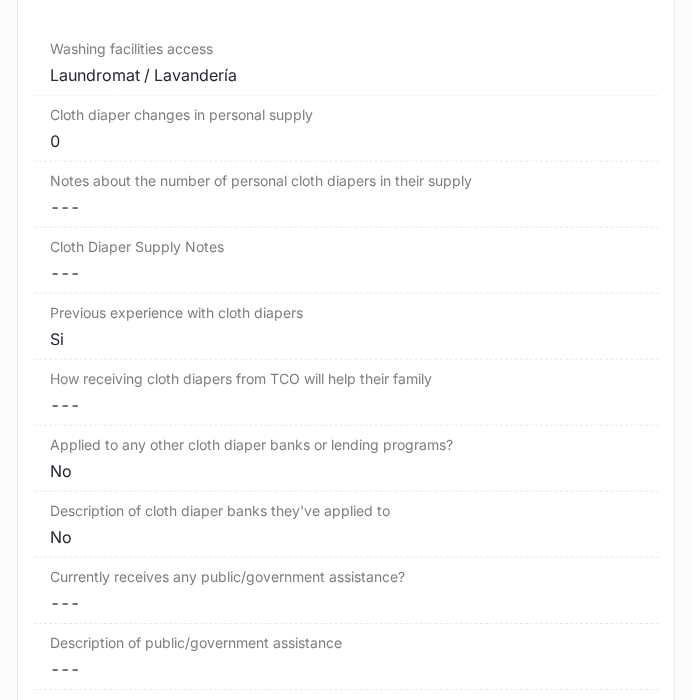 click on "Si" at bounding box center [345, 339] 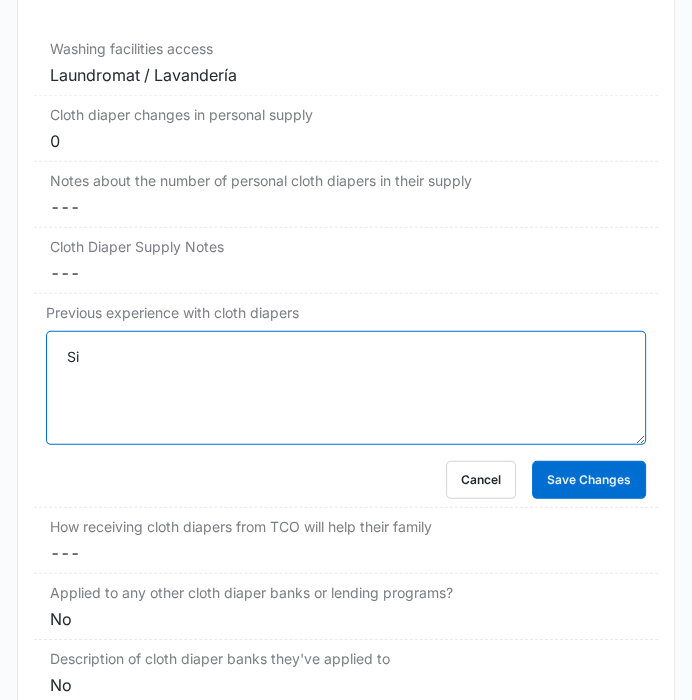 drag, startPoint x: 190, startPoint y: 331, endPoint x: -2, endPoint y: 335, distance: 192.04166 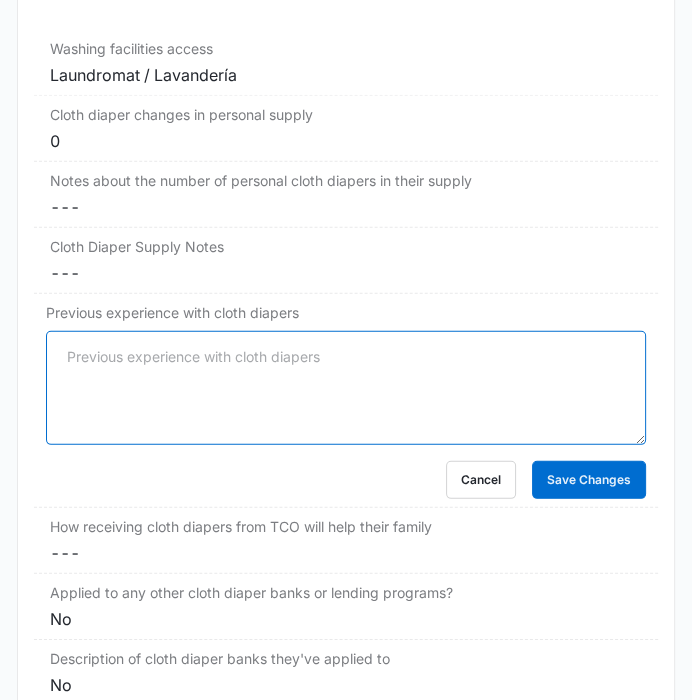 type 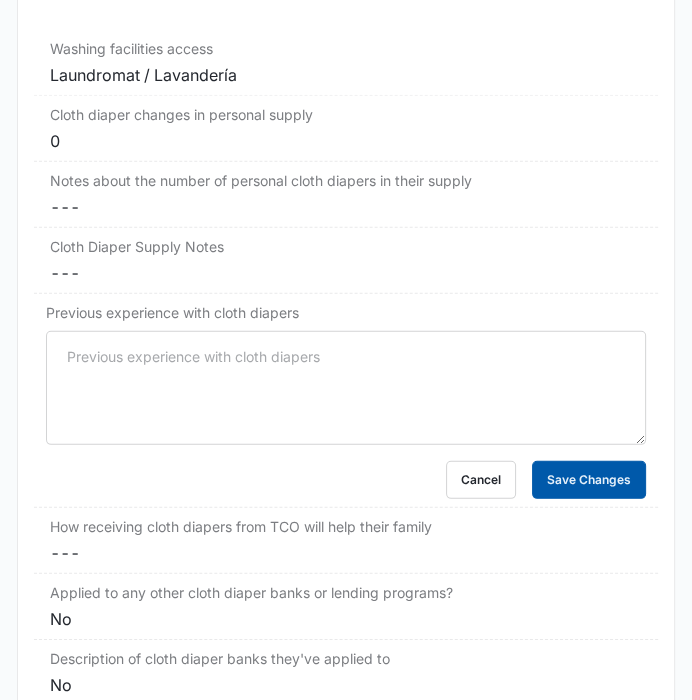 click on "Save Changes" at bounding box center (589, 480) 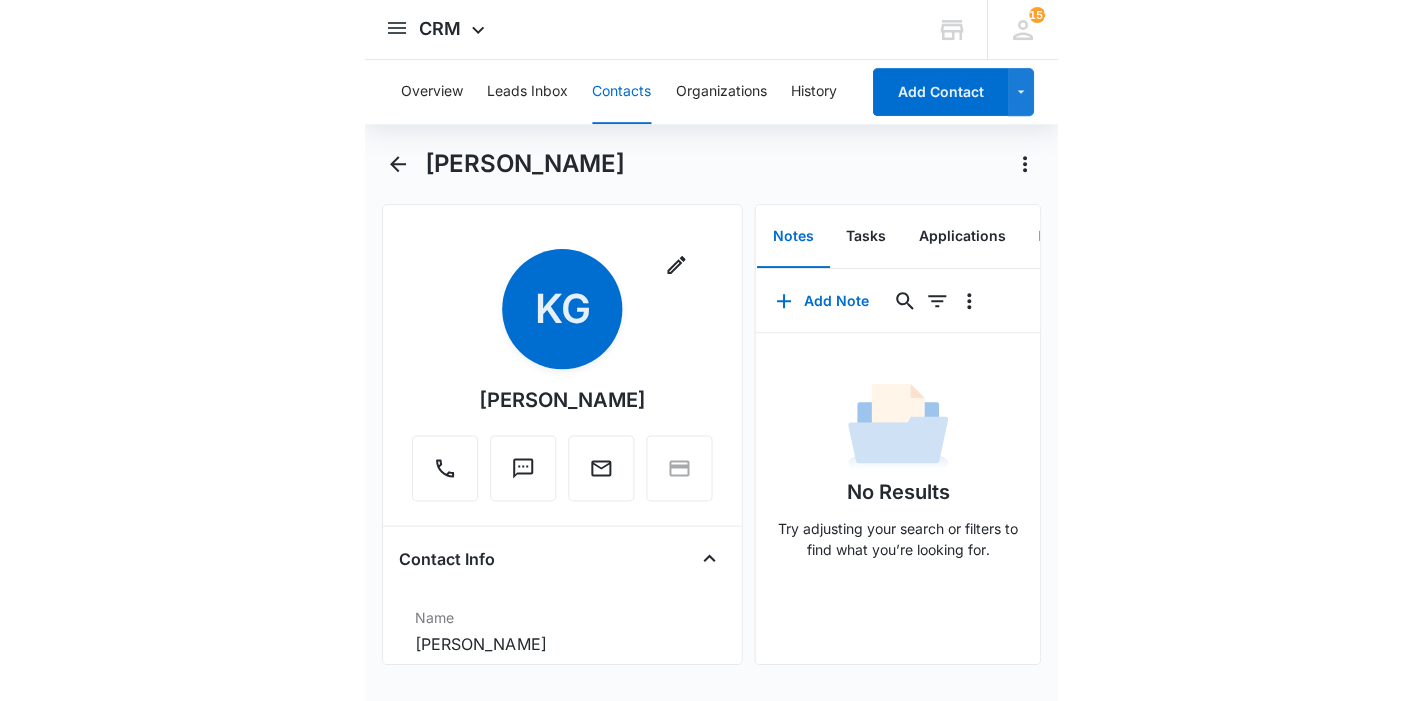 scroll, scrollTop: 0, scrollLeft: 0, axis: both 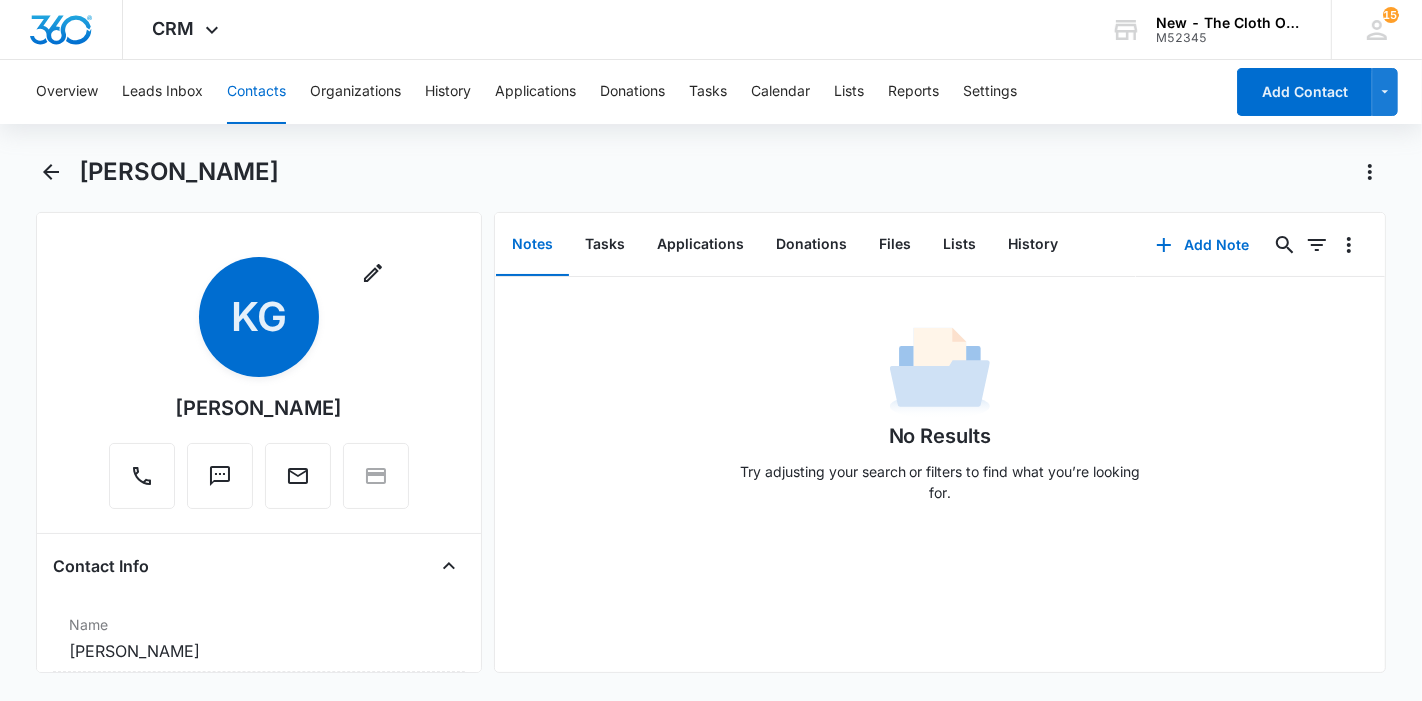 click on "Contacts" at bounding box center (256, 92) 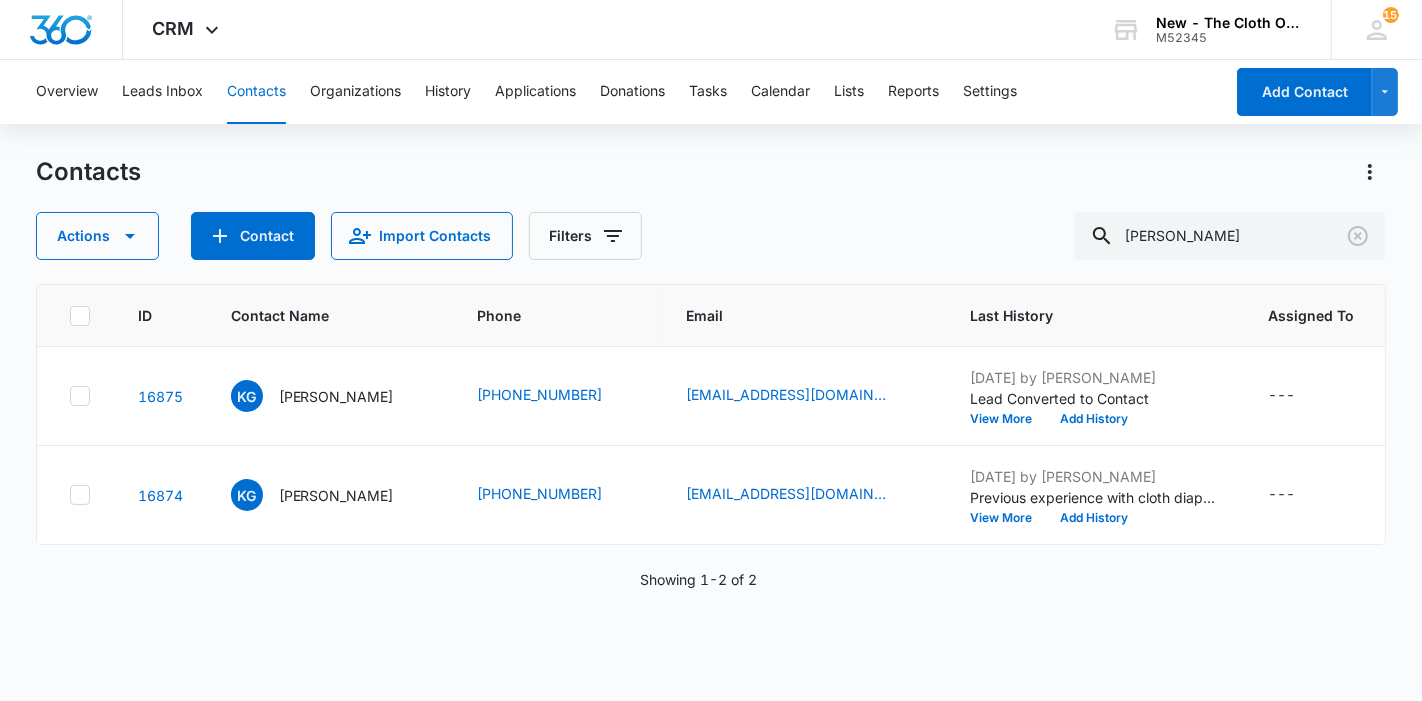 click 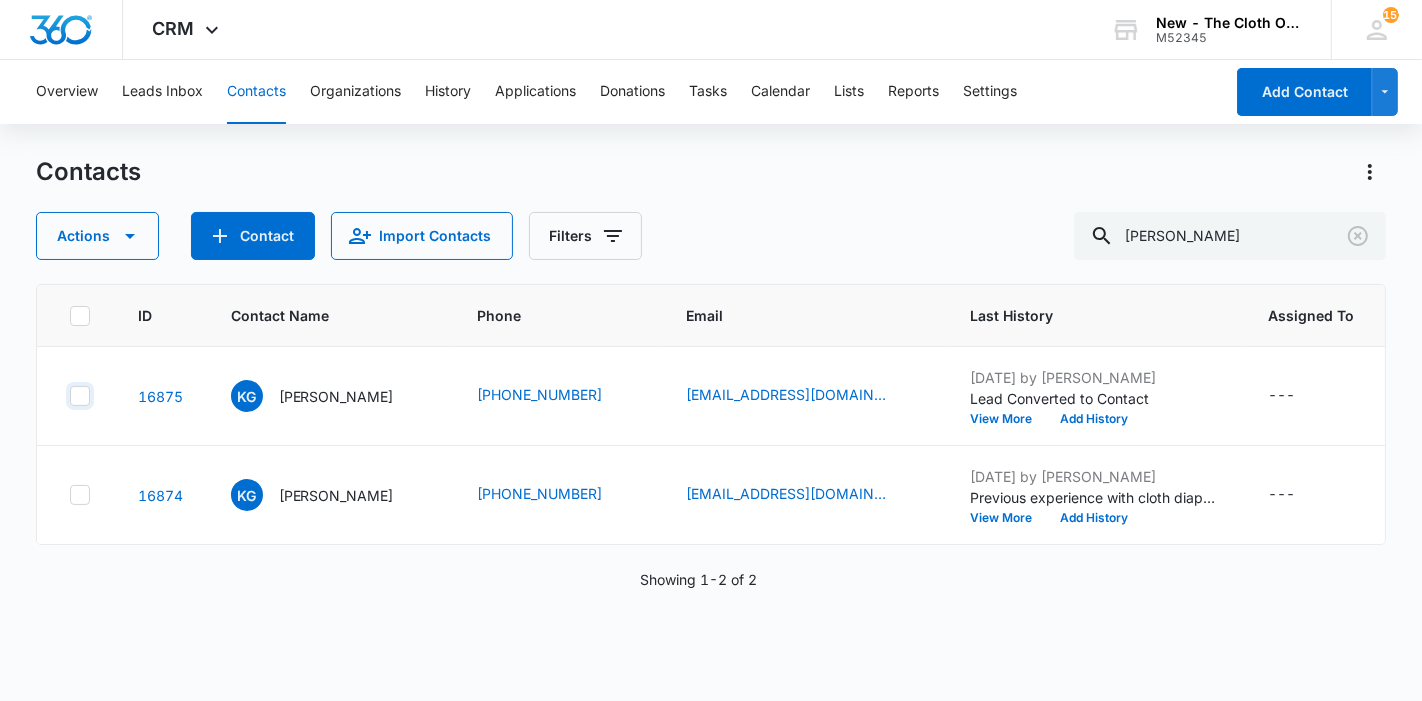click at bounding box center (69, 396) 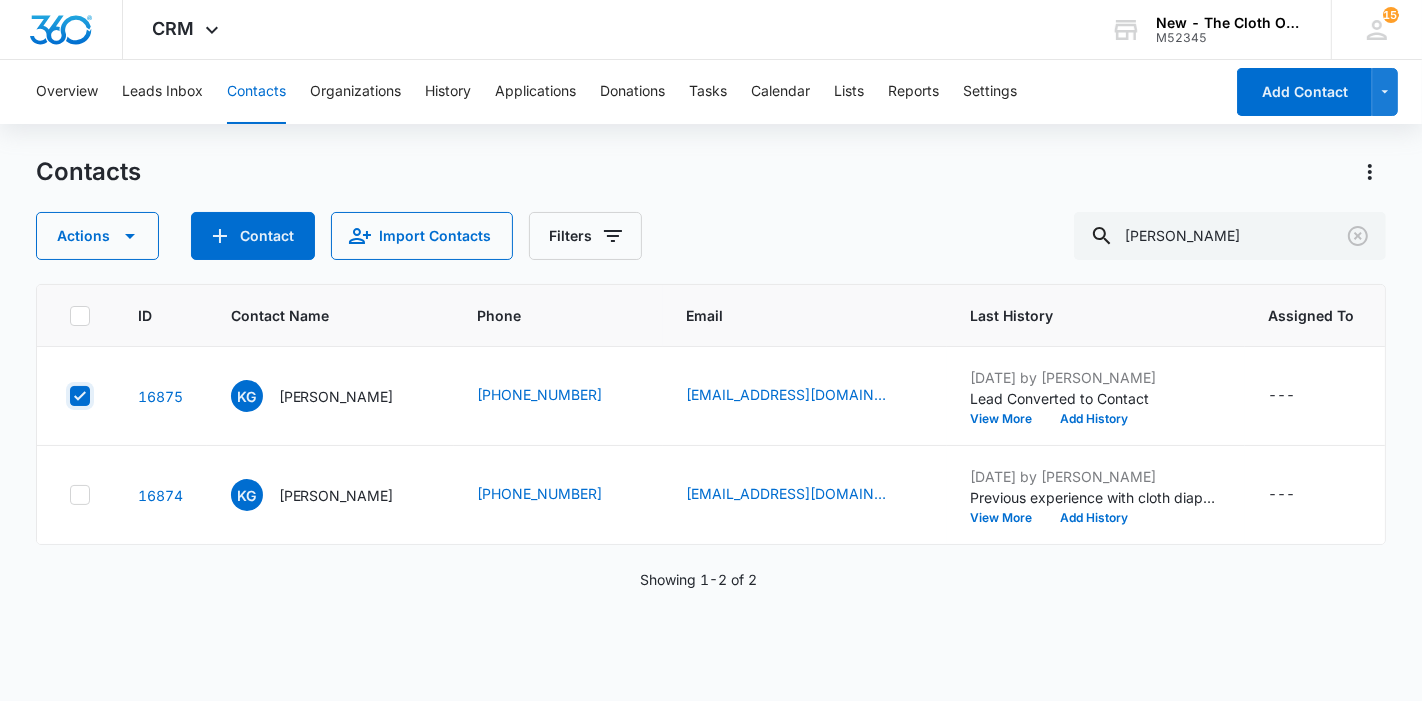 checkbox on "true" 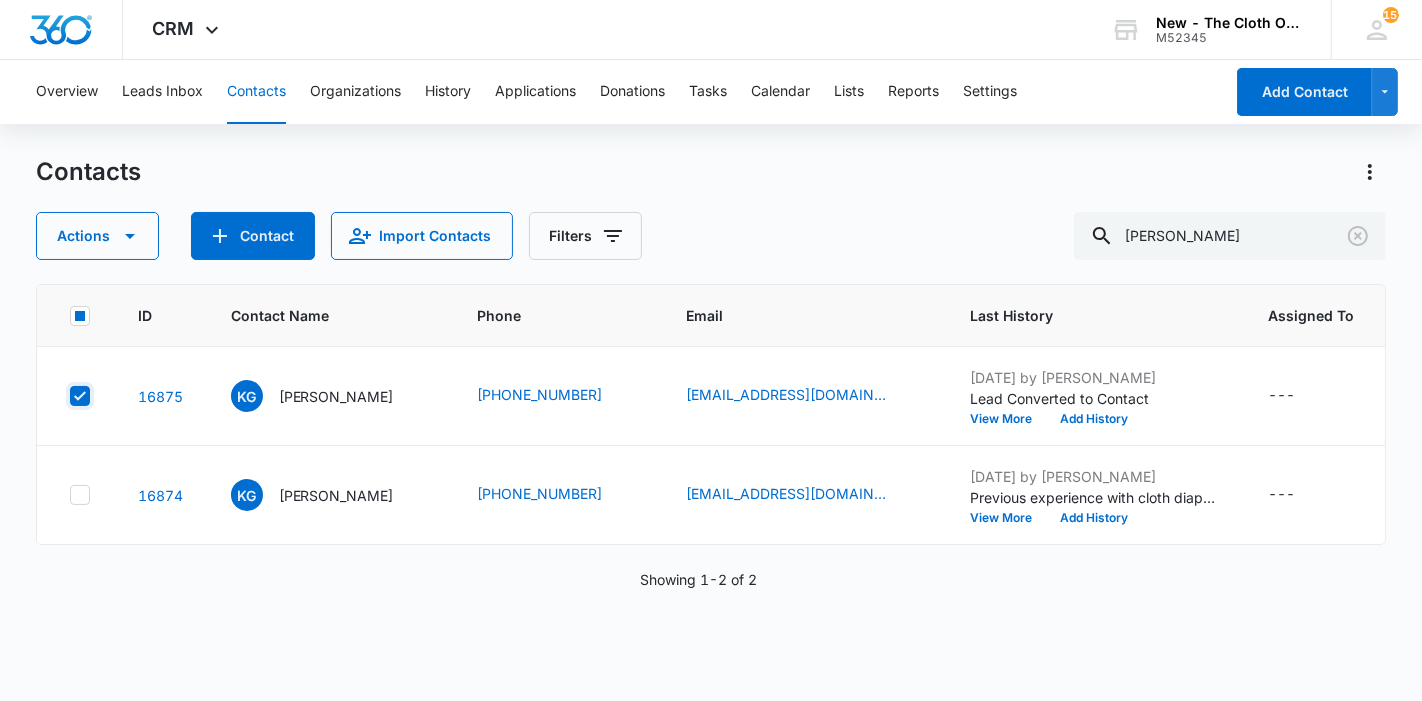 scroll, scrollTop: 108, scrollLeft: 0, axis: vertical 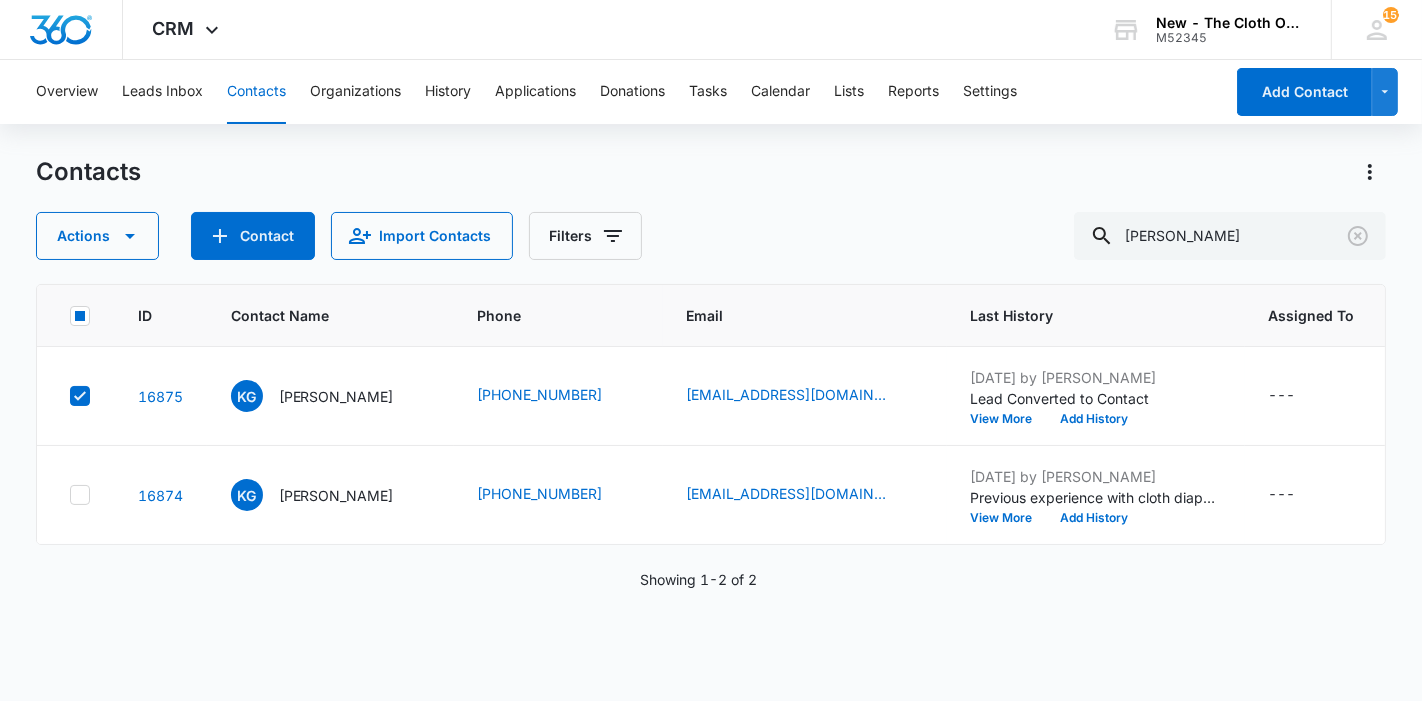 click 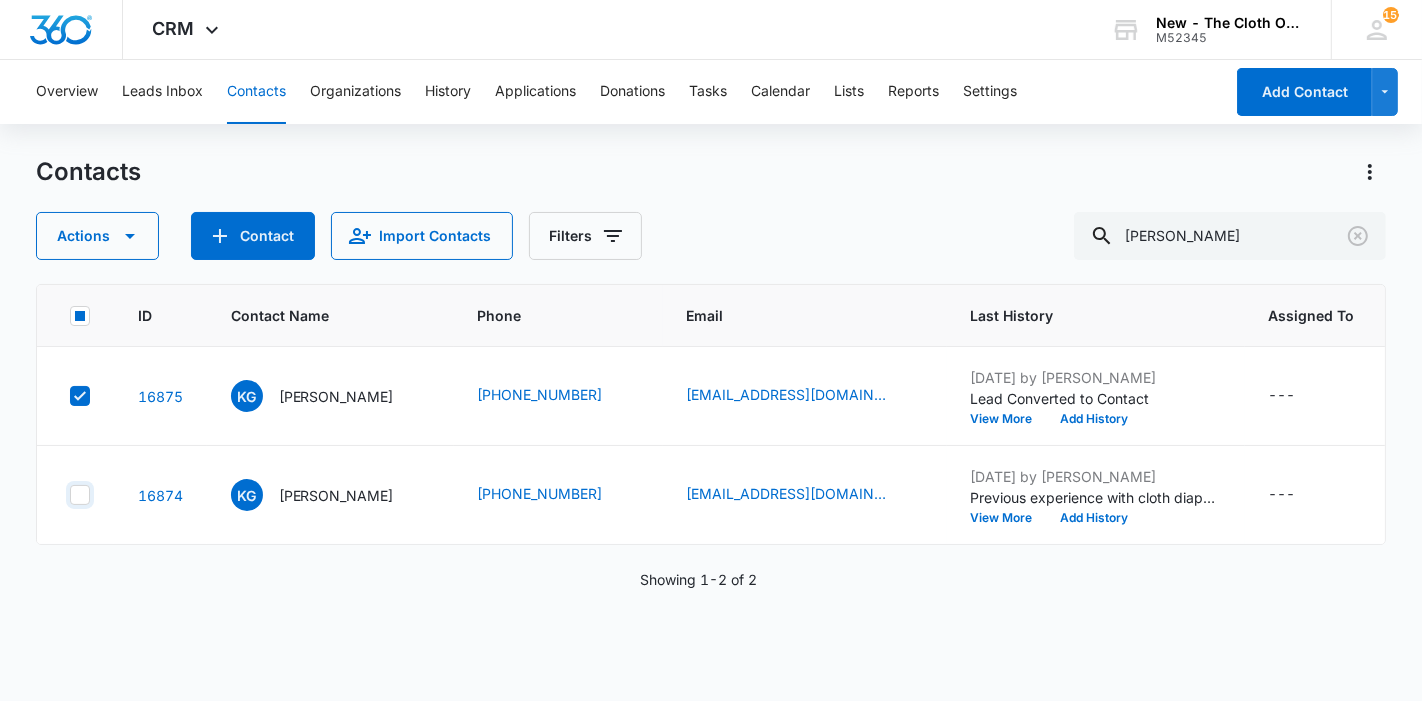 click at bounding box center [69, 495] 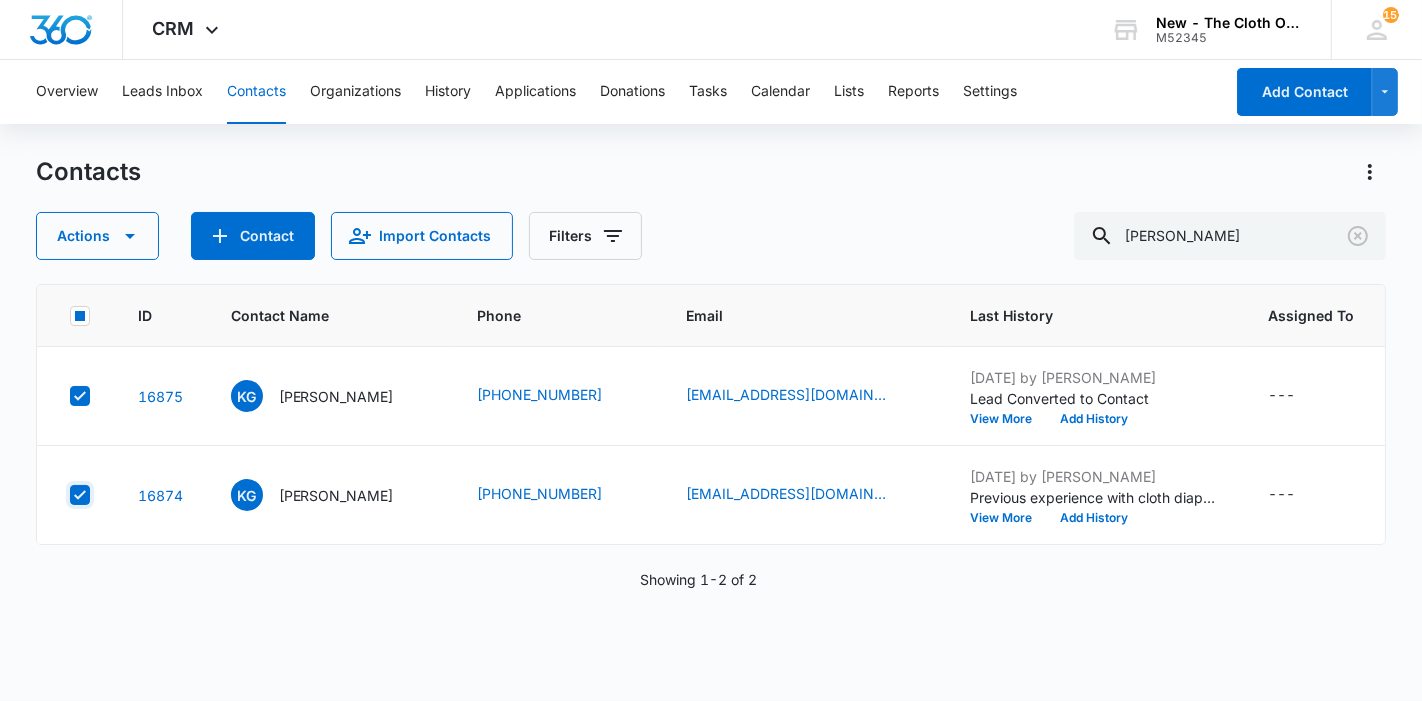 checkbox on "true" 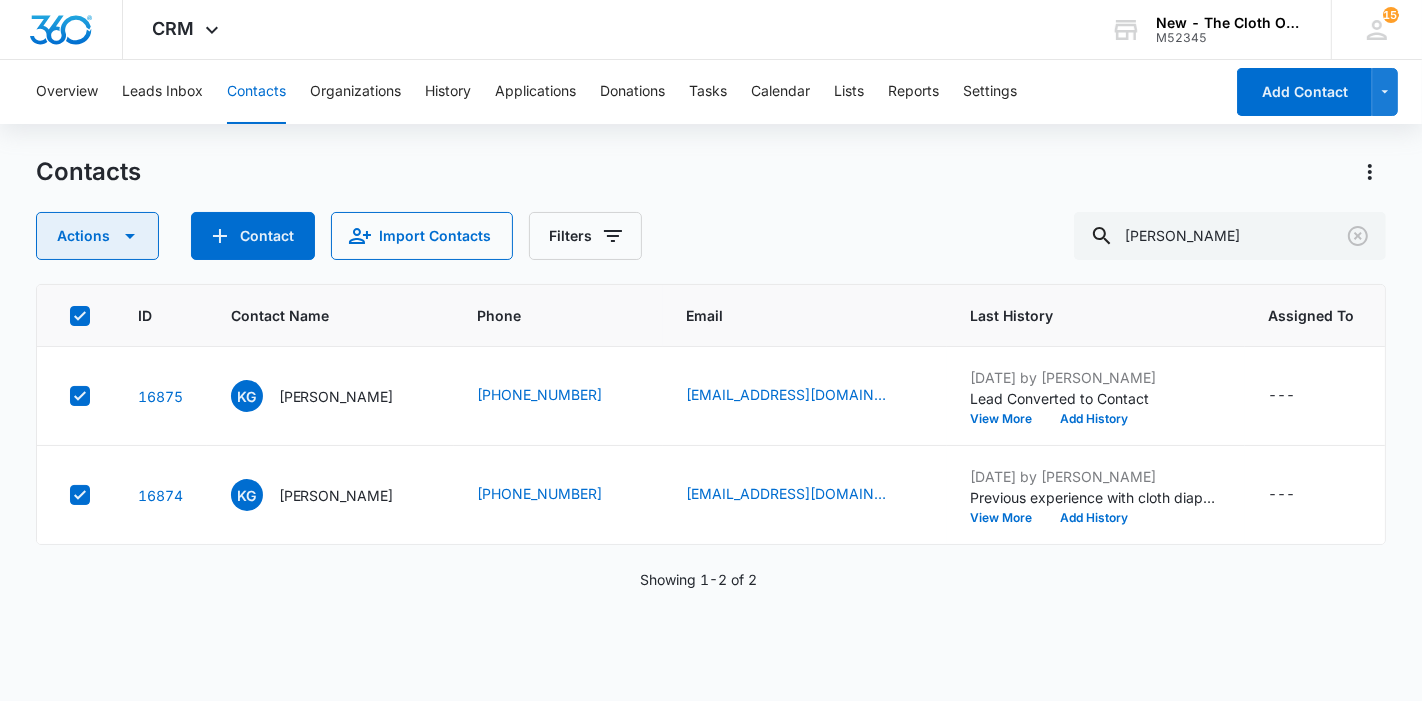 click on "Actions" at bounding box center [97, 236] 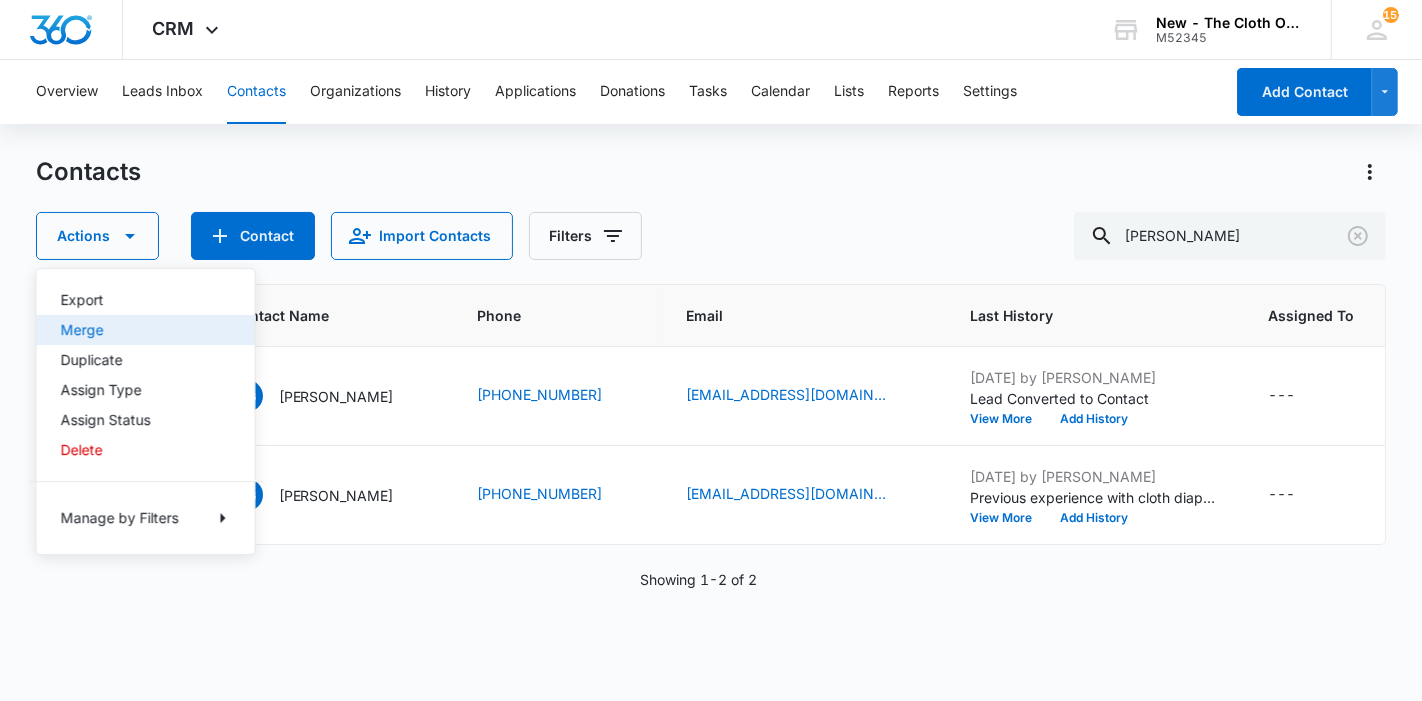 click on "Merge" at bounding box center (134, 330) 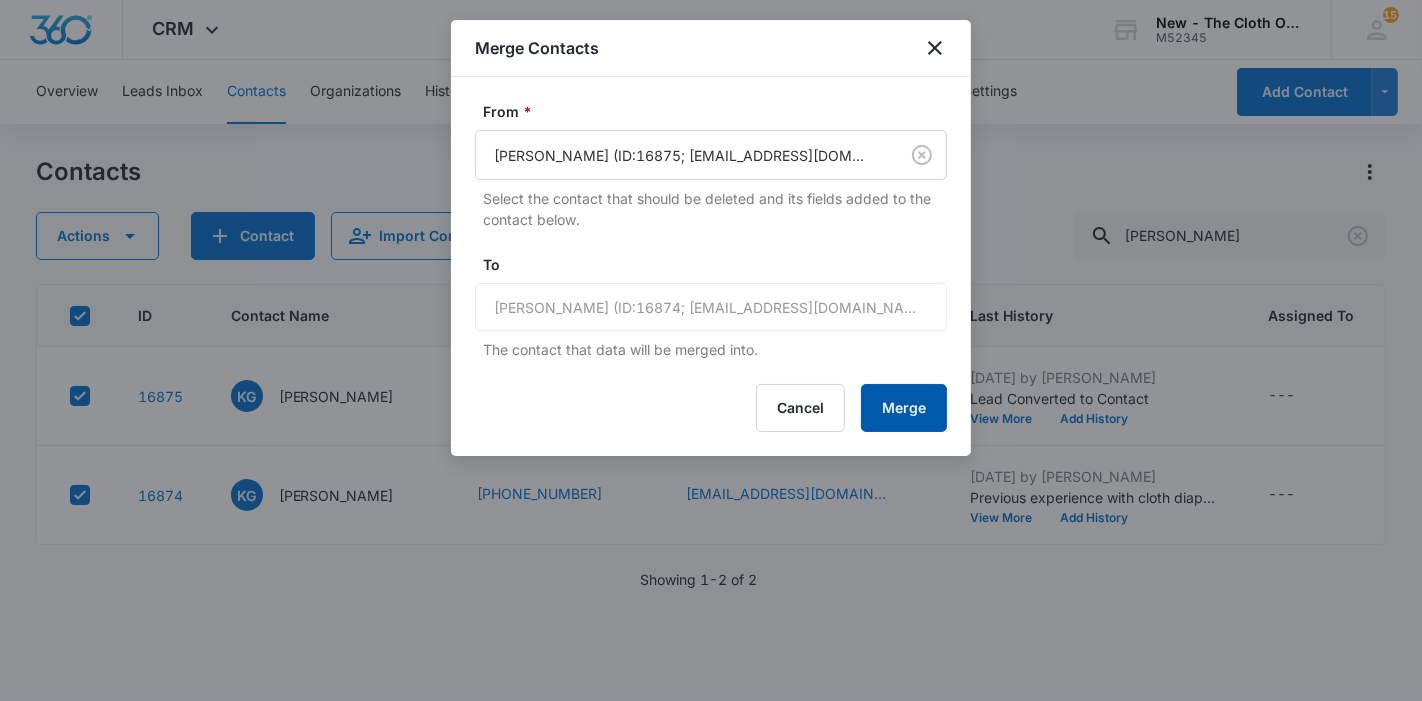 click on "Merge" at bounding box center (904, 408) 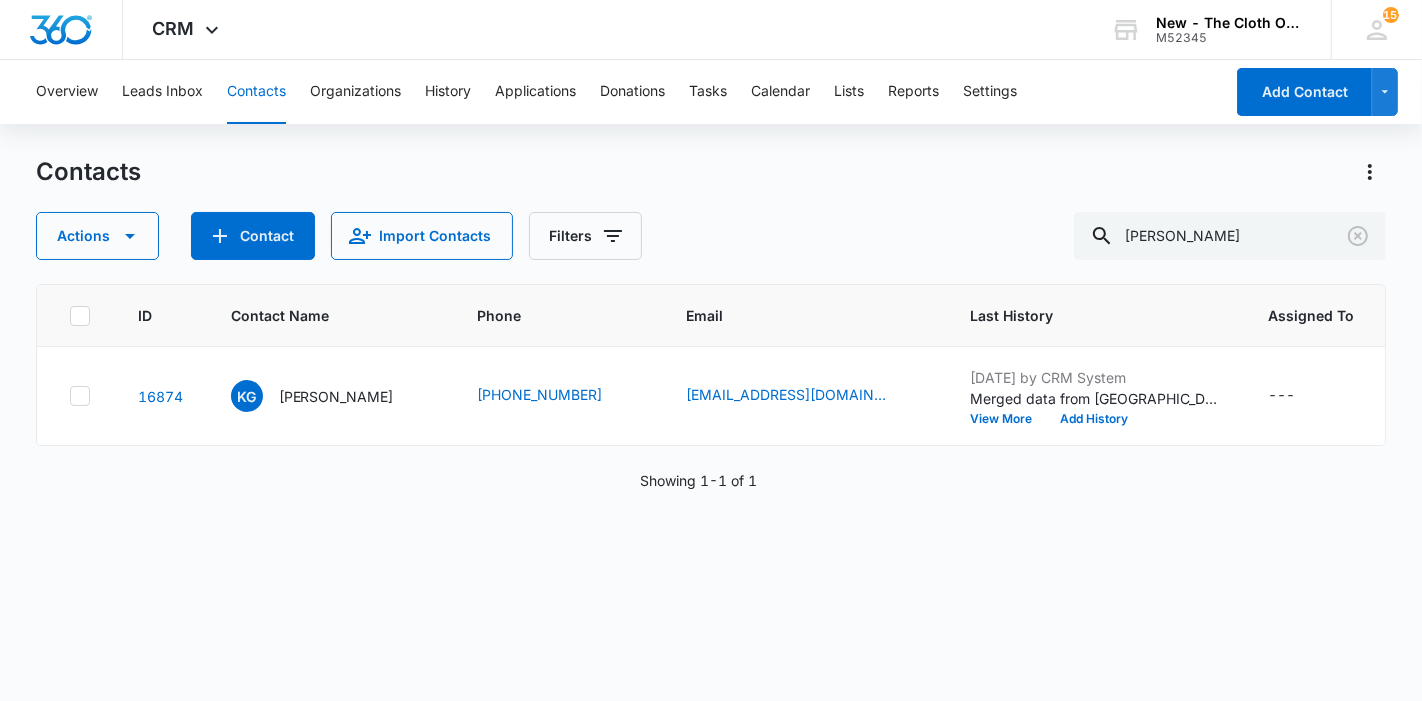 scroll, scrollTop: 0, scrollLeft: 0, axis: both 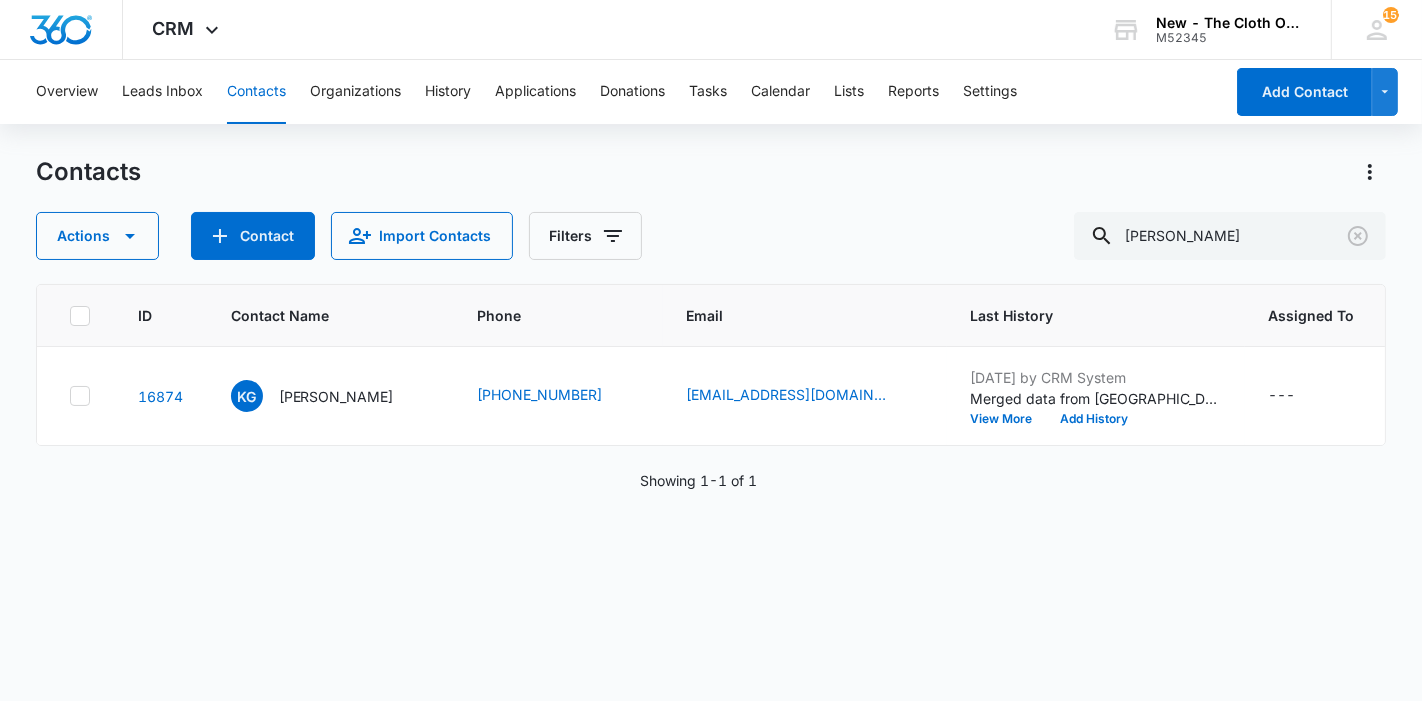 click on "[PERSON_NAME]" at bounding box center [336, 396] 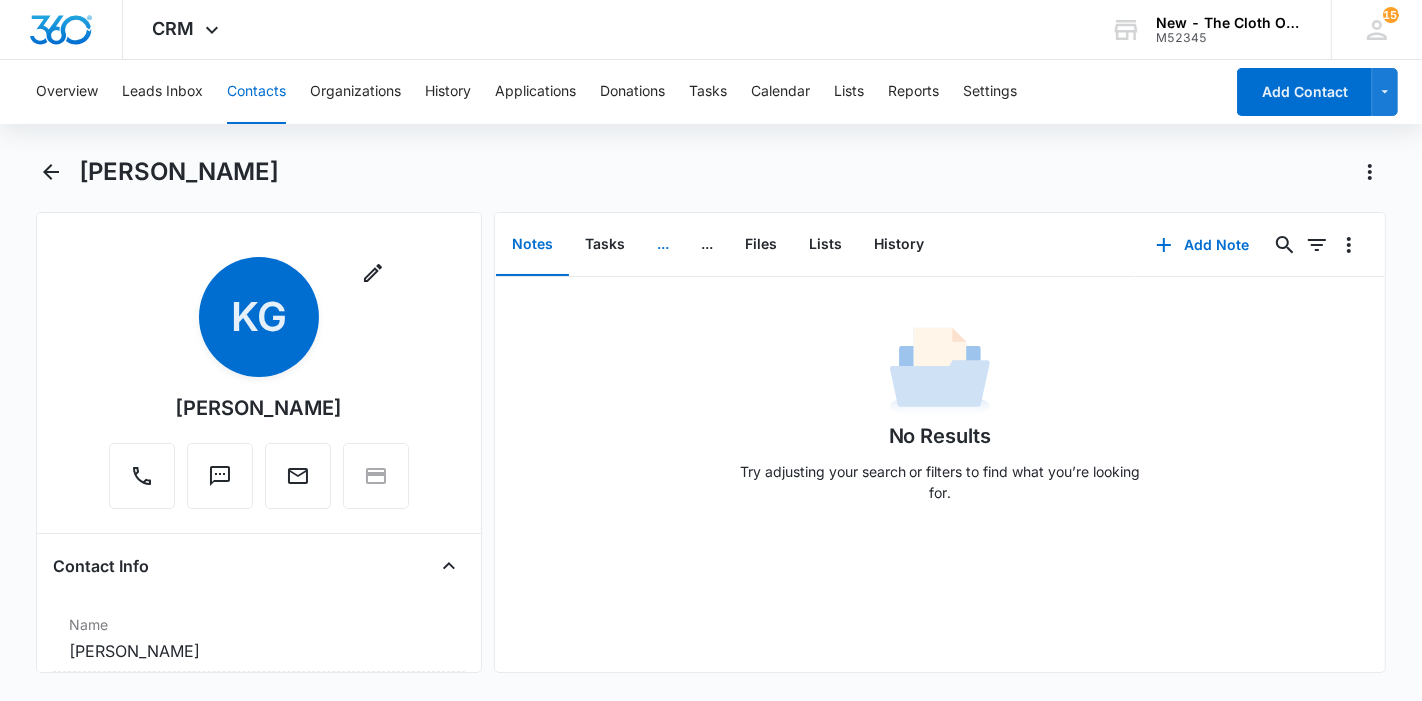 click on "..." at bounding box center [663, 245] 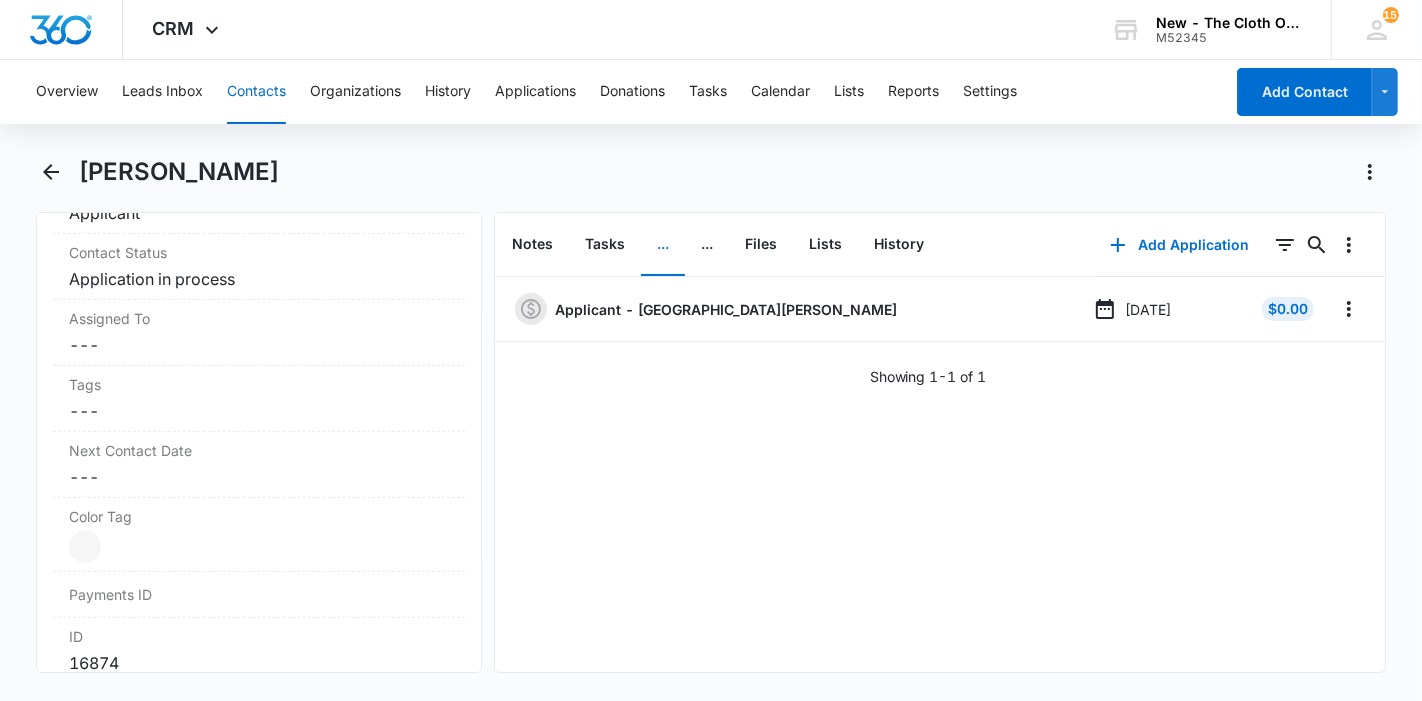 scroll, scrollTop: 920, scrollLeft: 0, axis: vertical 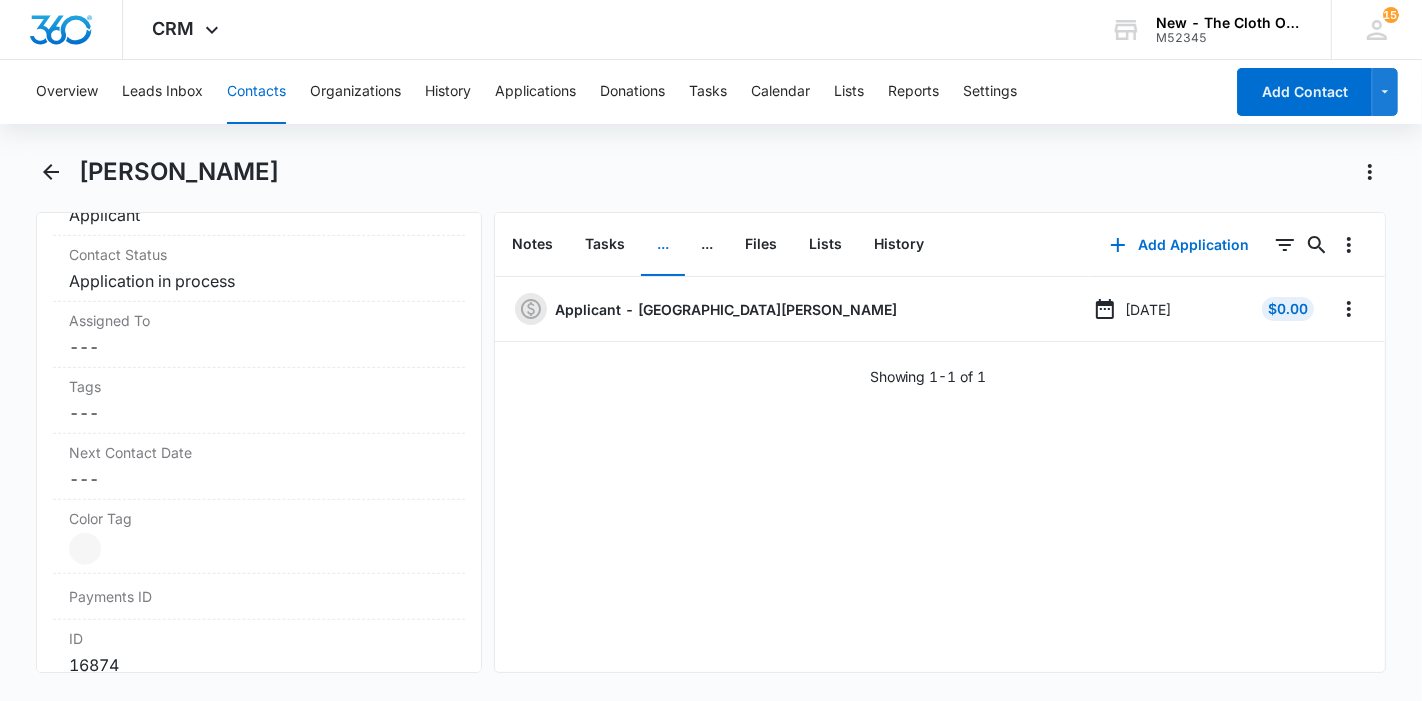 click on "Cancel Save Changes ---" at bounding box center (259, 347) 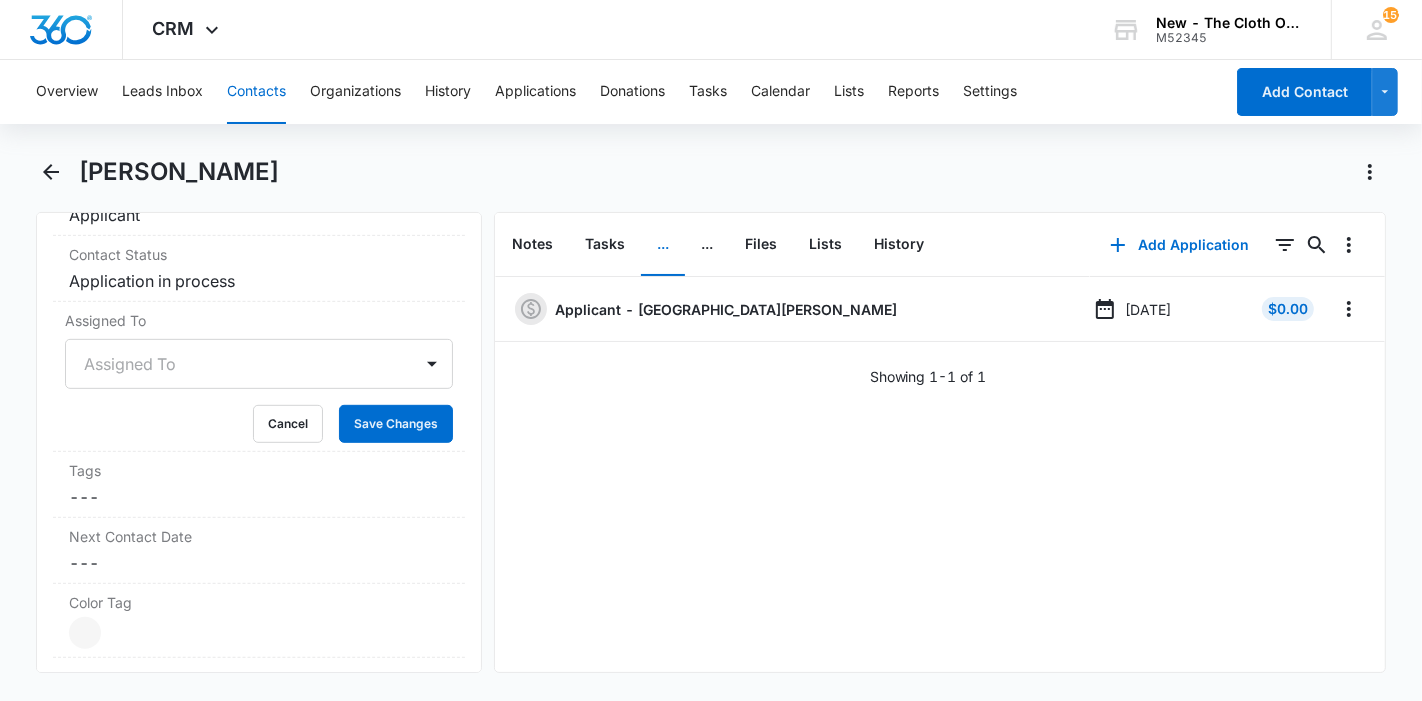 click at bounding box center [235, 364] 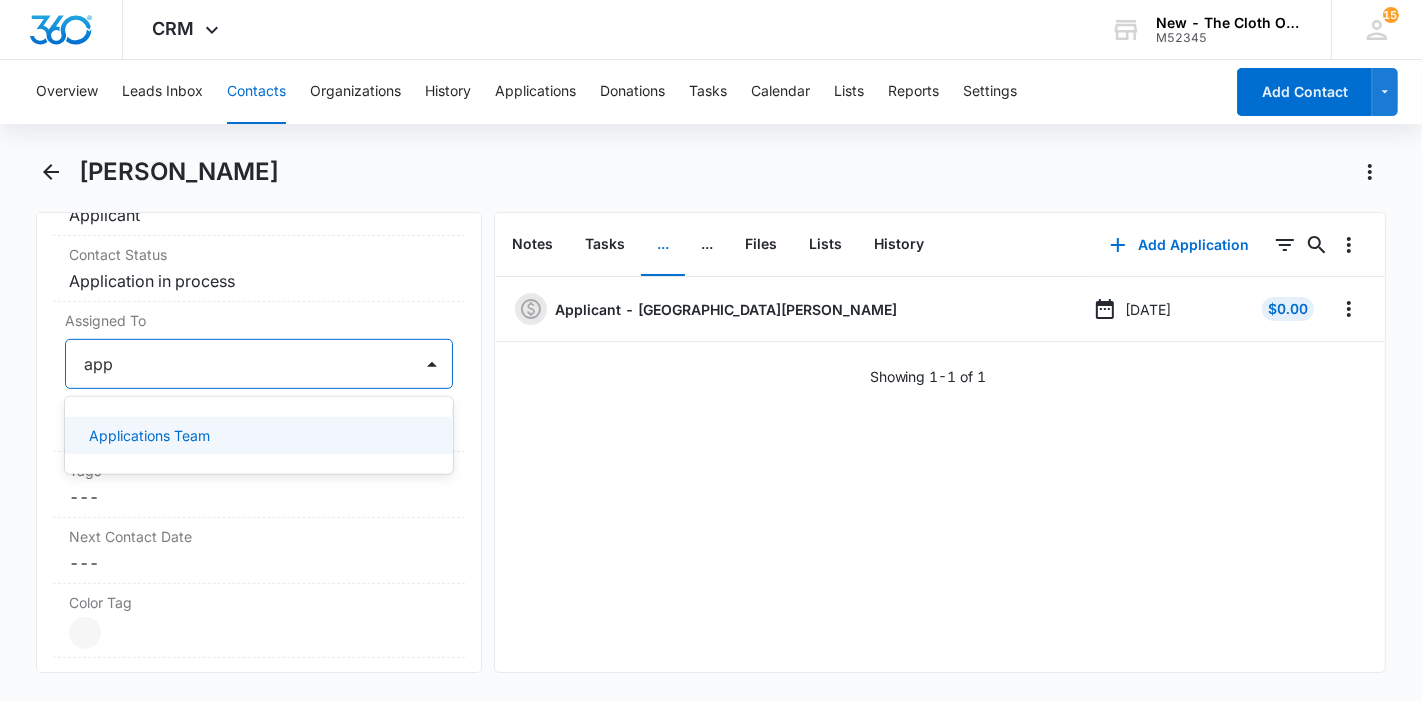 type on "appl" 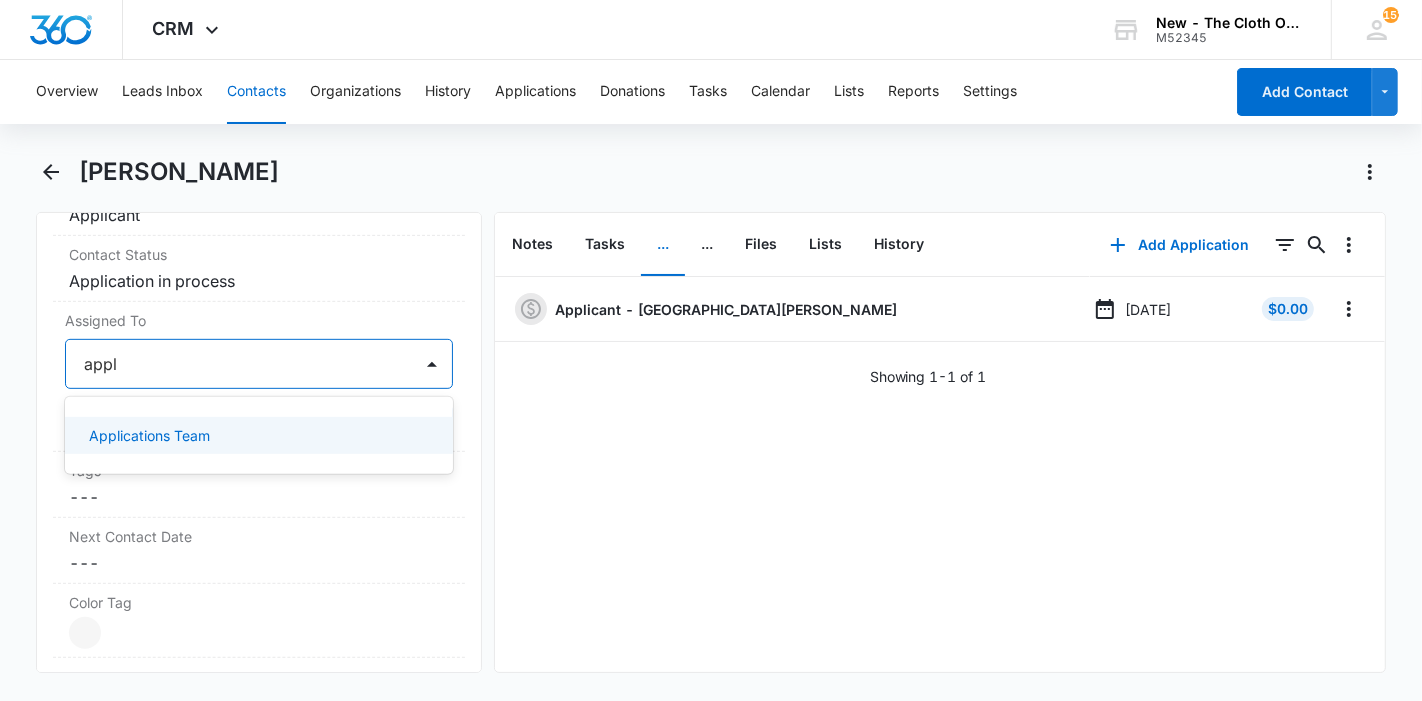 click on "Applications Team" at bounding box center (149, 435) 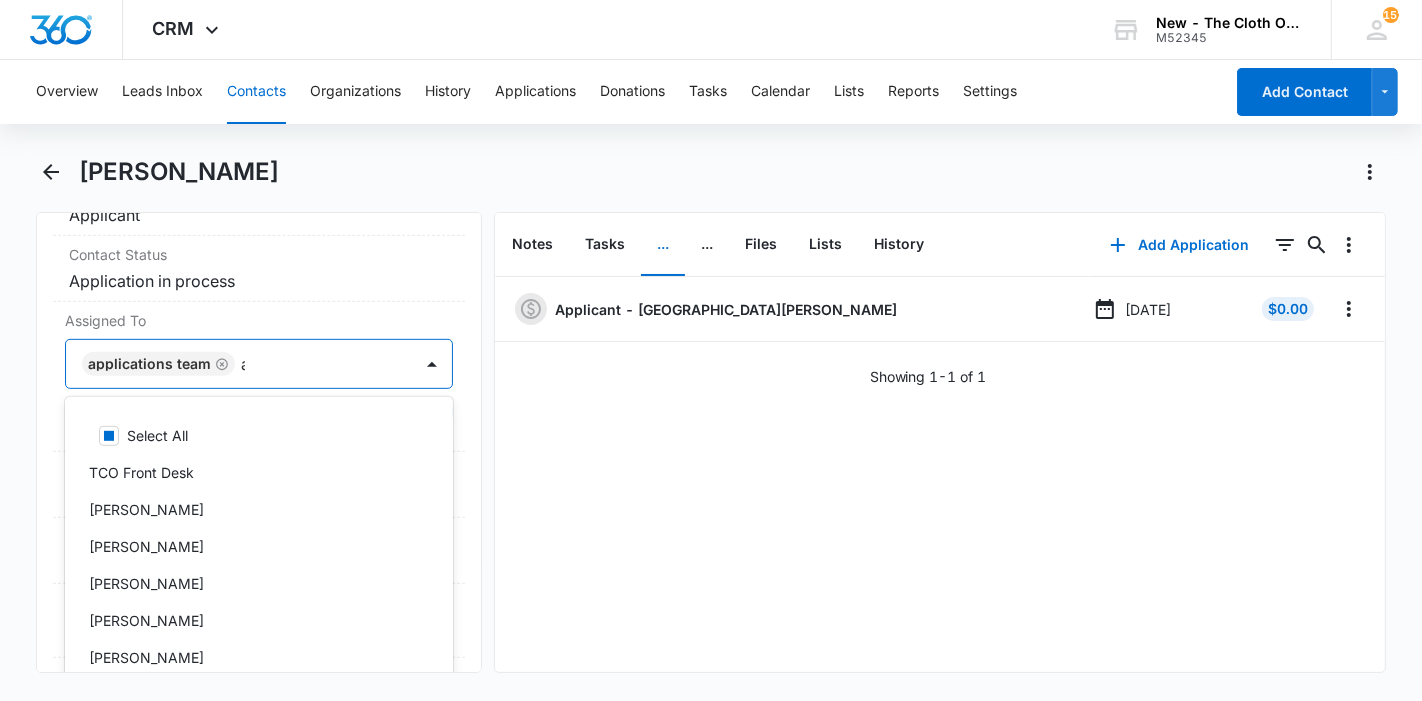 type 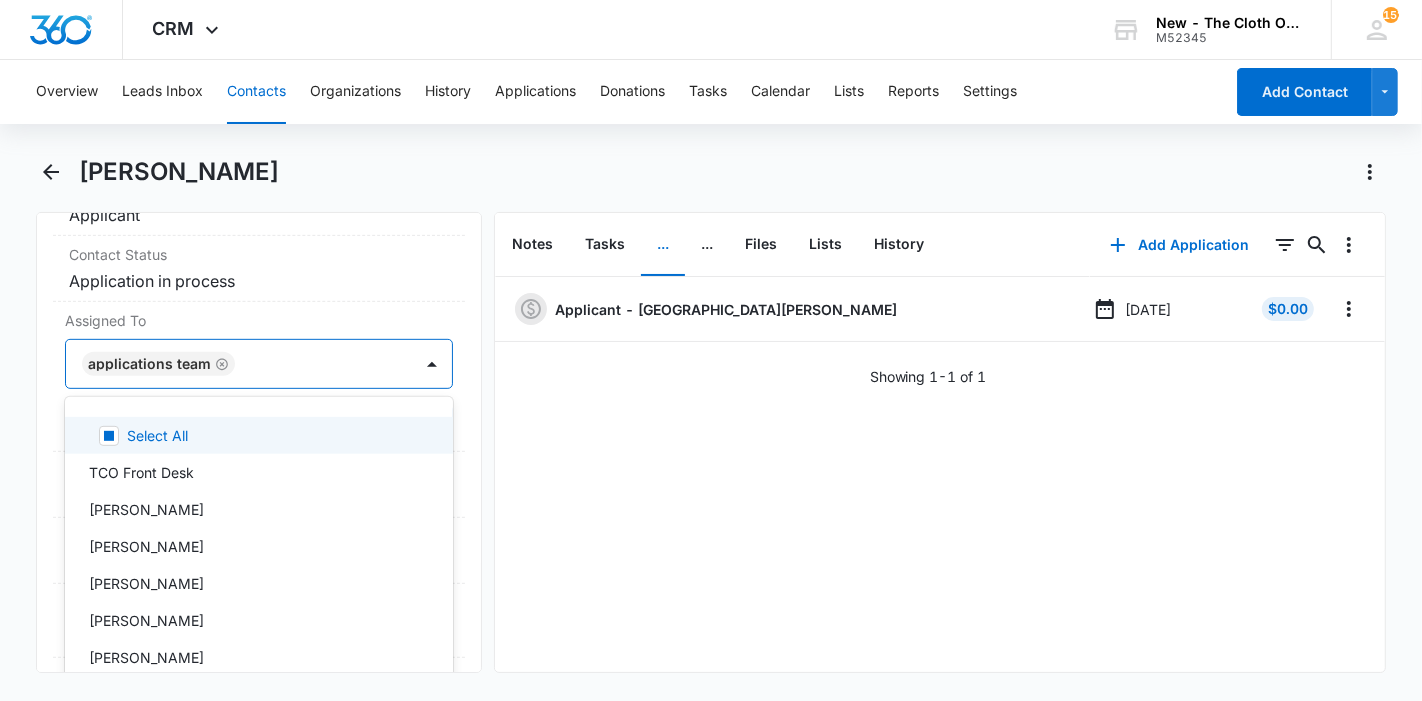 click on "Remove KG [GEOGRAPHIC_DATA][PERSON_NAME] Contact Info Name Cancel Save Changes [GEOGRAPHIC_DATA][PERSON_NAME] Phone Cancel Save Changes [PHONE_NUMBER] Email Cancel Save Changes [EMAIL_ADDRESS][DOMAIN_NAME] Organization Cancel Save Changes --- Address Cancel Save Changes [STREET_ADDRESS][US_STATE] Details Lead Source Cancel Save Changes Application - Updated Contact Type Cancel Save Changes Applicant Contact Status Cancel Save Changes Application in process Assigned To option Applications Team, selected. 47 results available. Use Up and Down to choose options, press Enter to select the currently focused option, press Escape to exit the menu, press Tab to select the option and exit the menu. Applications Team Select All TCO Front Desk [PERSON_NAME] [PERSON_NAME] [PERSON_NAME] [PERSON_NAME] [PERSON_NAME] [PERSON_NAME] [PERSON_NAME] [PERSON_NAME] [PERSON_NAME] [PERSON_NAME] [PERSON_NAME] [PERSON_NAME] [PERSON_NAME] [PERSON_NAME] [PERSON_NAME] [PERSON_NAME] [PERSON_NAME] [PERSON_NAME] [PERSON_NAME] [PERSON_NAME] [PERSON_NAME] Tags" at bounding box center [259, 442] 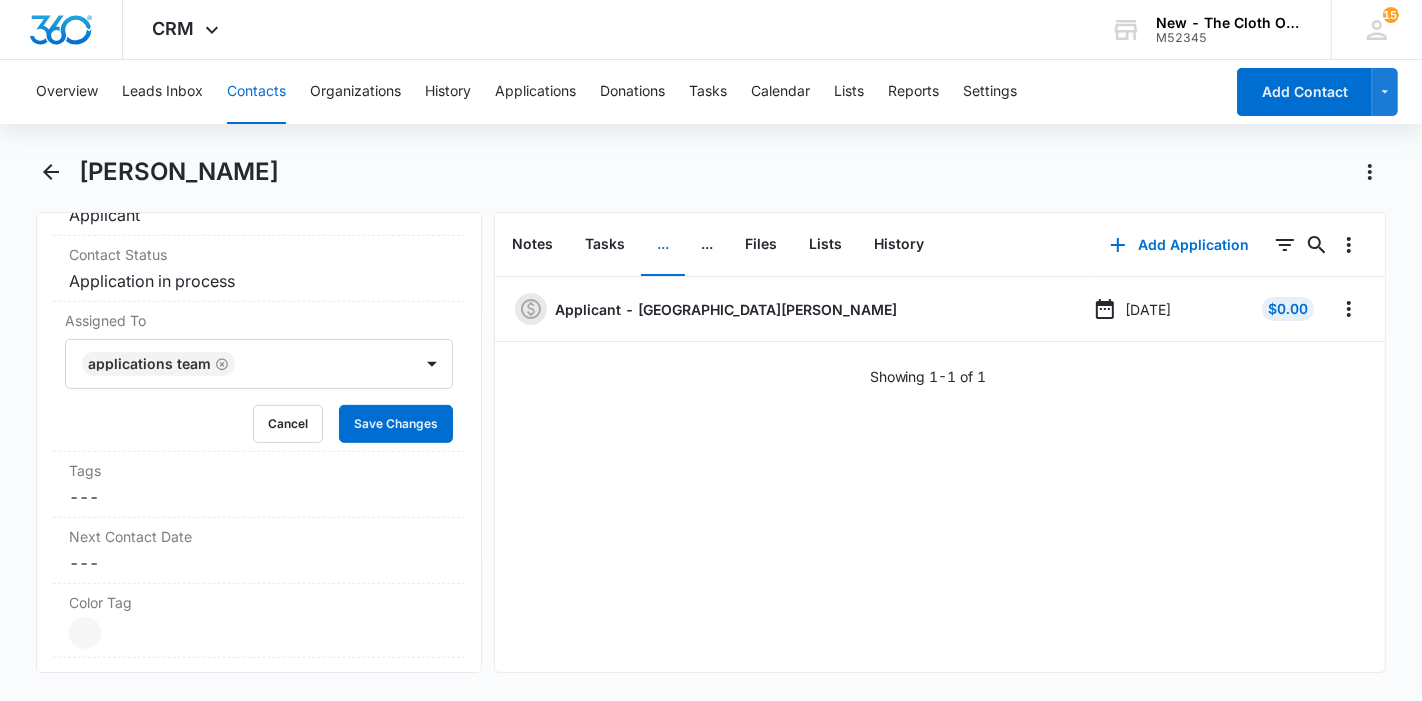 click on "Assigned To Applications Team Cancel Save Changes" at bounding box center (259, 377) 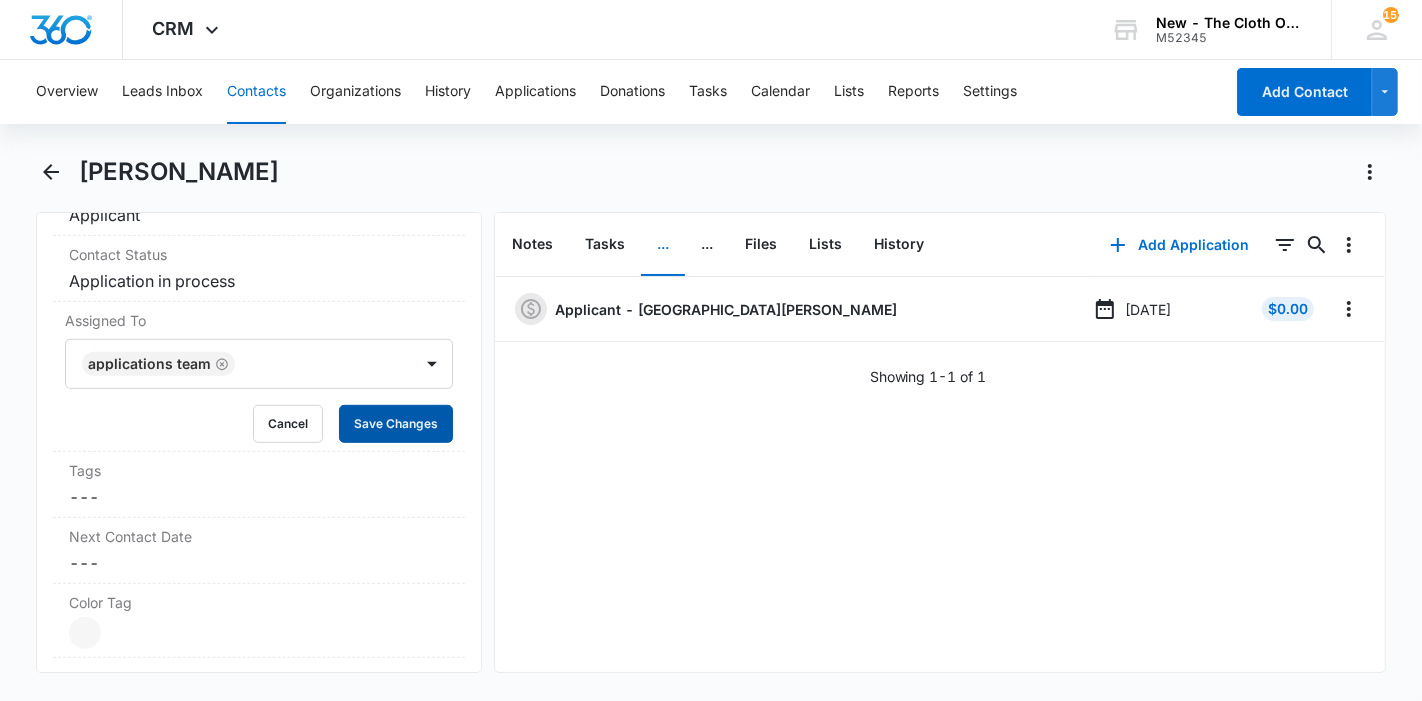 click on "Save Changes" at bounding box center (396, 424) 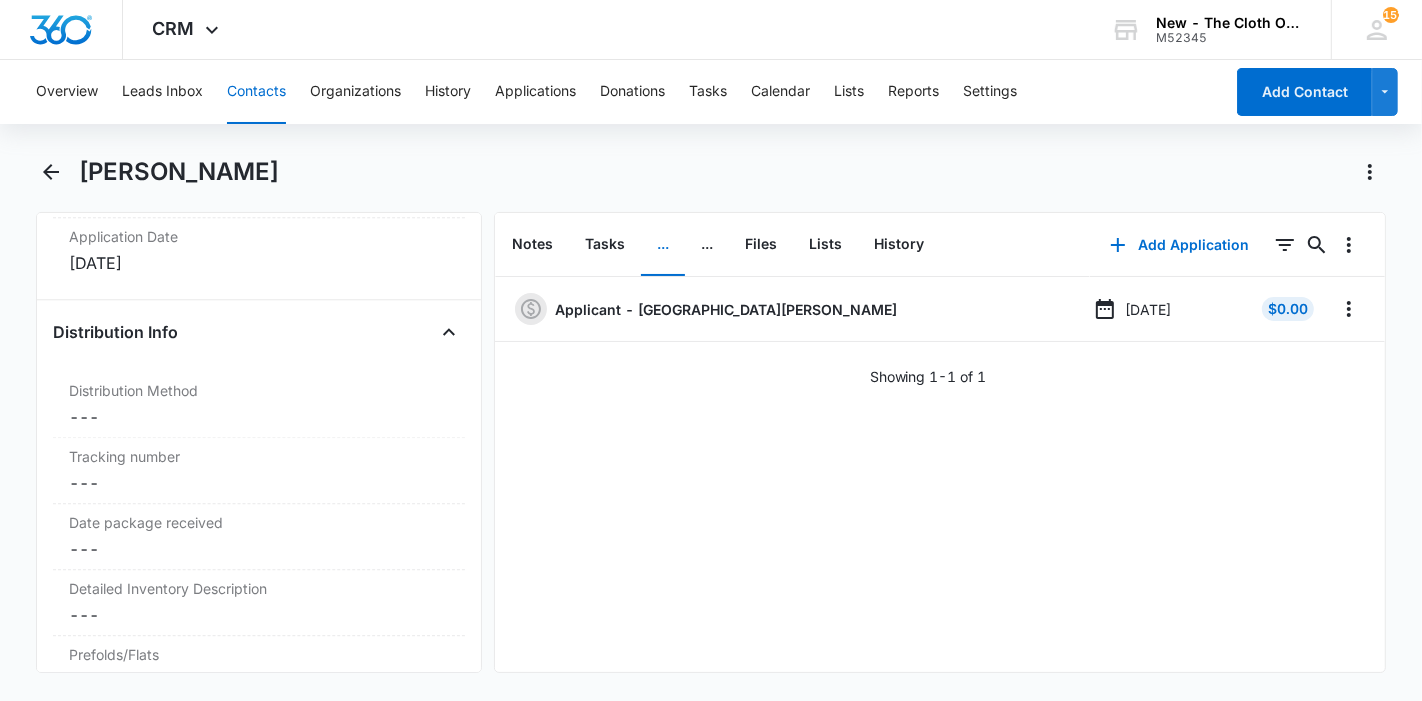 scroll, scrollTop: 4599, scrollLeft: 0, axis: vertical 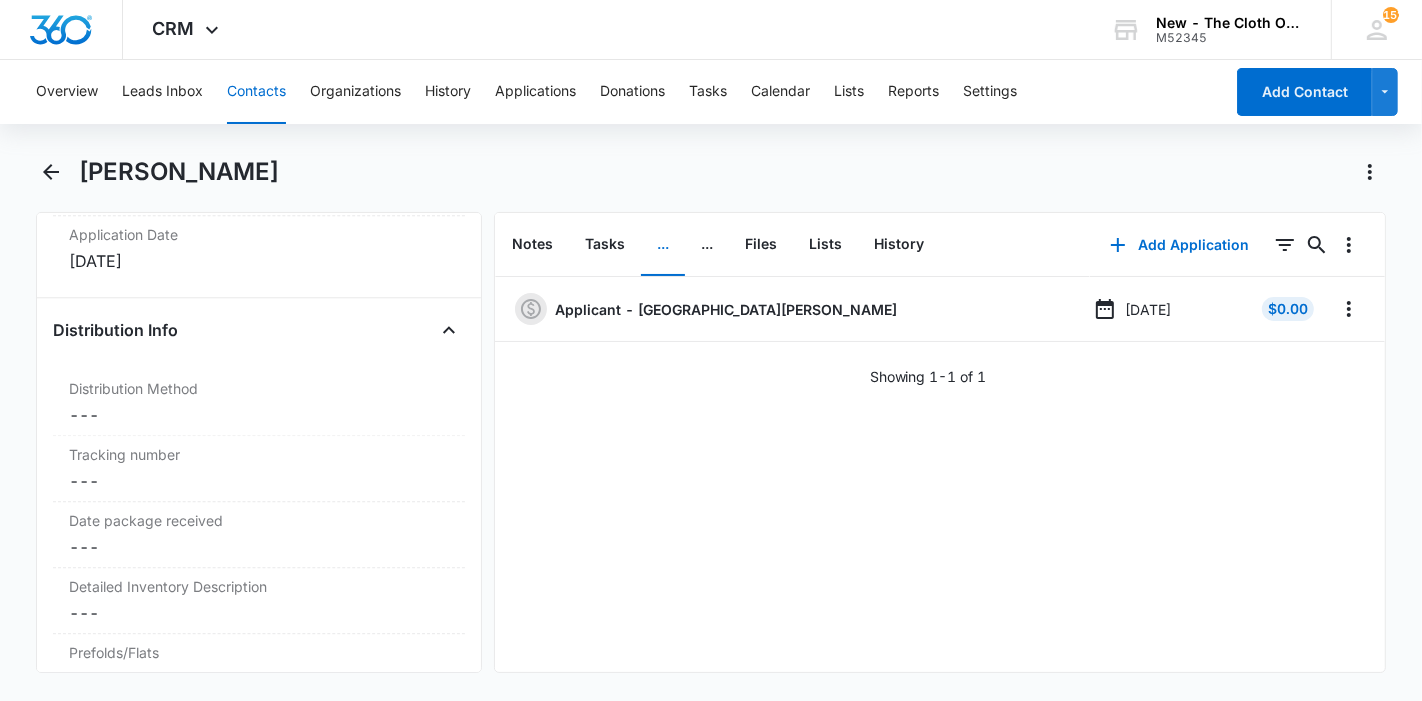 click on "Contacts" at bounding box center (256, 92) 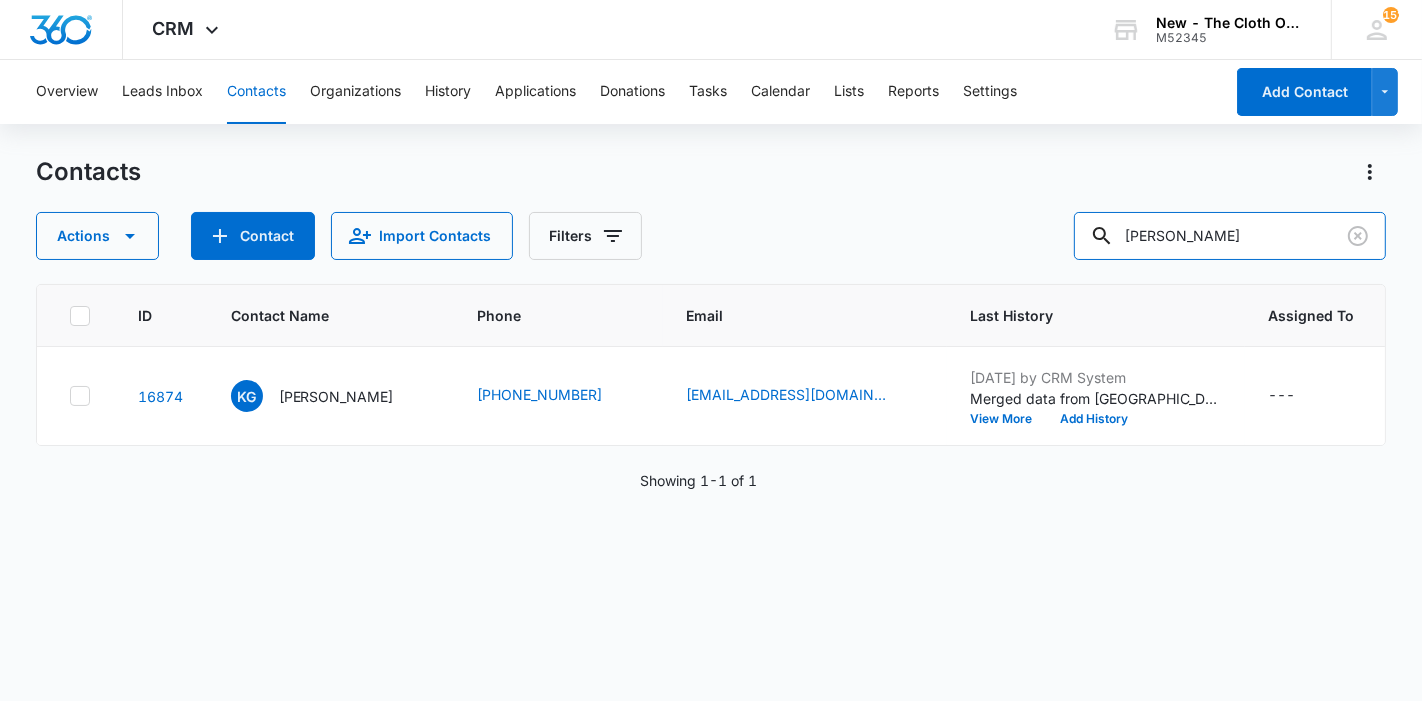 drag, startPoint x: 1269, startPoint y: 230, endPoint x: 1088, endPoint y: 245, distance: 181.62048 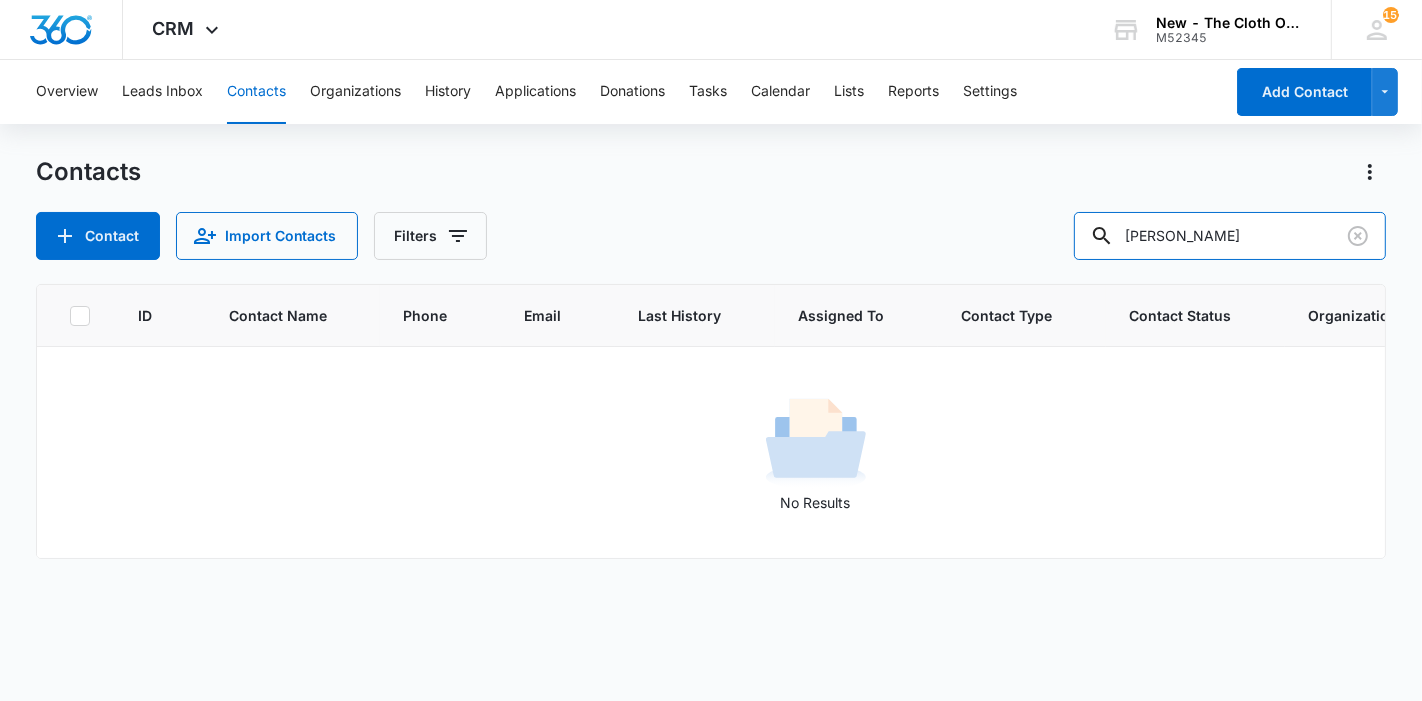 drag, startPoint x: 1250, startPoint y: 242, endPoint x: 1025, endPoint y: 226, distance: 225.56818 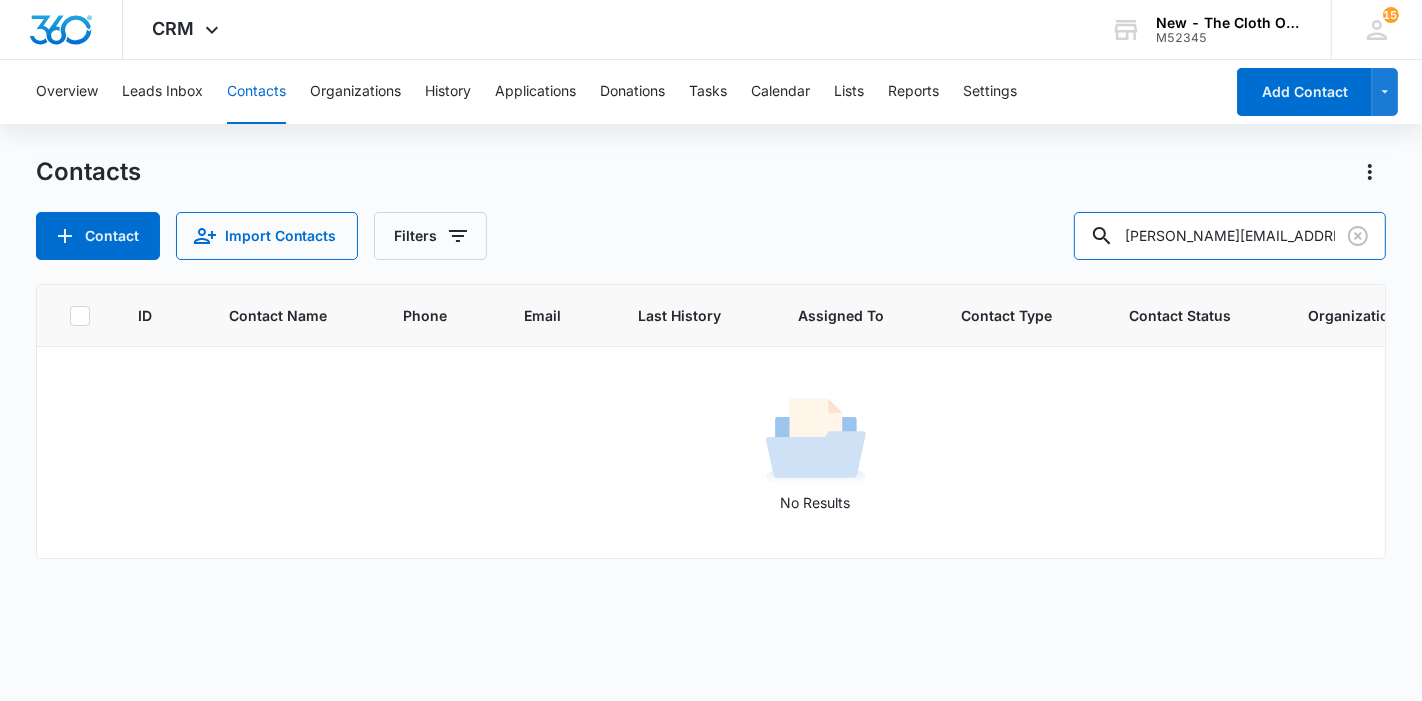 scroll, scrollTop: 0, scrollLeft: 25, axis: horizontal 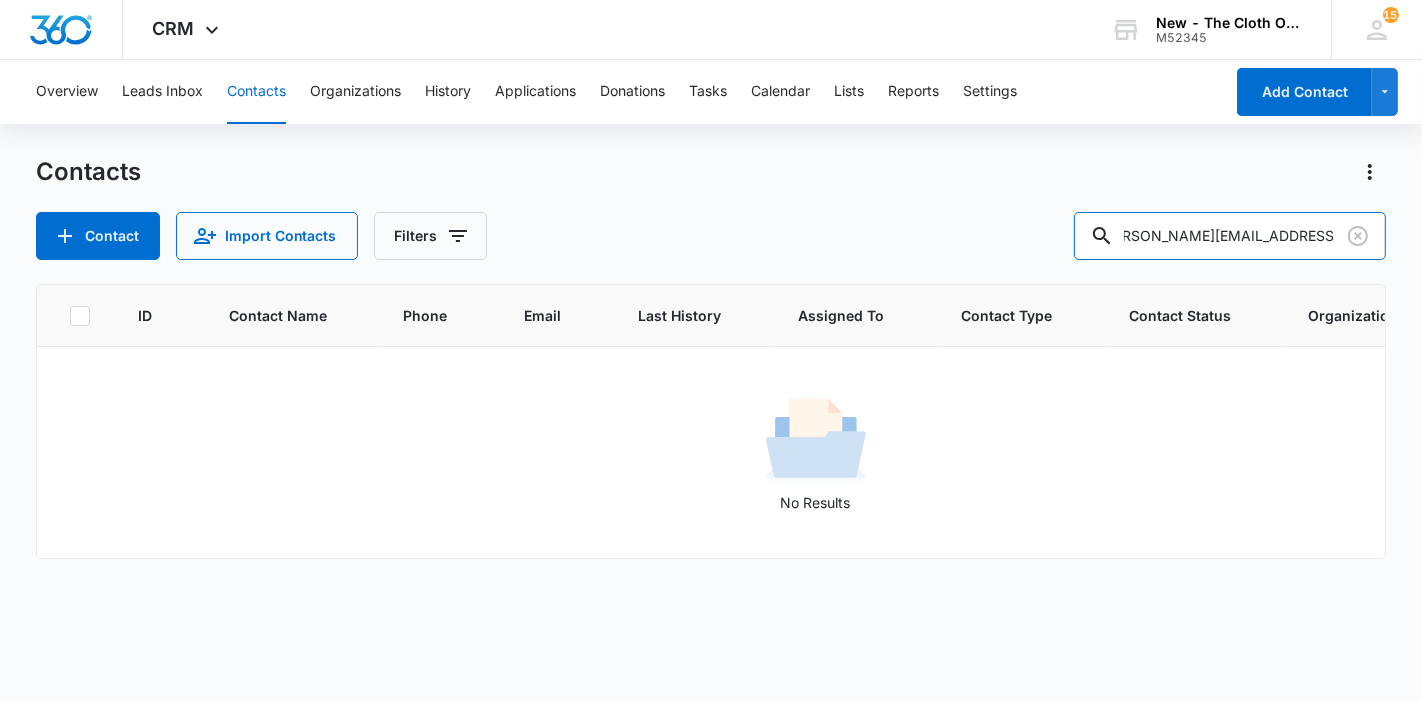 type on "[PERSON_NAME][EMAIL_ADDRESS][DOMAIN_NAME]" 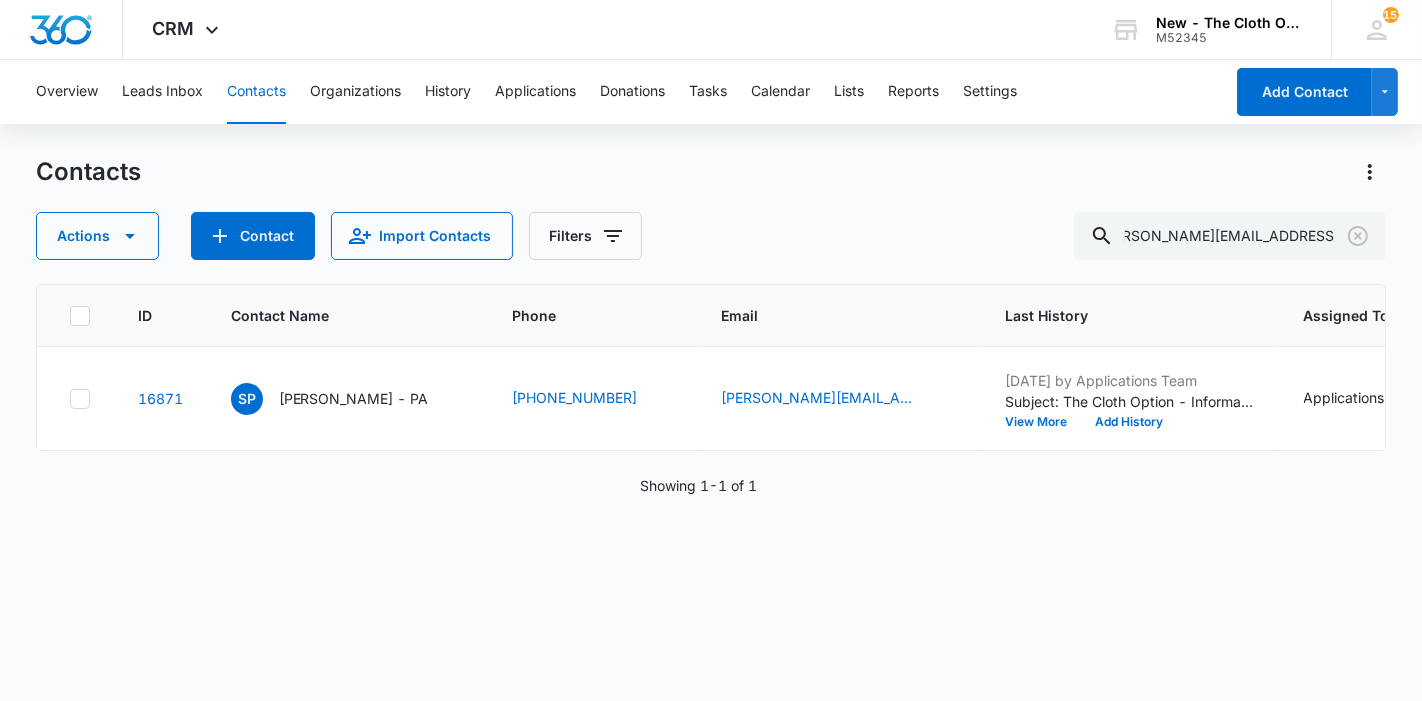 scroll, scrollTop: 0, scrollLeft: 0, axis: both 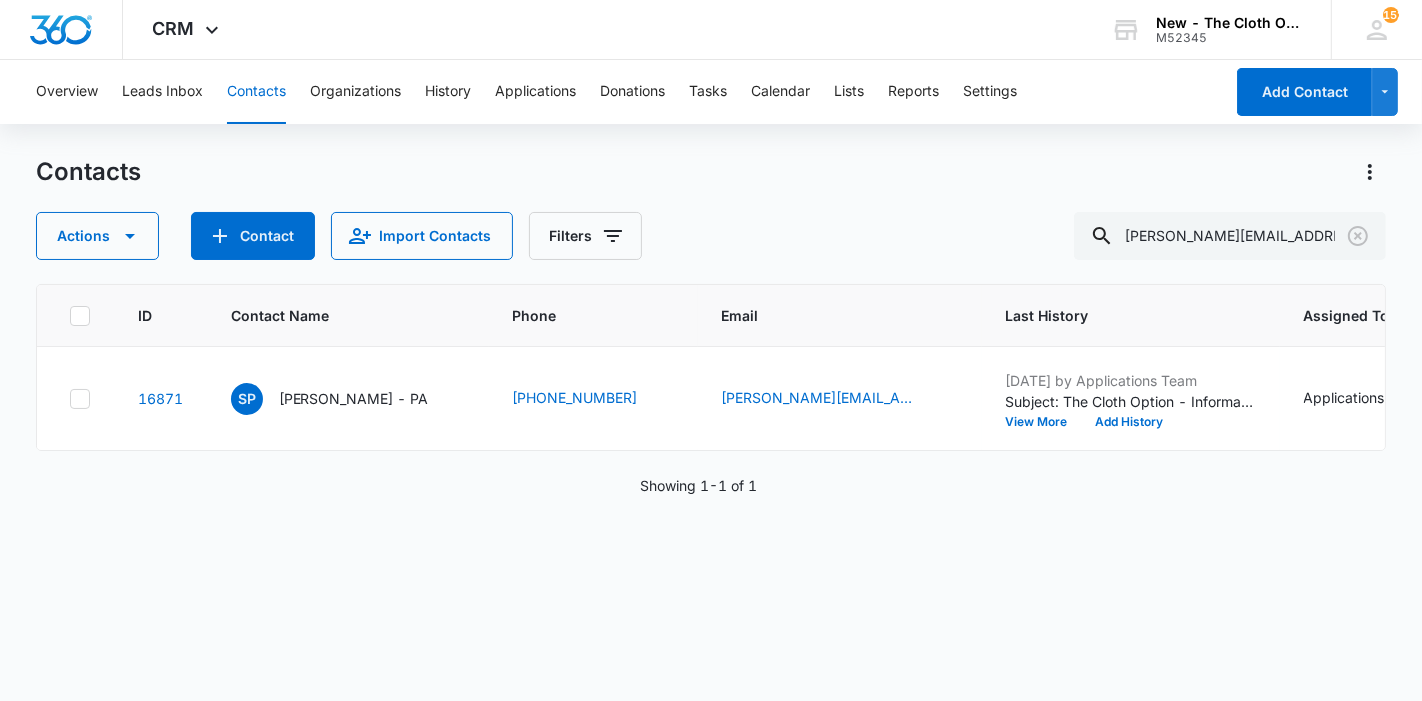 click on "[PERSON_NAME] - PA" at bounding box center [354, 398] 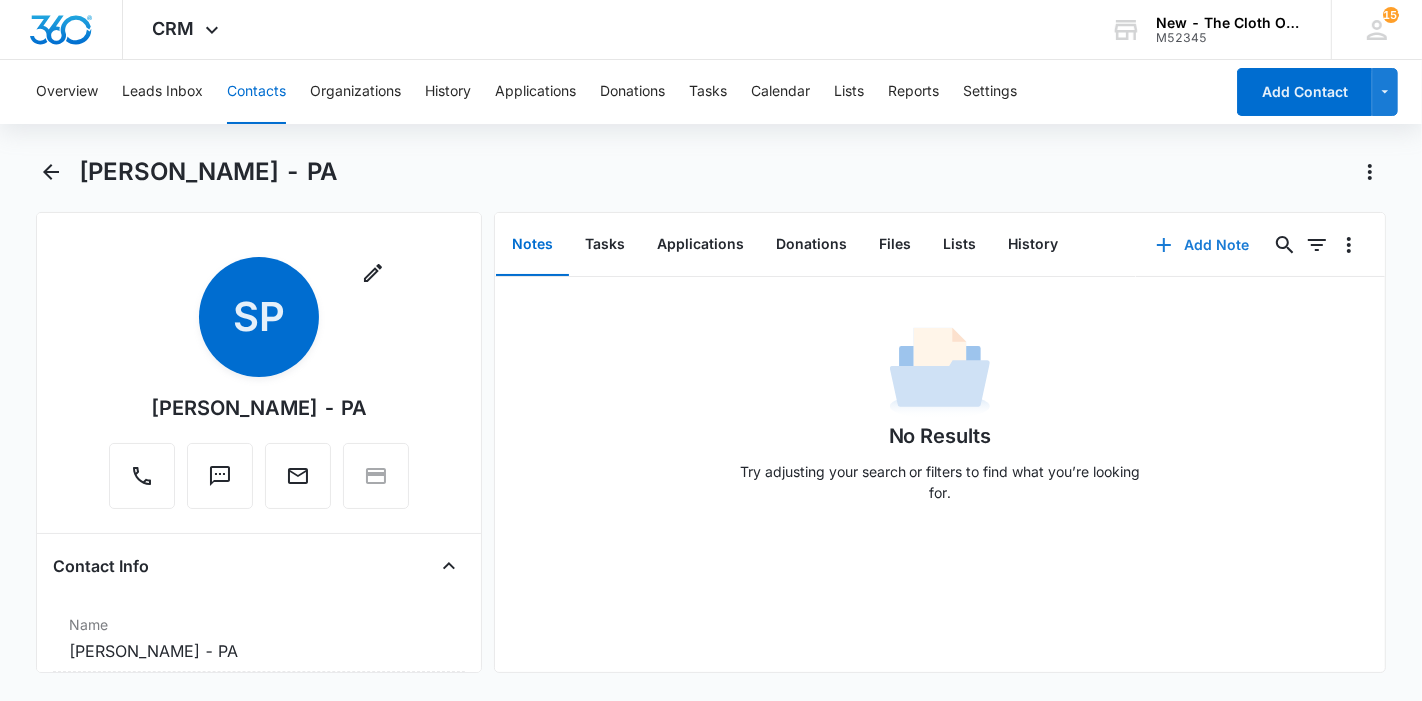 click 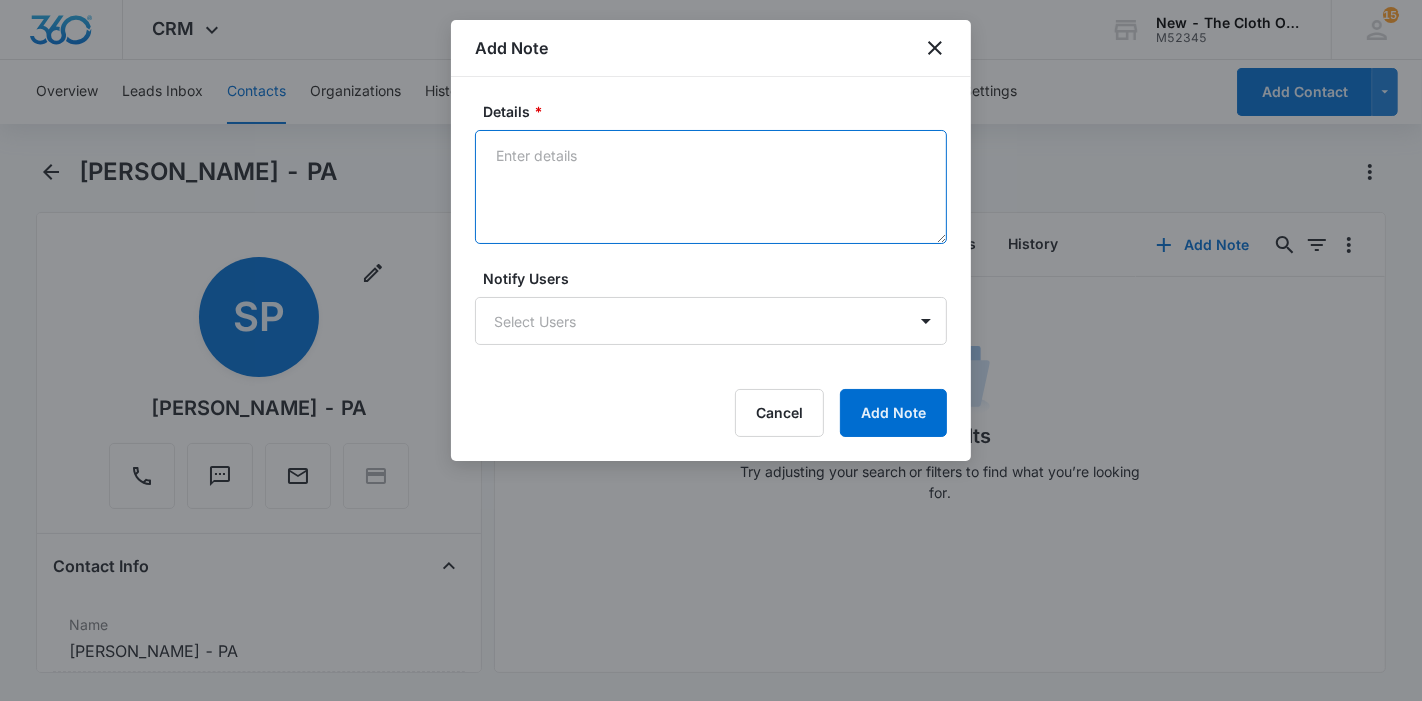 click on "Details *" at bounding box center [711, 187] 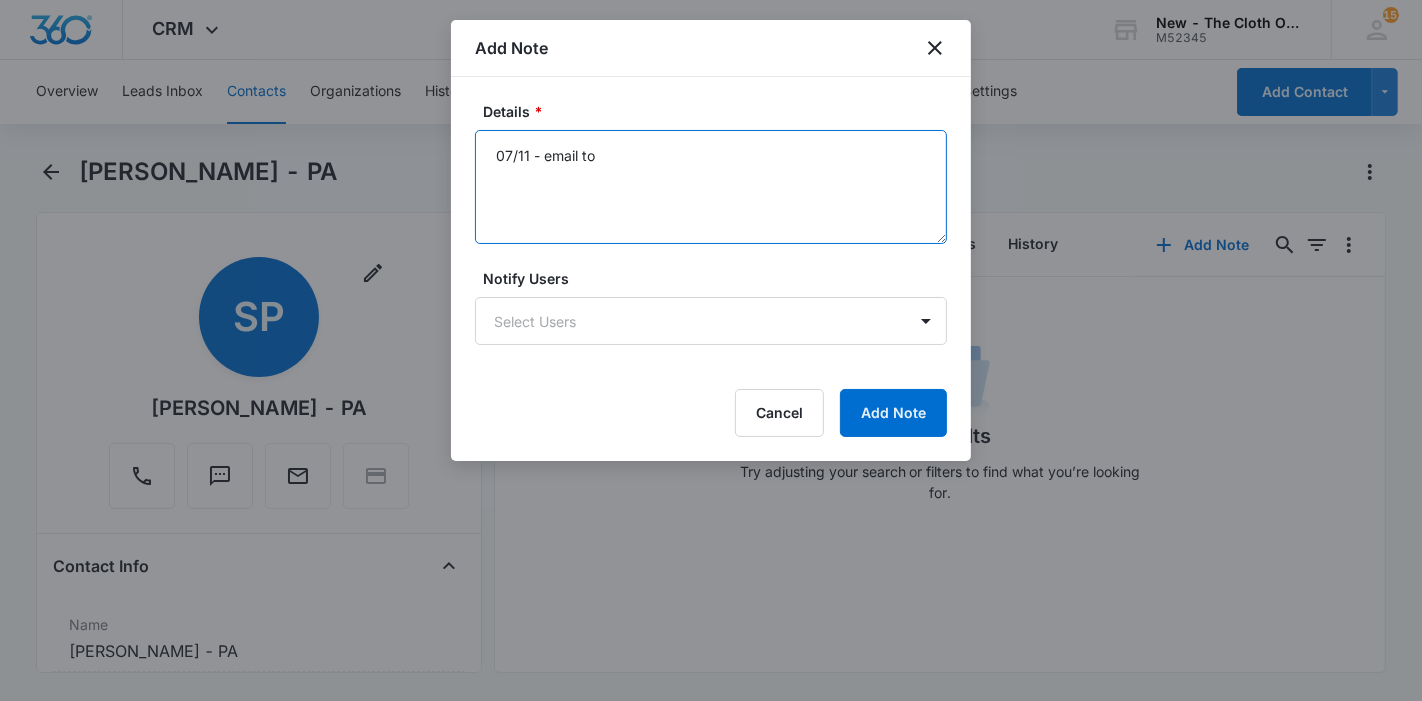 paste on "[PERSON_NAME][EMAIL_ADDRESS][DOMAIN_NAME]" 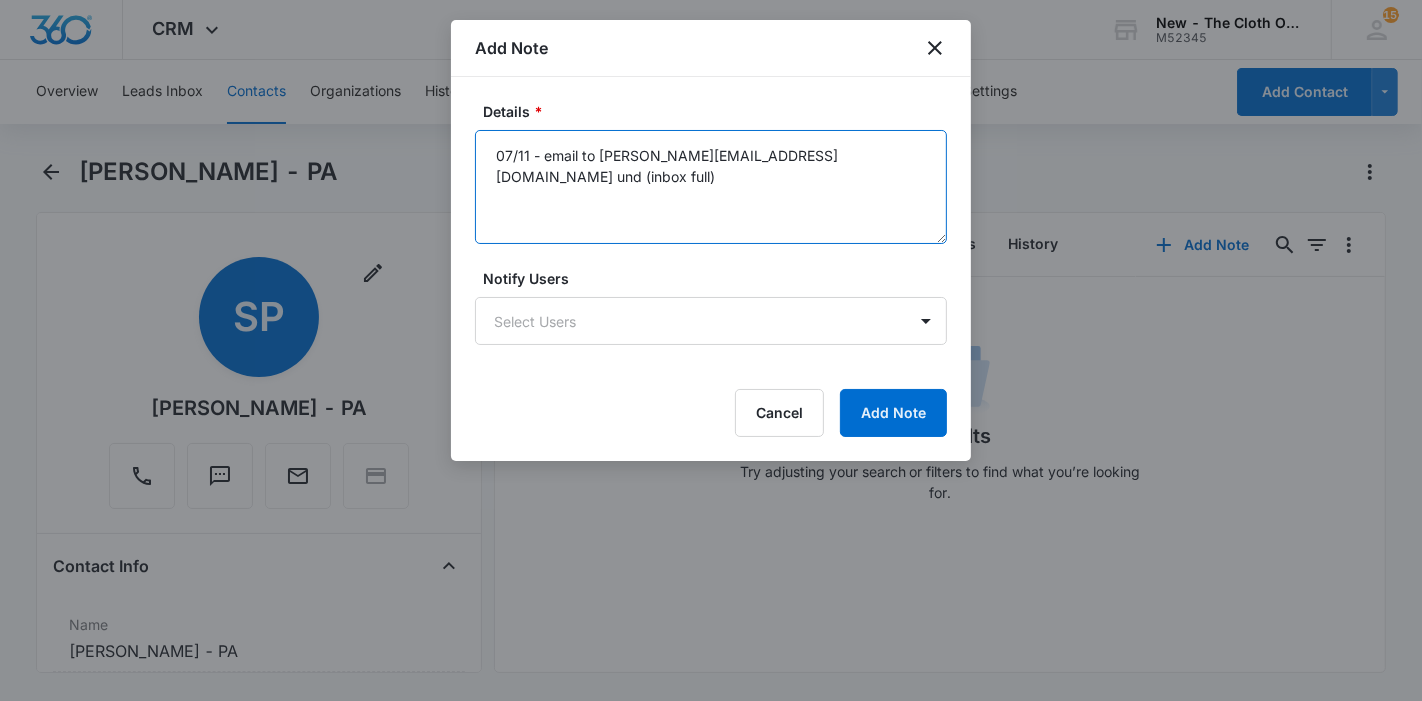 type on "07/11 - email to [PERSON_NAME][EMAIL_ADDRESS][DOMAIN_NAME] und (inbox full)" 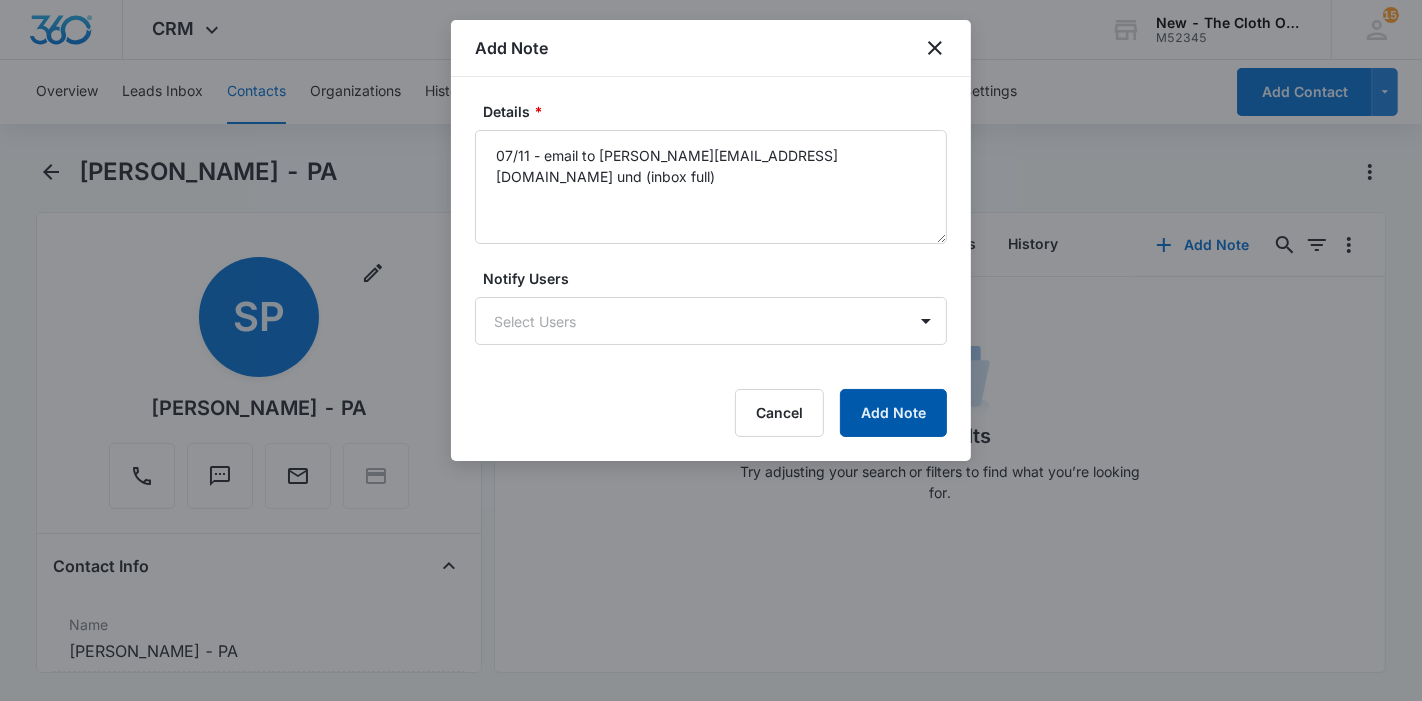 click on "Add Note" at bounding box center (893, 413) 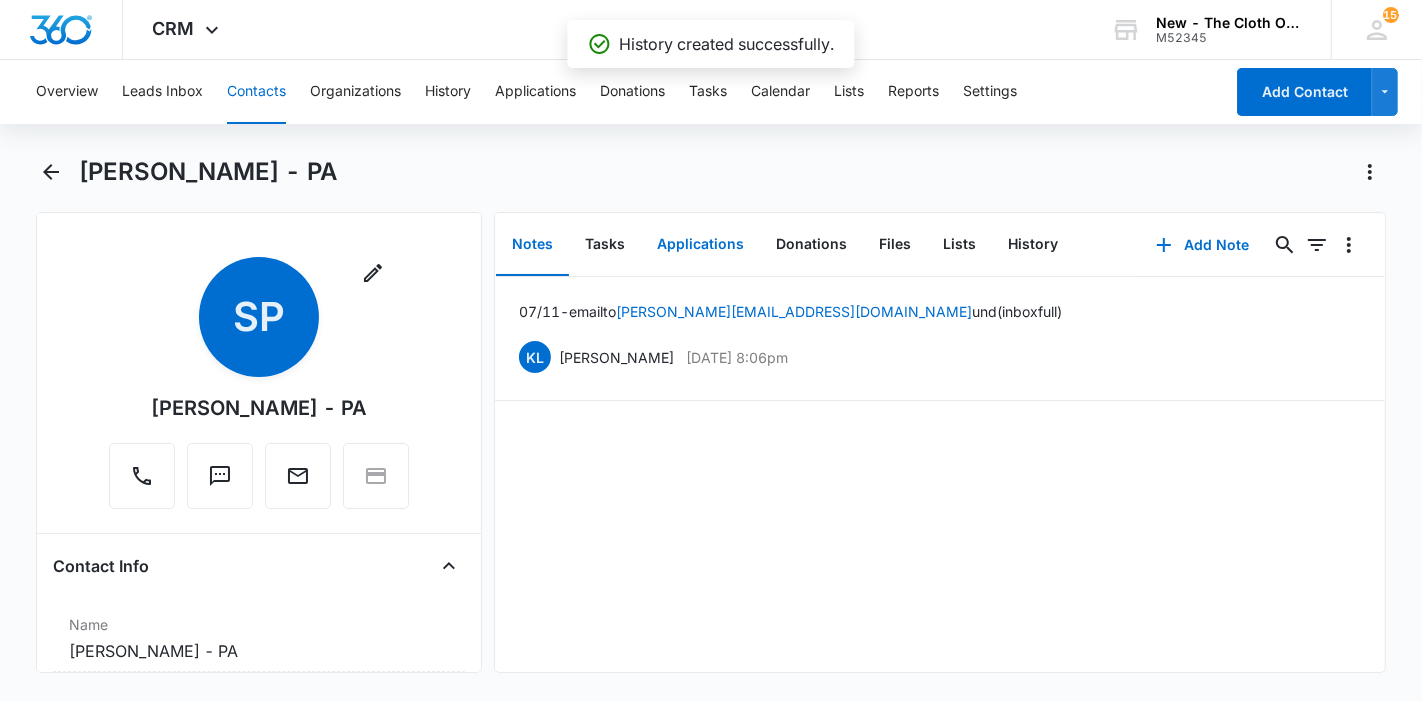 click on "Applications" at bounding box center (700, 245) 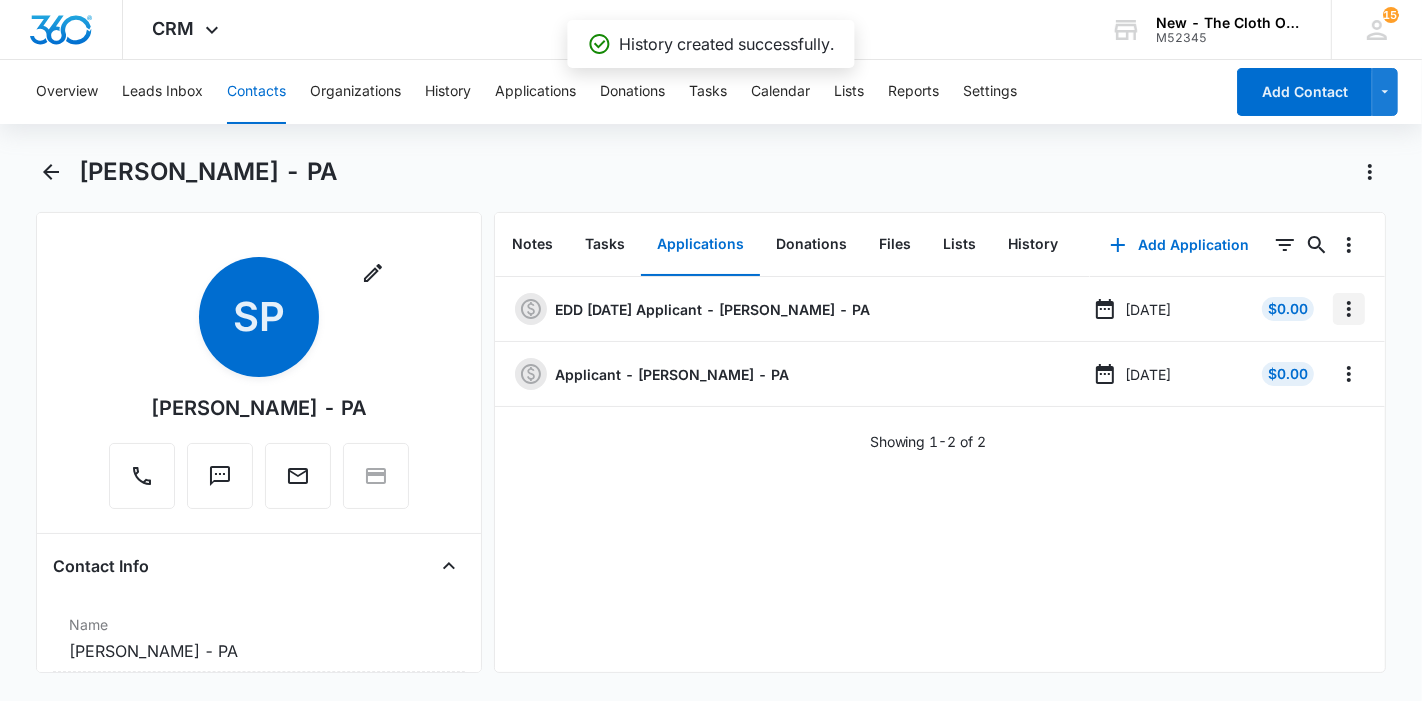 click at bounding box center [1349, 309] 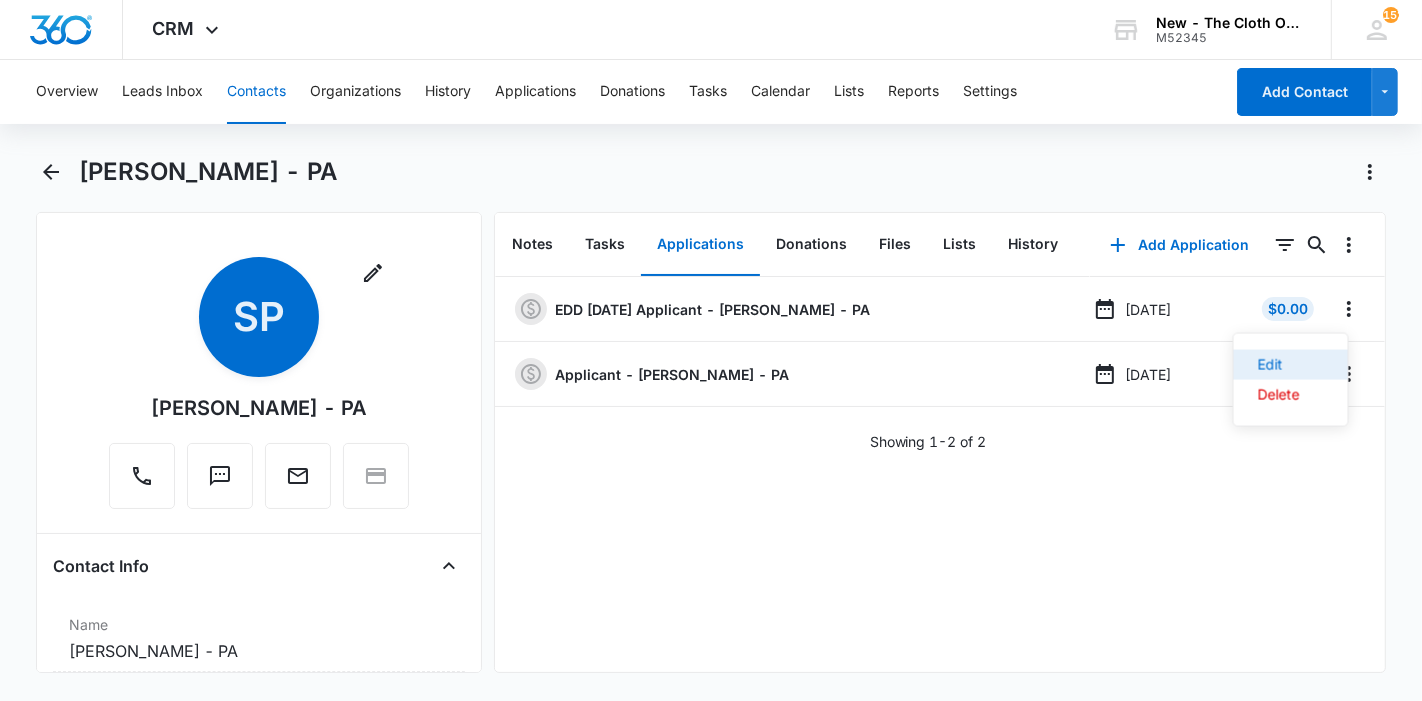 click on "Edit" at bounding box center [1279, 365] 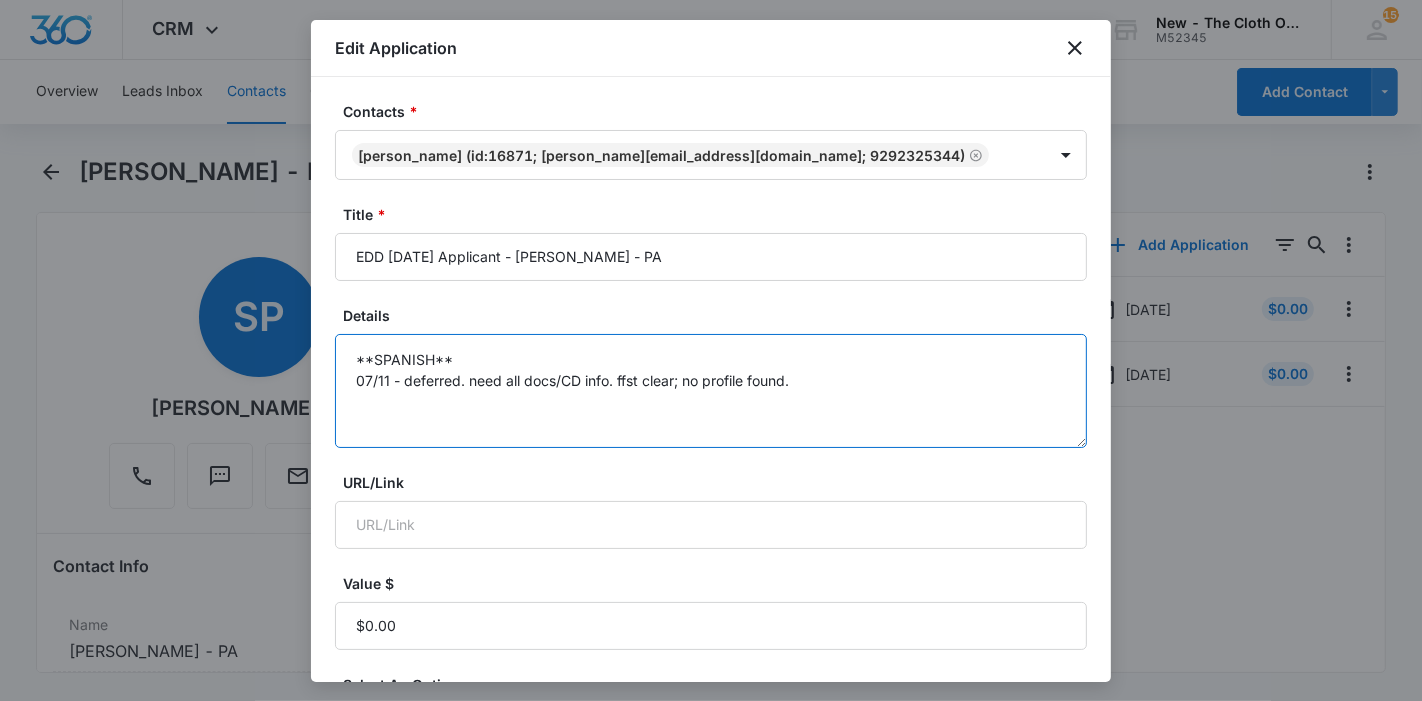 click on "**SPANISH**
07/11 - deferred. need all docs/CD info. ffst clear; no profile found." at bounding box center (711, 391) 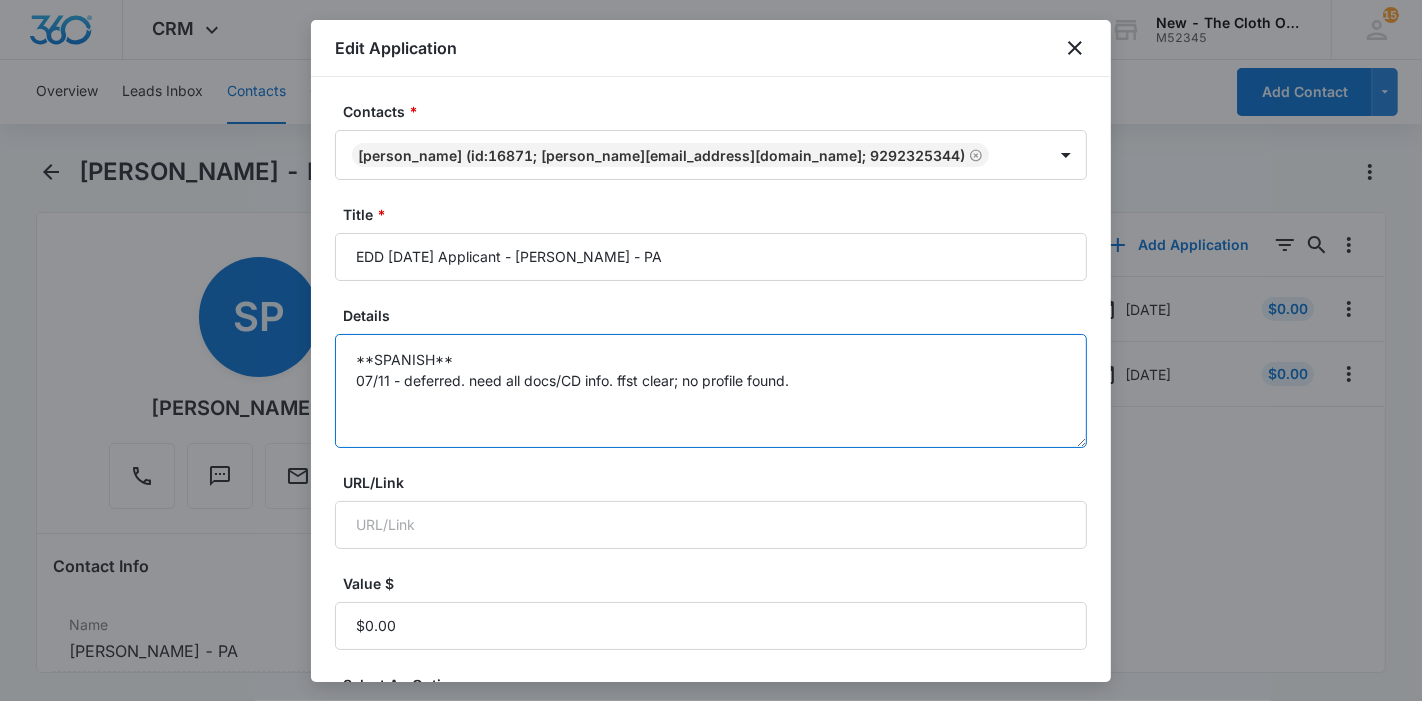 click on "**SPANISH**
07/11 - deferred. need all docs/CD info. ffst clear; no profile found." at bounding box center [711, 391] 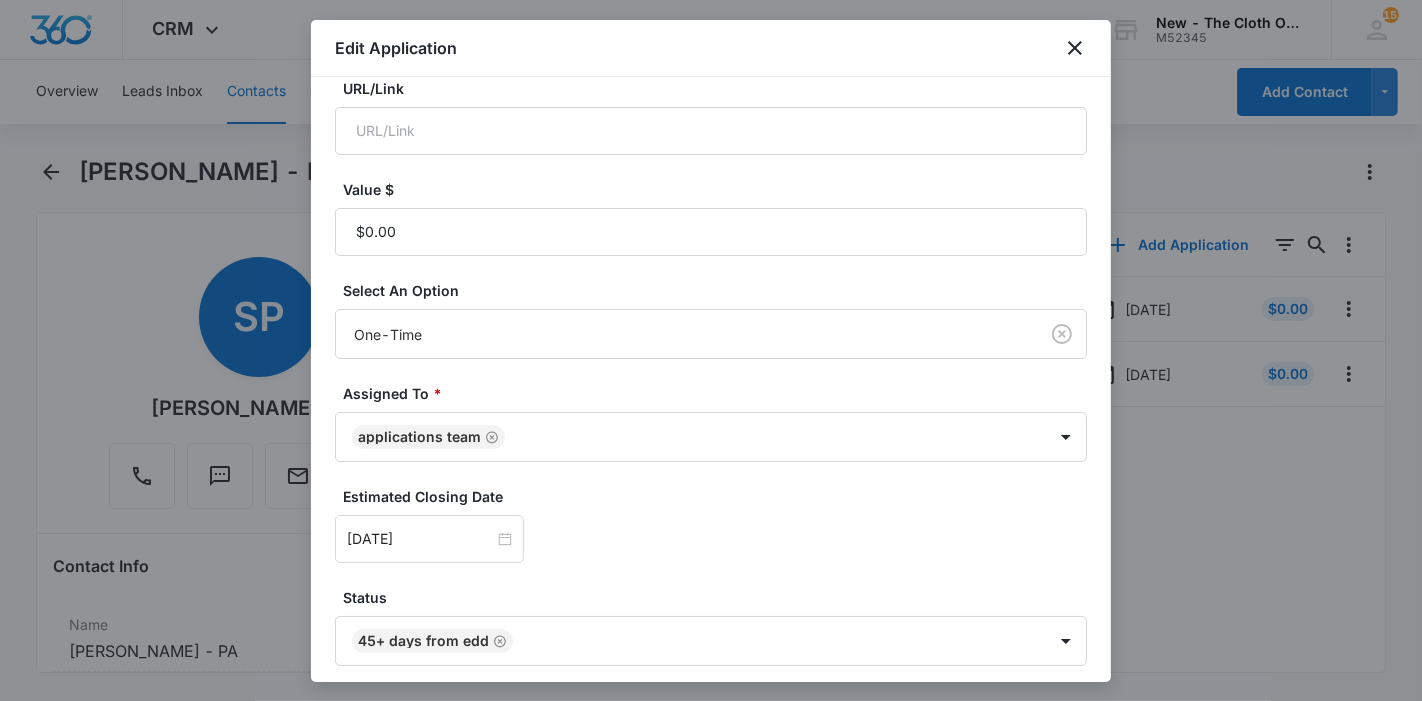 scroll, scrollTop: 470, scrollLeft: 0, axis: vertical 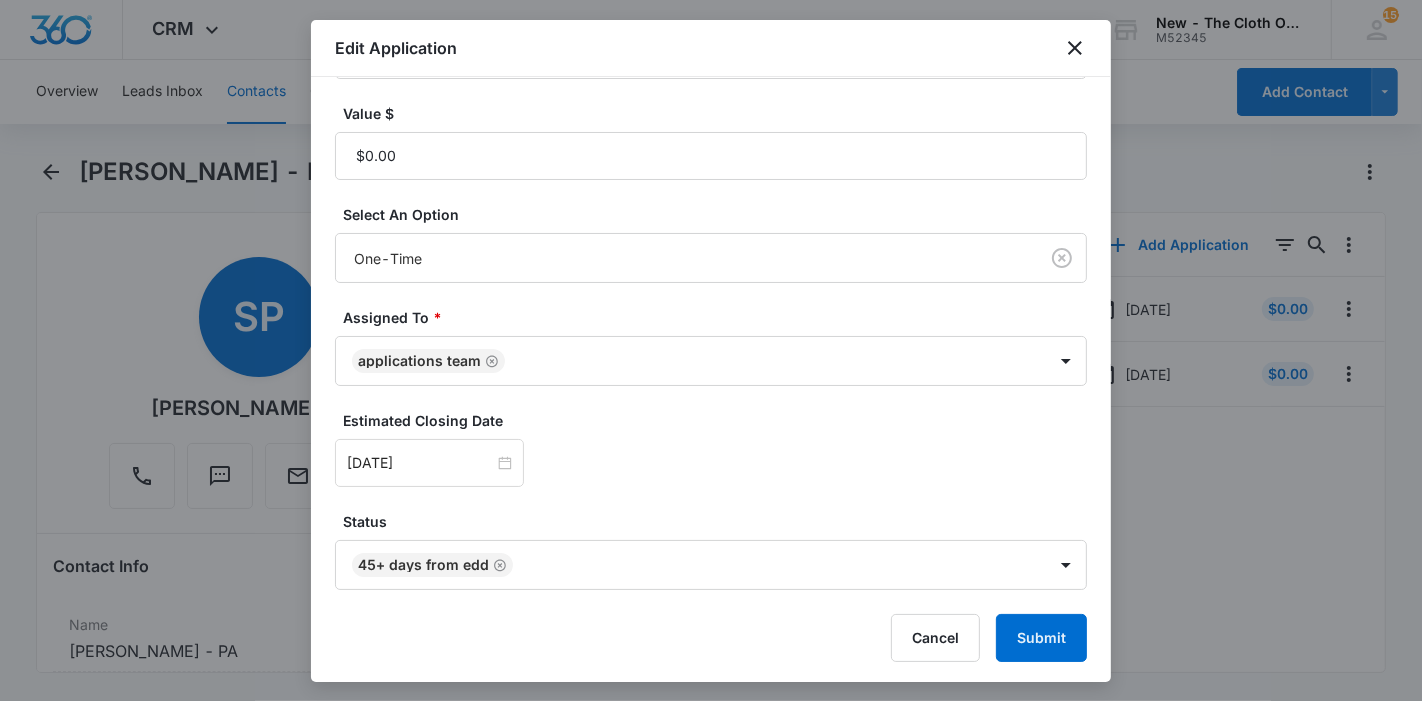 type on "**SPANISH**
07/11 - deferred. need all docs/CD info. ffst clear; no profile found.
--email und." 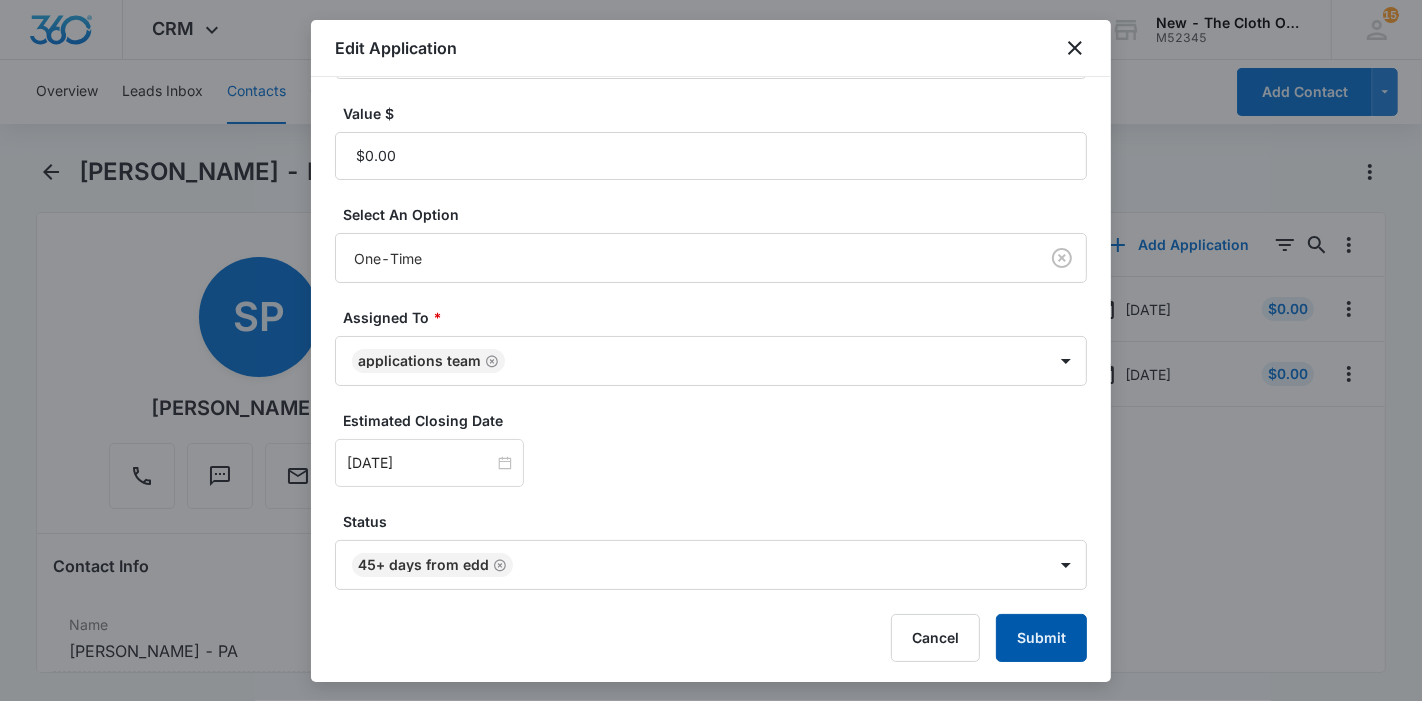 click on "Submit" at bounding box center (1041, 638) 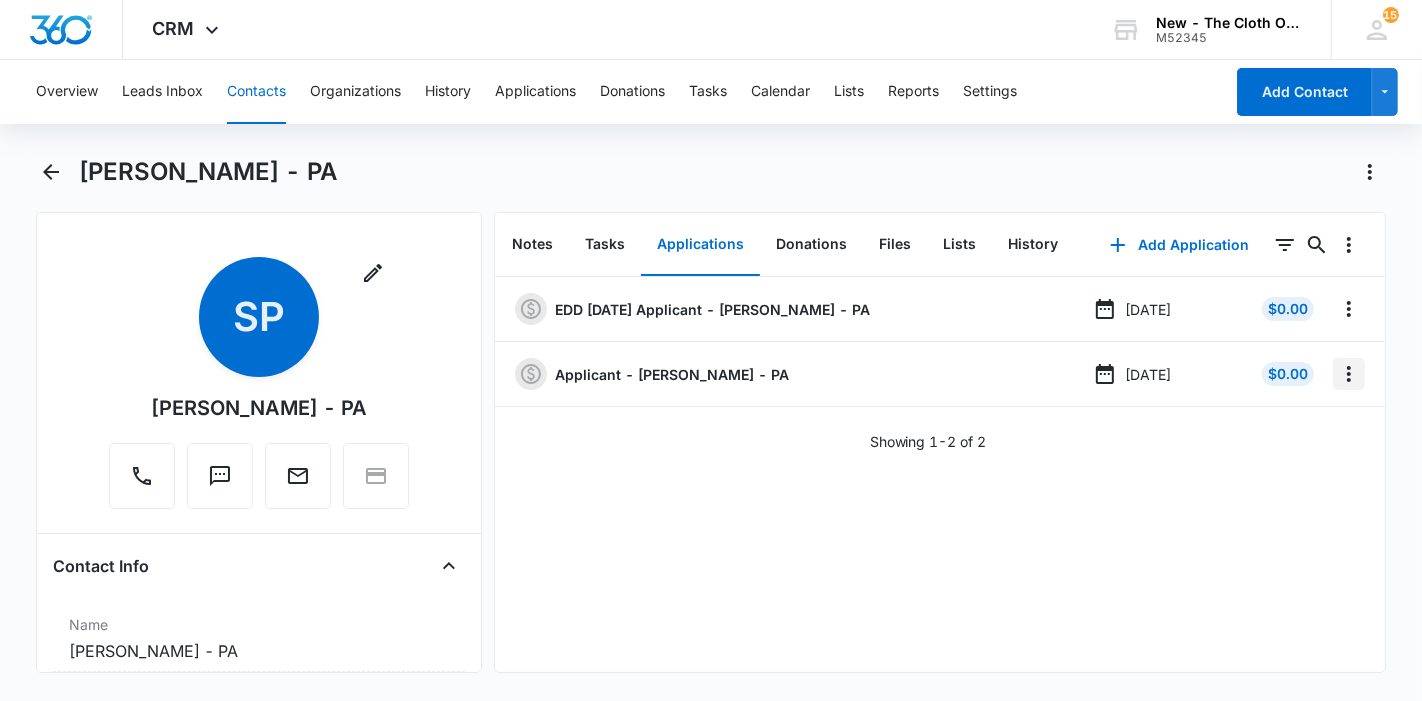 click 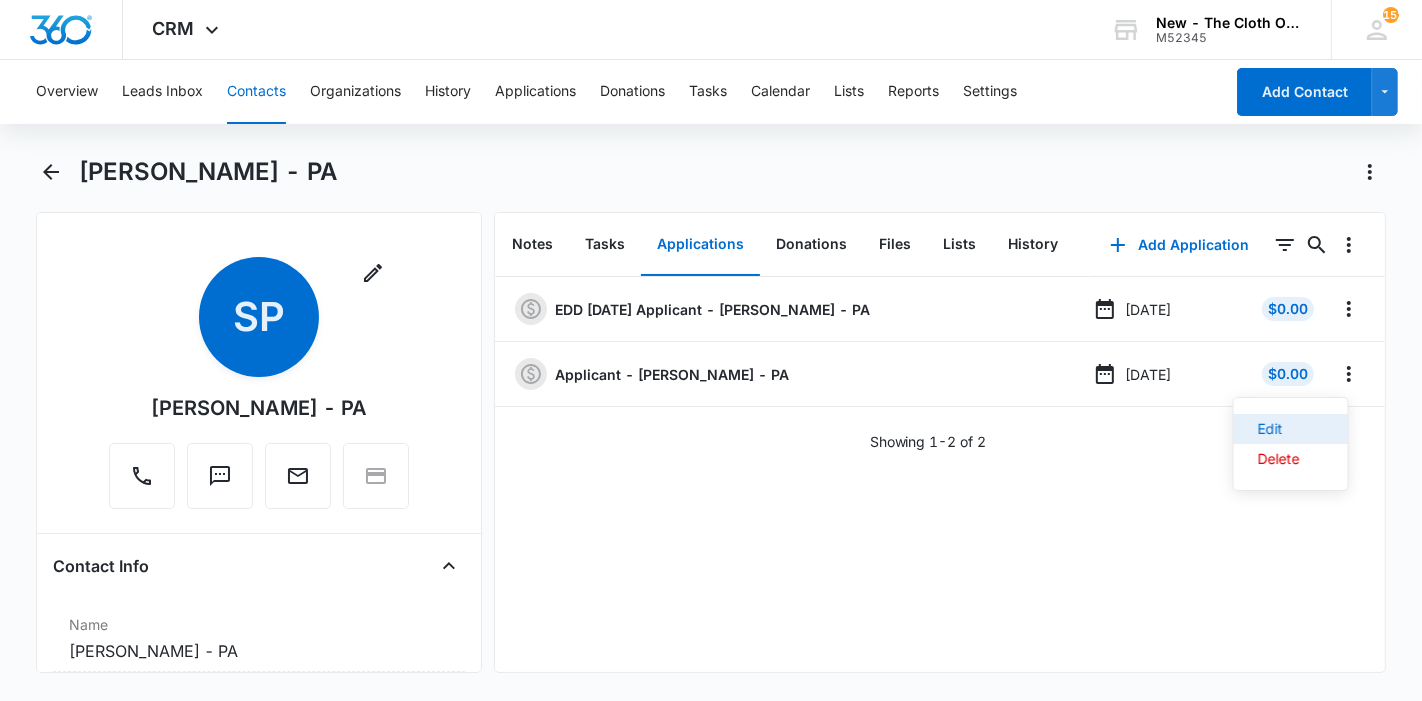 click on "Edit" at bounding box center (1279, 429) 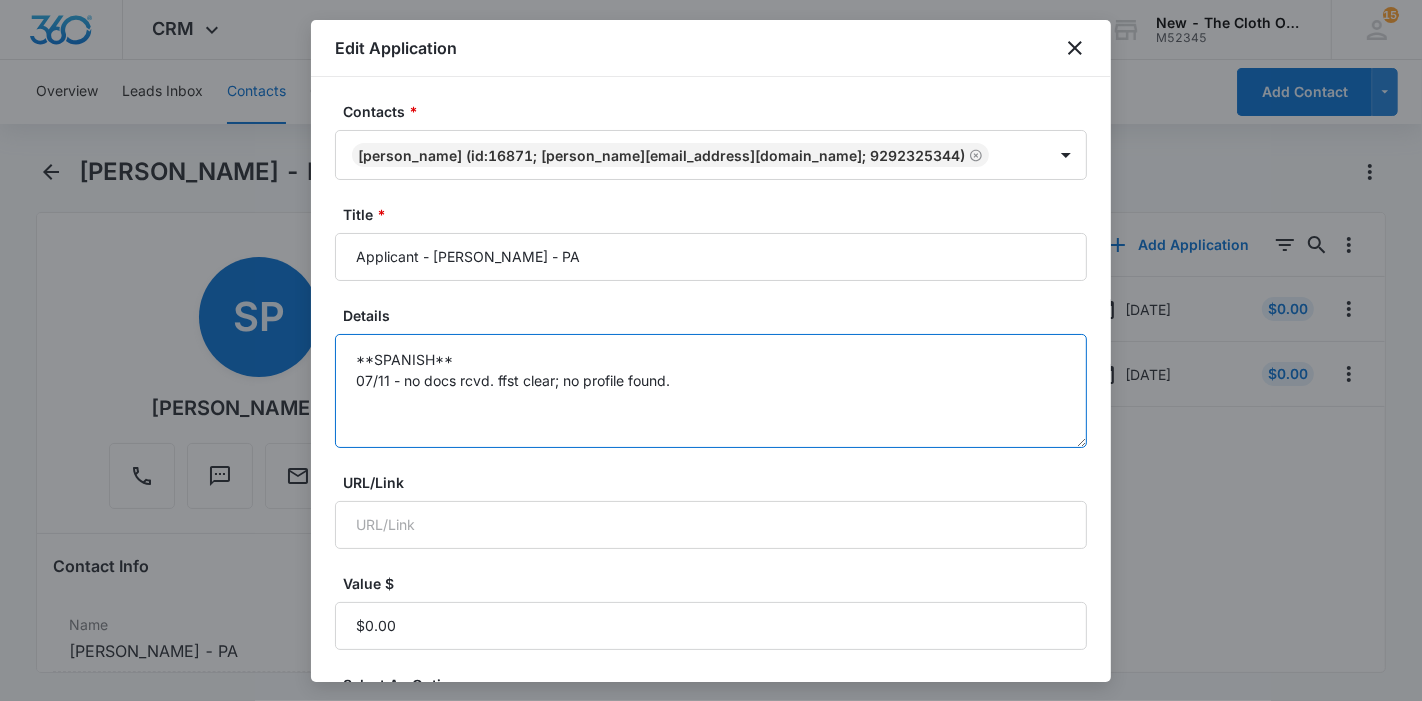 click on "**SPANISH**
07/11 - no docs rcvd. ffst clear; no profile found." at bounding box center [711, 391] 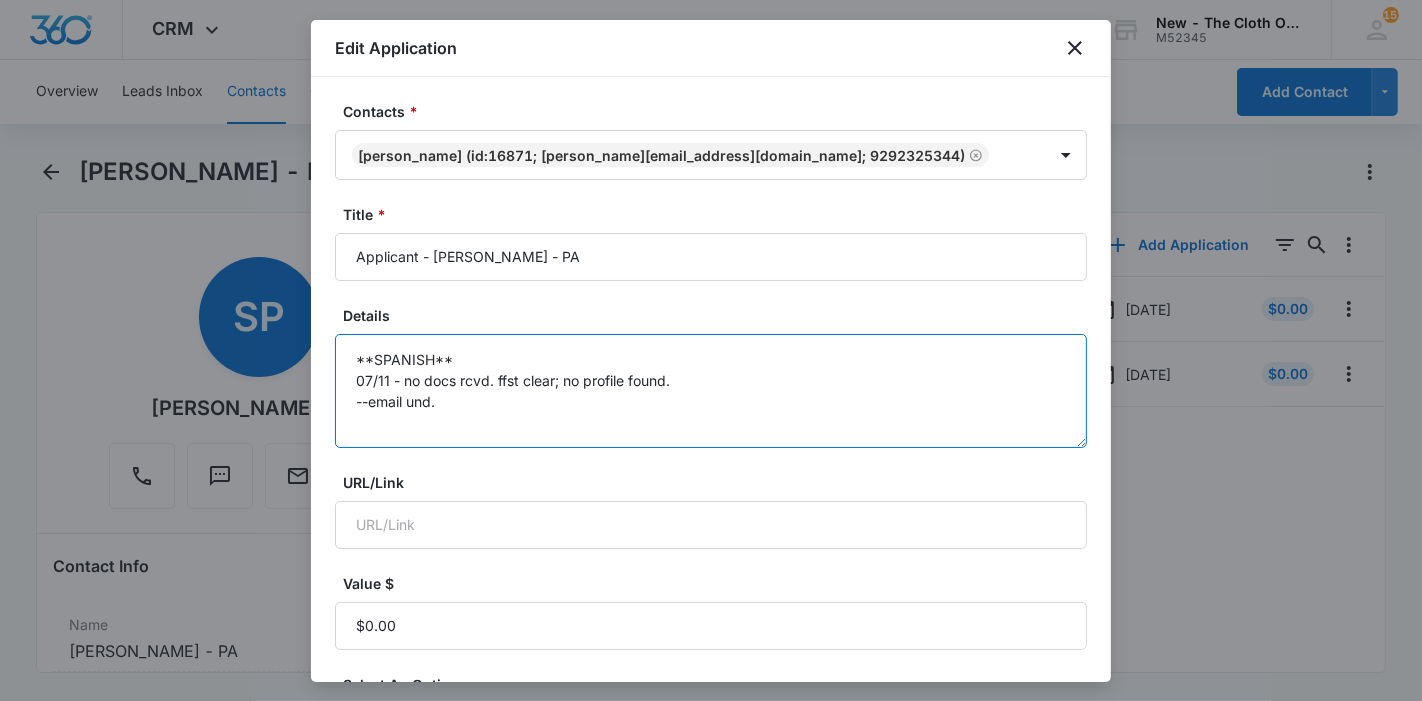 scroll, scrollTop: 470, scrollLeft: 0, axis: vertical 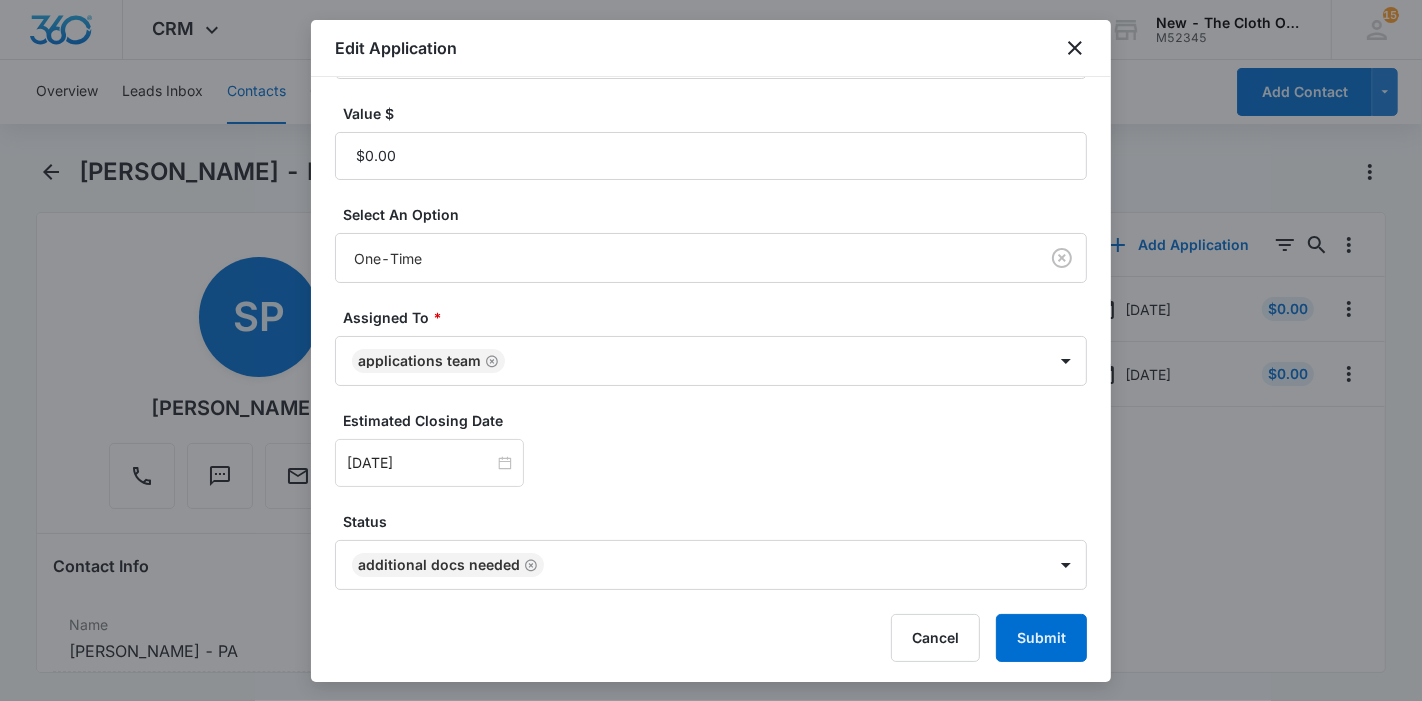 type on "**SPANISH**
07/11 - no docs rcvd. ffst clear; no profile found.
--email und." 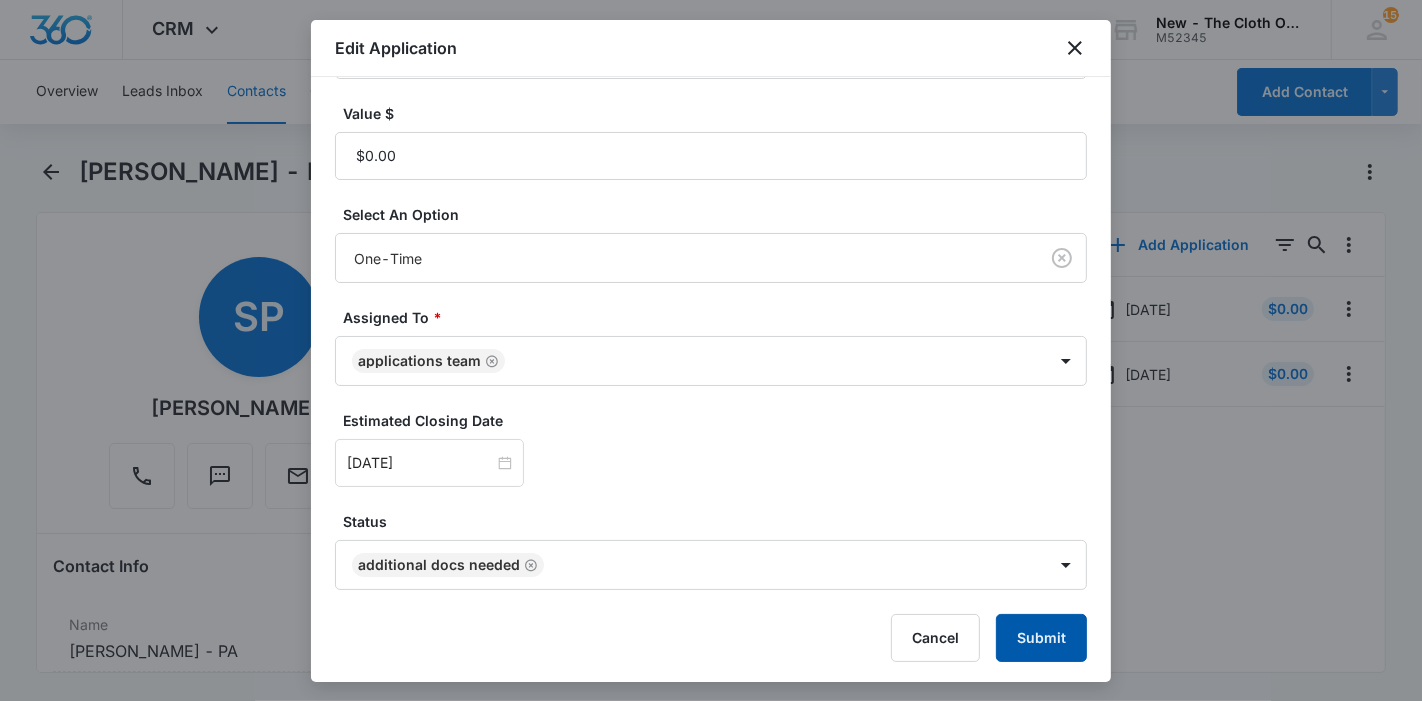 click on "Submit" at bounding box center [1041, 638] 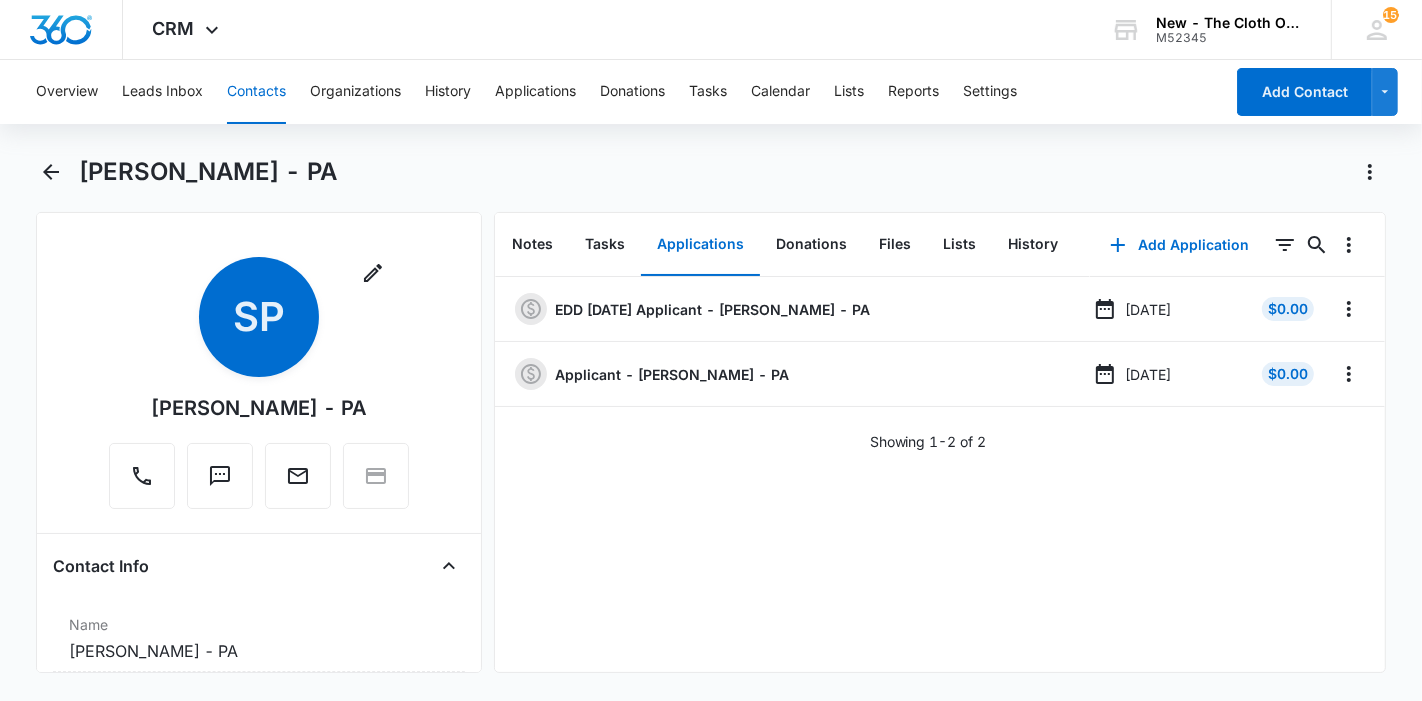 click on "Contacts" at bounding box center (256, 92) 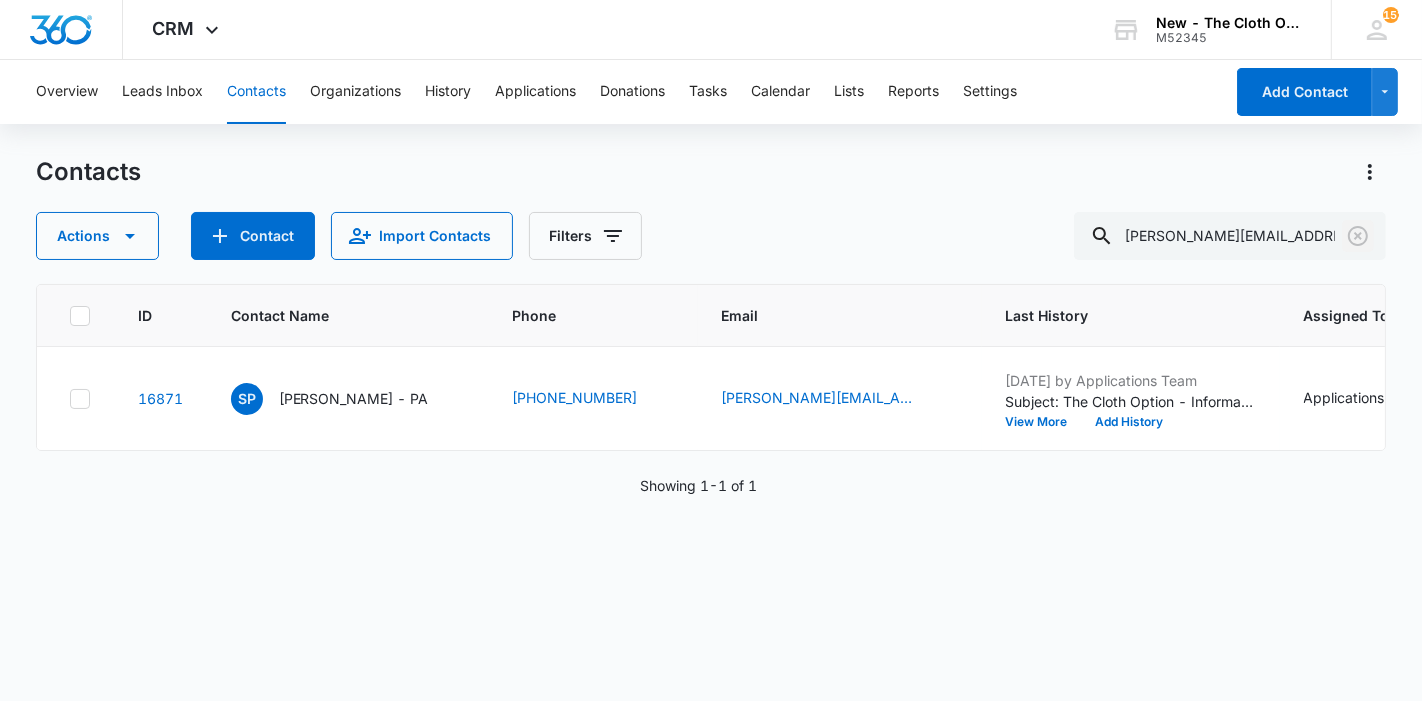 click 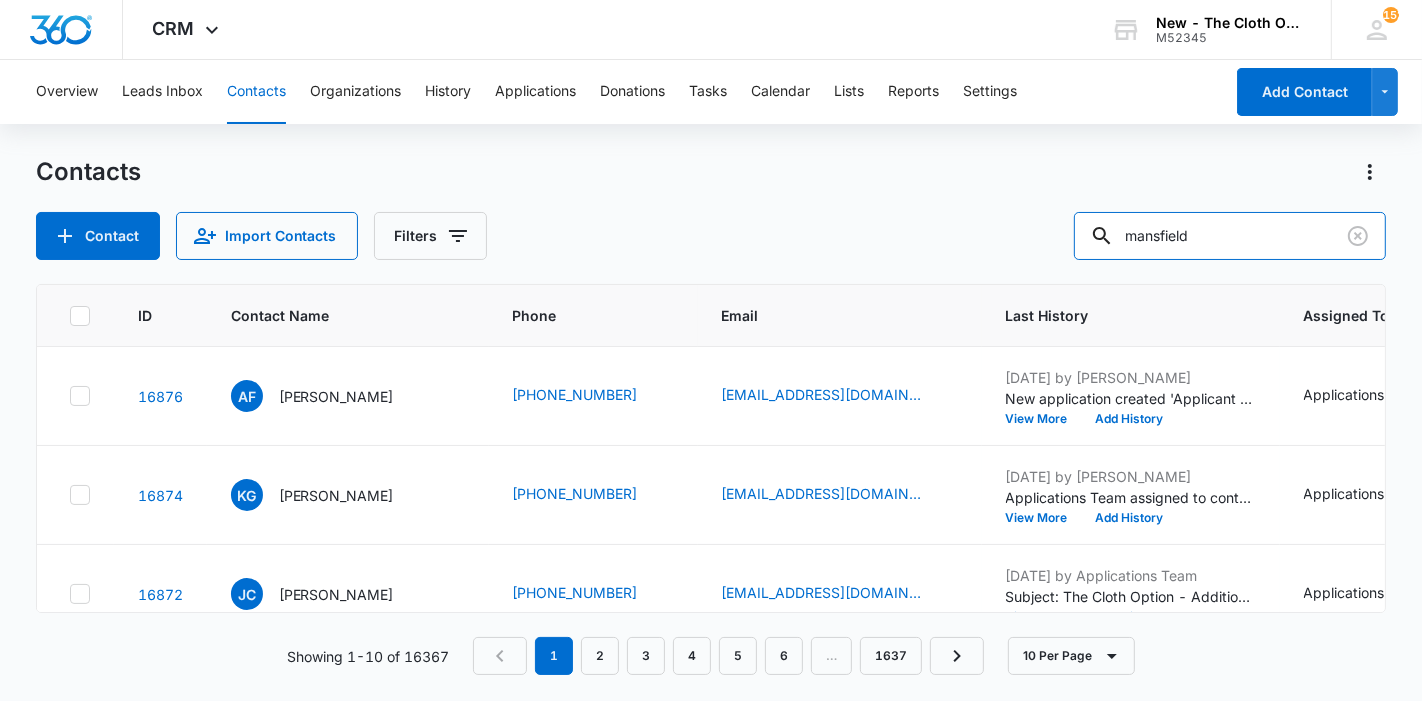 type on "mansfield" 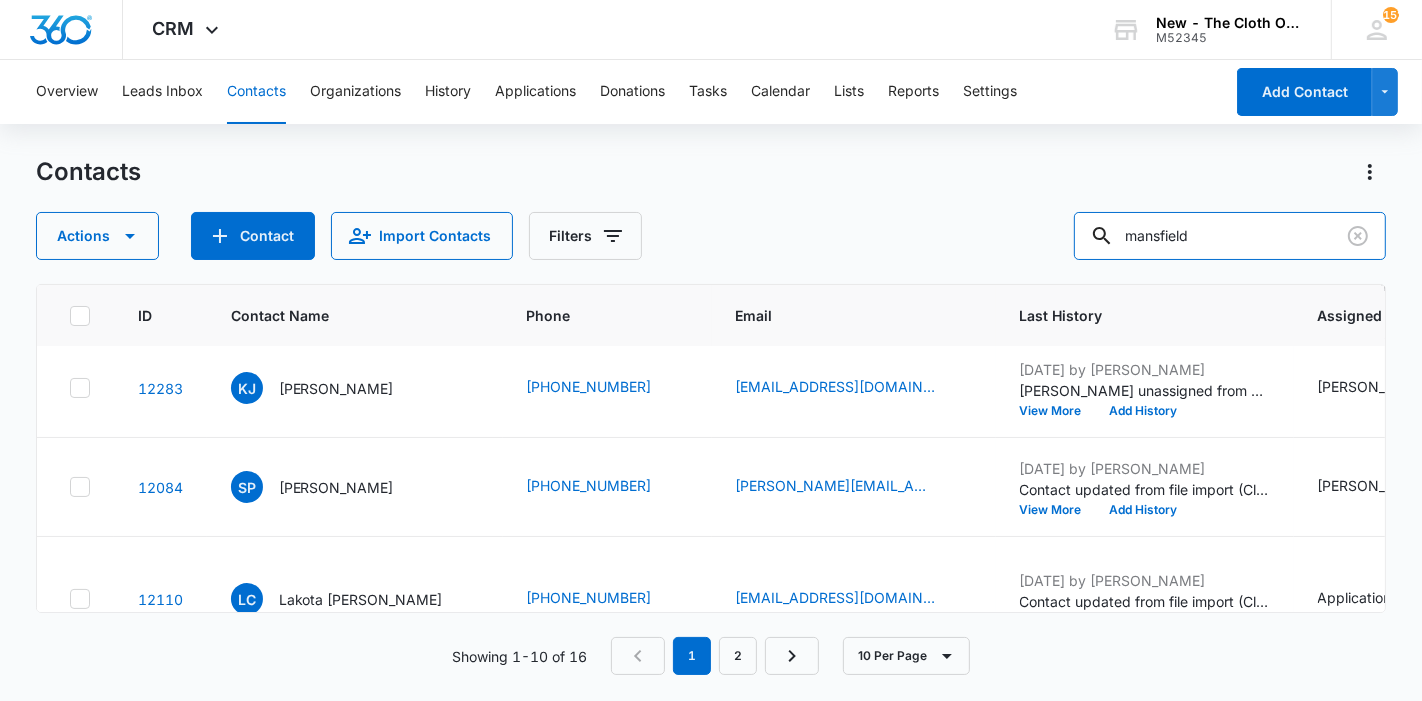 scroll, scrollTop: 123, scrollLeft: 0, axis: vertical 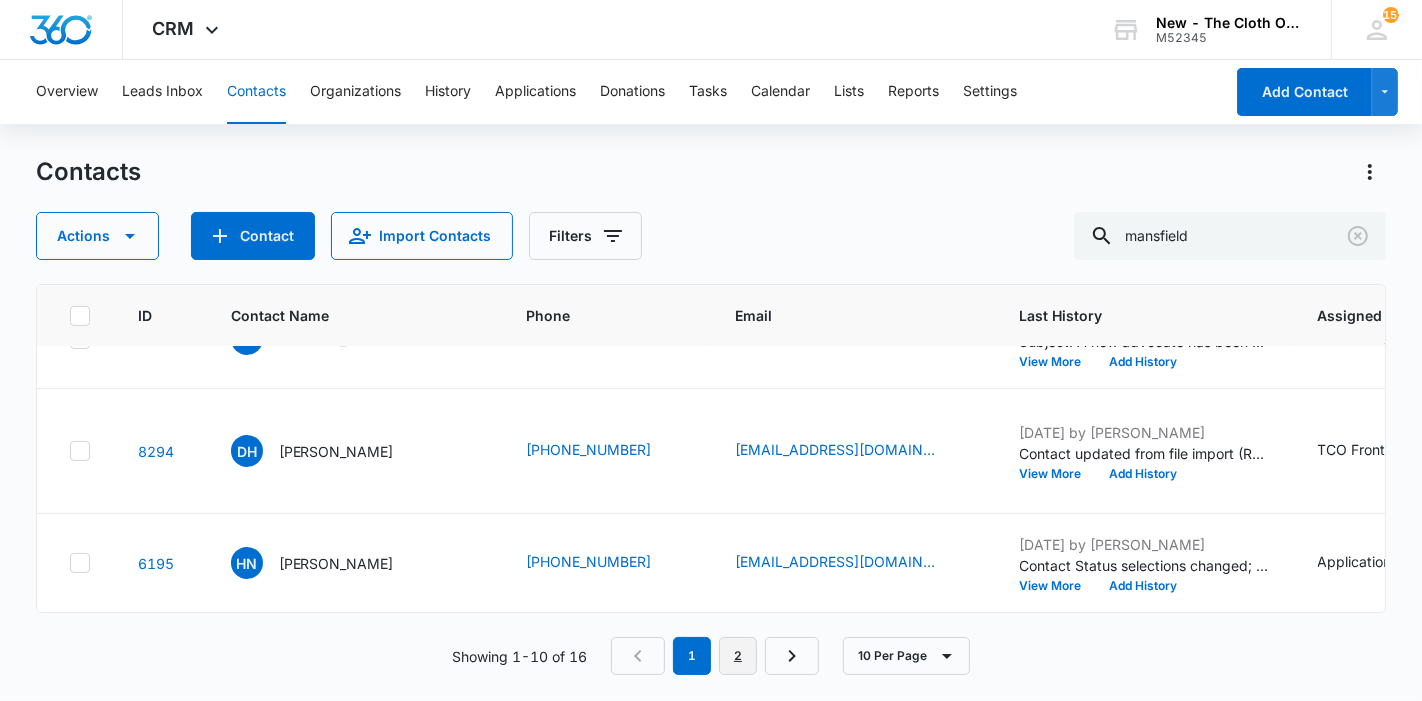 click on "2" at bounding box center (738, 656) 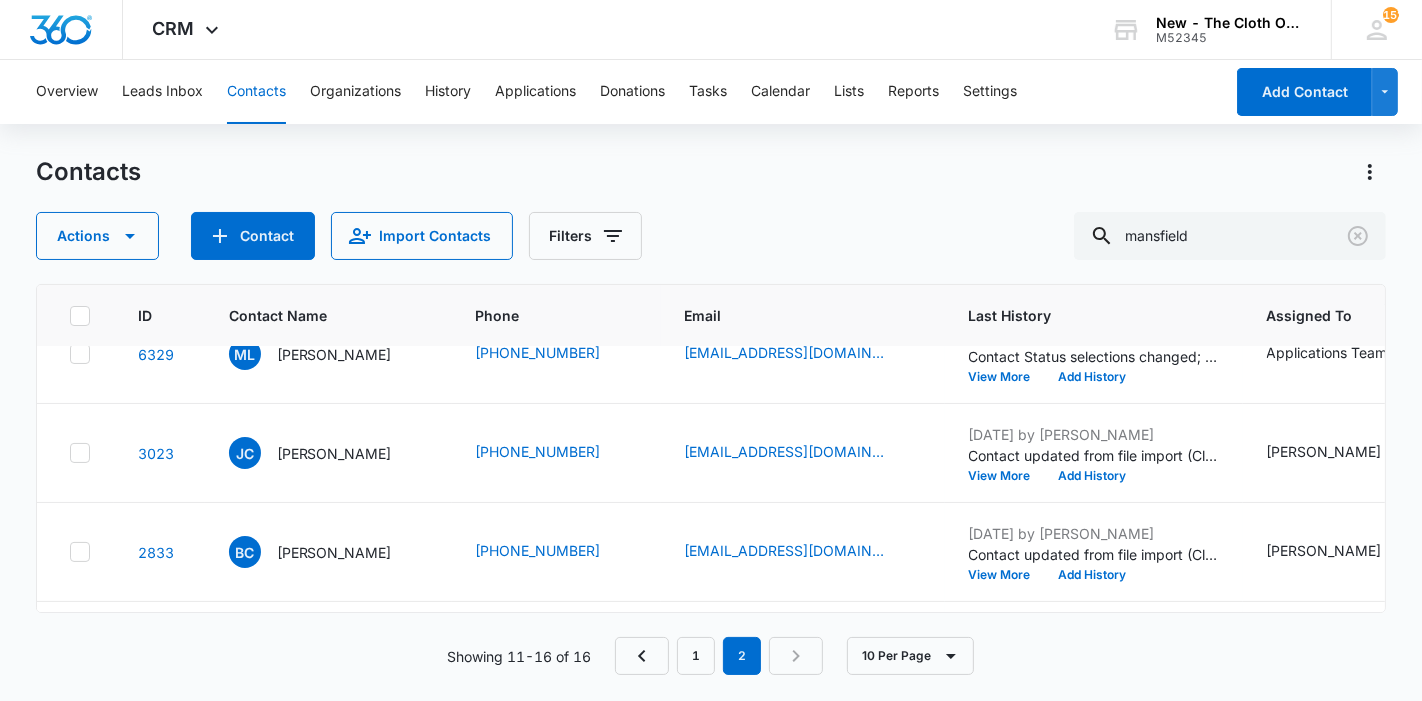 scroll, scrollTop: 0, scrollLeft: 0, axis: both 